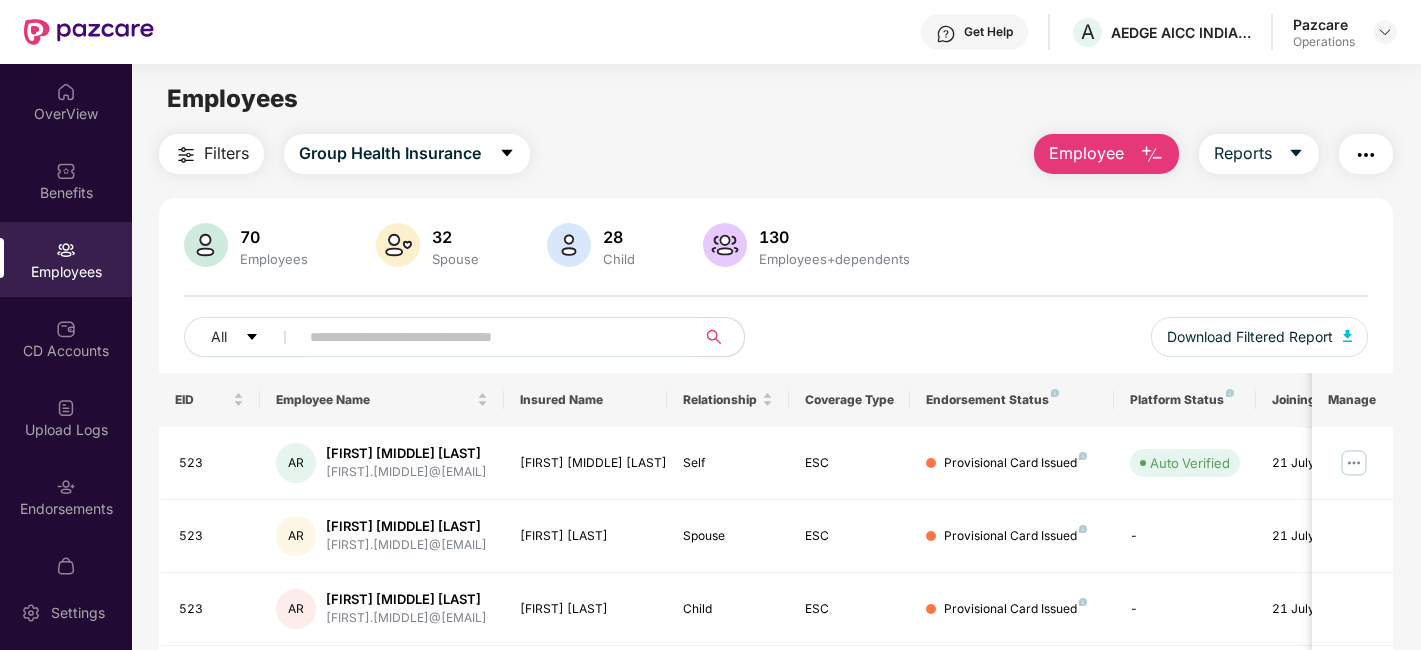scroll, scrollTop: 0, scrollLeft: 0, axis: both 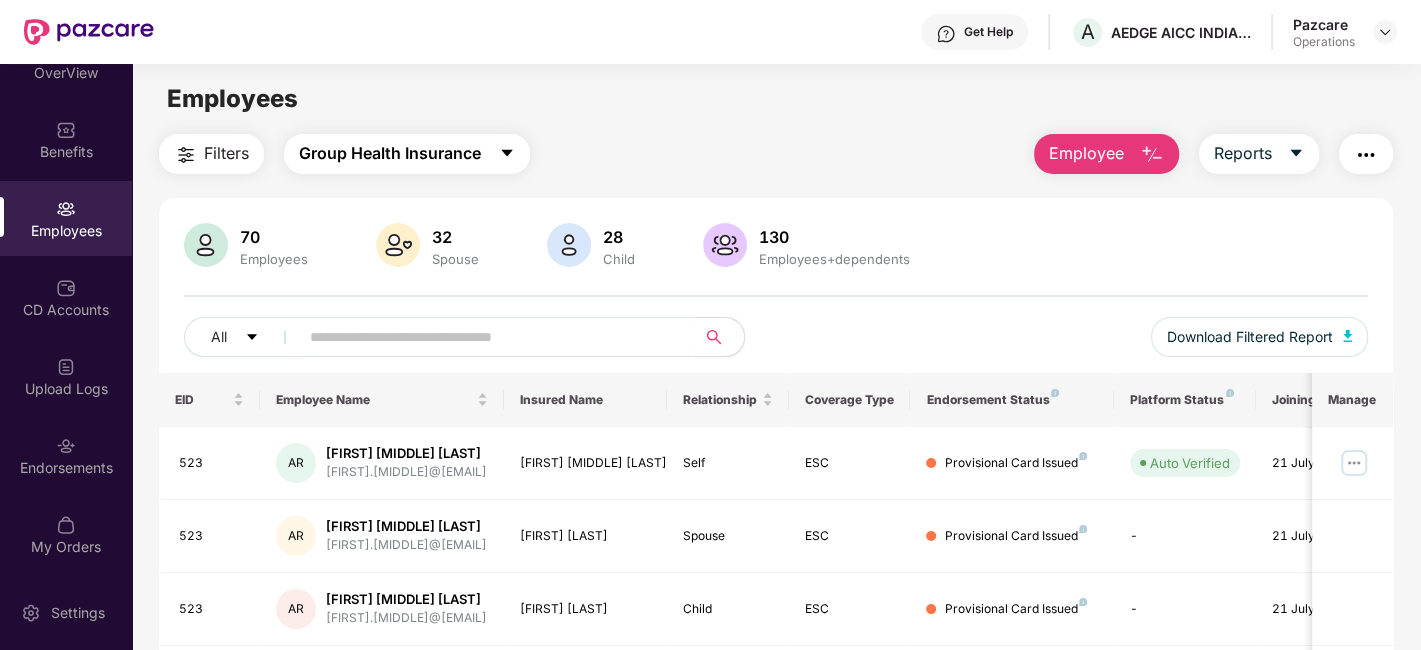 click 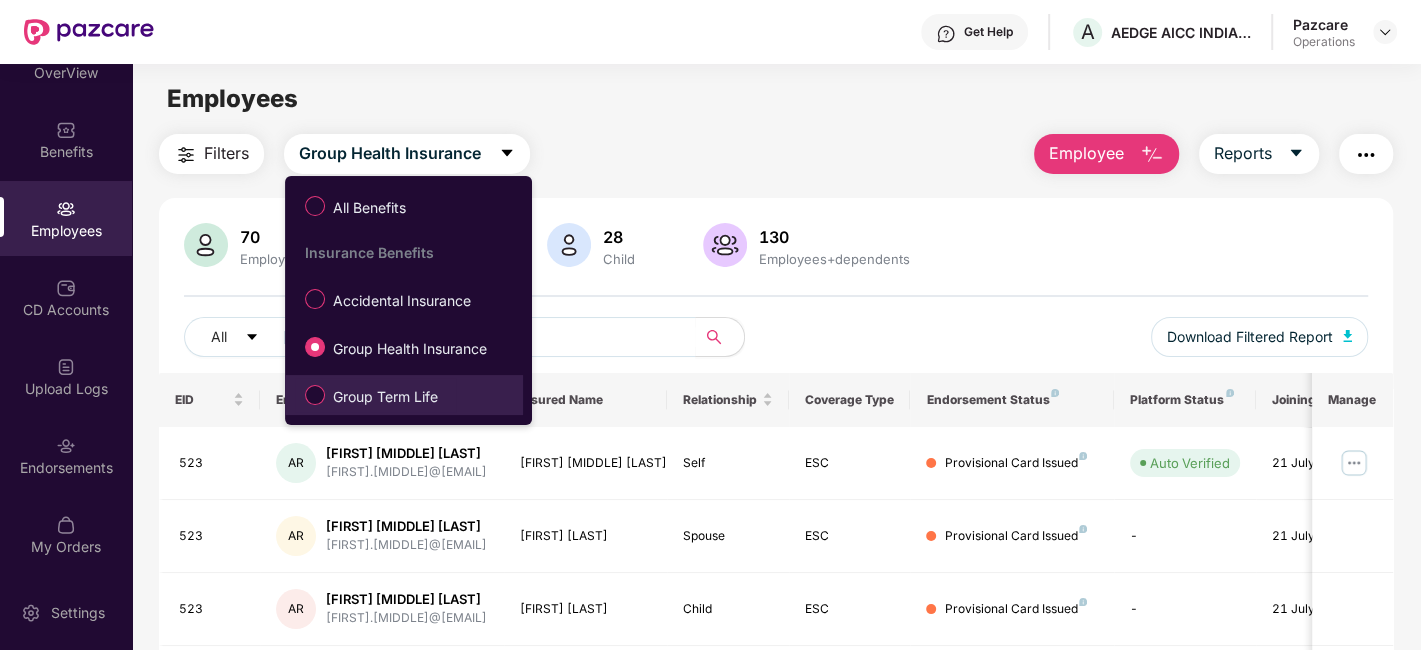 click on "Group Term Life" at bounding box center (385, 397) 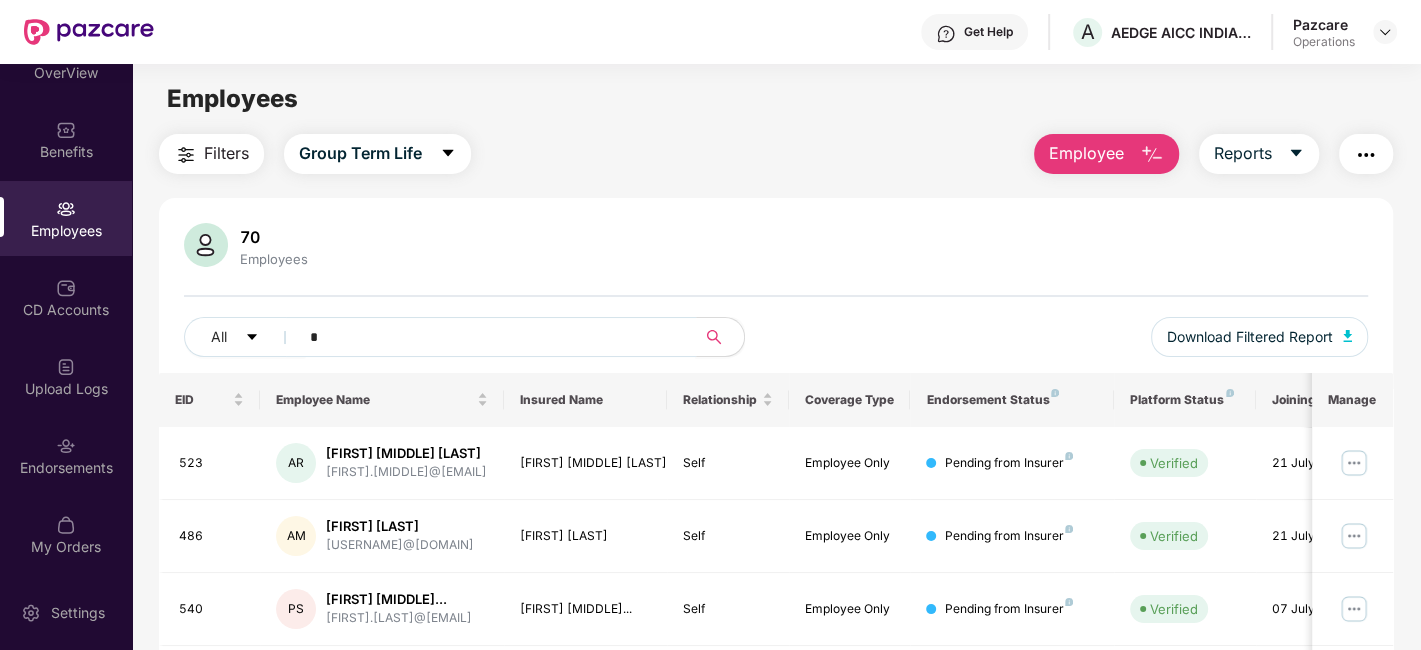 click on "*" at bounding box center (489, 337) 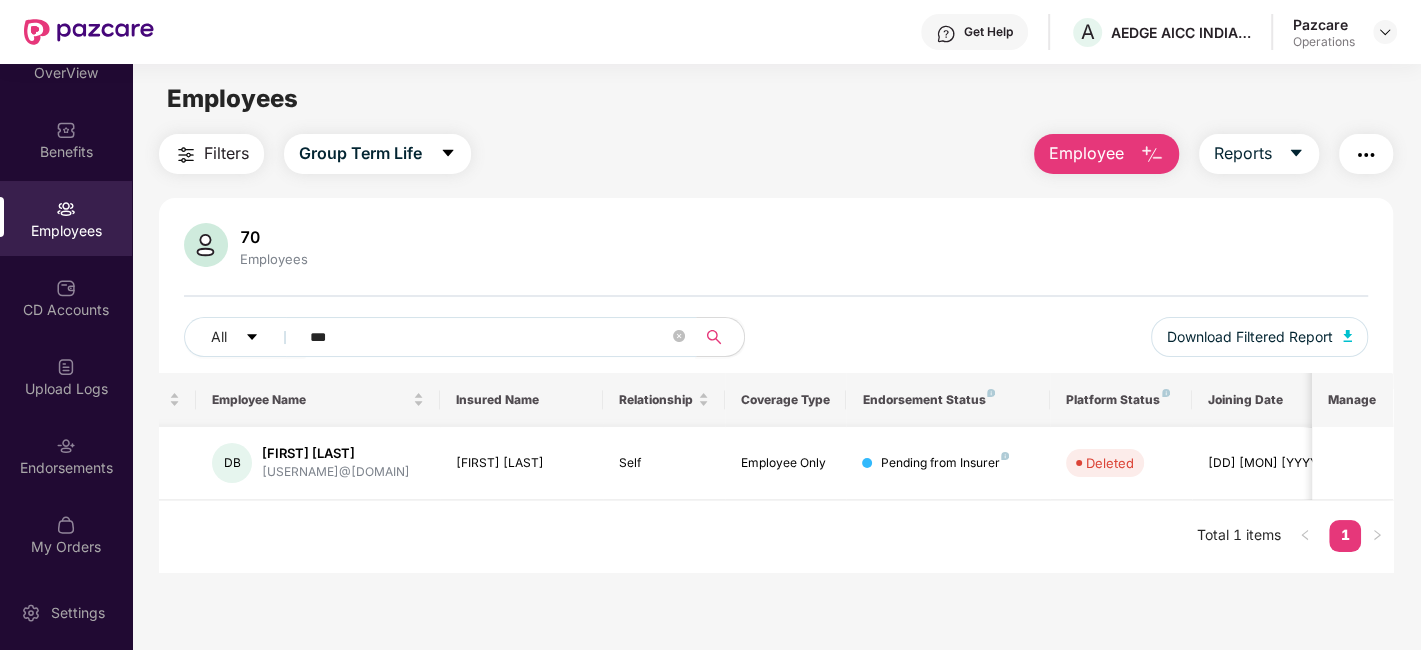 scroll, scrollTop: 0, scrollLeft: 0, axis: both 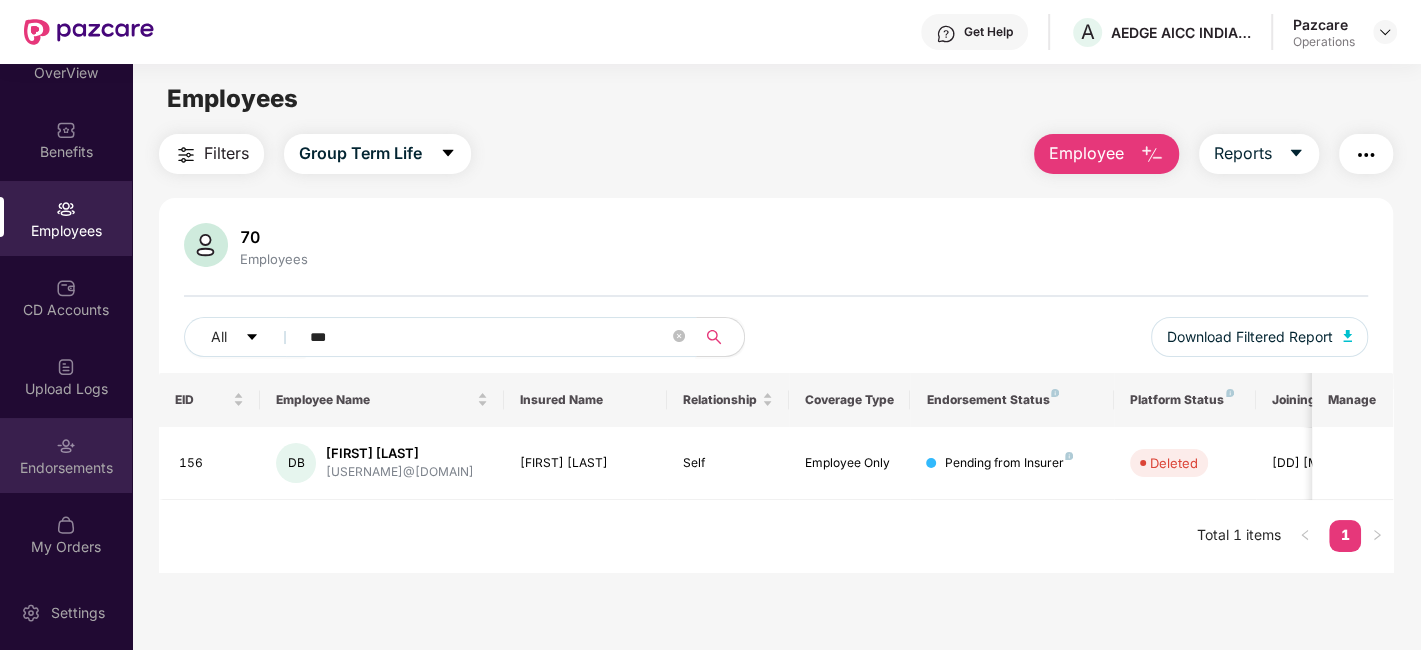 type on "***" 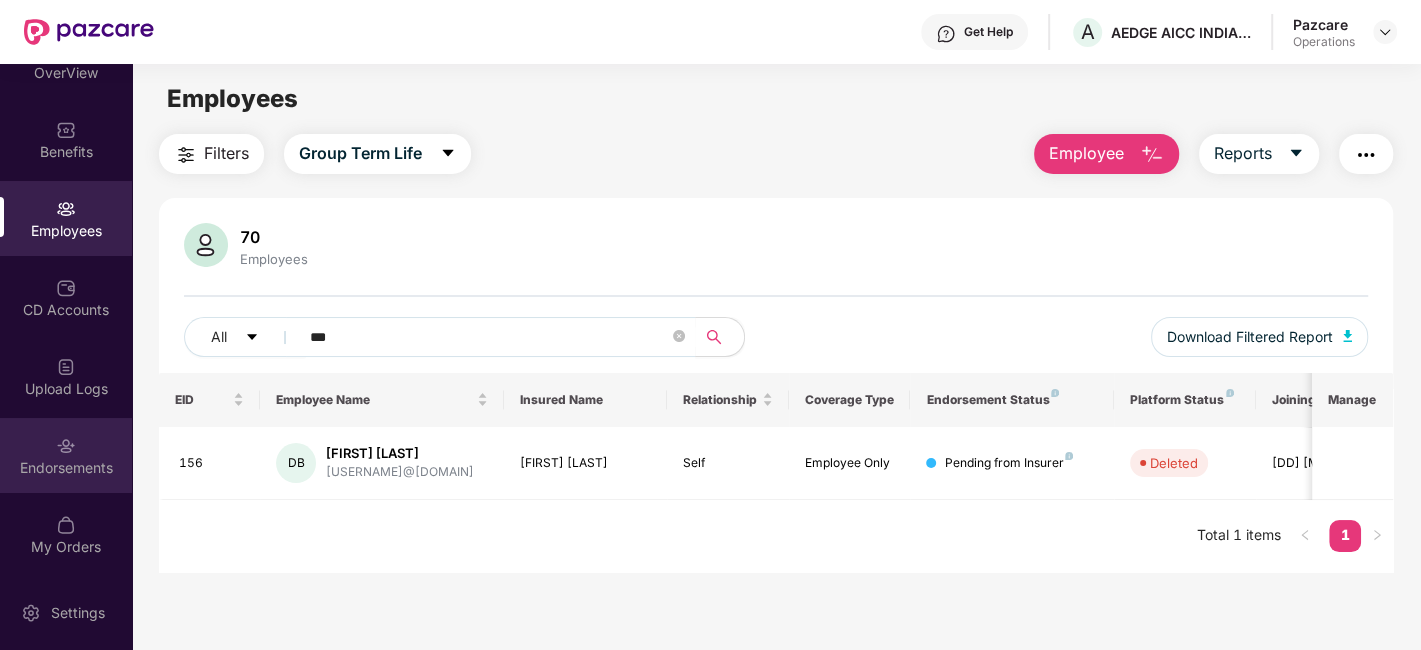 click on "Endorsements" at bounding box center [66, 455] 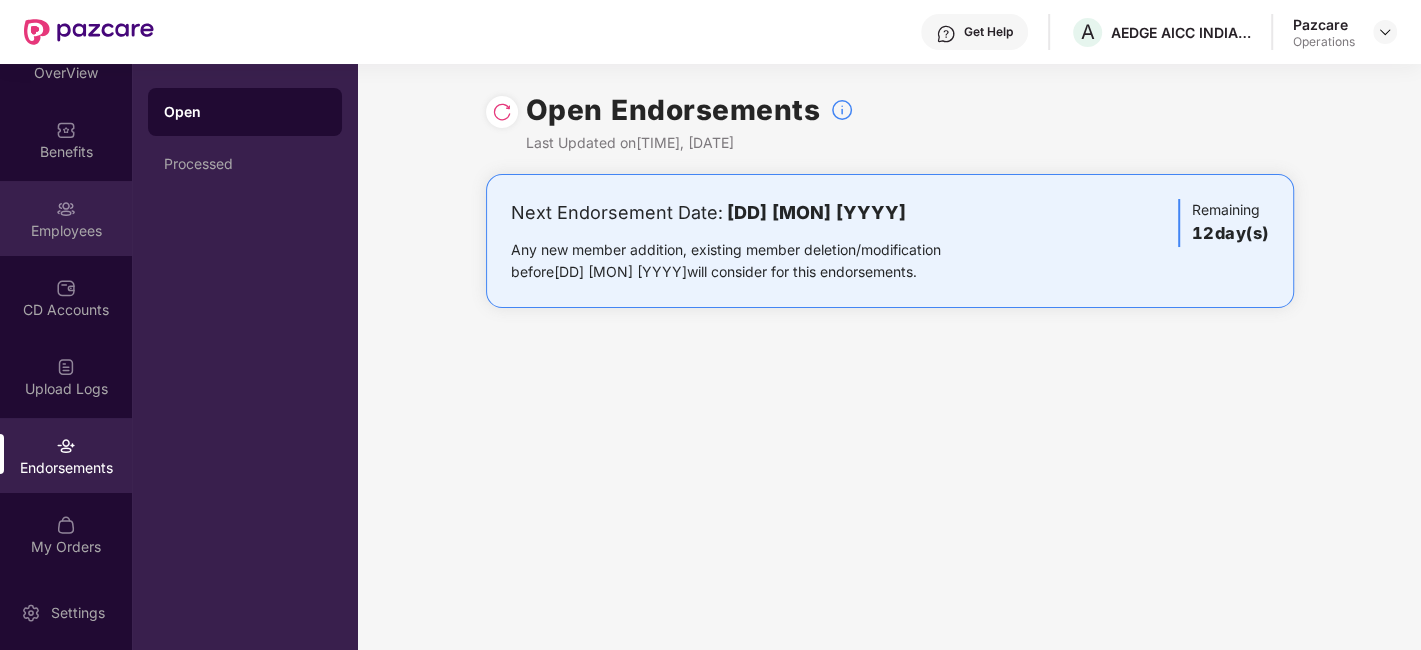 click on "Employees" at bounding box center [66, 231] 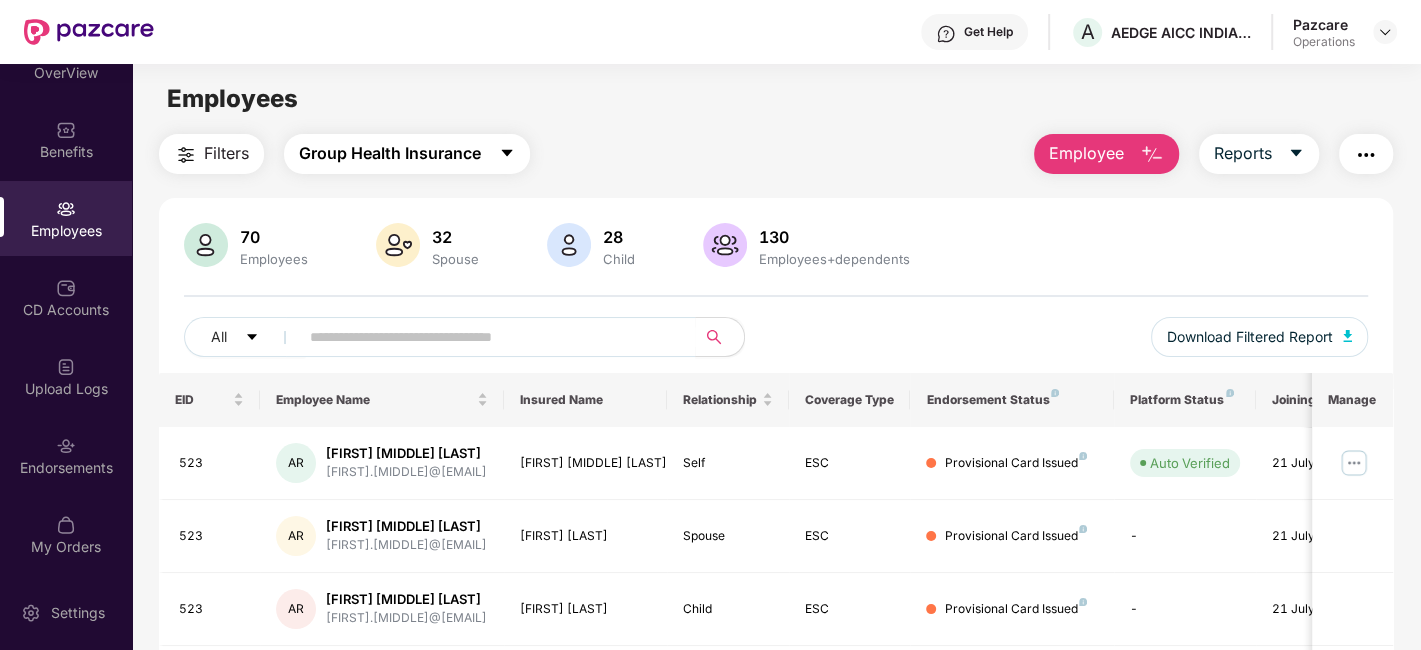 click on "Group Health Insurance" at bounding box center [390, 153] 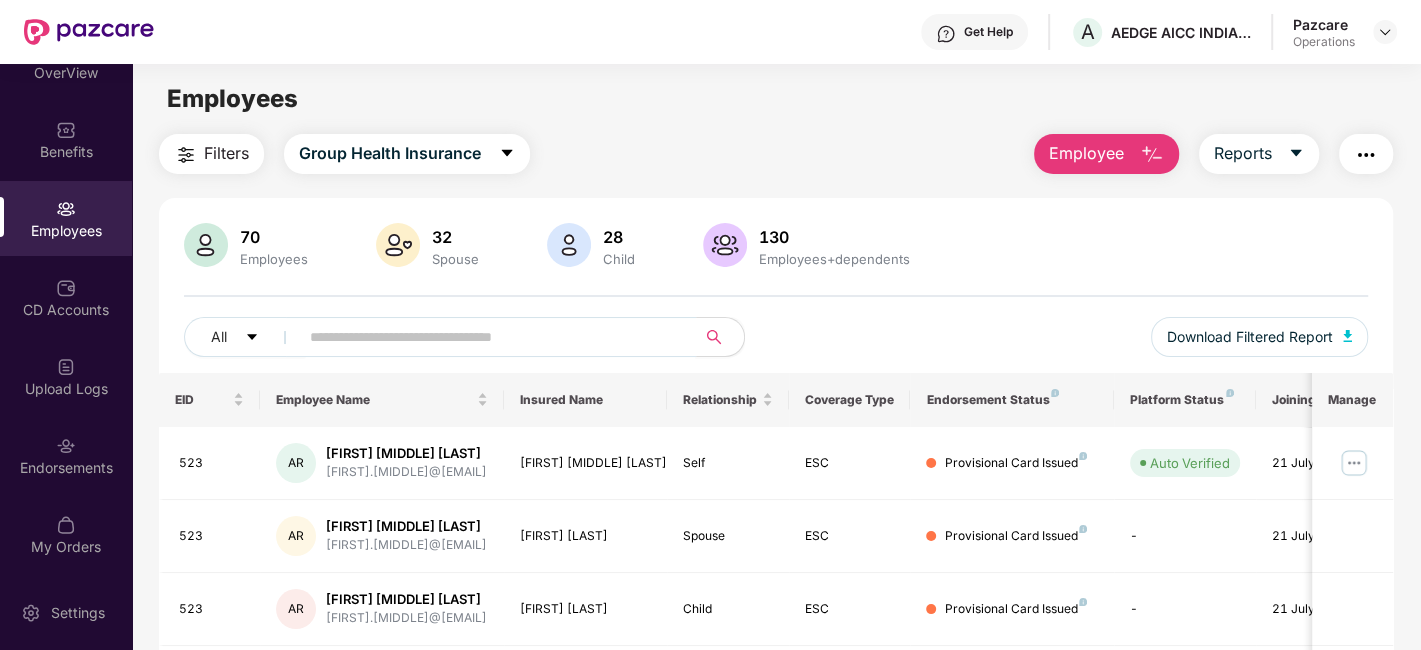 click at bounding box center (491, 337) 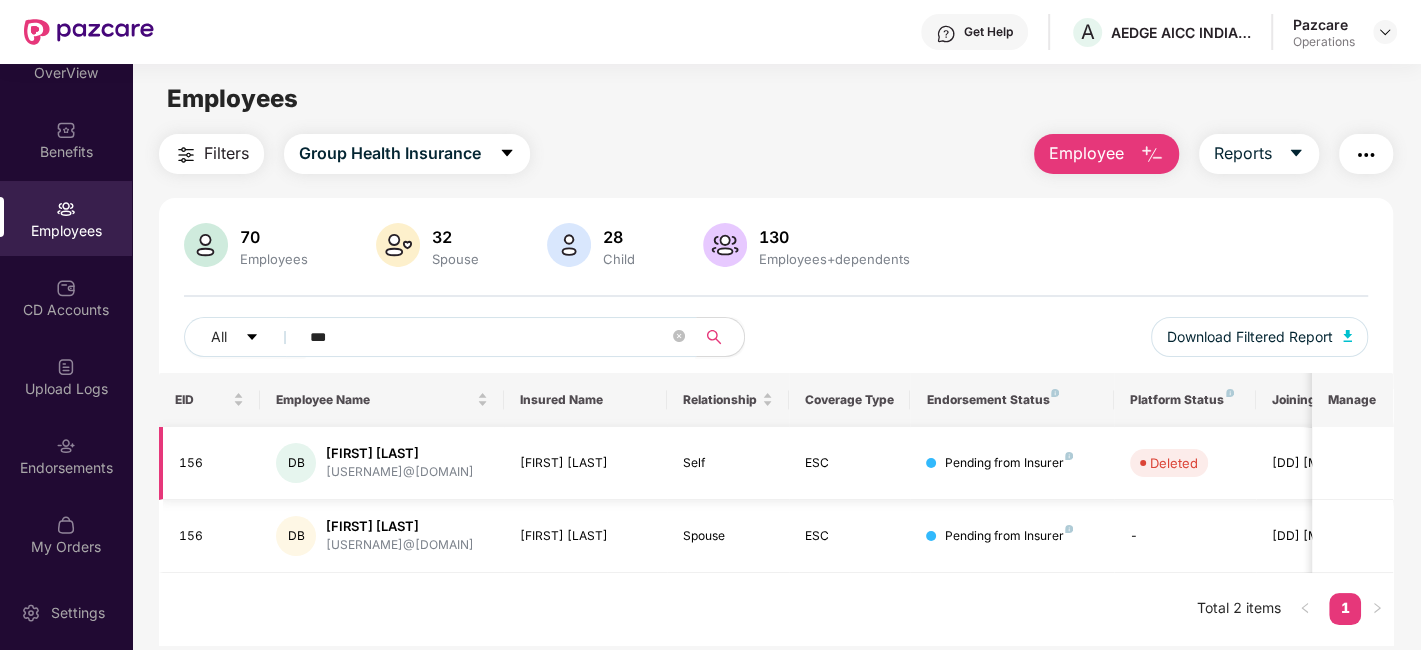 scroll, scrollTop: 0, scrollLeft: 64, axis: horizontal 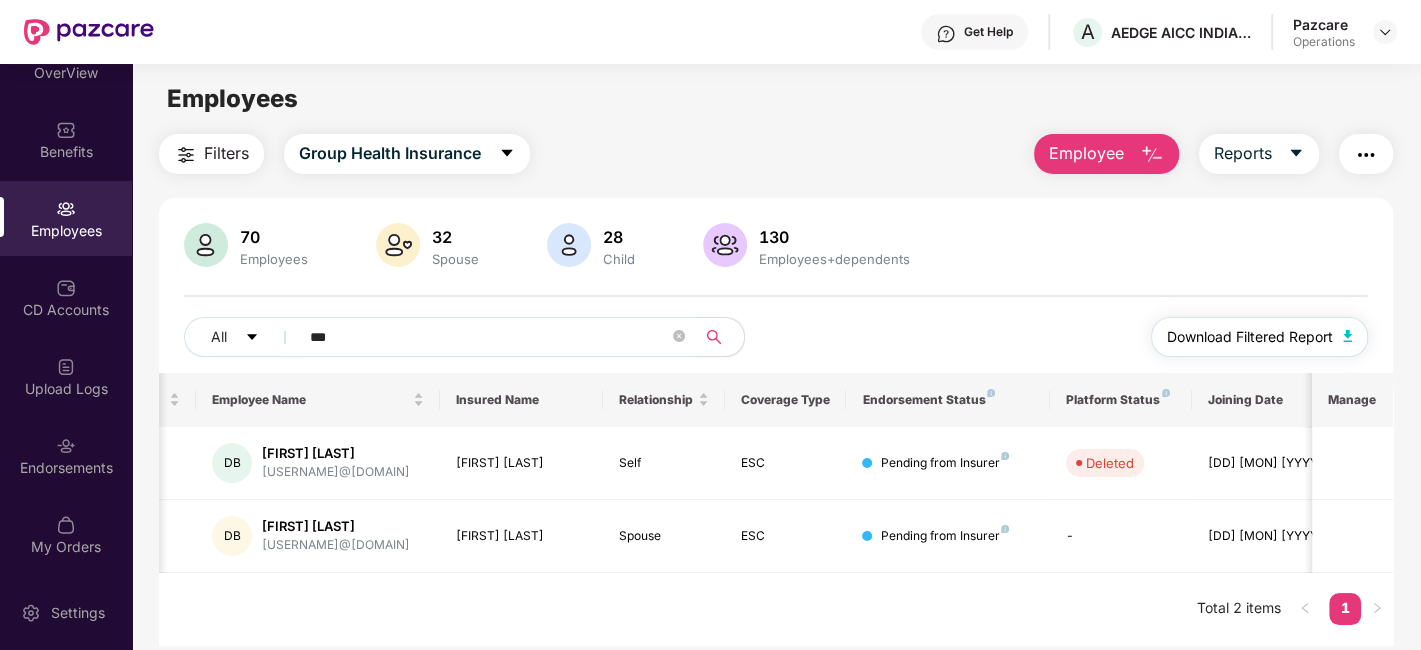 type on "***" 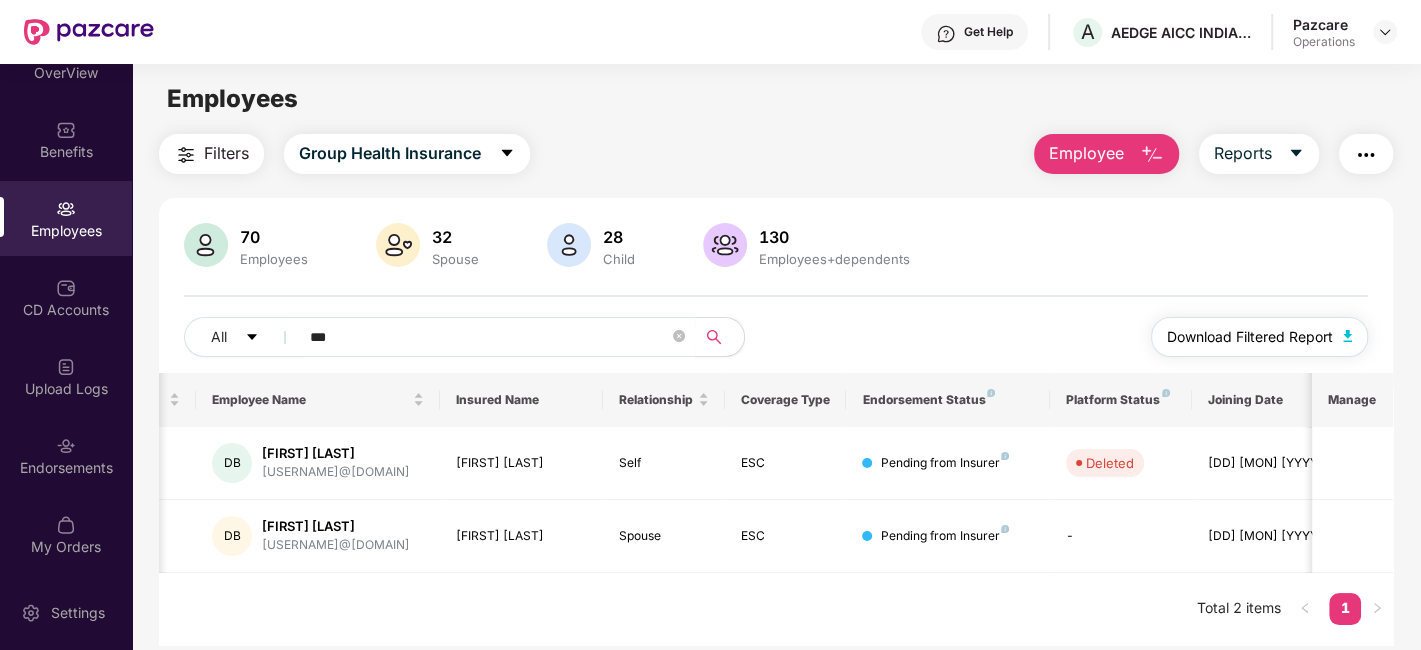 click on "Download Filtered Report" at bounding box center [1250, 337] 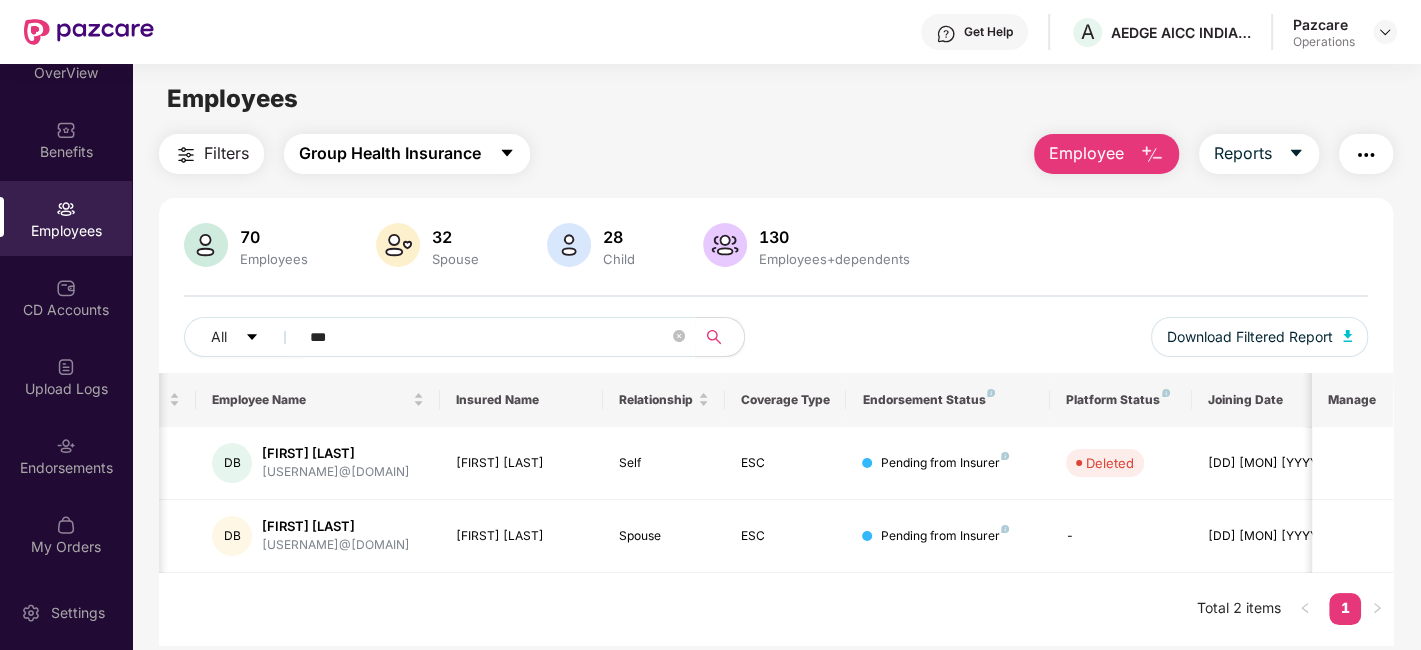 click on "Group Health Insurance" at bounding box center (407, 154) 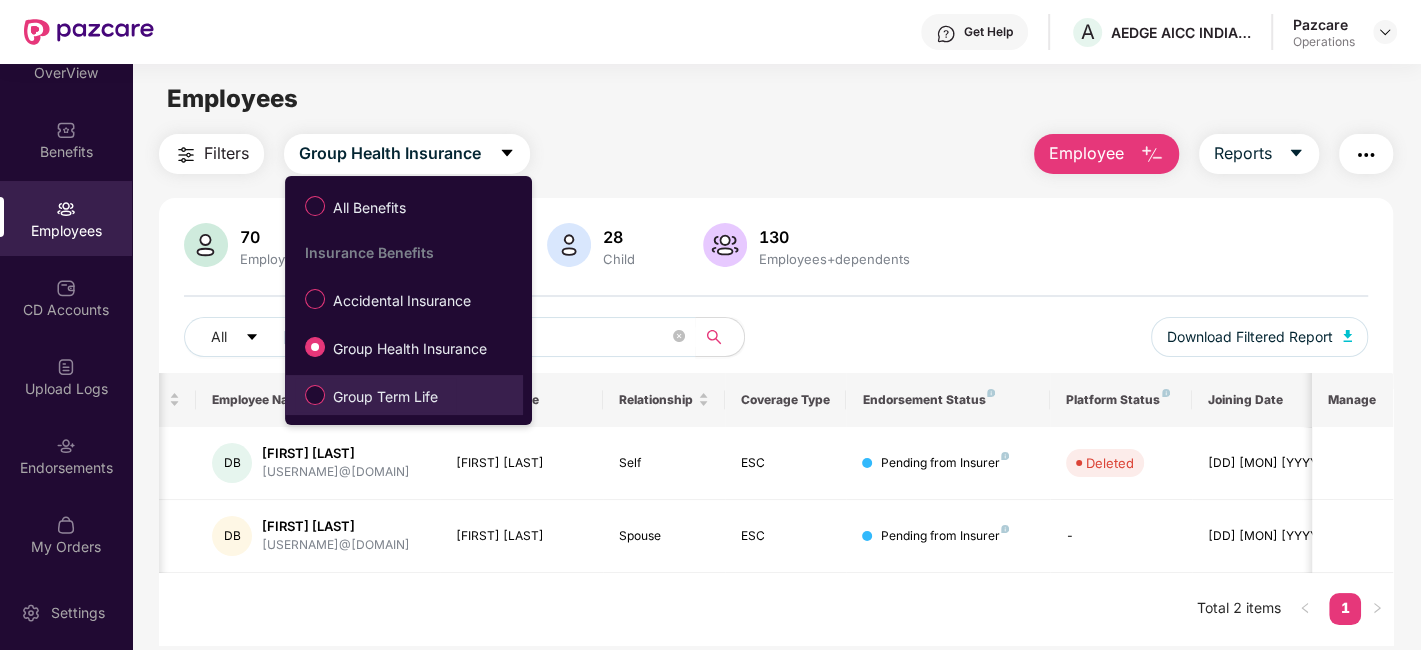click on "Group Term Life" at bounding box center [385, 397] 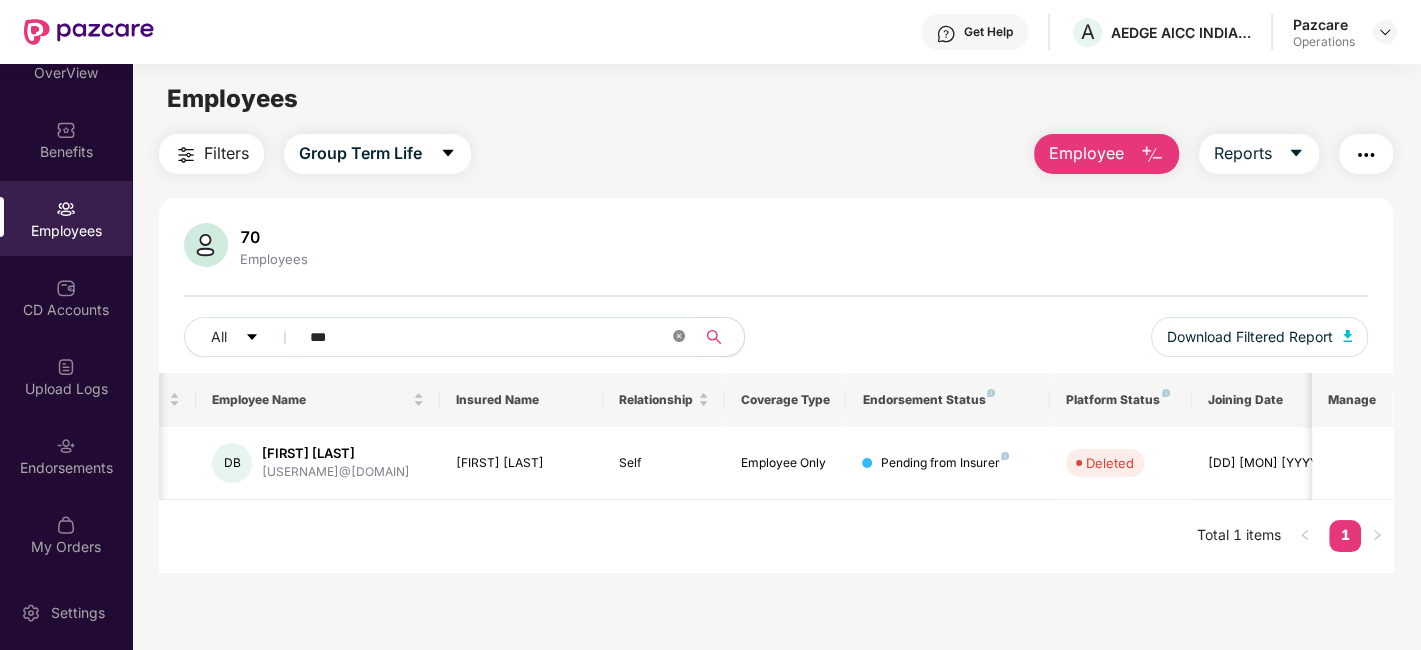click 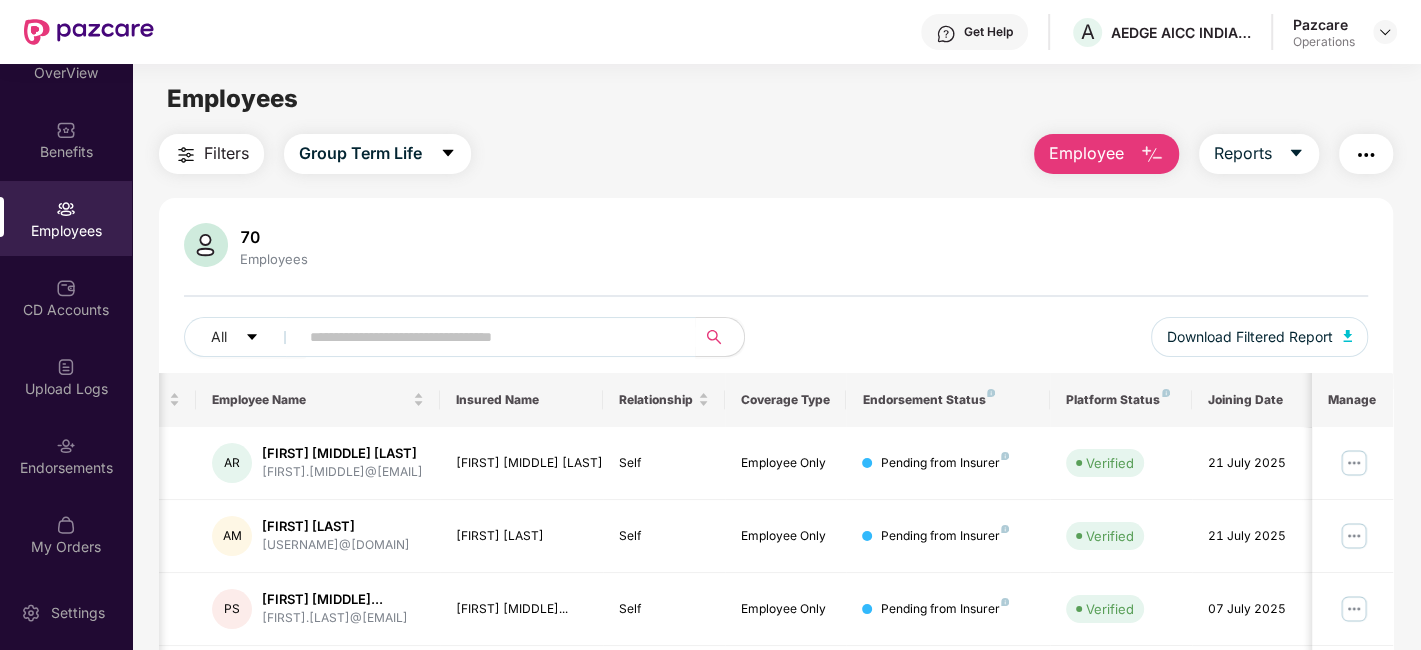 click at bounding box center [1366, 155] 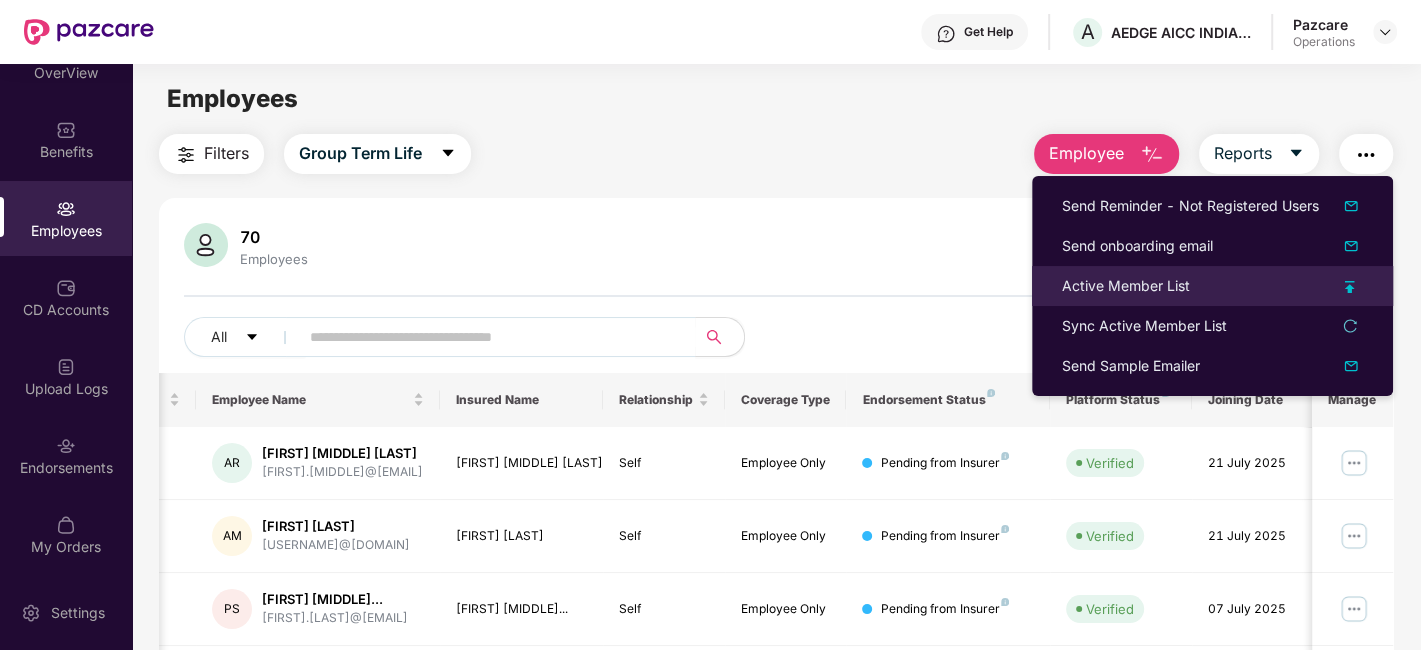 click on "Active Member List" at bounding box center [1126, 286] 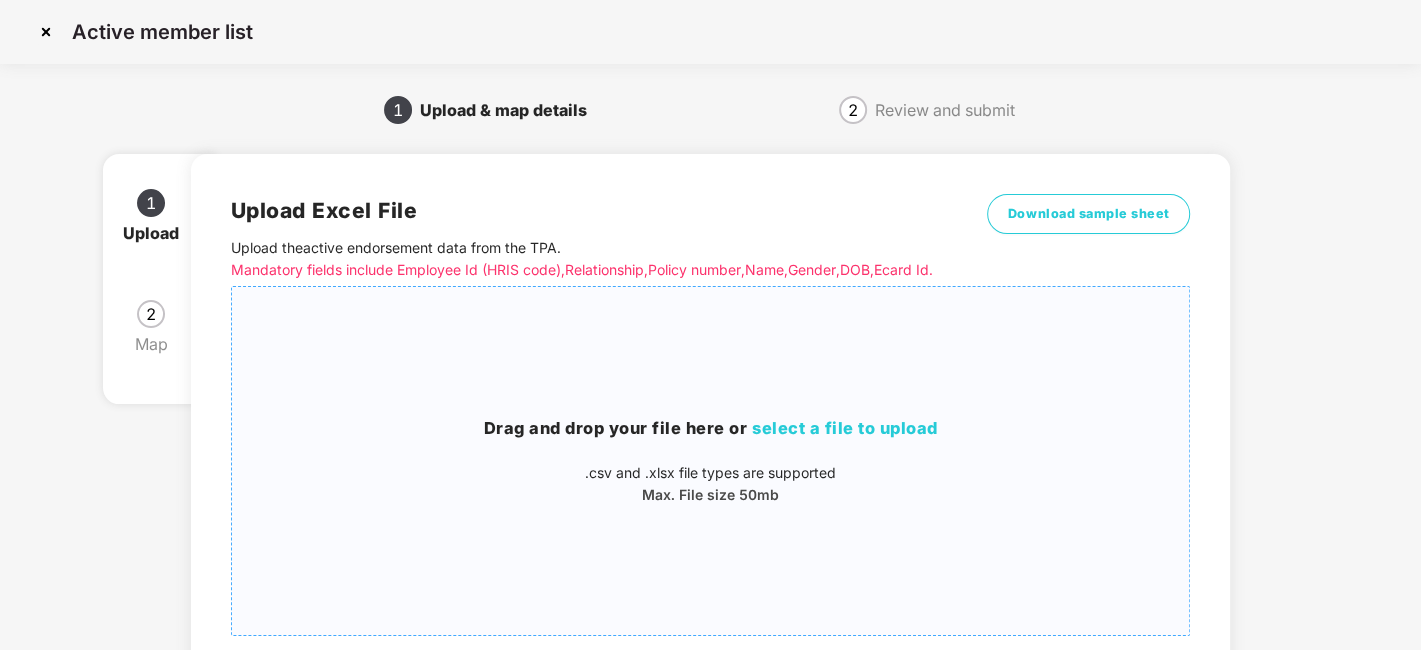 click on "Drag and drop your file here or  select a file to upload .csv and .xlsx file types are supported Max. File size 50mb" at bounding box center [711, 461] 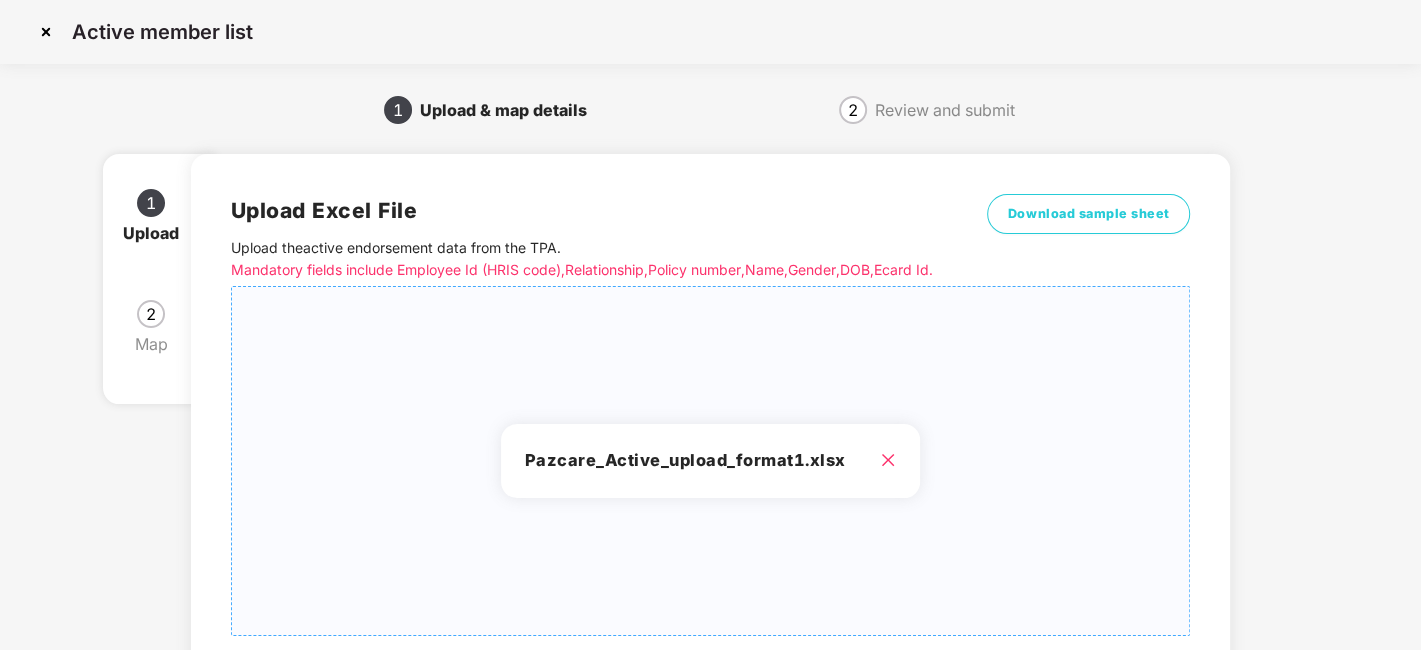scroll, scrollTop: 214, scrollLeft: 0, axis: vertical 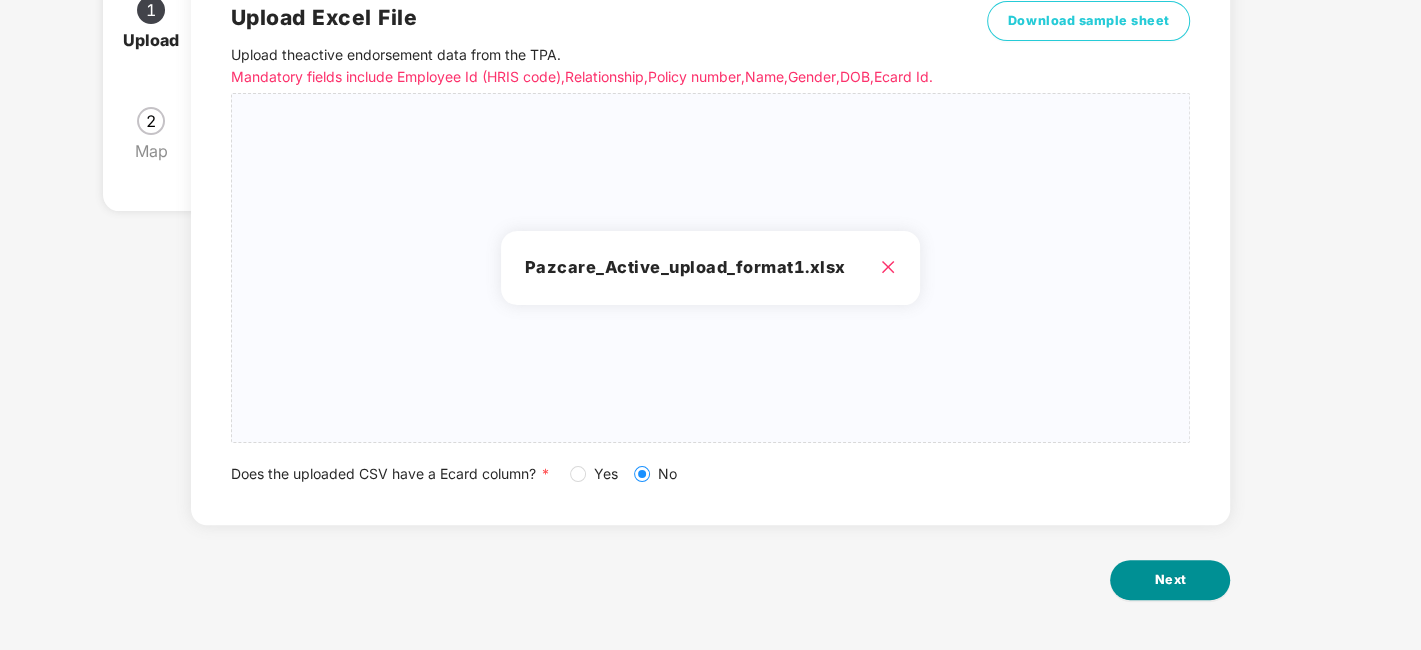 click on "Next" at bounding box center (1170, 580) 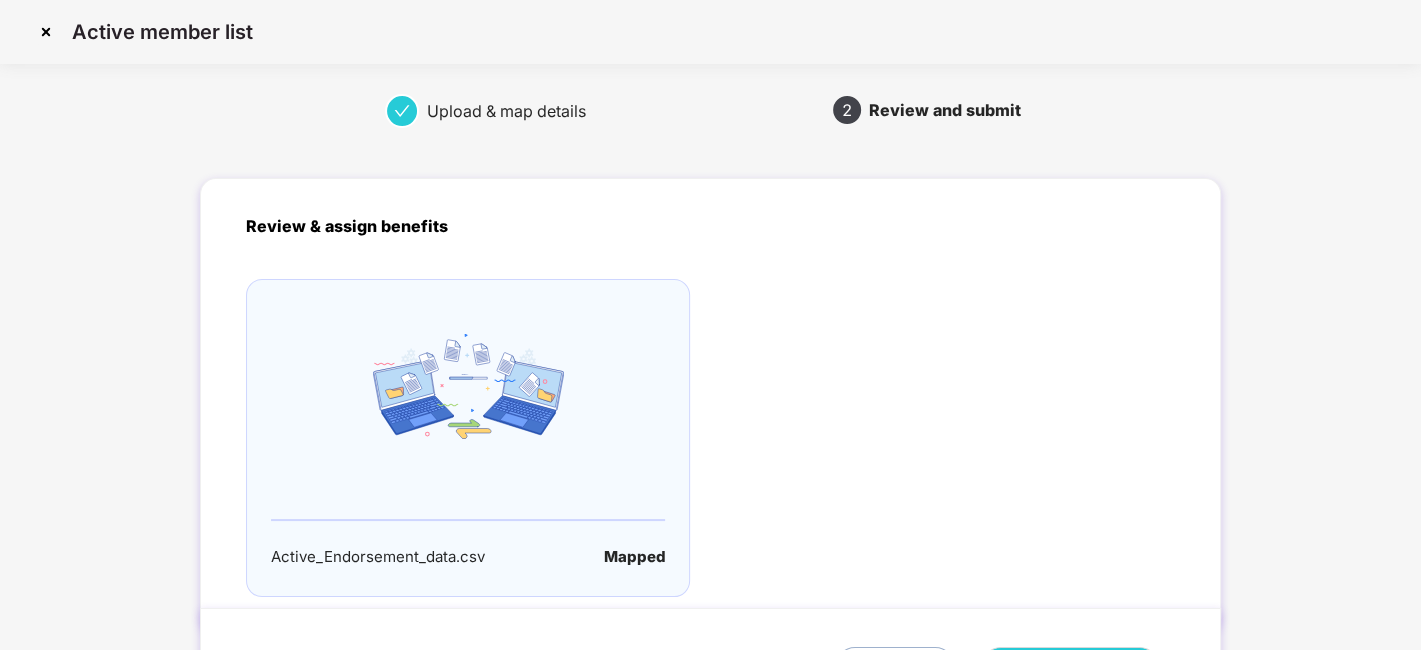 scroll, scrollTop: 132, scrollLeft: 0, axis: vertical 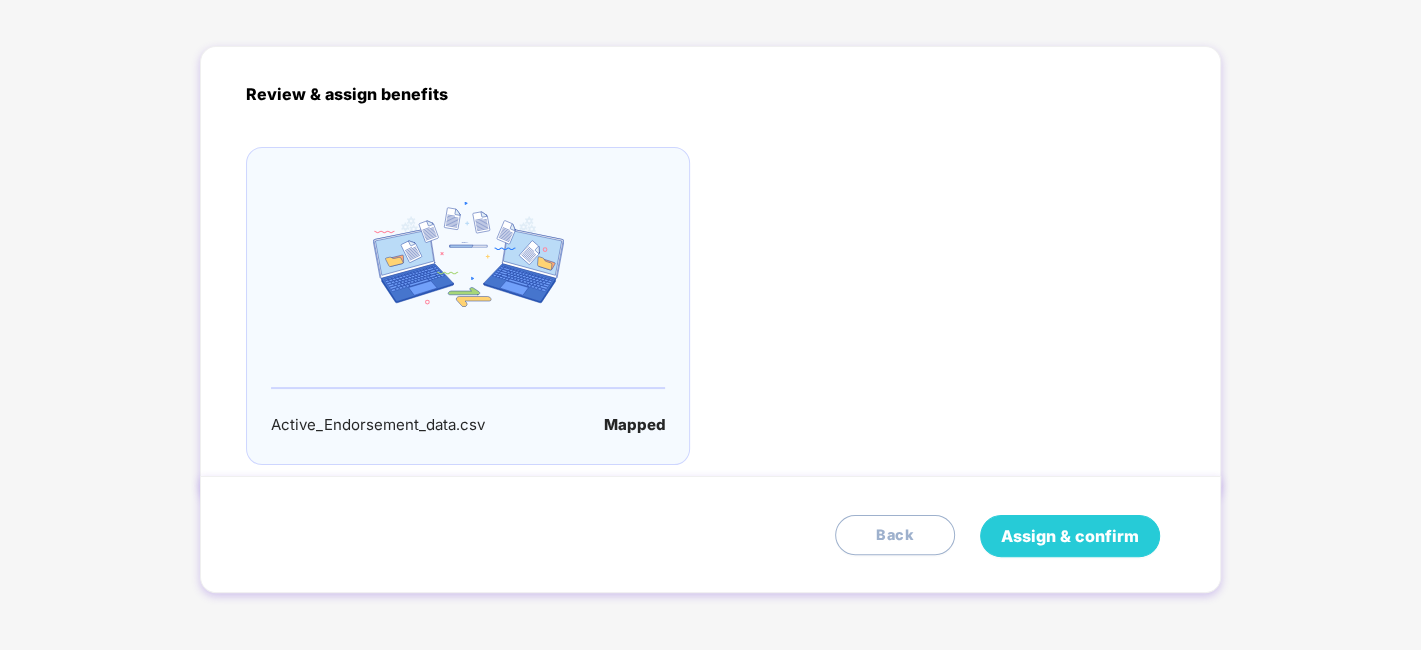 click on "Assign & confirm" at bounding box center [1070, 536] 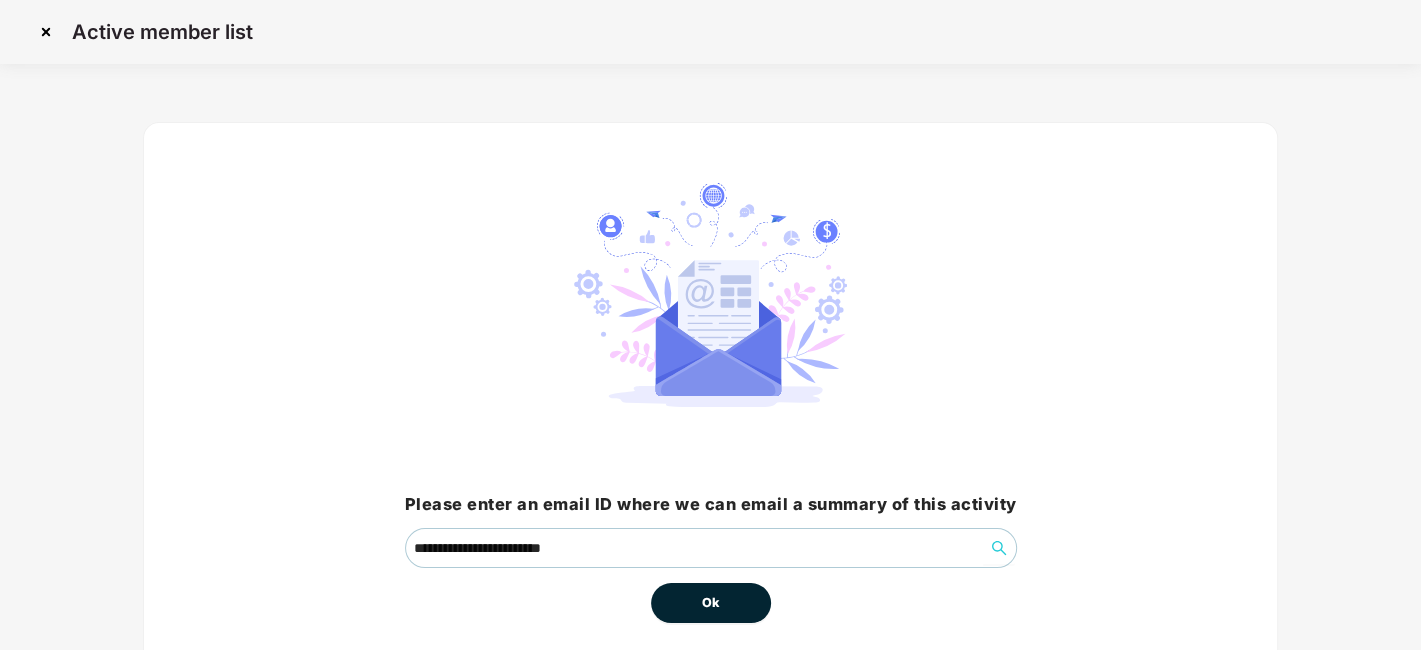 scroll, scrollTop: 86, scrollLeft: 0, axis: vertical 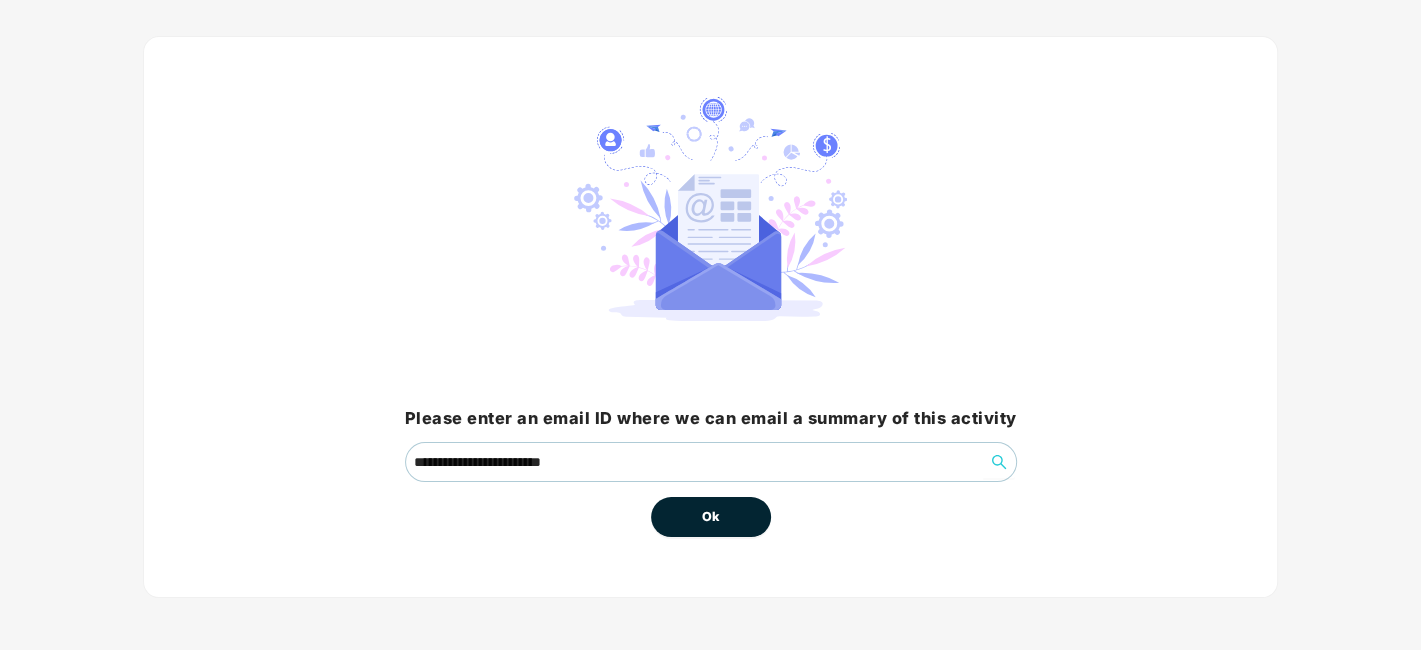 click on "Ok" at bounding box center (711, 517) 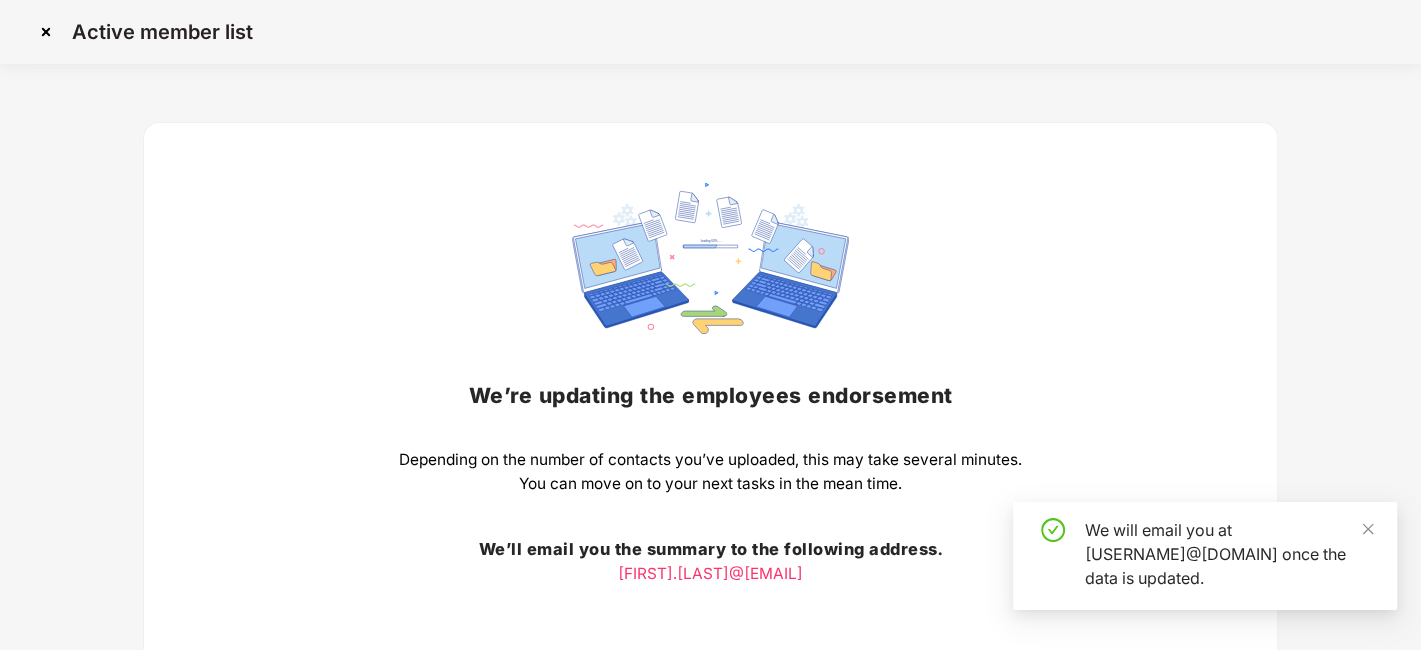 scroll, scrollTop: 156, scrollLeft: 0, axis: vertical 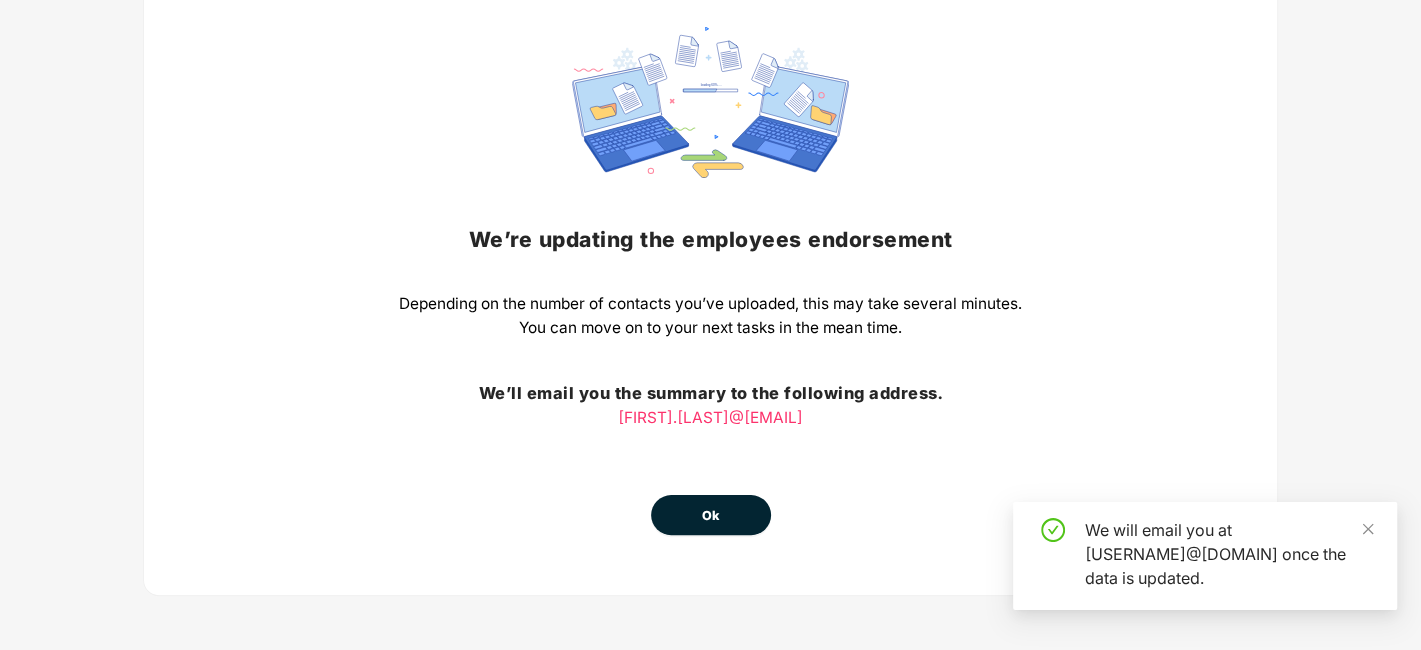 click on "Ok" at bounding box center [711, 516] 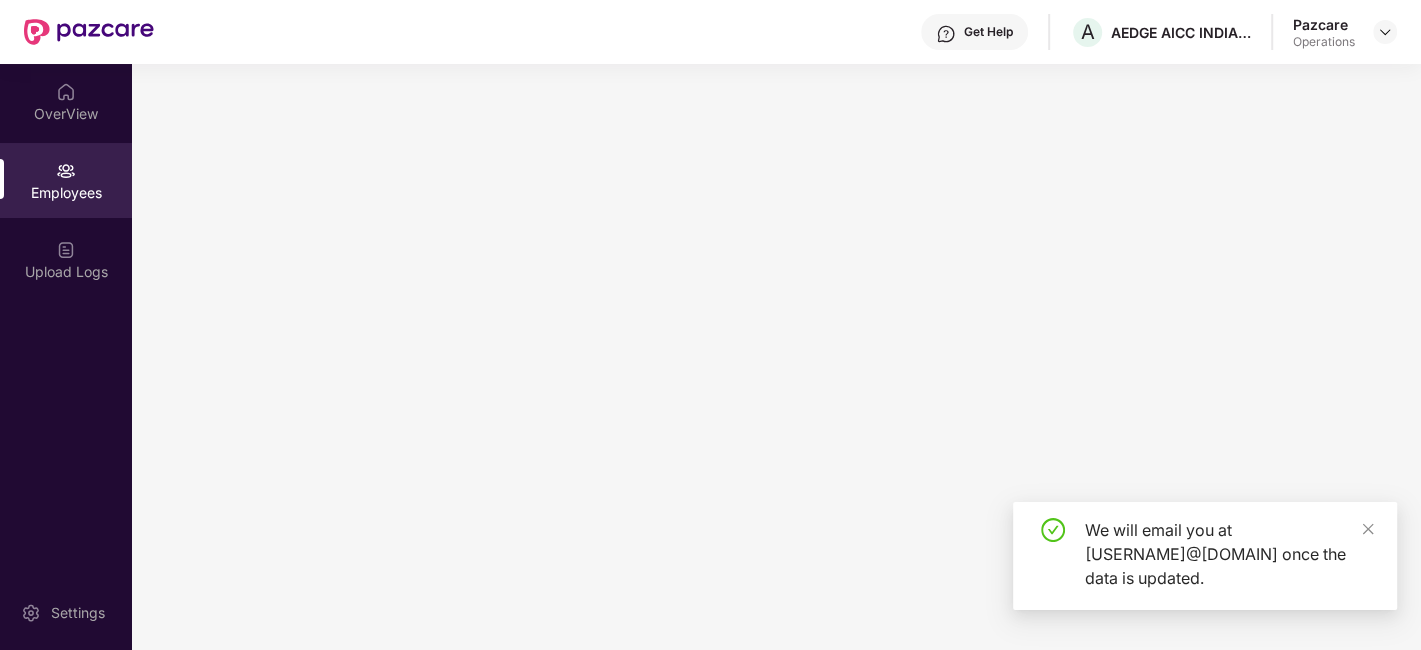 scroll, scrollTop: 0, scrollLeft: 0, axis: both 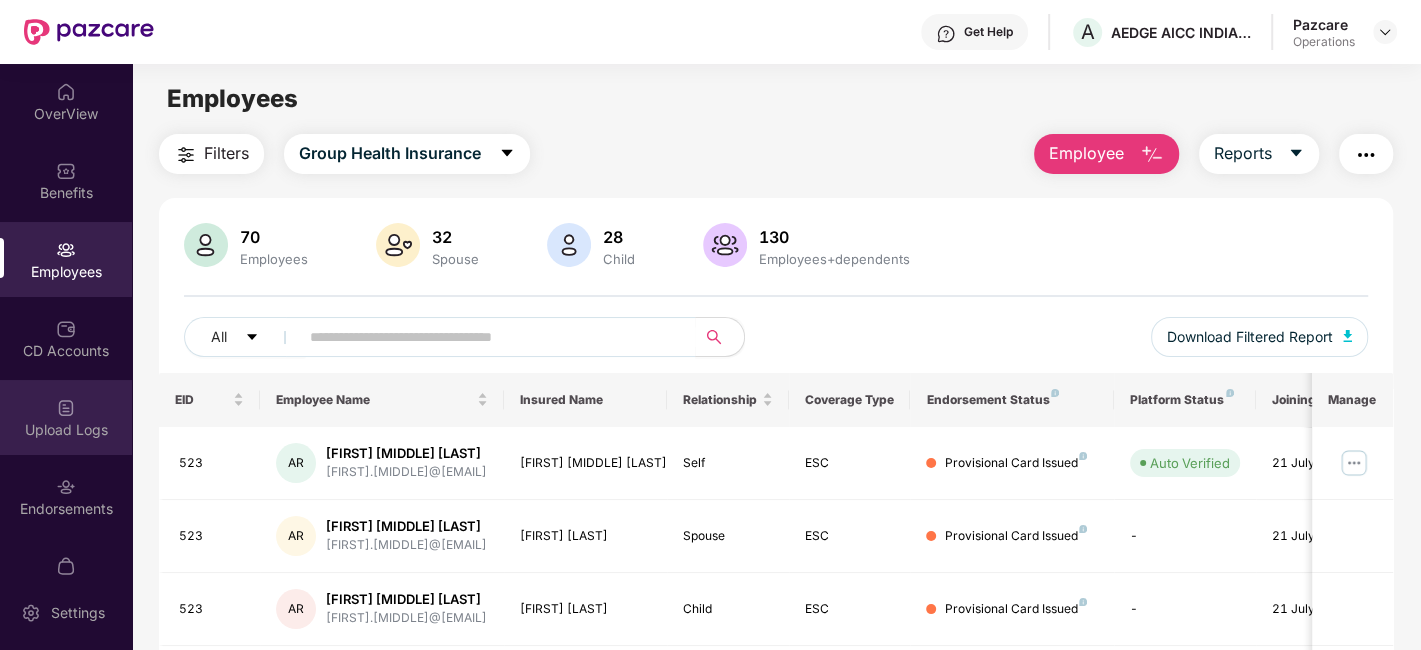 click on "Upload Logs" at bounding box center (66, 417) 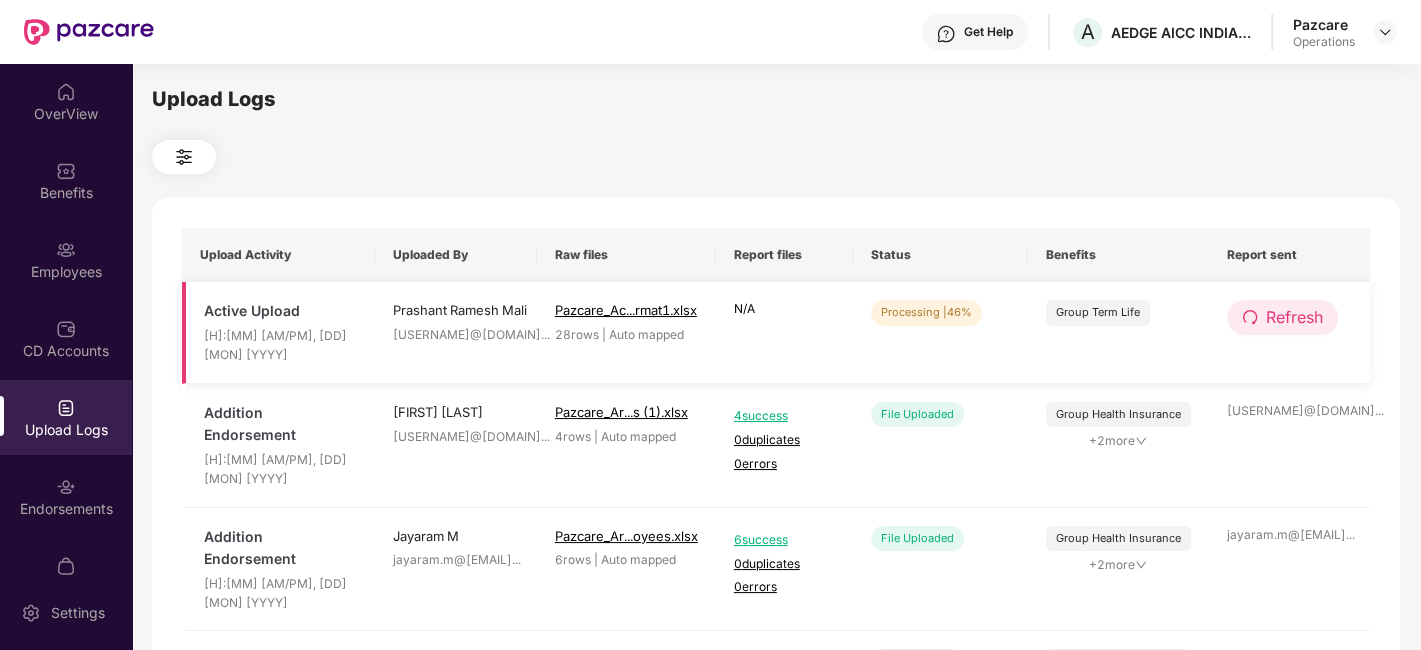 click on "Refresh" at bounding box center [1294, 317] 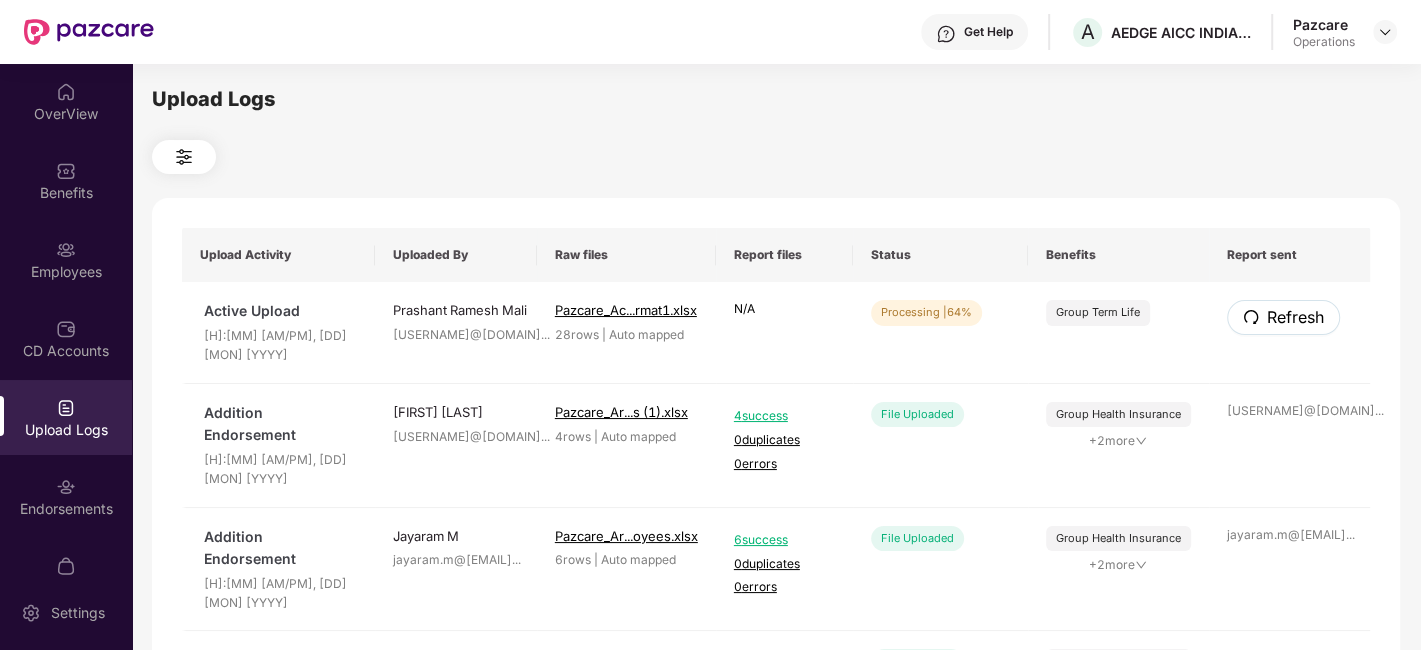 click on "Refresh" at bounding box center (1295, 317) 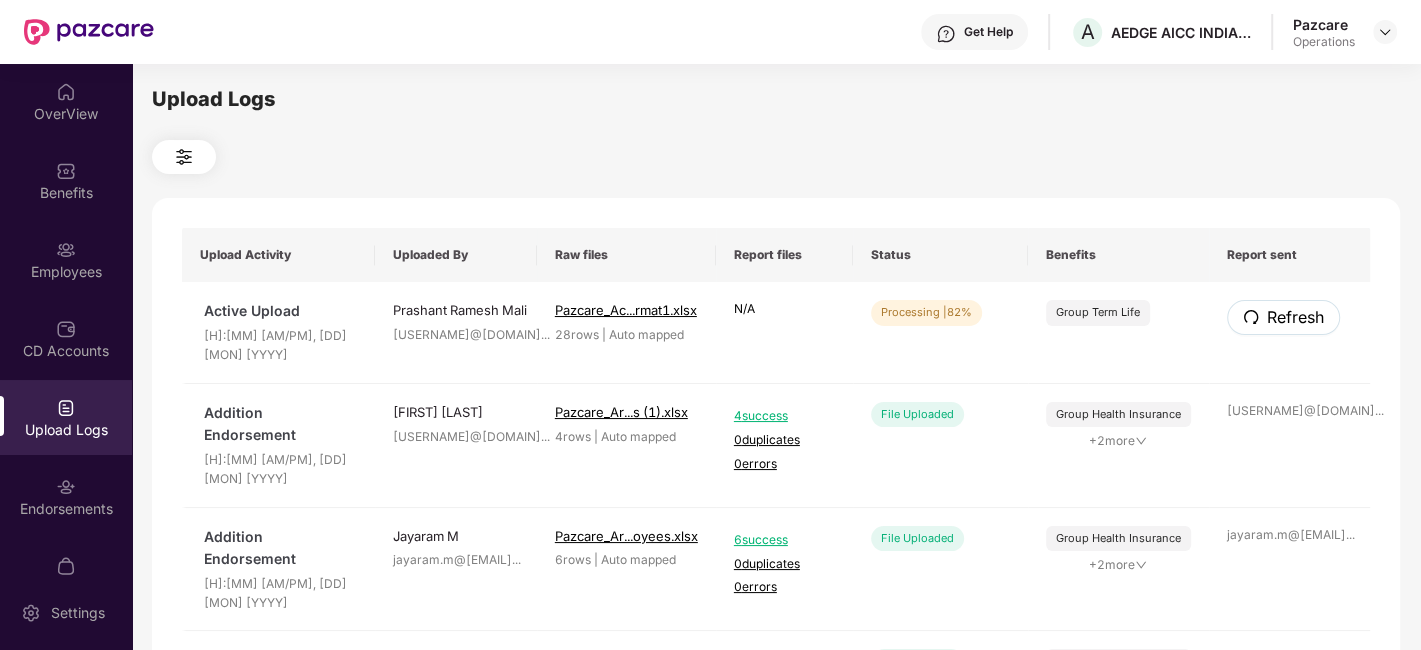 click on "Refresh" at bounding box center [1295, 317] 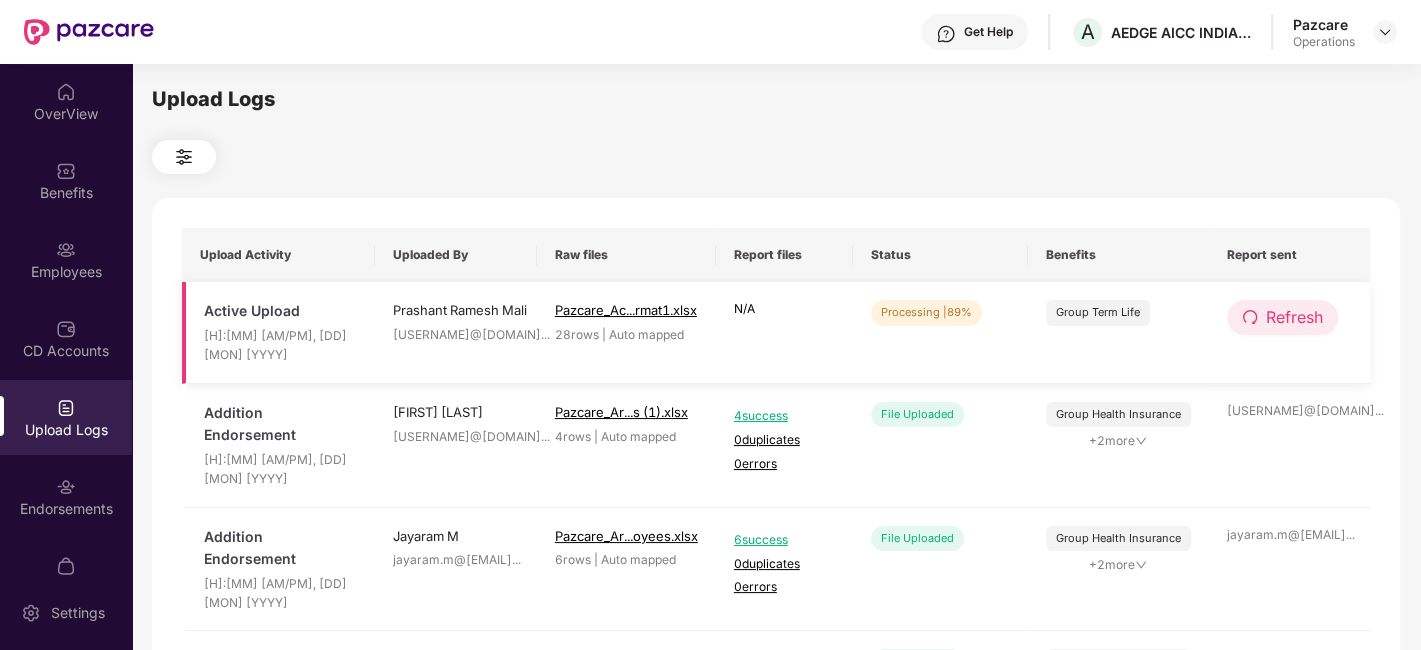 click on "Refresh" at bounding box center (1294, 317) 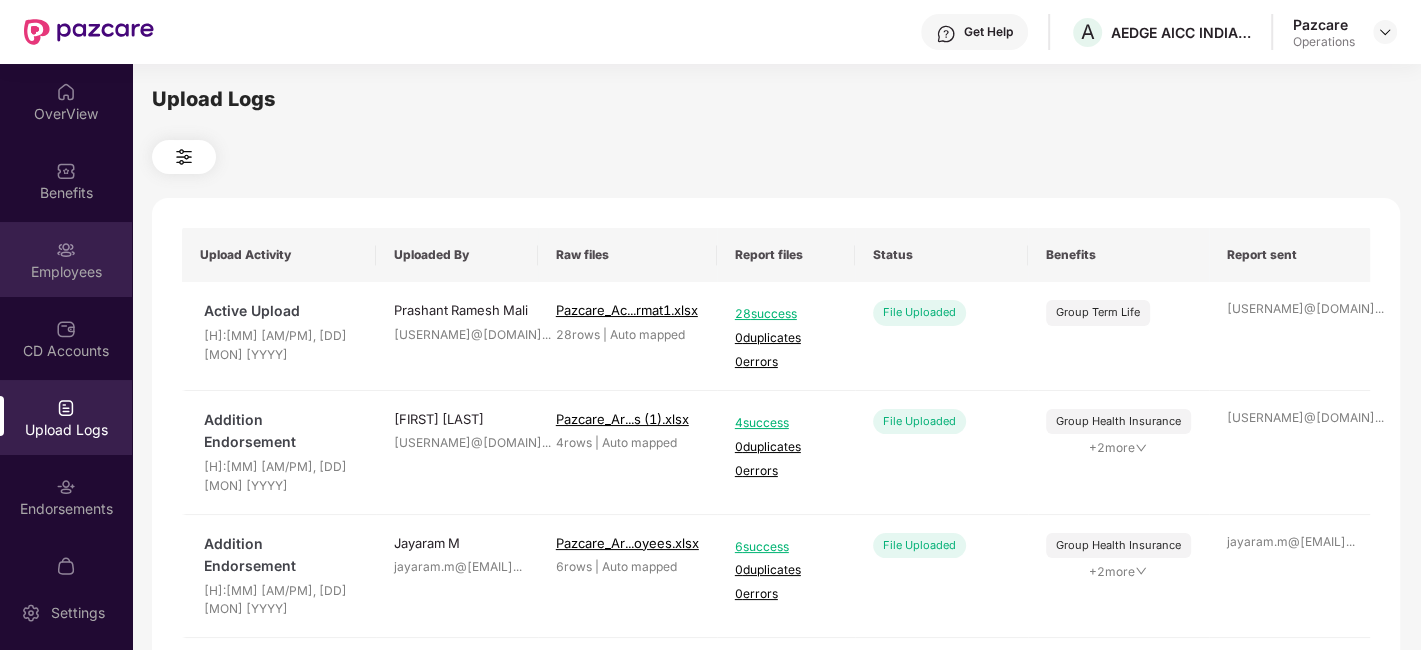 click on "Employees" at bounding box center (66, 259) 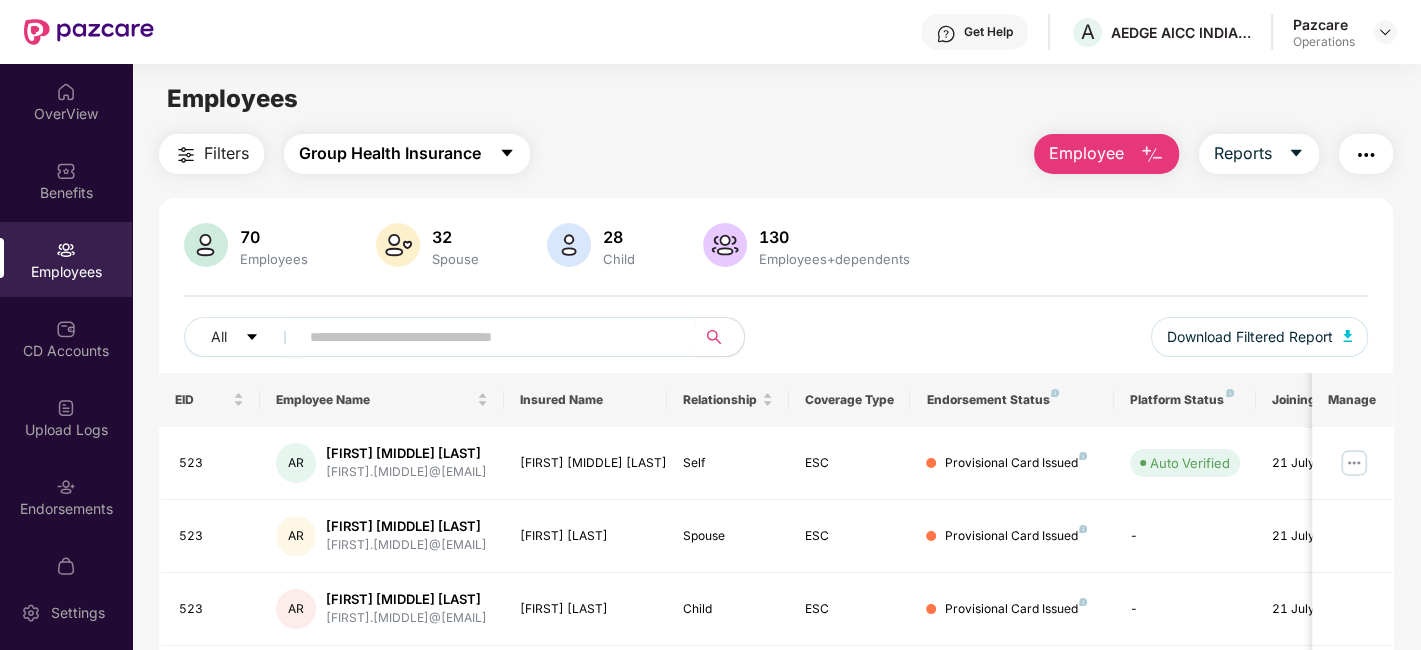 drag, startPoint x: 512, startPoint y: 127, endPoint x: 504, endPoint y: 147, distance: 21.540659 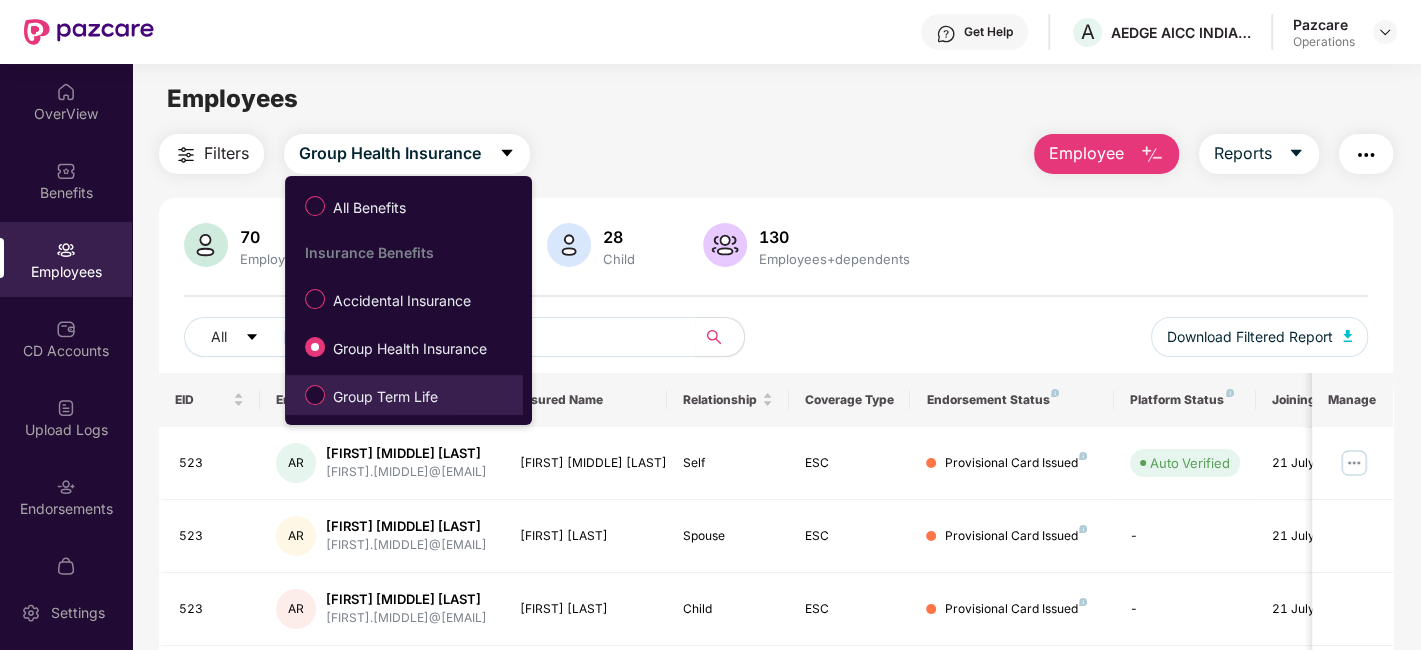 click on "Group Term Life" at bounding box center [385, 397] 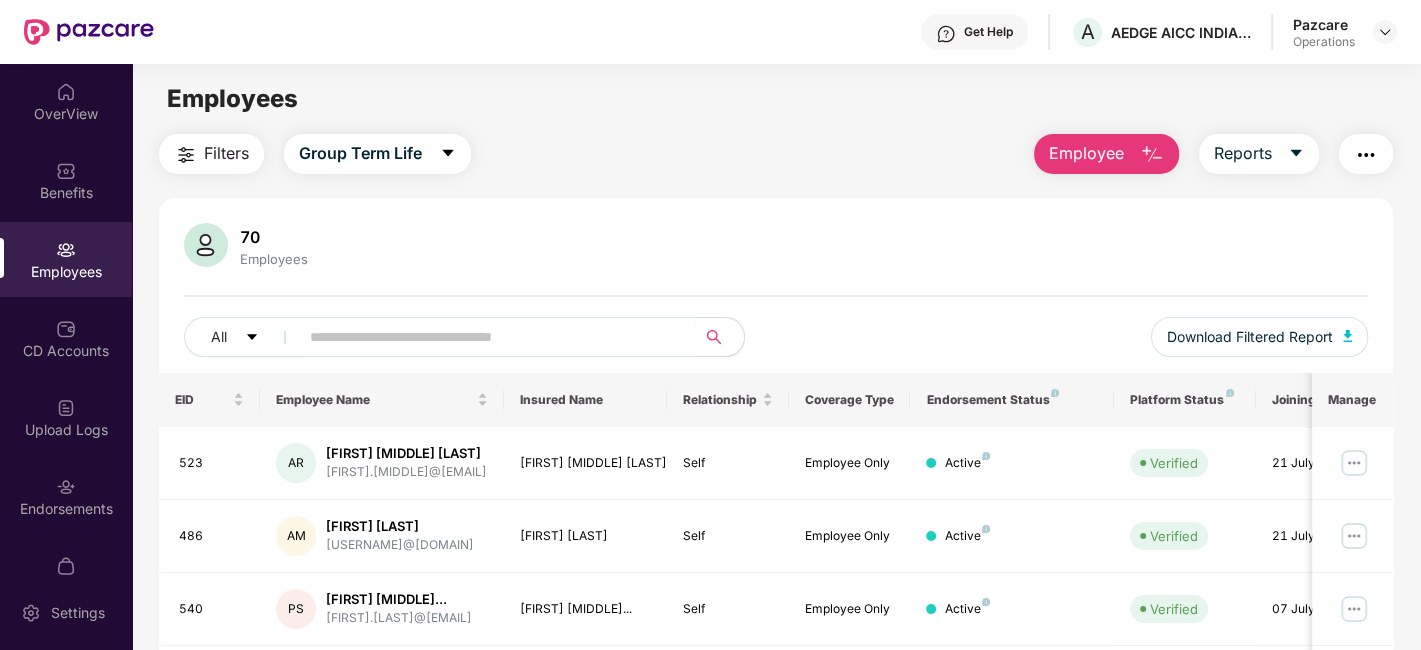 click on "Filters" at bounding box center [226, 153] 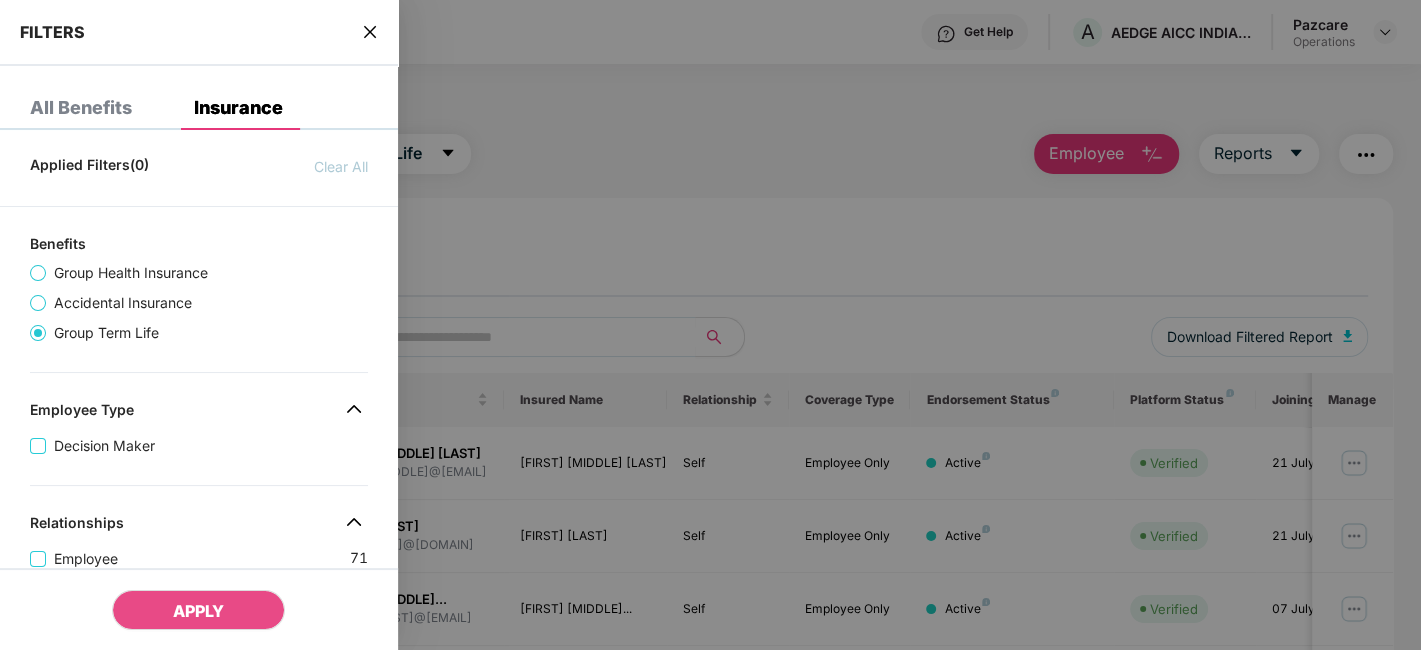 scroll, scrollTop: 605, scrollLeft: 0, axis: vertical 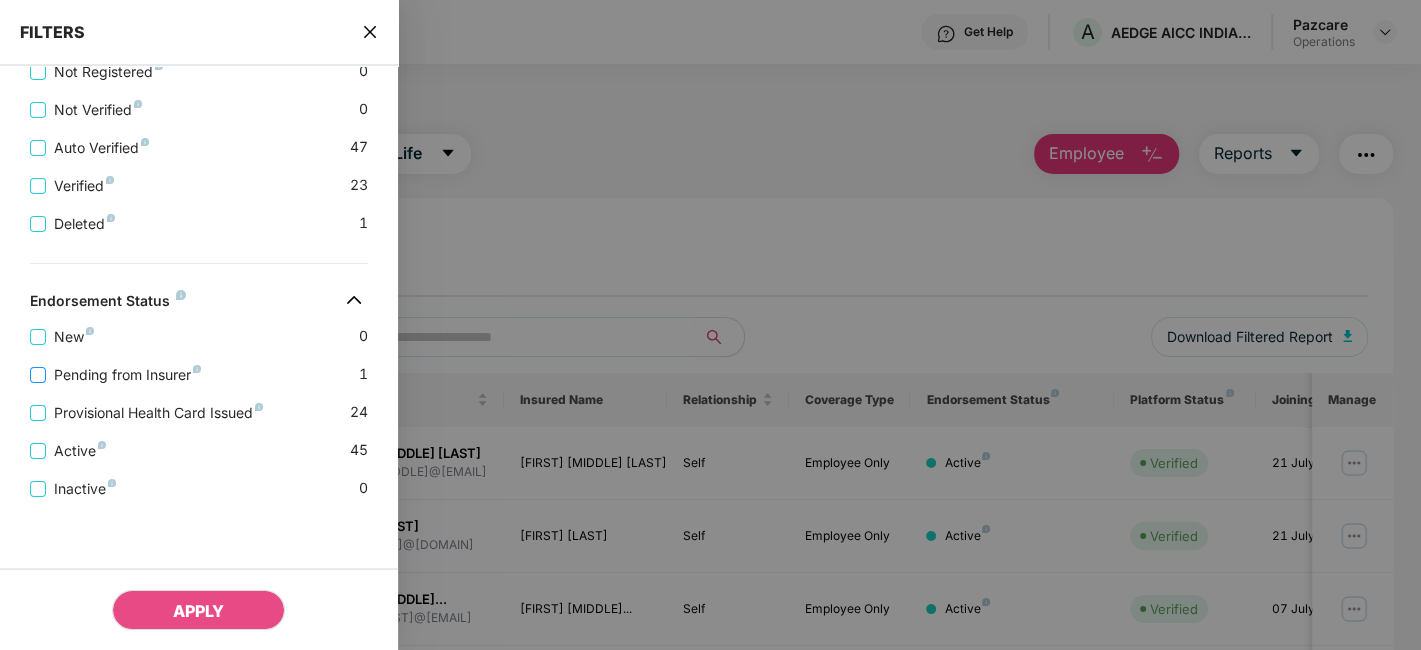 click on "Pending from Insurer" at bounding box center (127, 375) 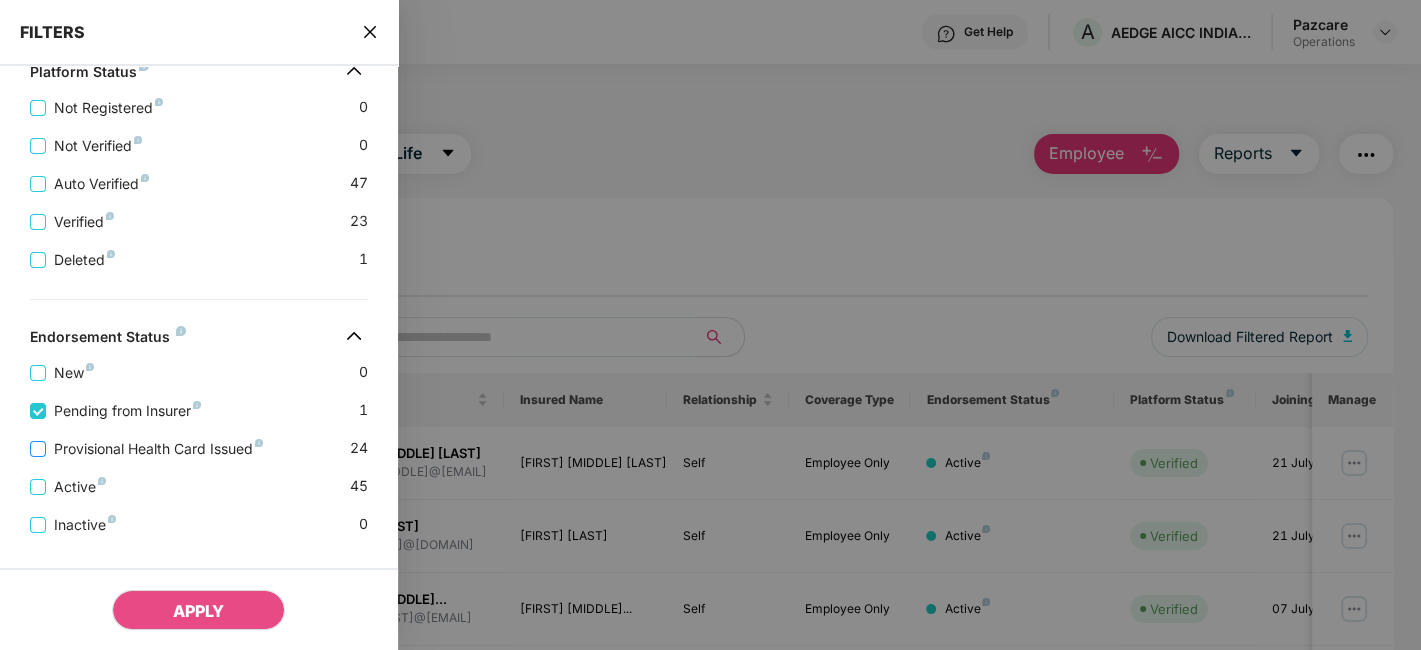 click on "Provisional Health Card Issued" at bounding box center [158, 449] 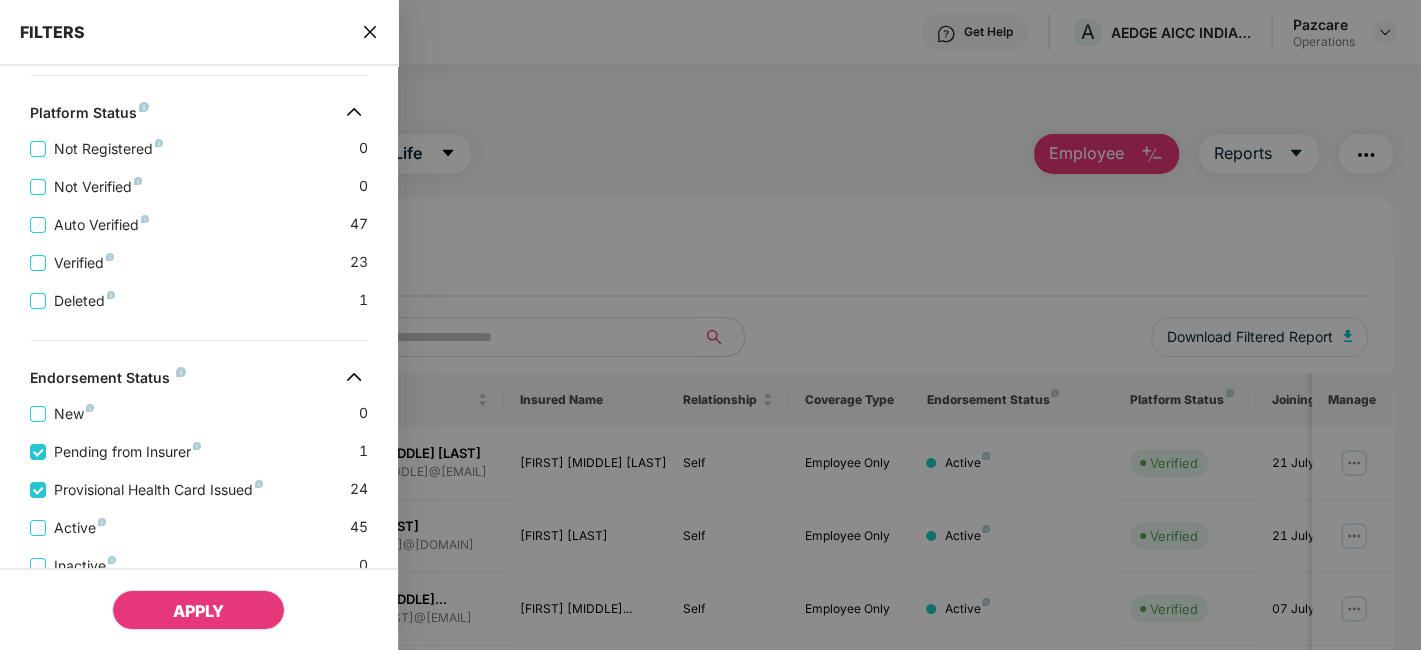 click on "APPLY" at bounding box center [198, 611] 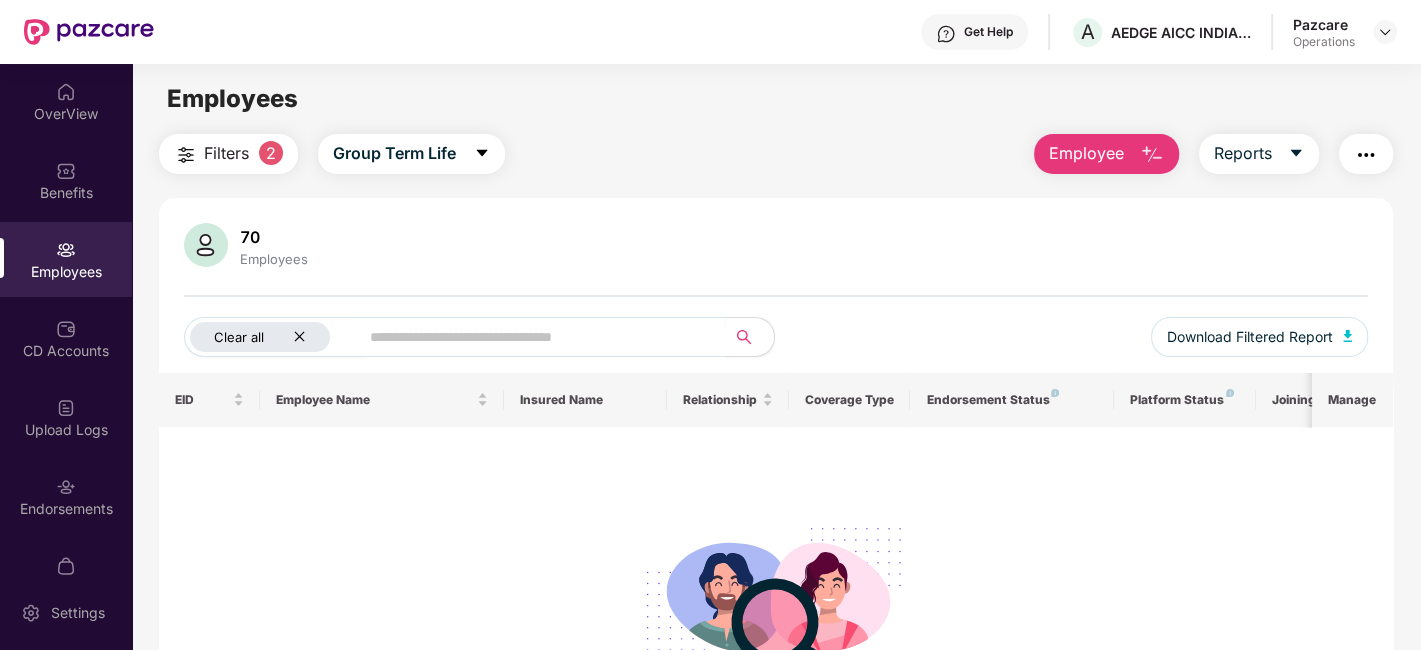 click on "Clear all" at bounding box center (260, 337) 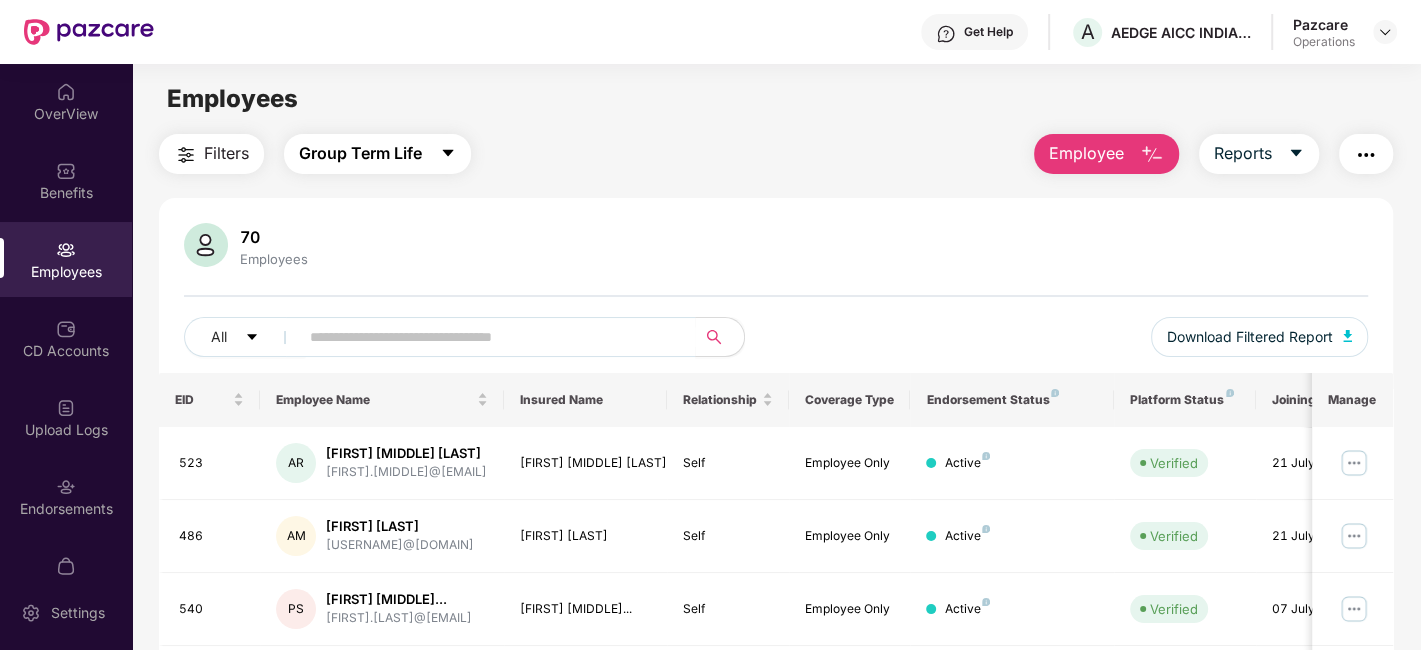 click on "Group Term Life" at bounding box center [377, 154] 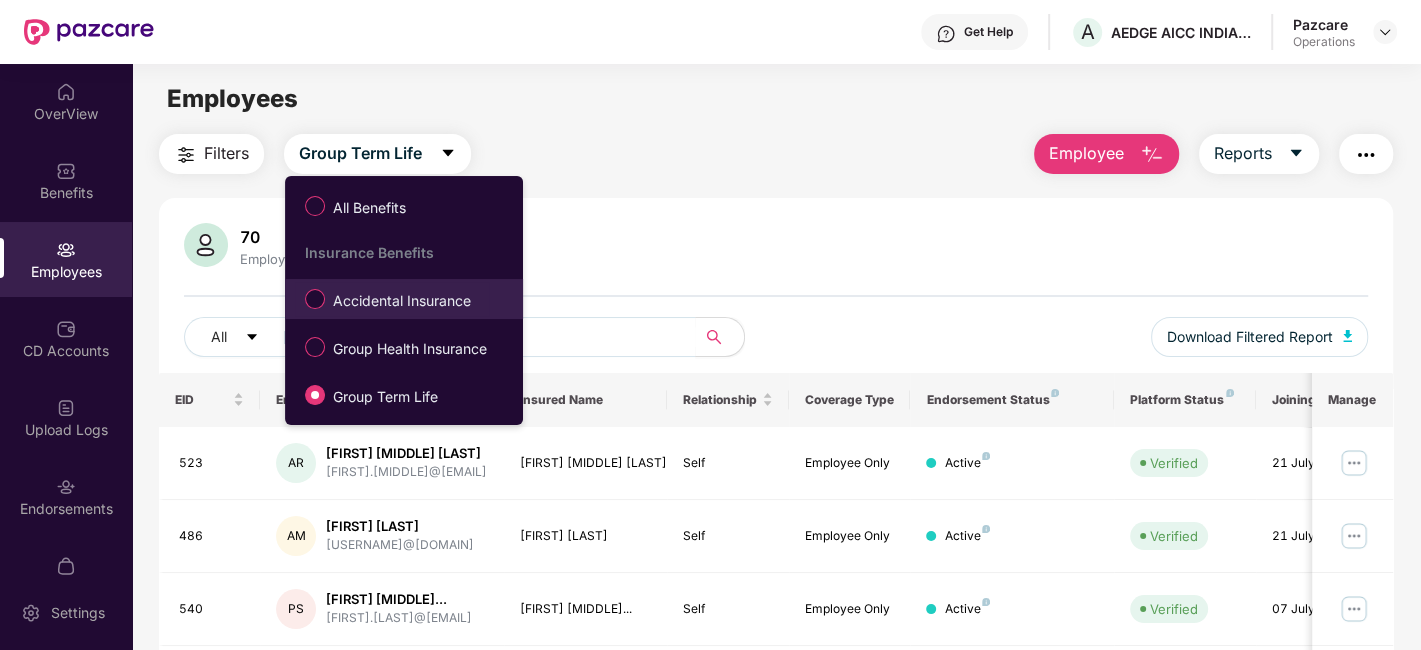 click on "Accidental Insurance" at bounding box center [402, 301] 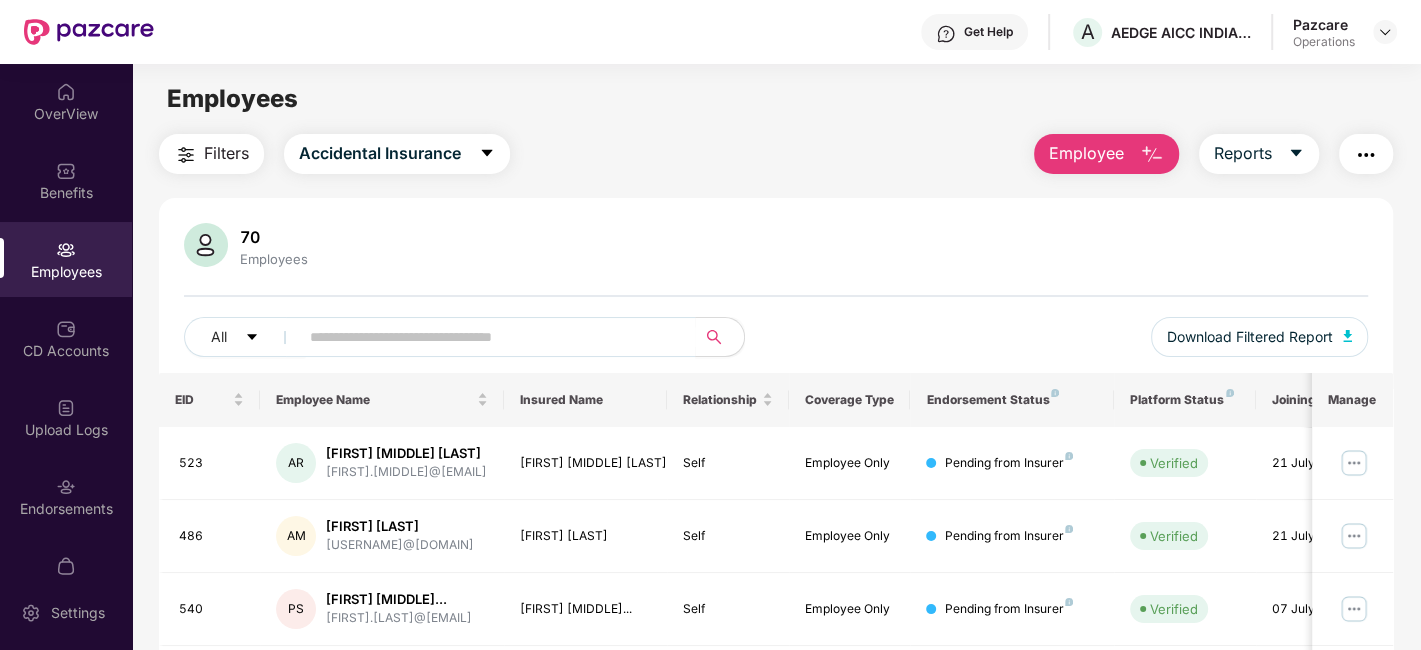 click on "Filters" at bounding box center (226, 153) 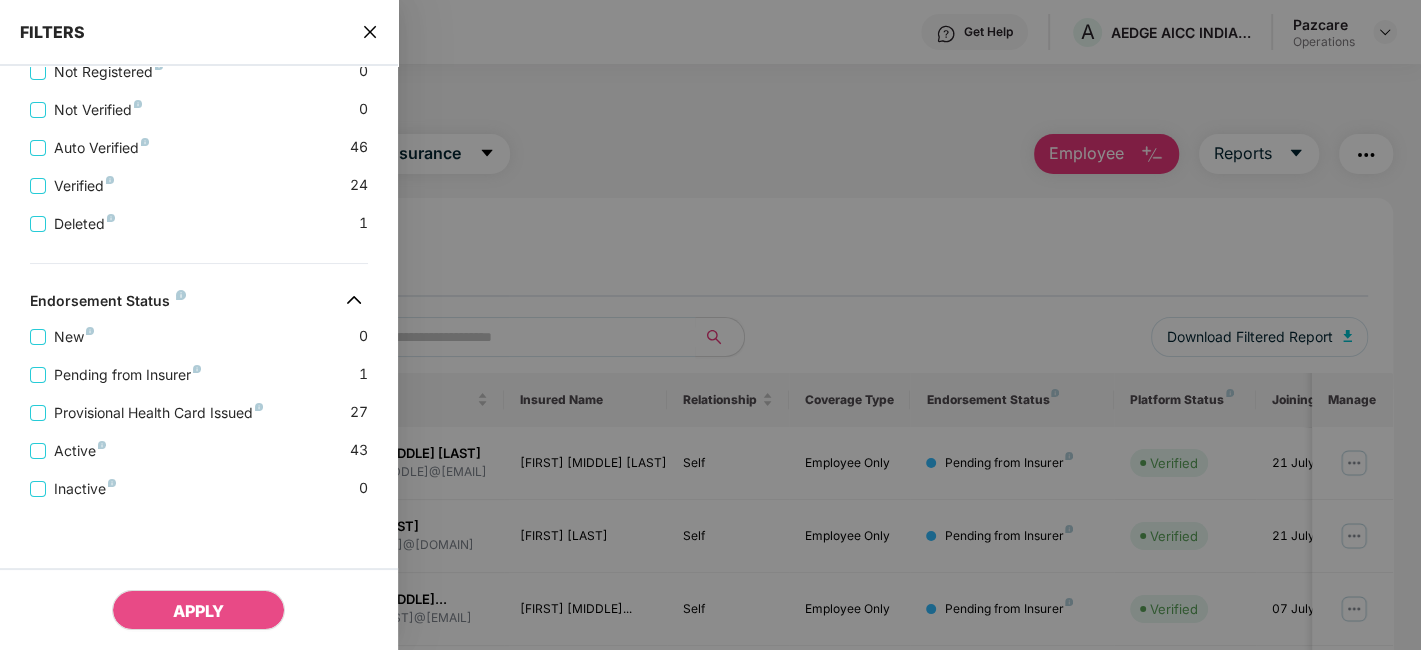 click 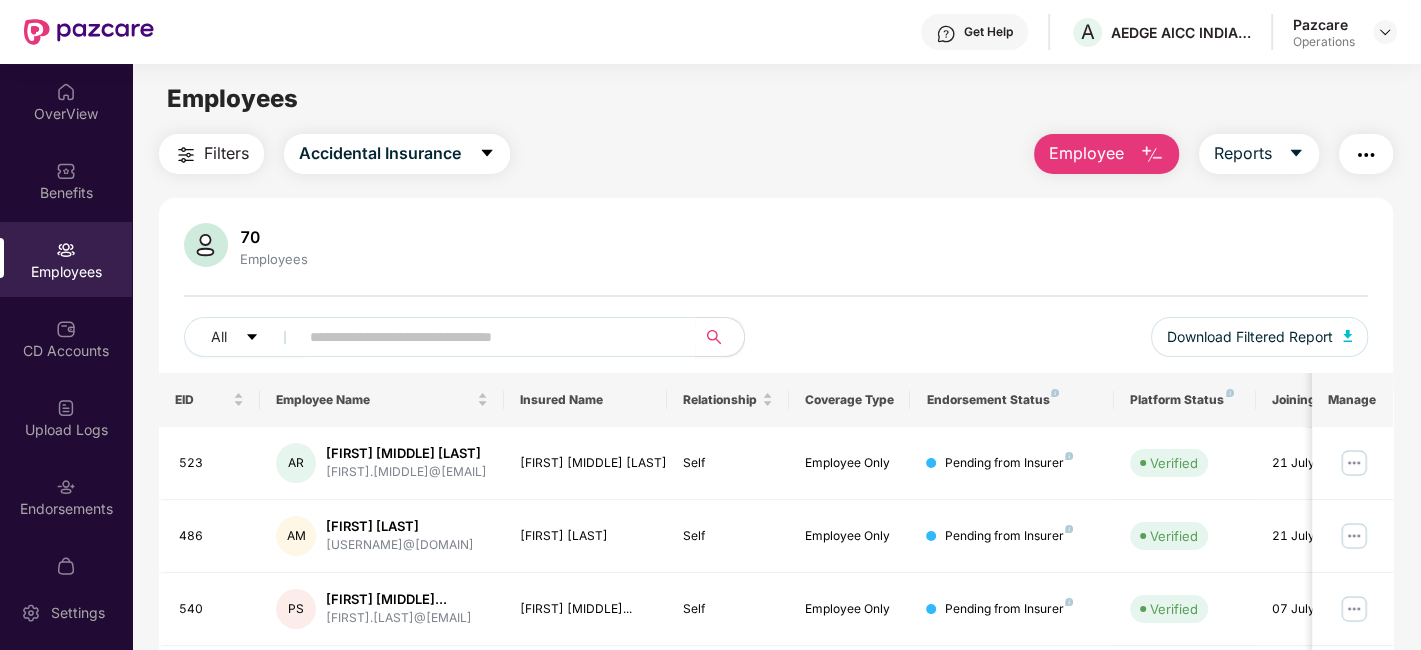 type 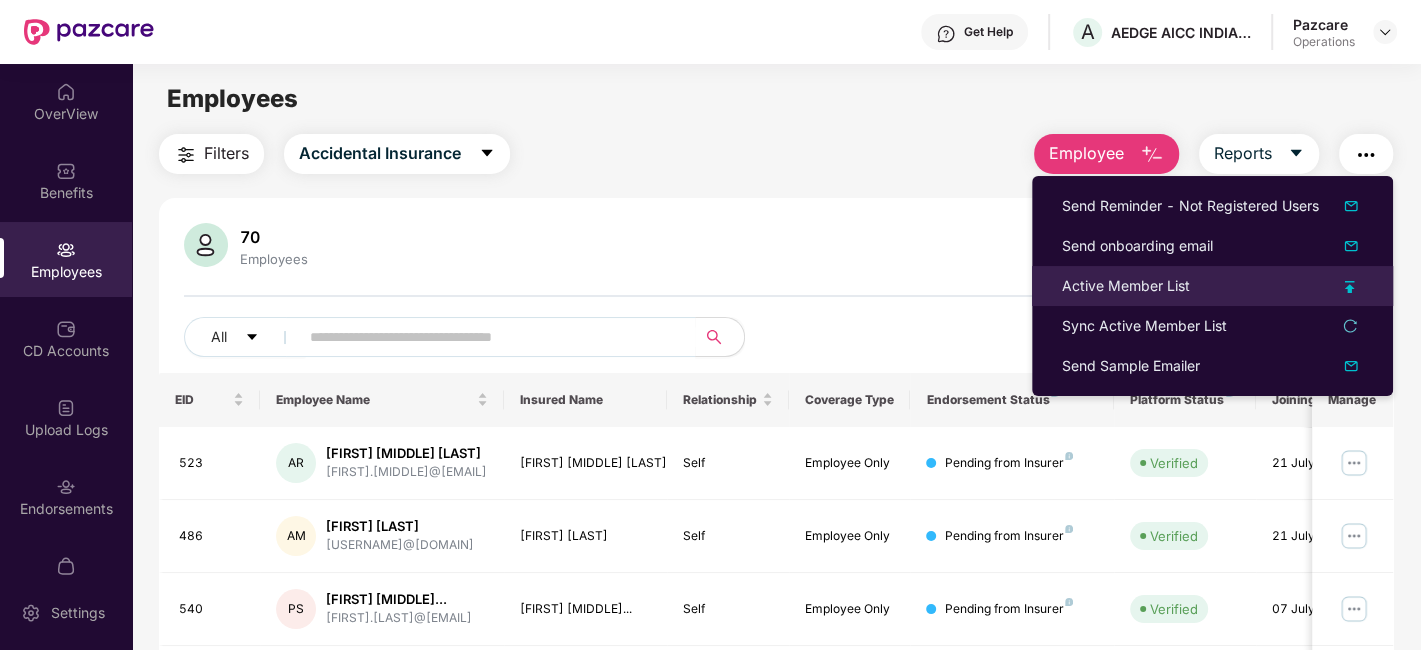click on "Active Member List" at bounding box center [1126, 286] 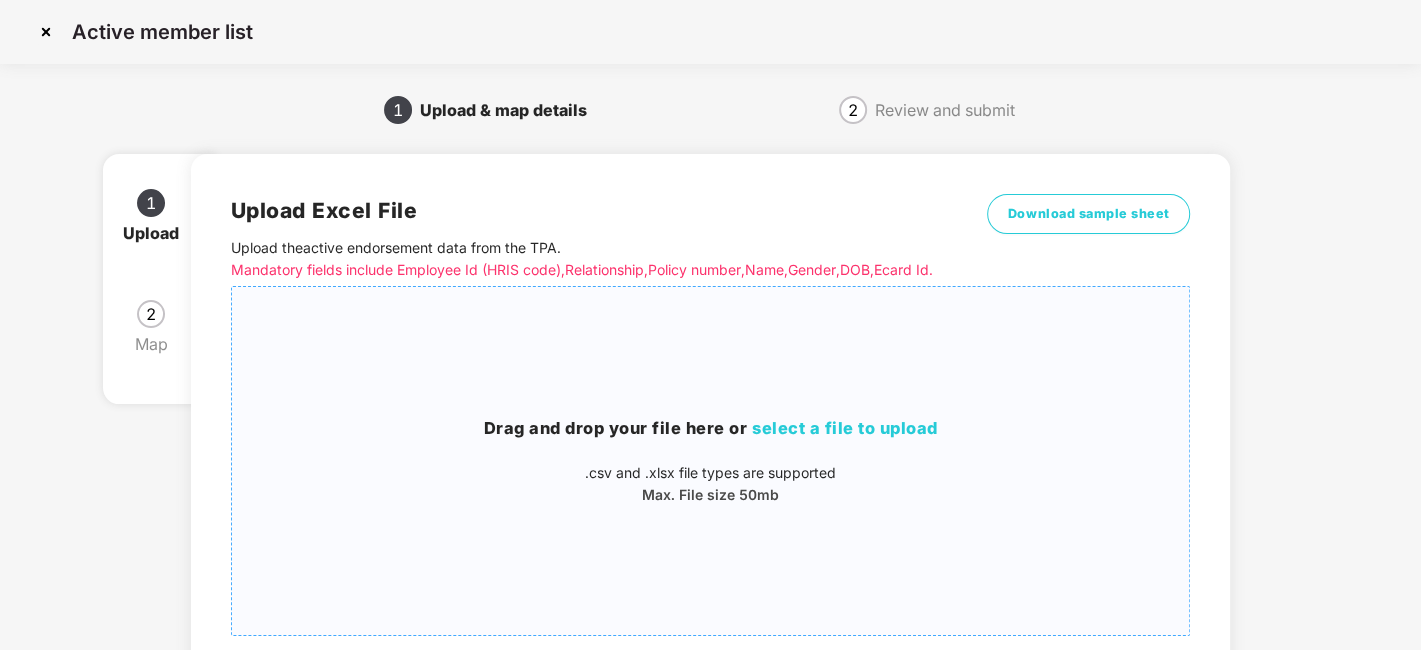 click on "Drag and drop your file here or  select a file to upload .csv and .xlsx file types are supported Max. File size 50mb" at bounding box center (711, 461) 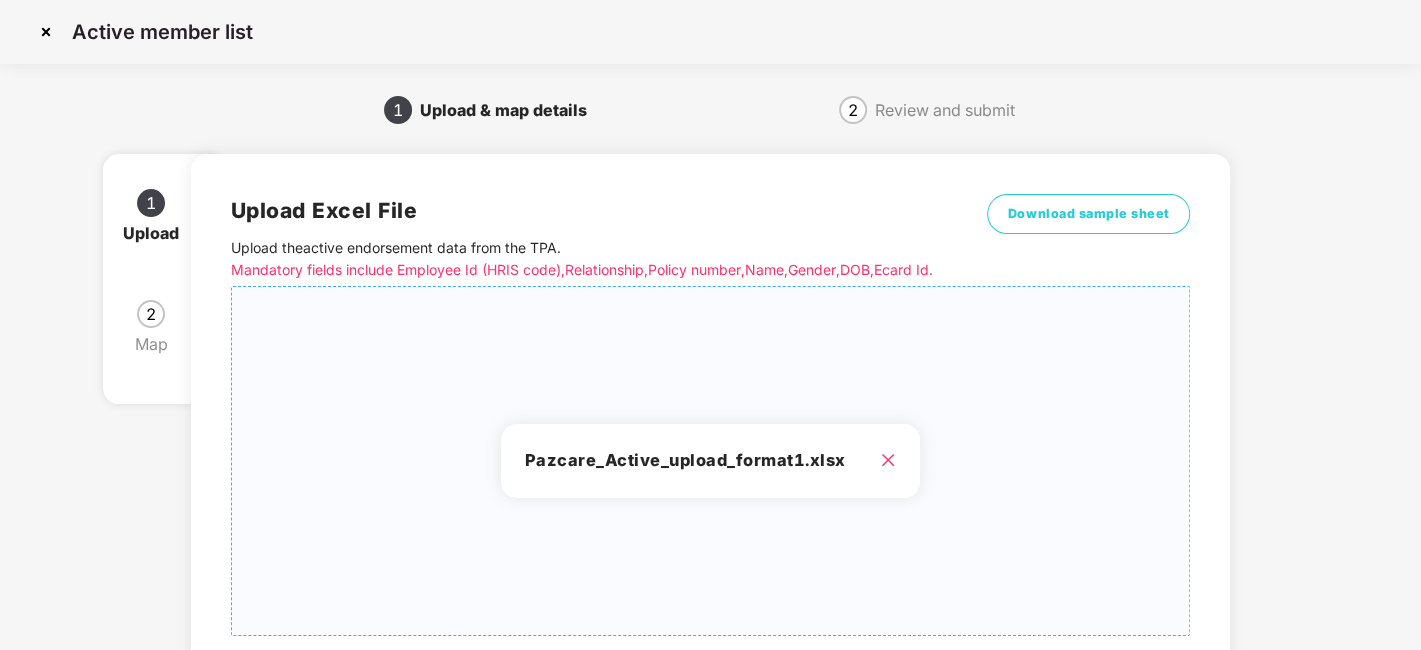 scroll, scrollTop: 214, scrollLeft: 0, axis: vertical 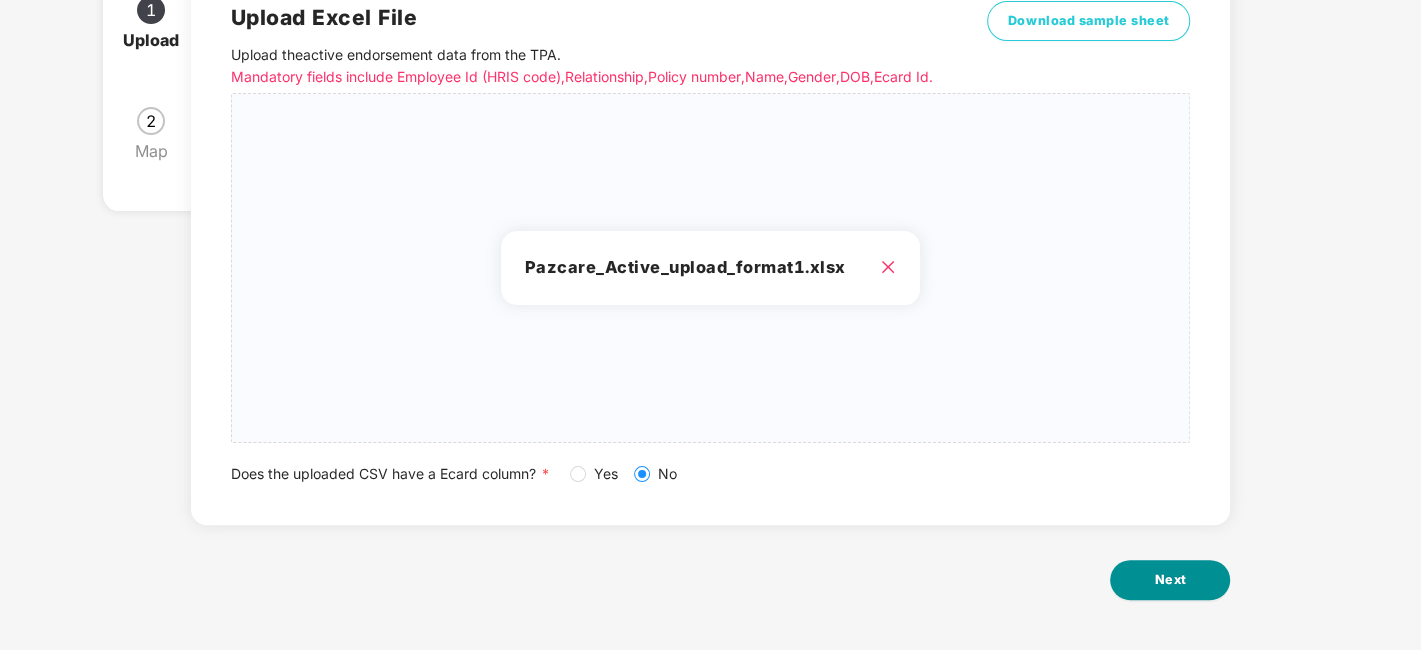 click on "Next" at bounding box center (1170, 580) 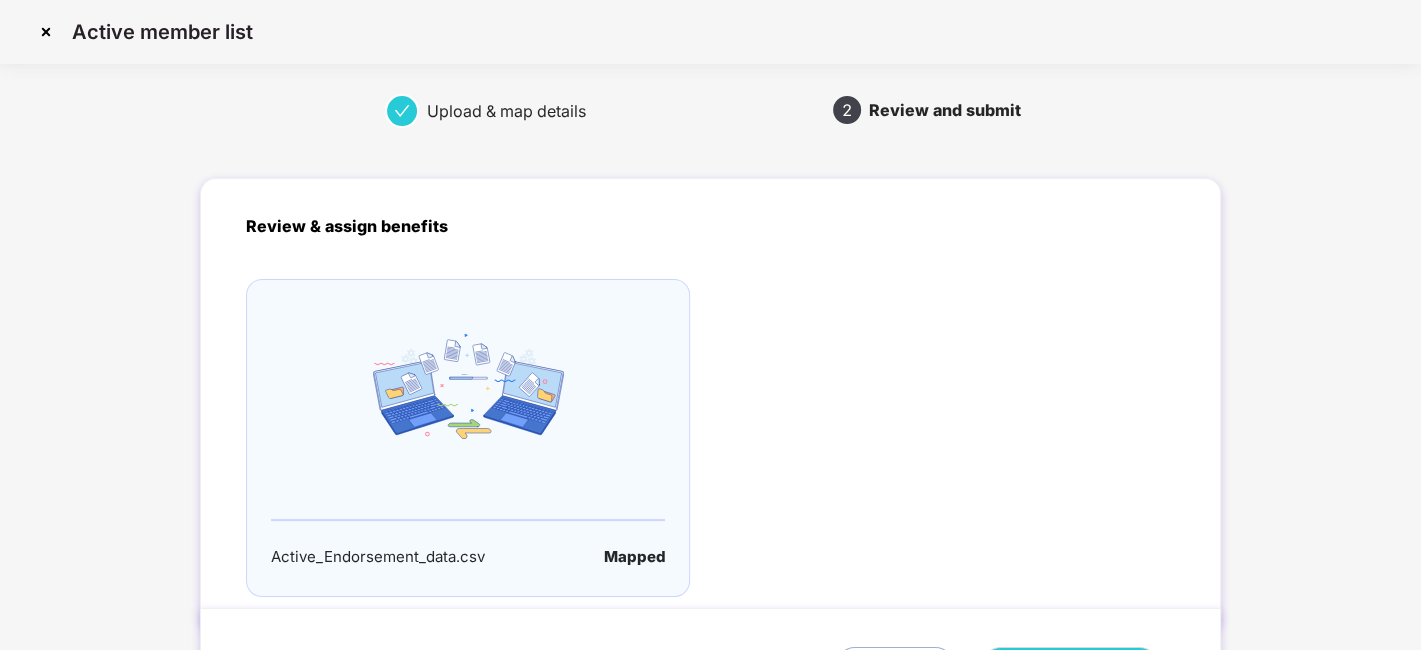scroll, scrollTop: 132, scrollLeft: 0, axis: vertical 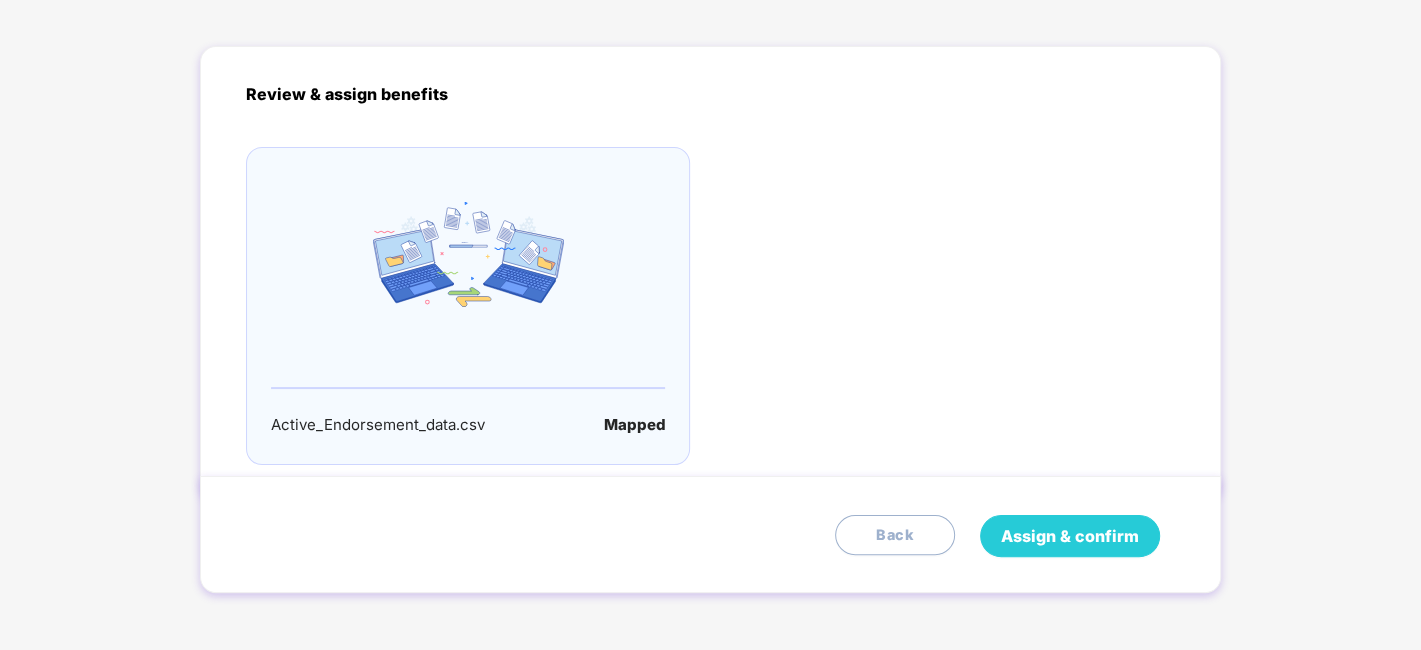 click on "Assign & confirm" at bounding box center [1070, 536] 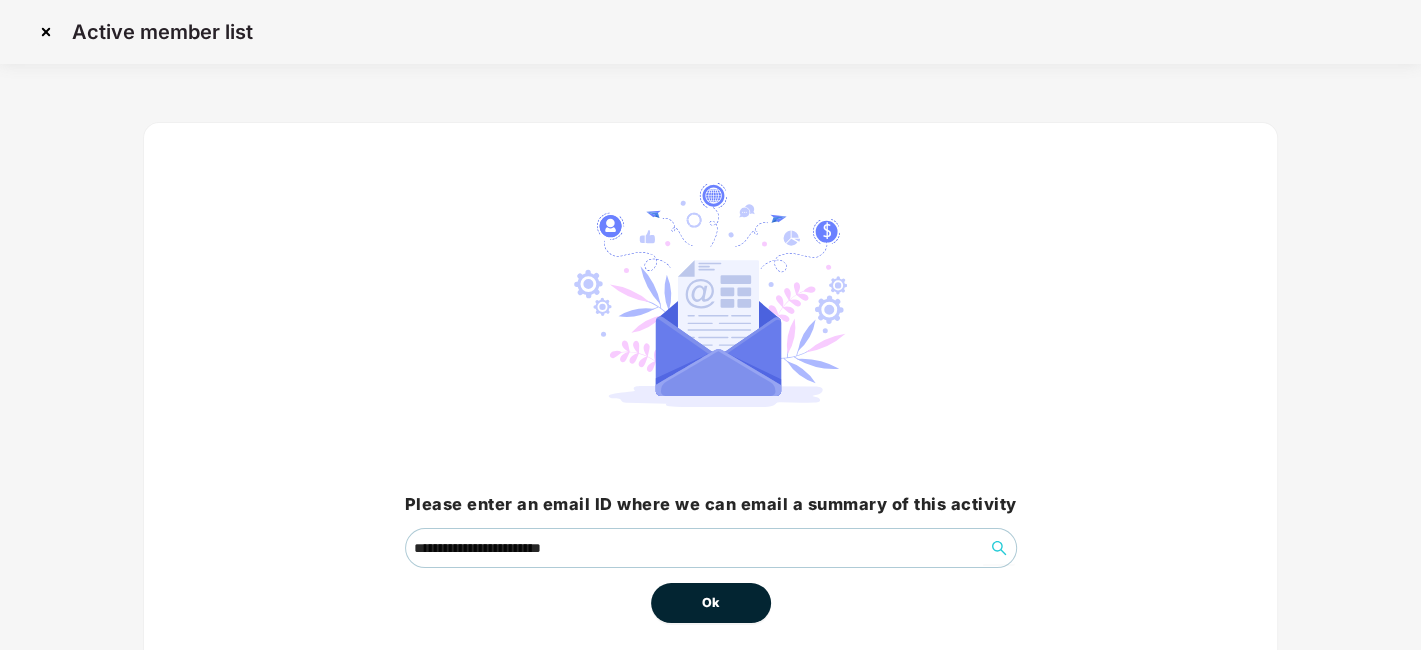 scroll, scrollTop: 86, scrollLeft: 0, axis: vertical 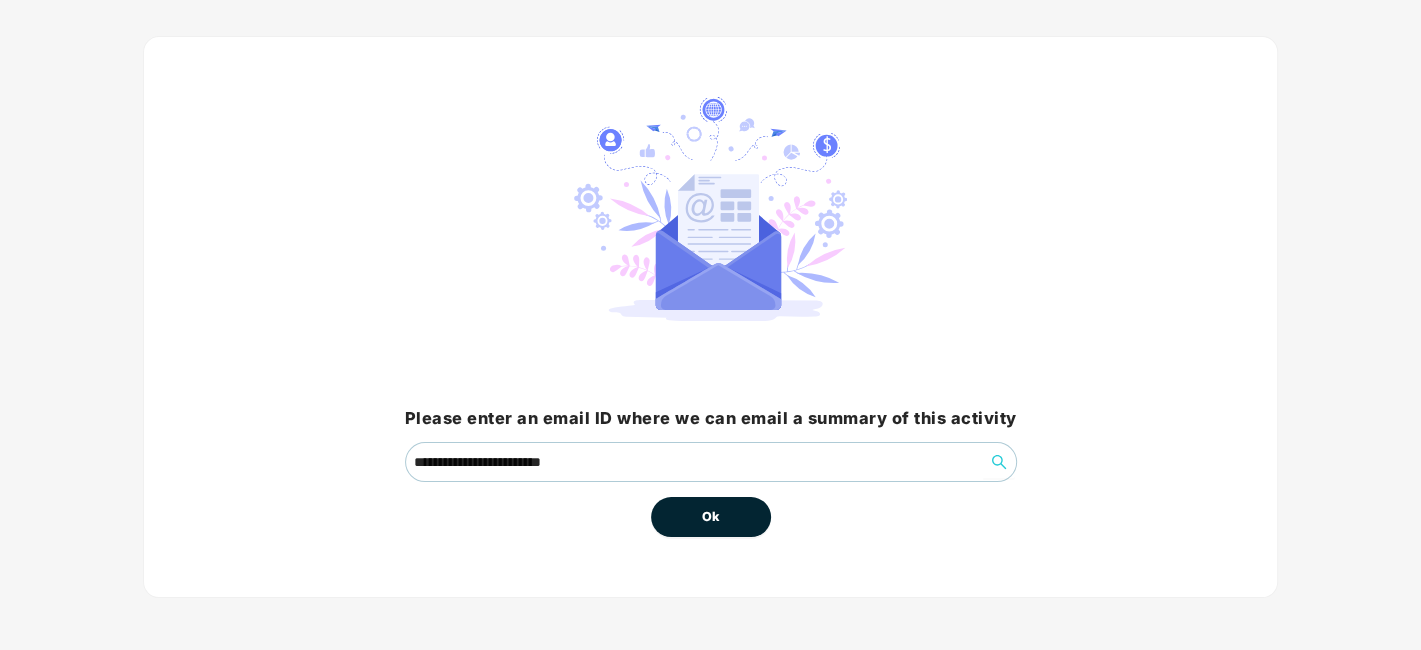 click on "Ok" at bounding box center (711, 517) 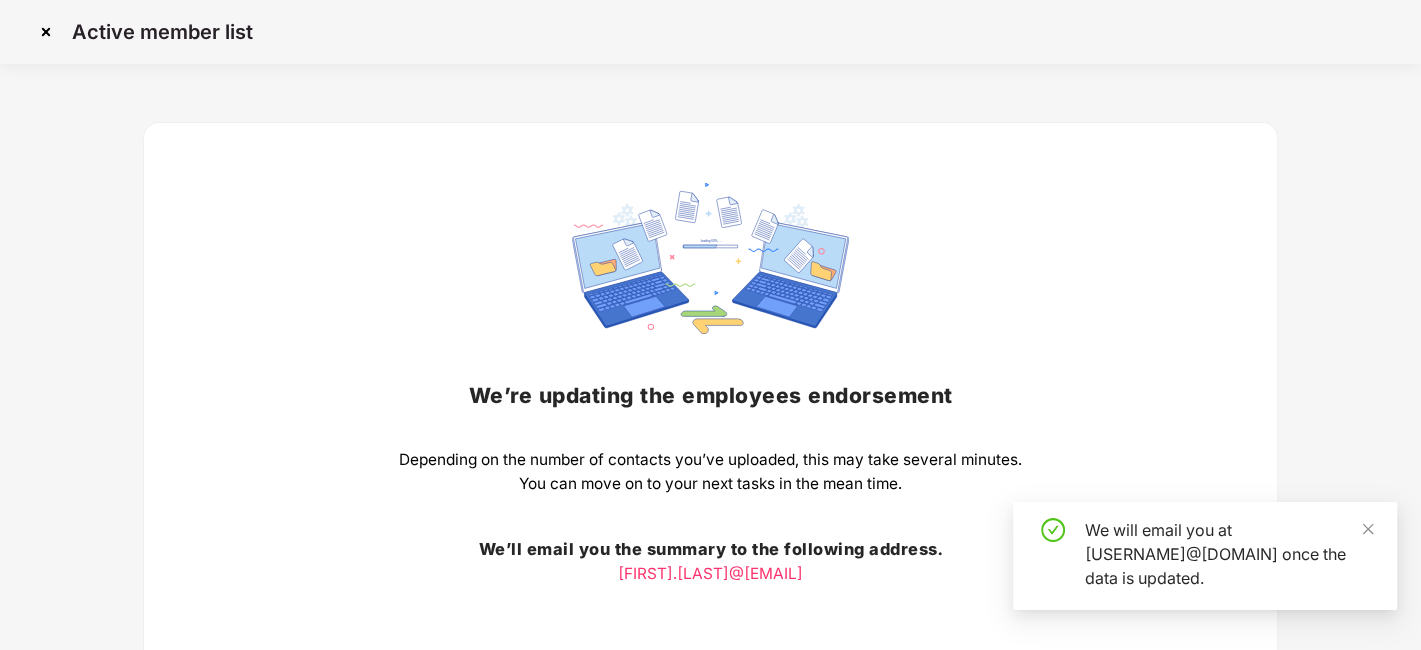 scroll, scrollTop: 156, scrollLeft: 0, axis: vertical 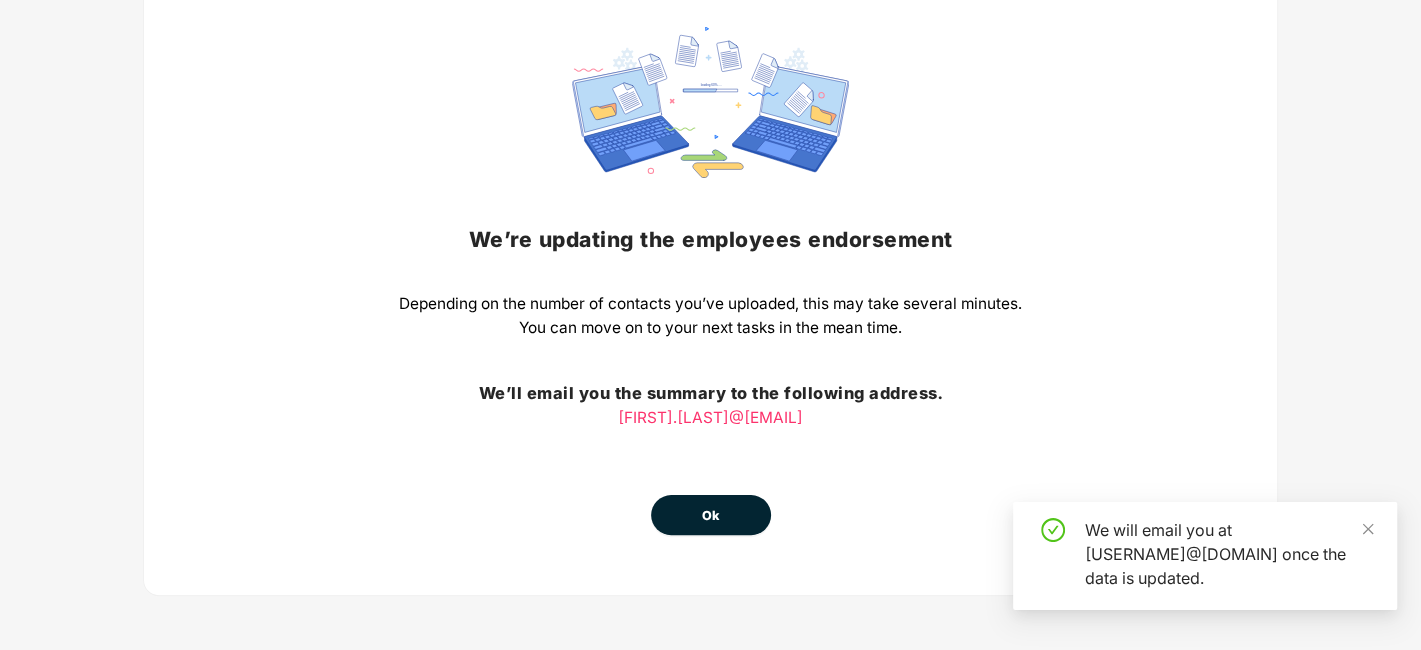 click on "Ok" at bounding box center (711, 516) 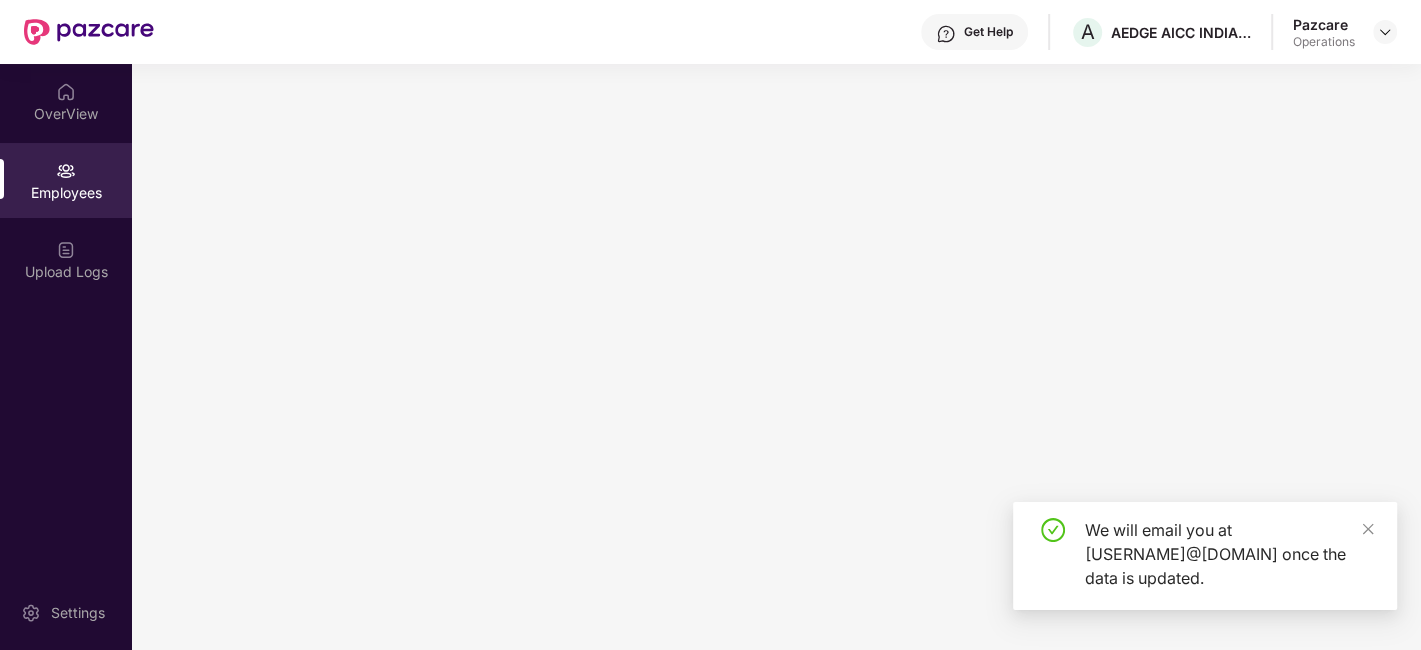 scroll, scrollTop: 0, scrollLeft: 0, axis: both 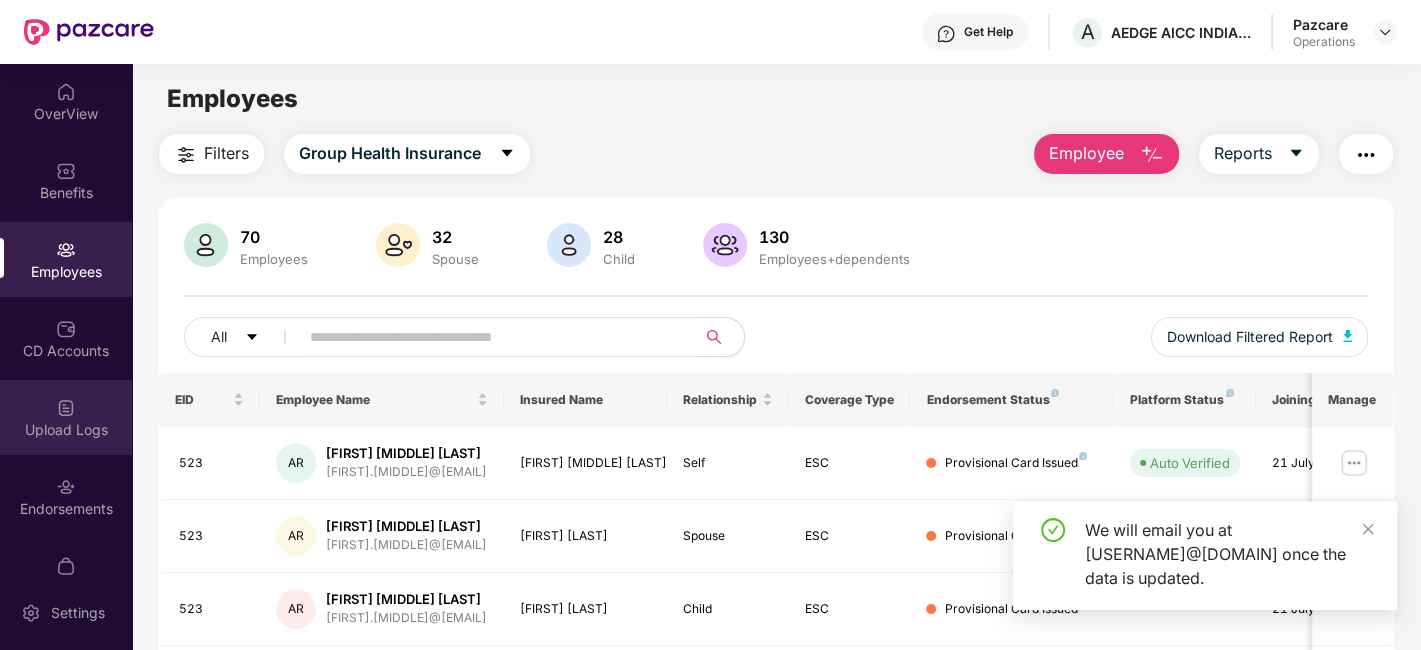 click on "Upload Logs" at bounding box center (66, 417) 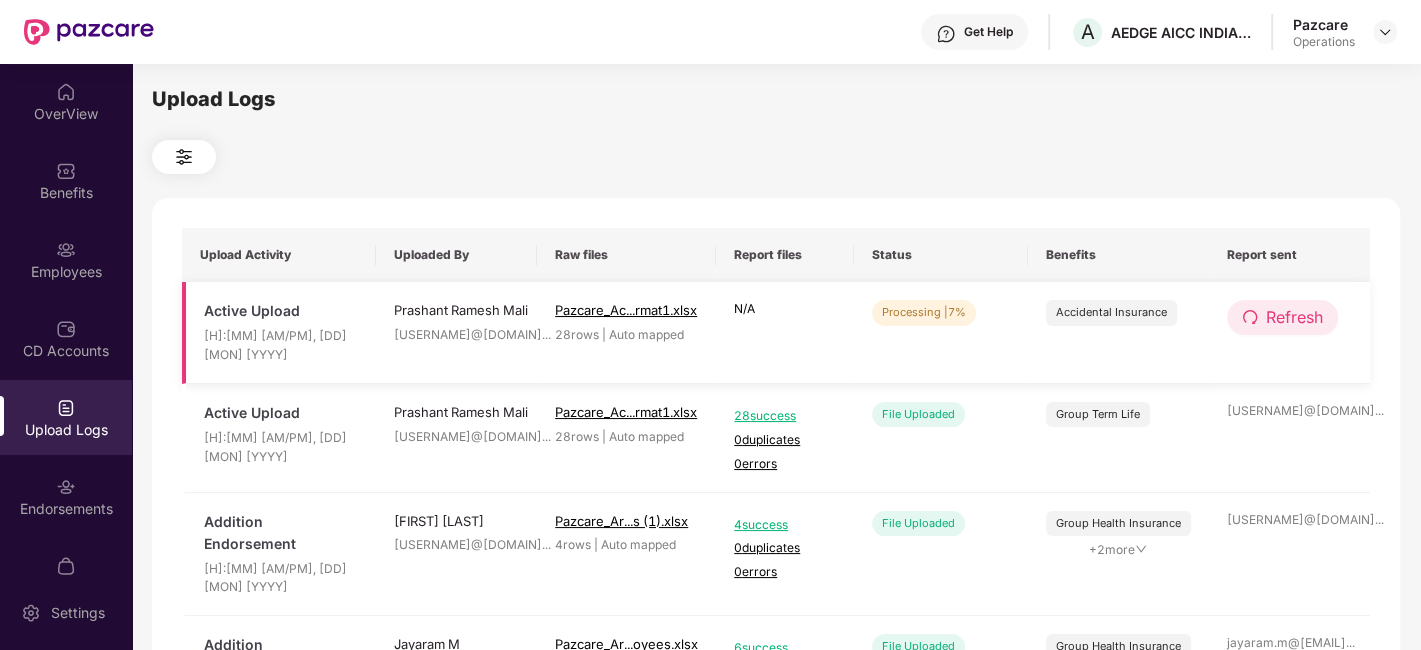 click on "Refresh" at bounding box center (1294, 317) 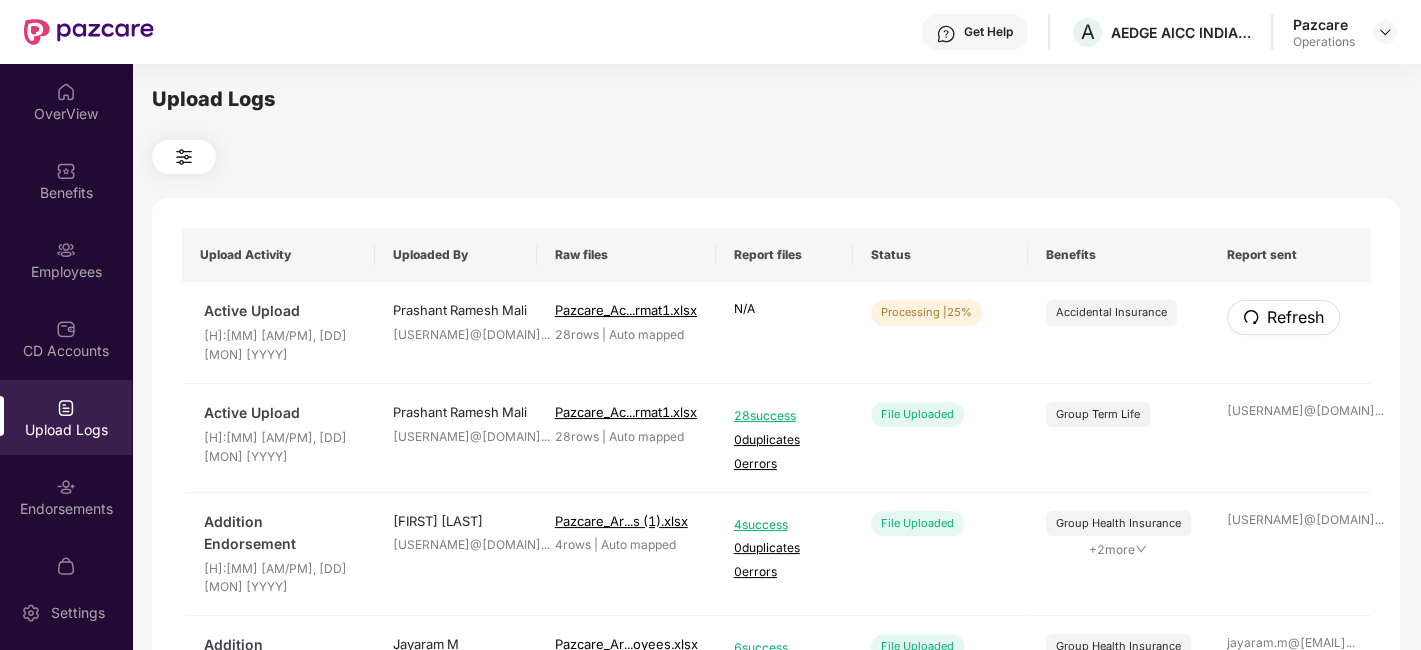 click on "Refresh" at bounding box center (1295, 317) 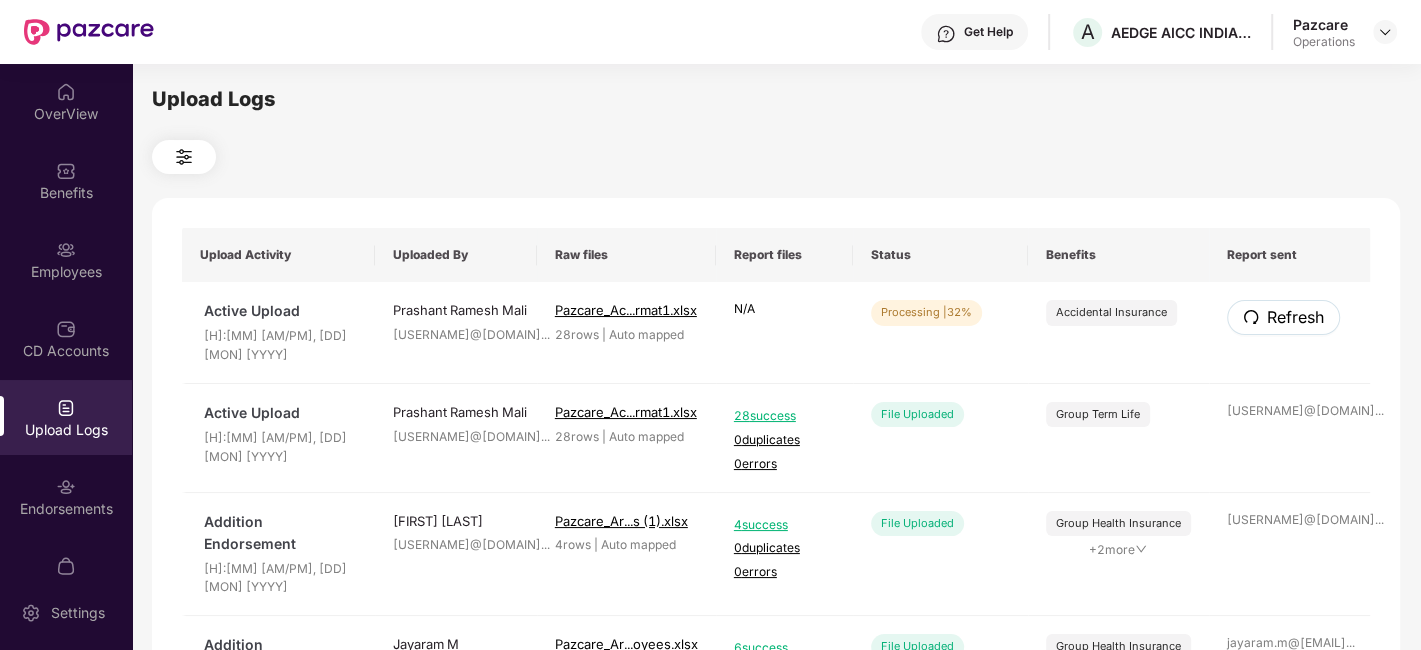 click on "Refresh" at bounding box center (1295, 317) 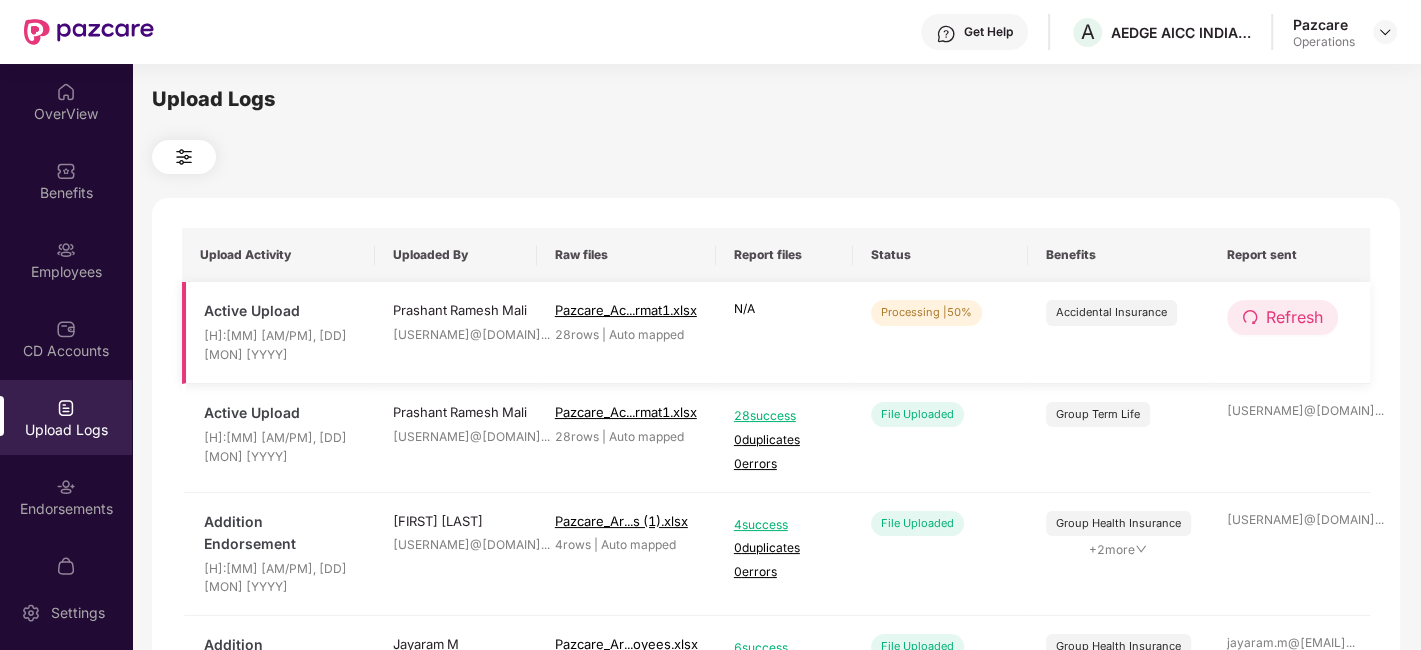 click on "Refresh" at bounding box center (1294, 317) 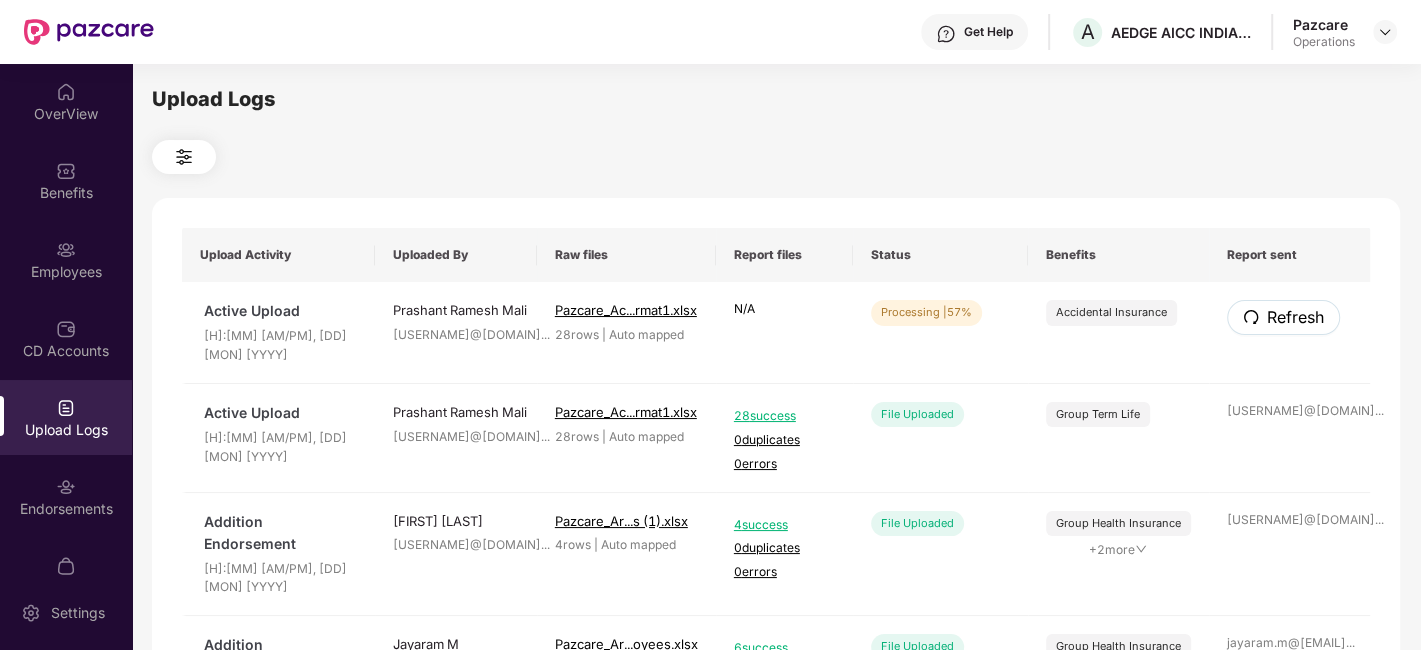 click on "Refresh" at bounding box center [1295, 317] 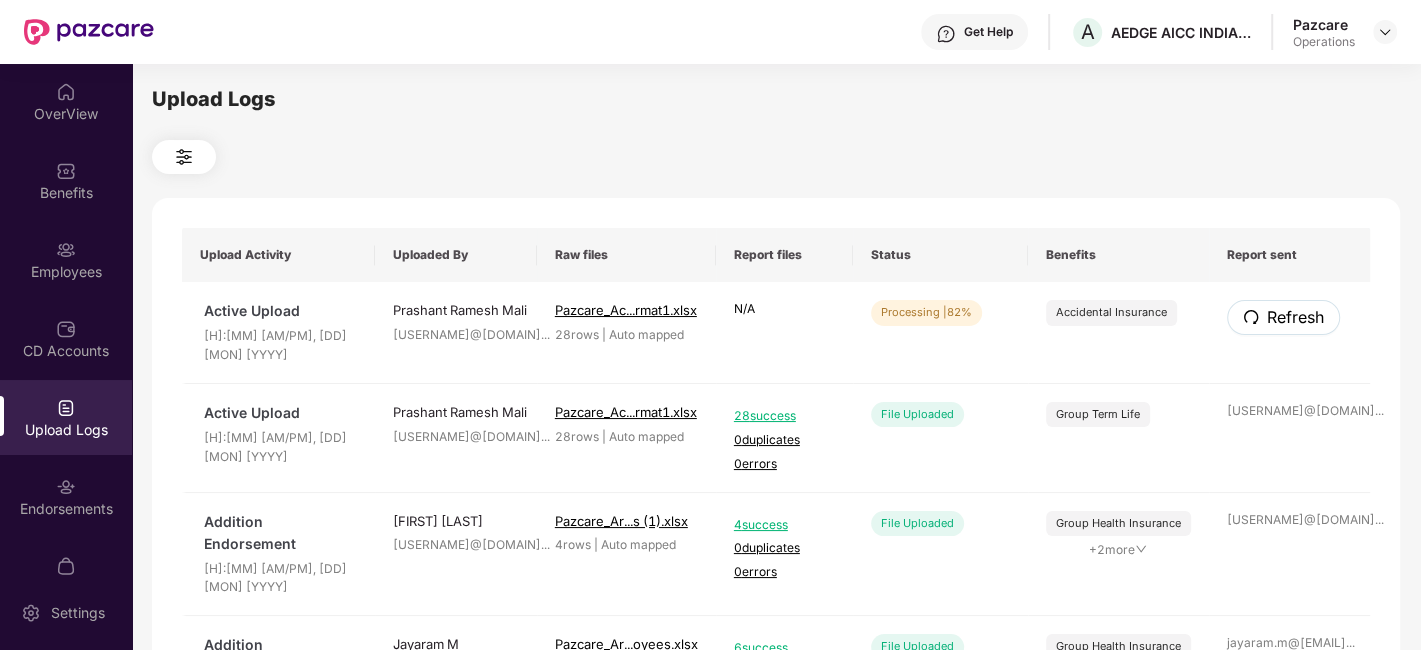click on "Refresh" at bounding box center [1295, 317] 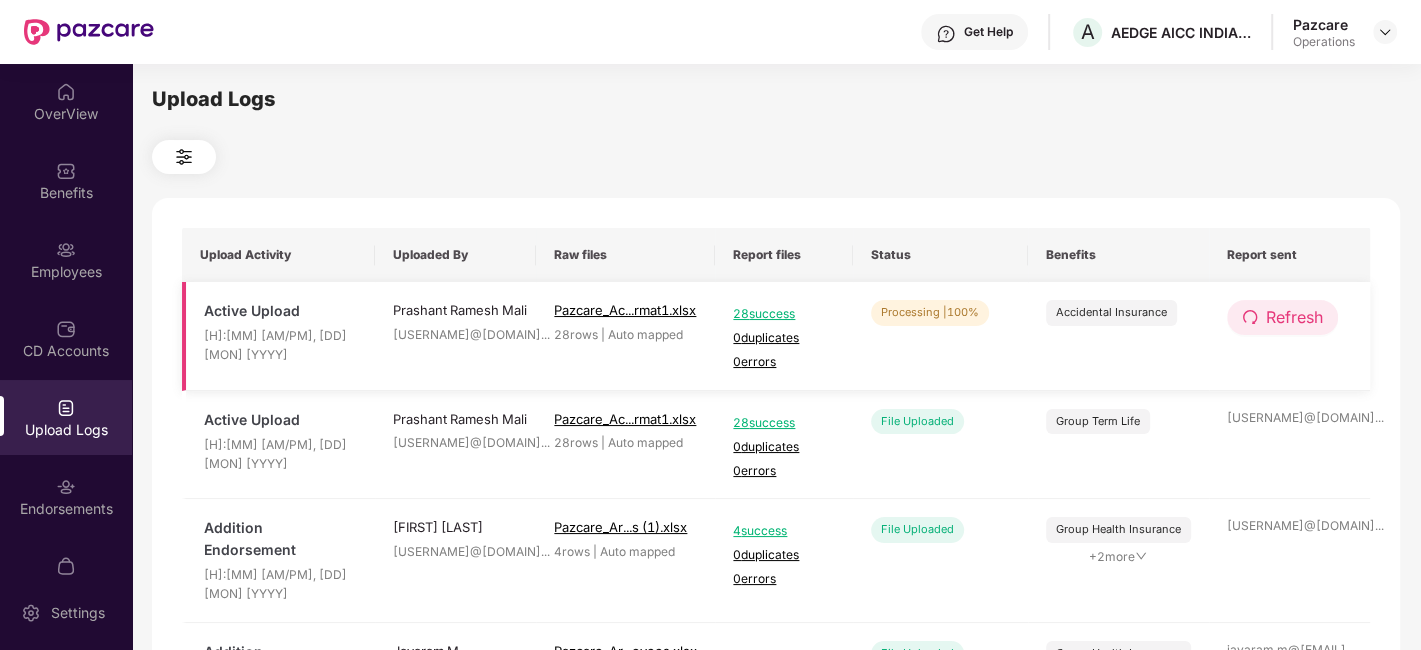click on "Refresh" at bounding box center [1294, 317] 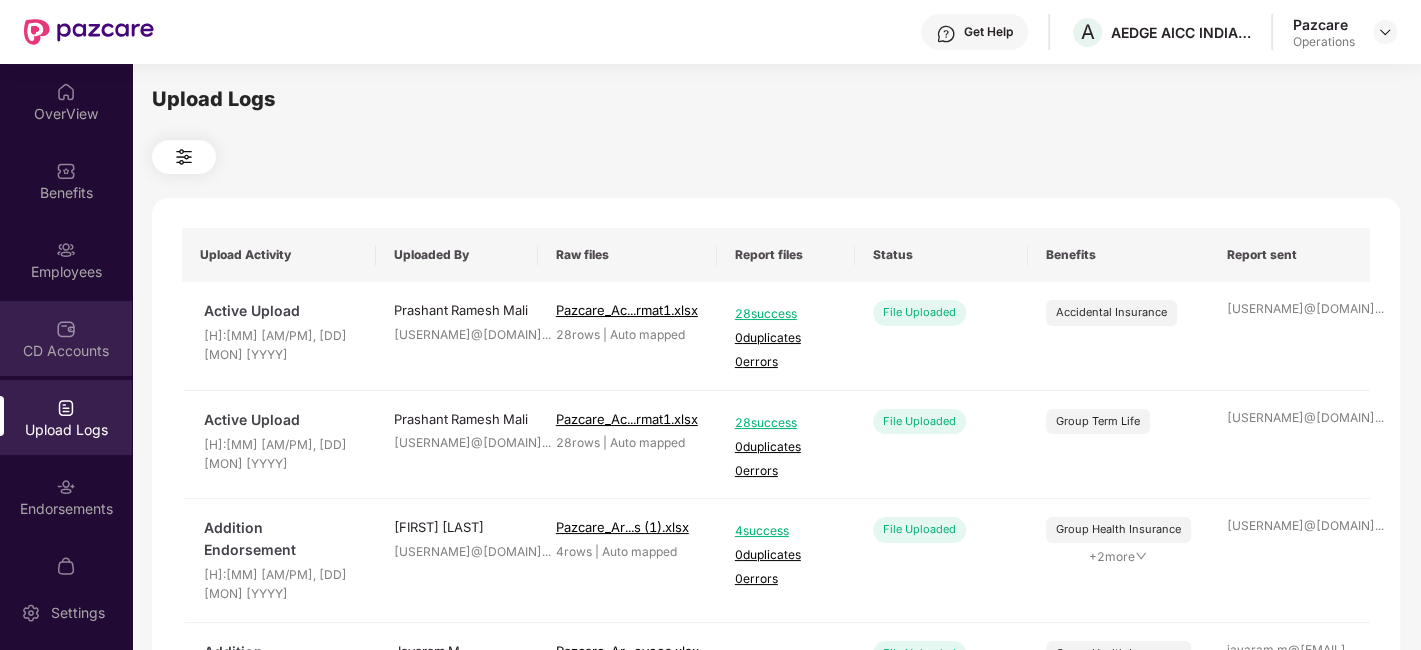 click on "CD Accounts" at bounding box center [66, 338] 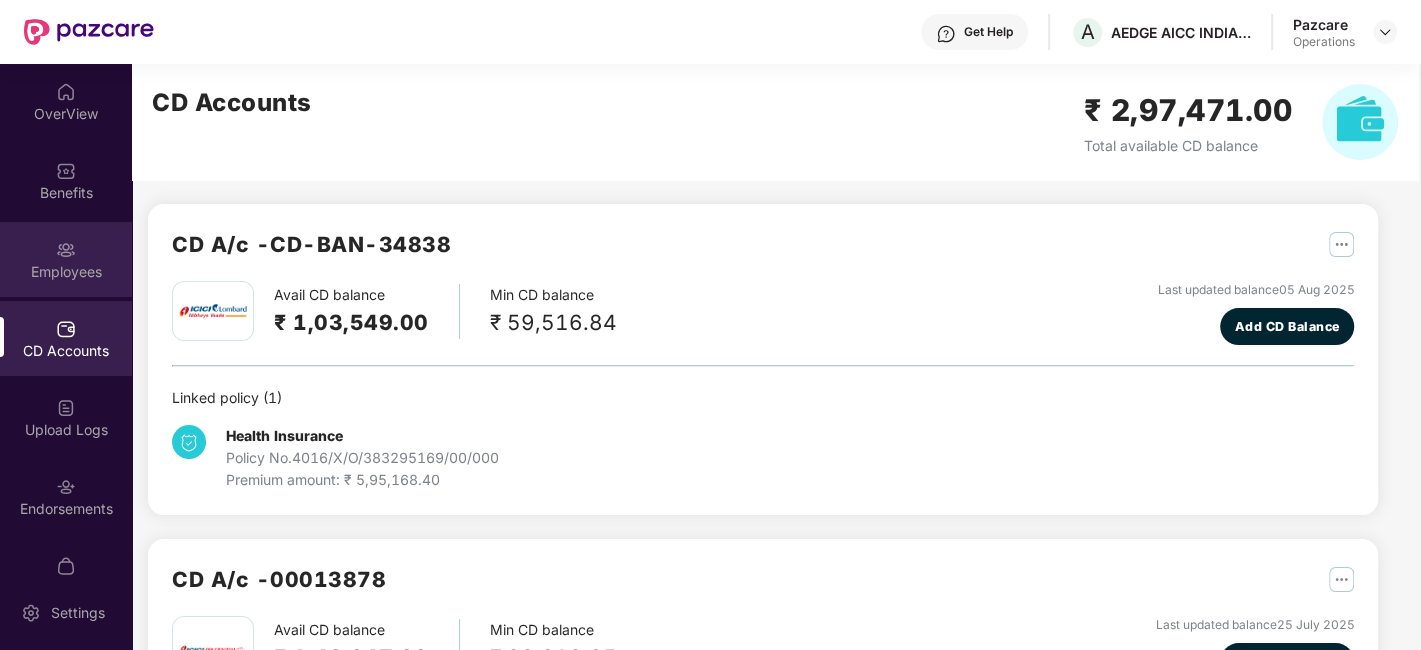 click on "Employees" at bounding box center (66, 272) 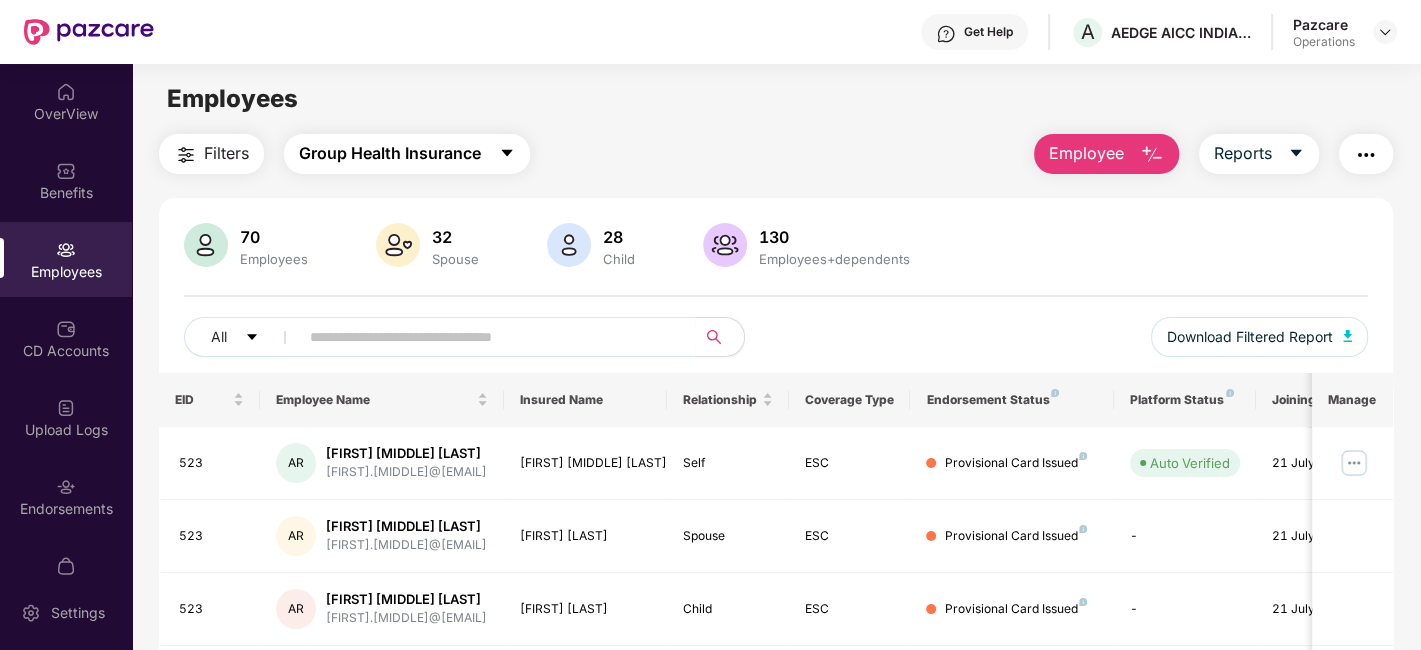 click on "Group Health Insurance" at bounding box center (390, 153) 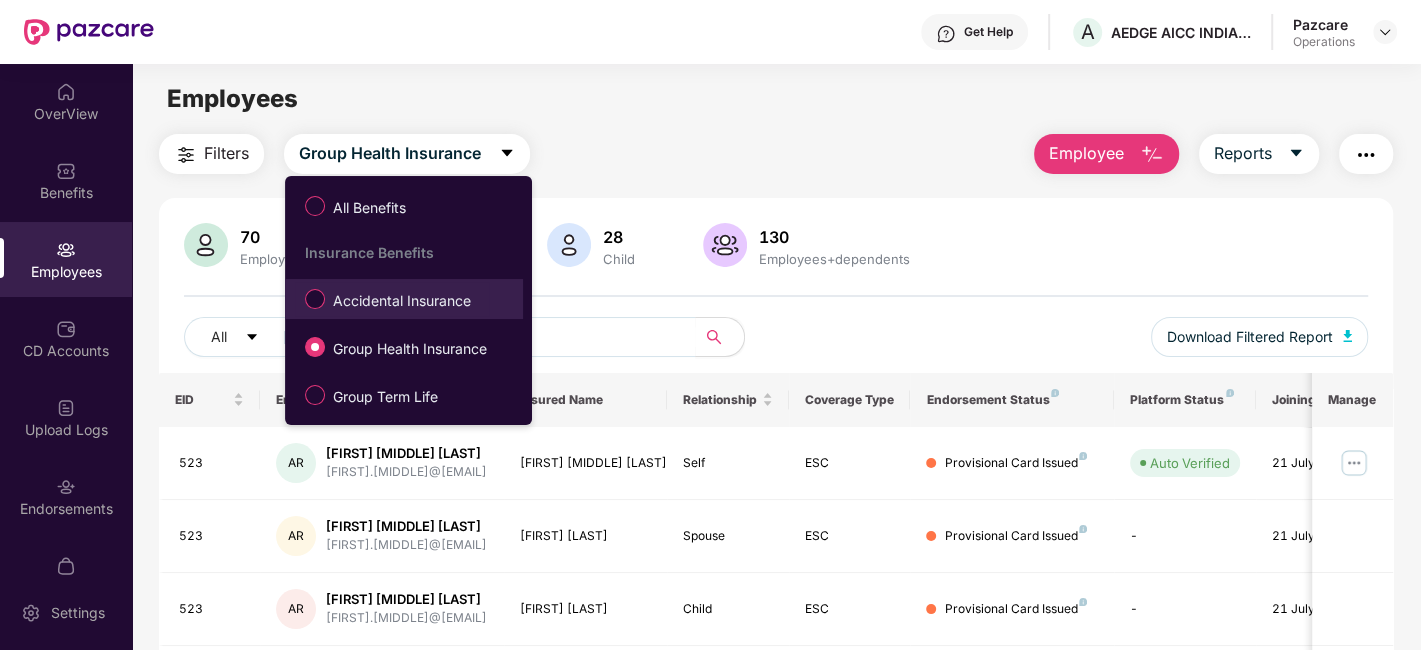 click on "Accidental Insurance" at bounding box center [402, 301] 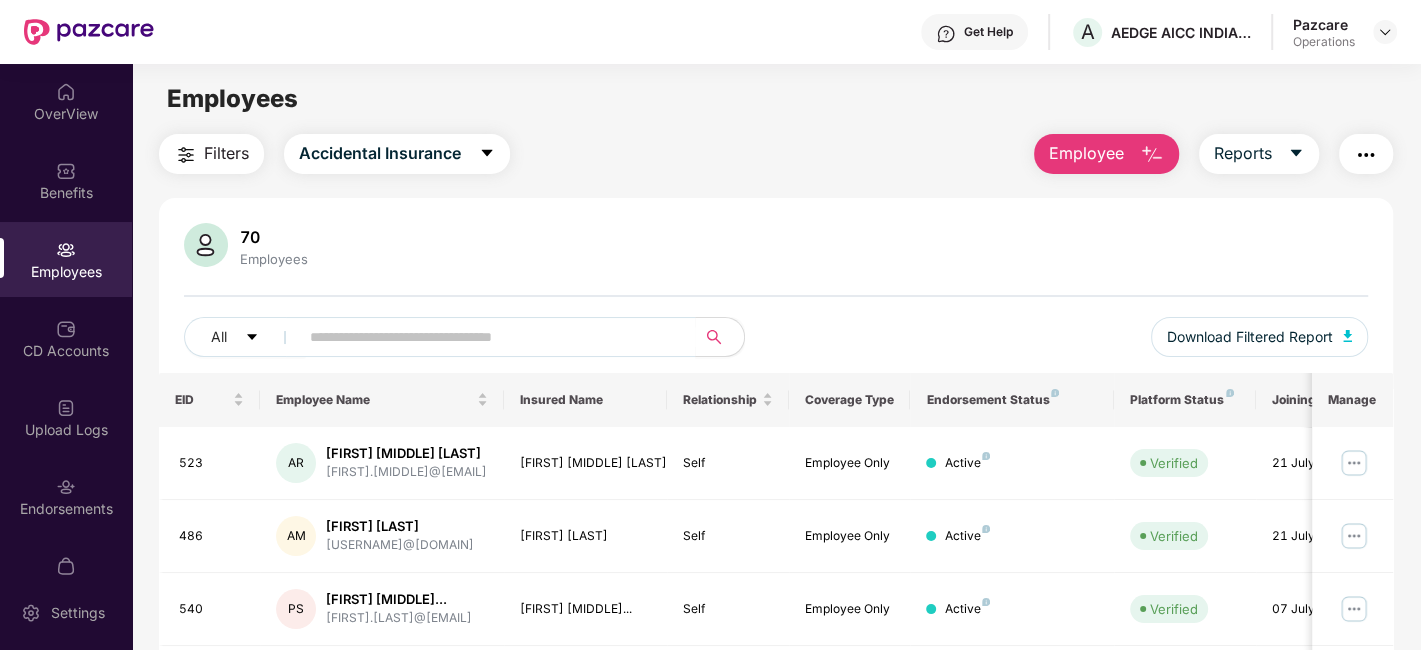 click on "Filters" at bounding box center (226, 153) 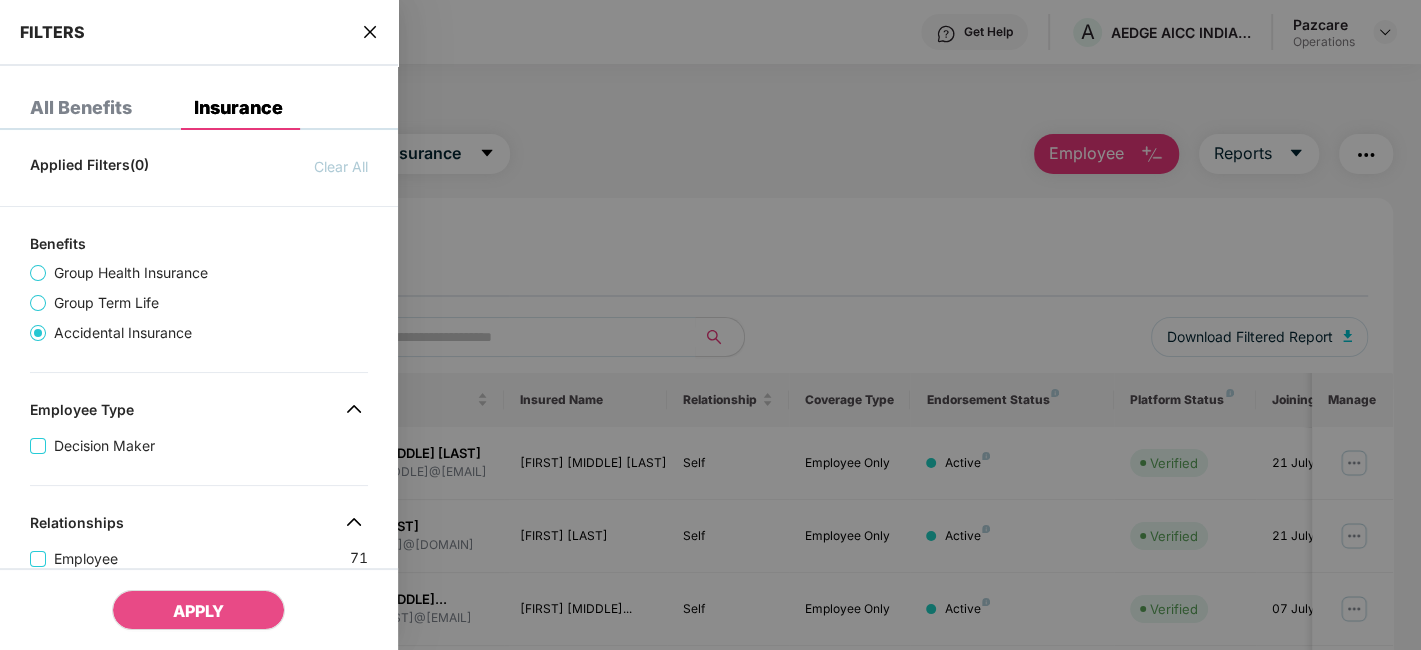 scroll, scrollTop: 605, scrollLeft: 0, axis: vertical 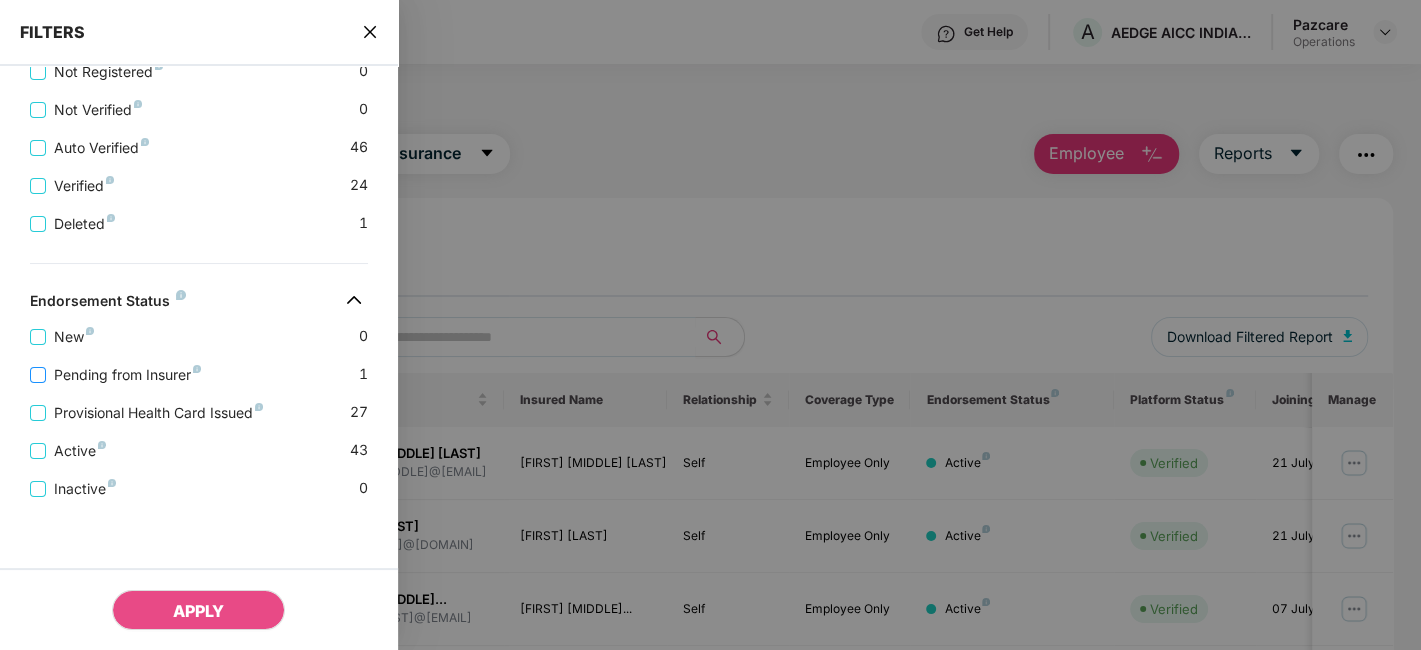 click on "Pending from Insurer" at bounding box center [127, 375] 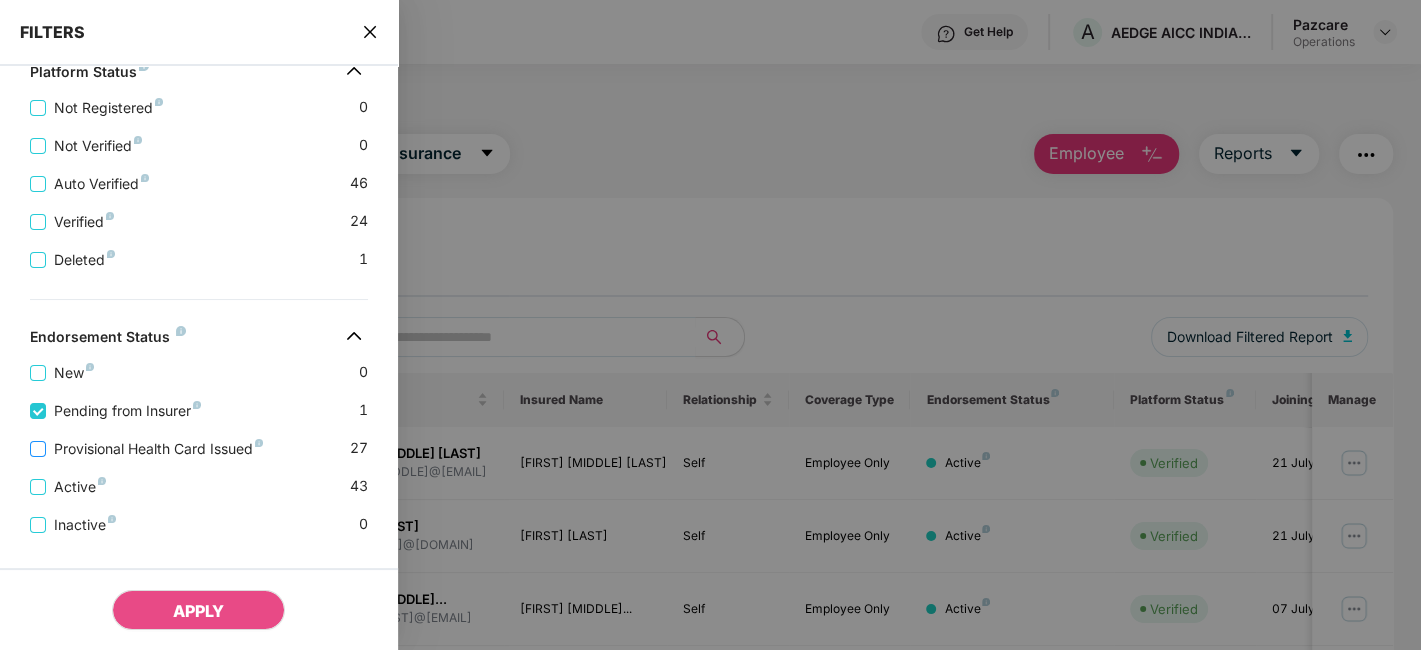 click on "Provisional Health Card Issued" at bounding box center [158, 449] 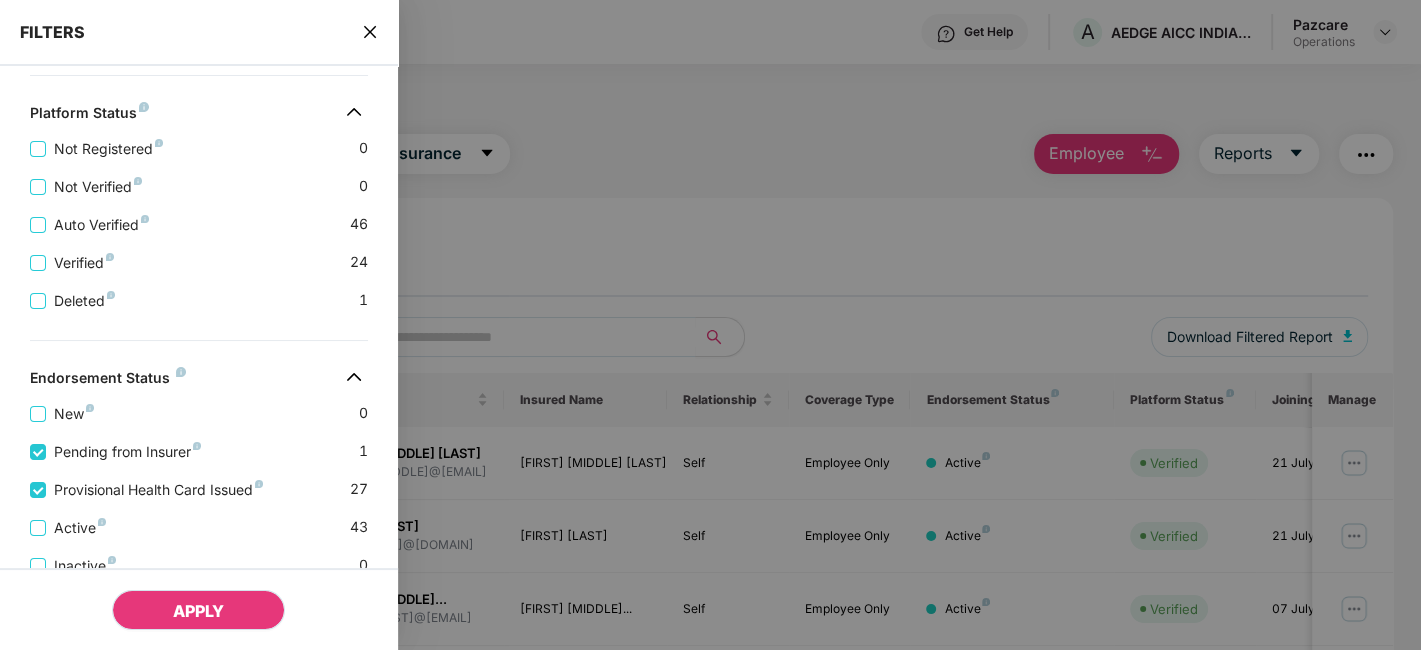 click on "APPLY" at bounding box center (198, 611) 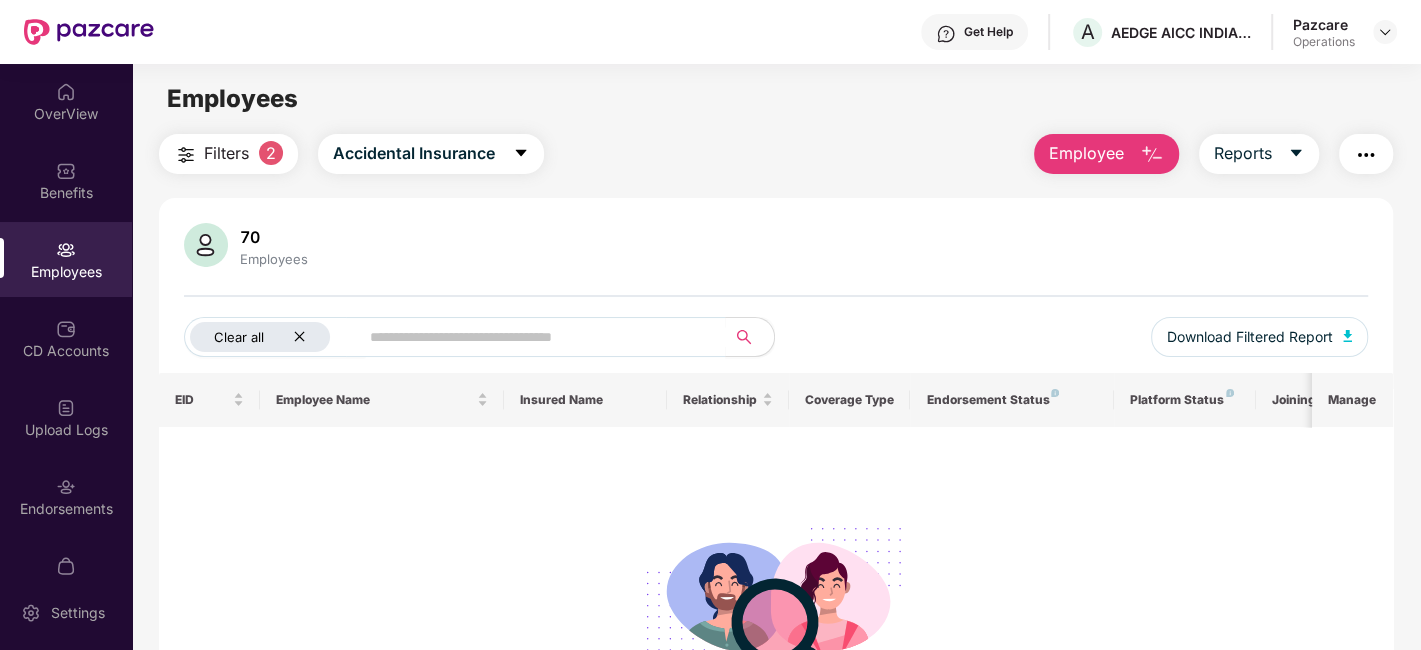 click 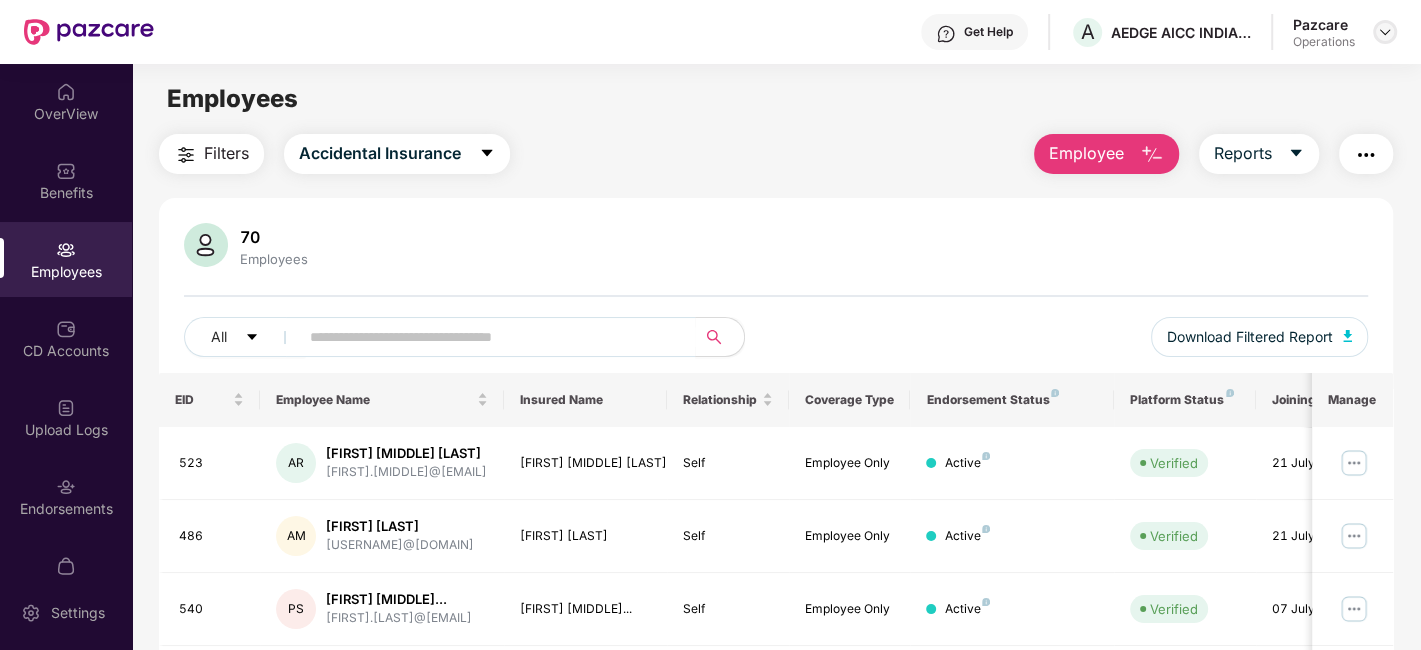 click at bounding box center (1385, 32) 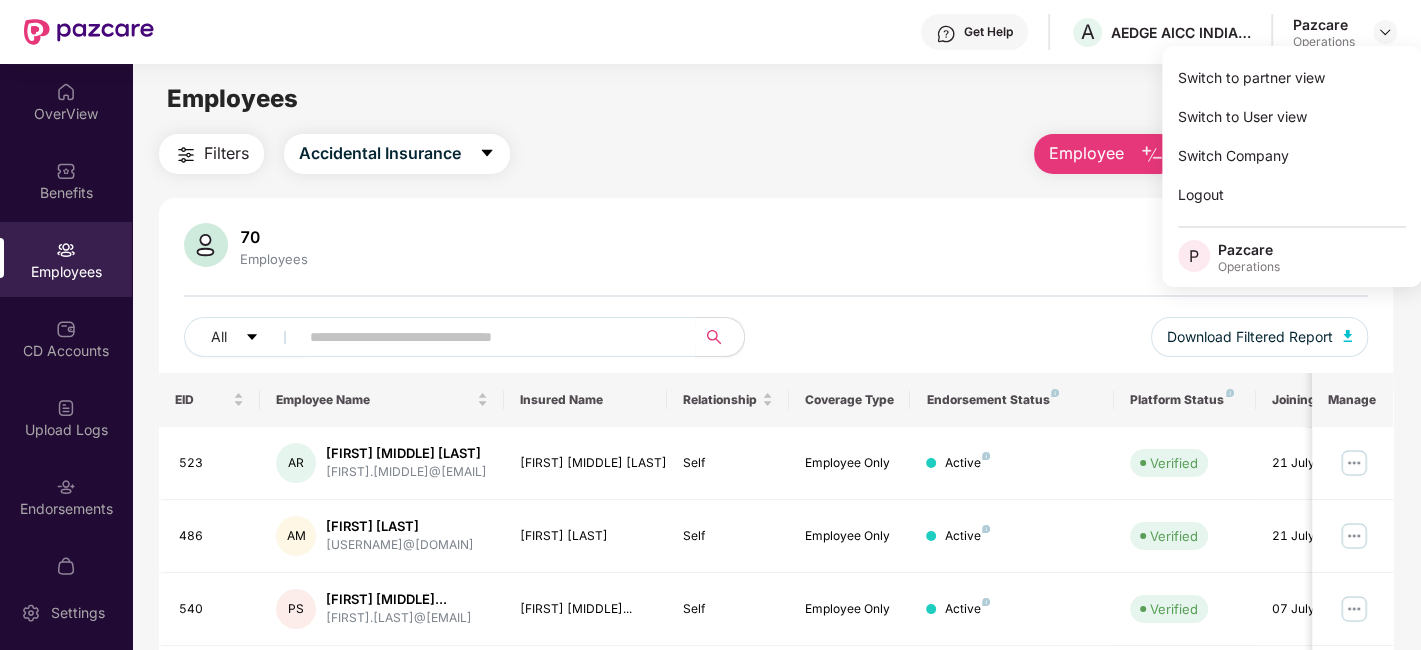 click on "Employees" at bounding box center (776, 99) 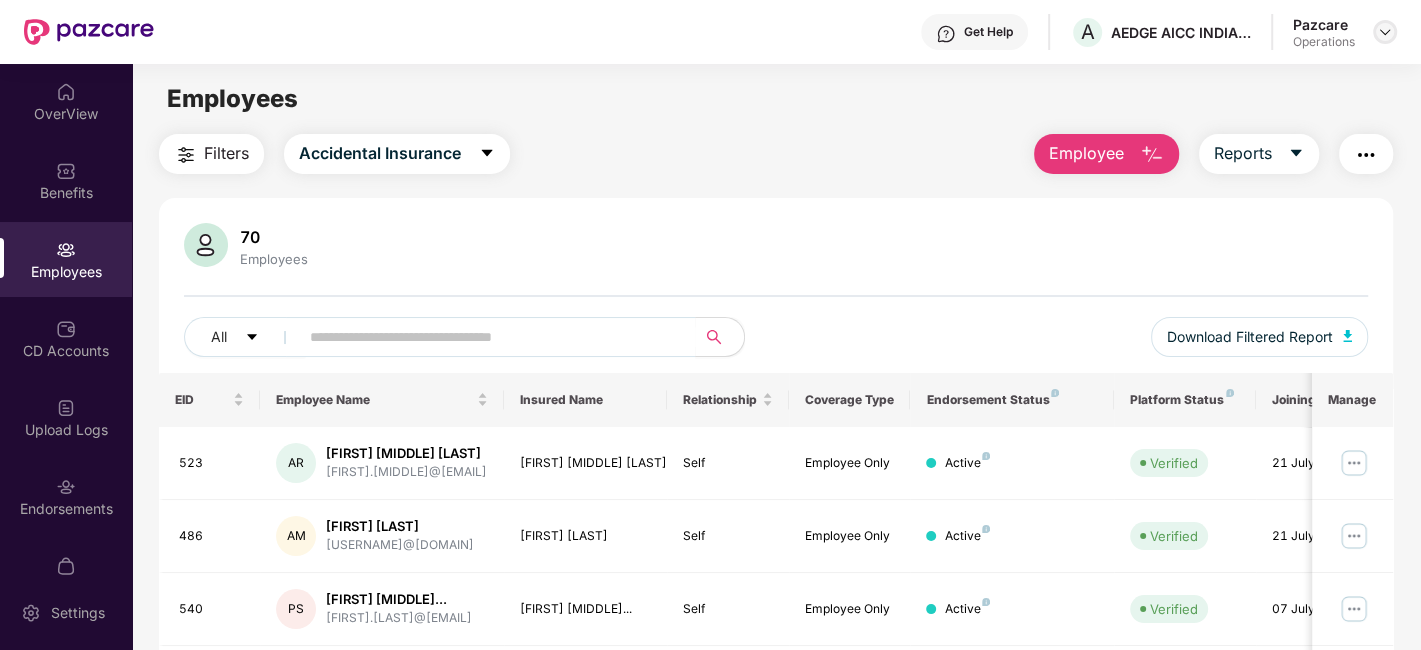 click at bounding box center (1385, 32) 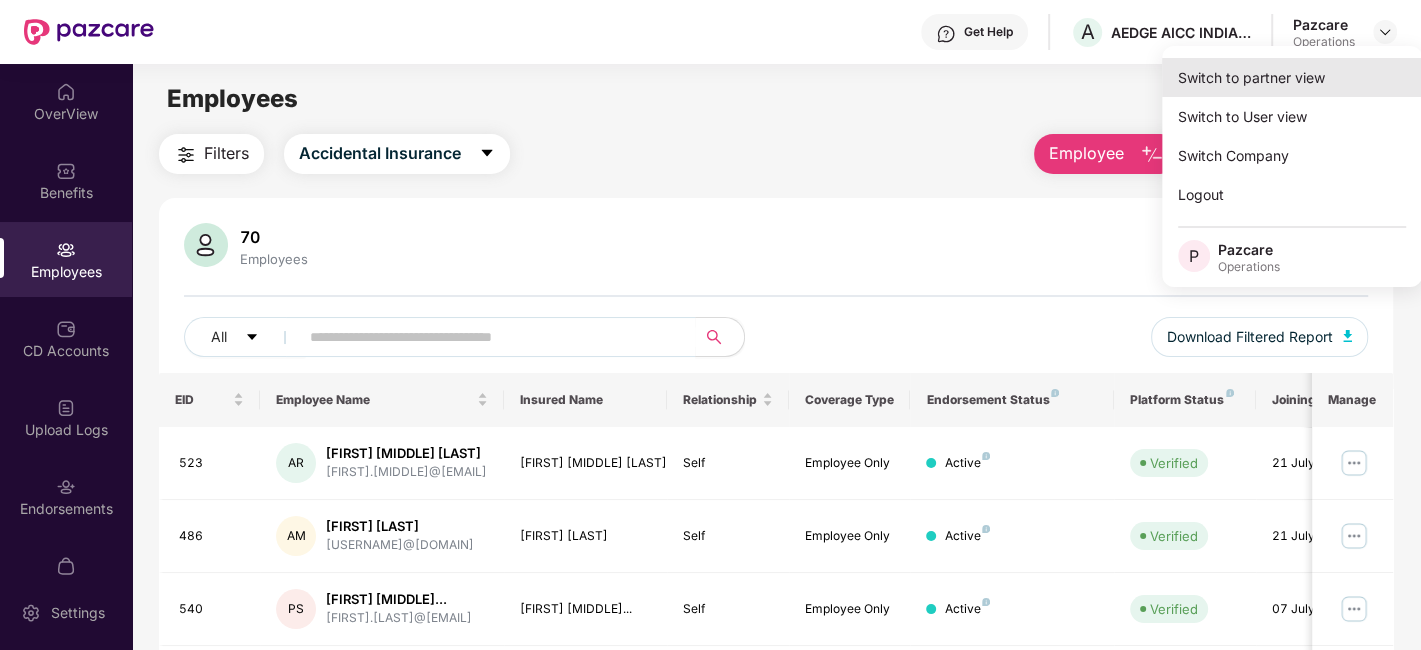 click on "Switch to partner view" at bounding box center (1292, 77) 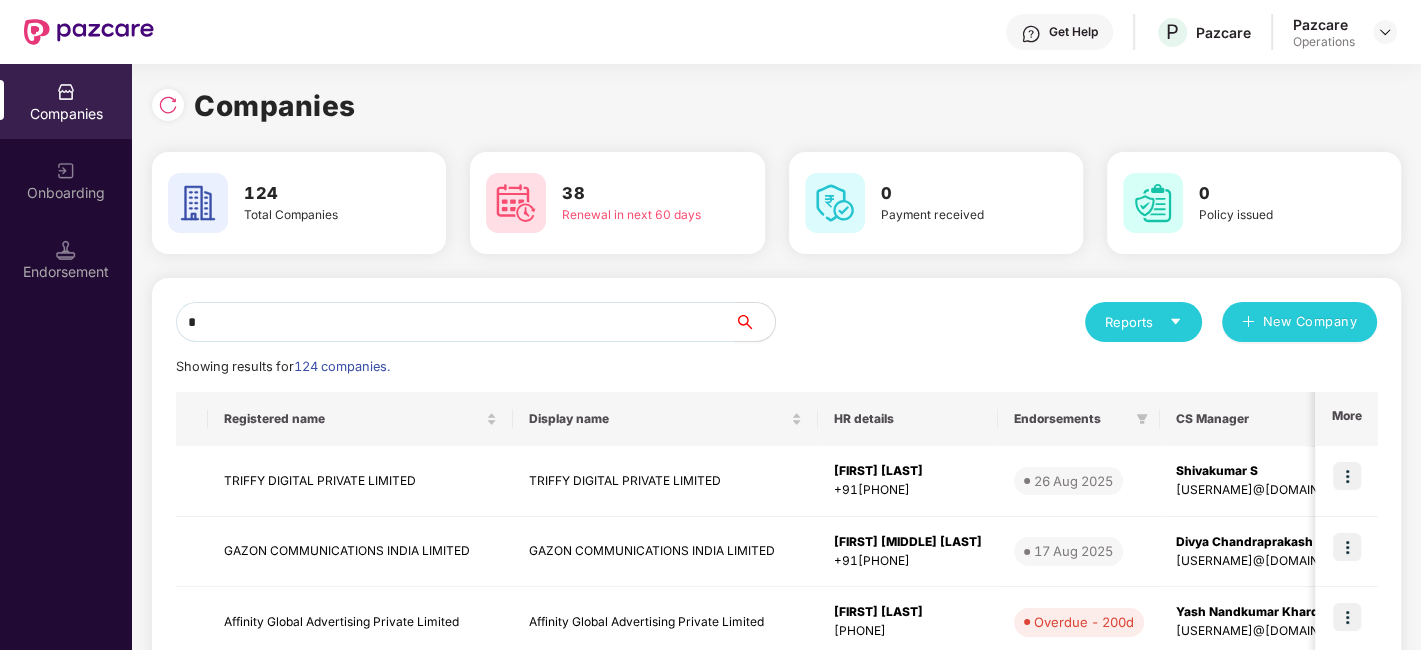 click on "*" at bounding box center [455, 322] 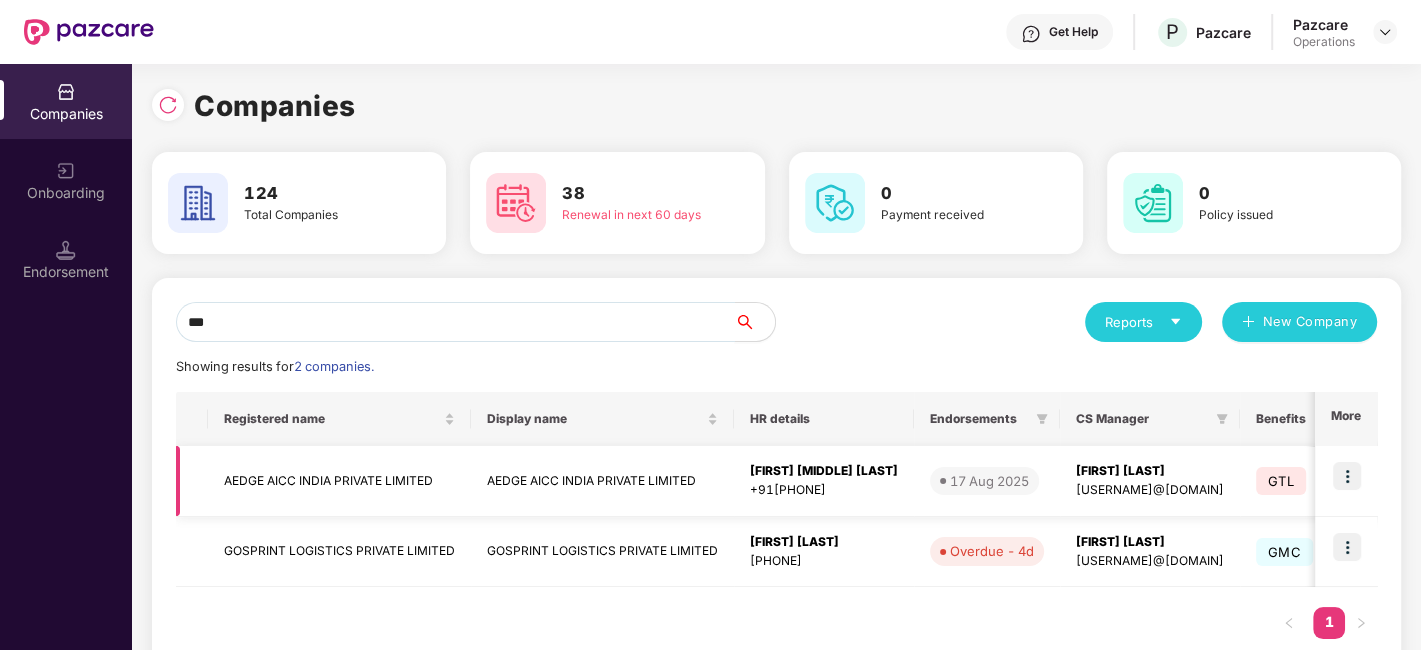 type on "***" 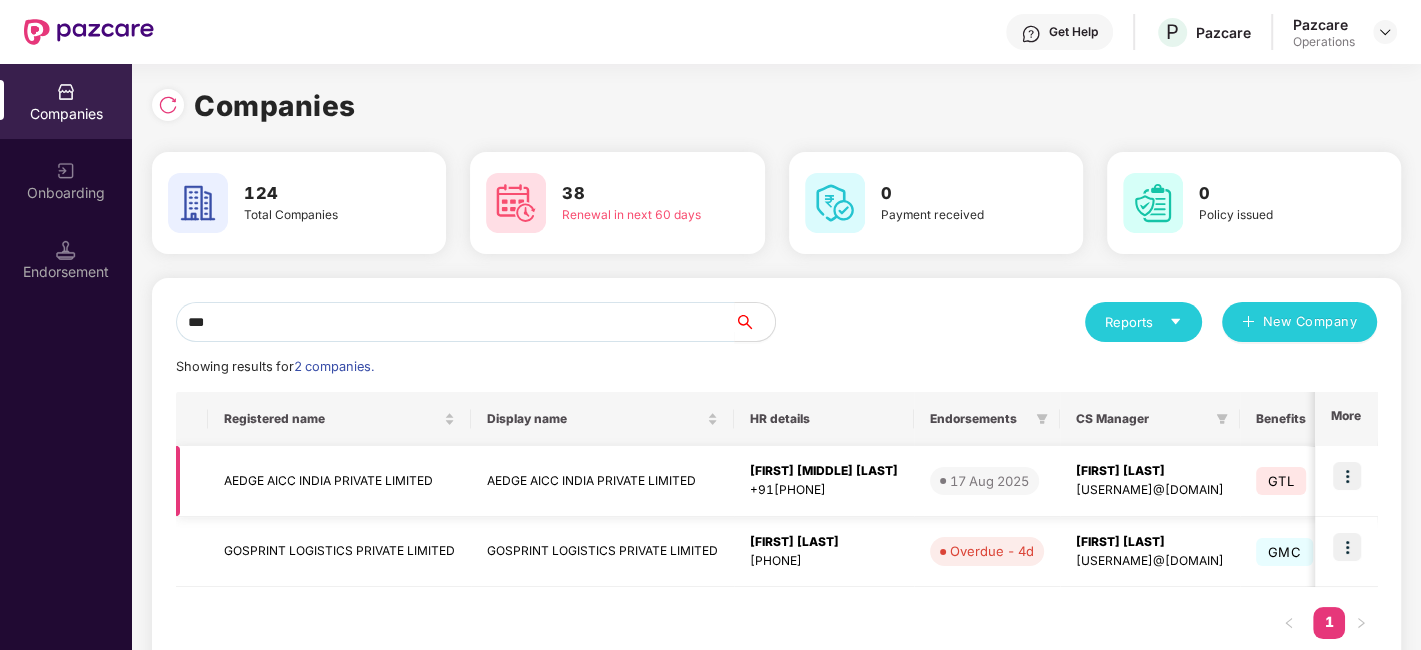 click on "AEDGE AICC INDIA PRIVATE LIMITED" at bounding box center [339, 481] 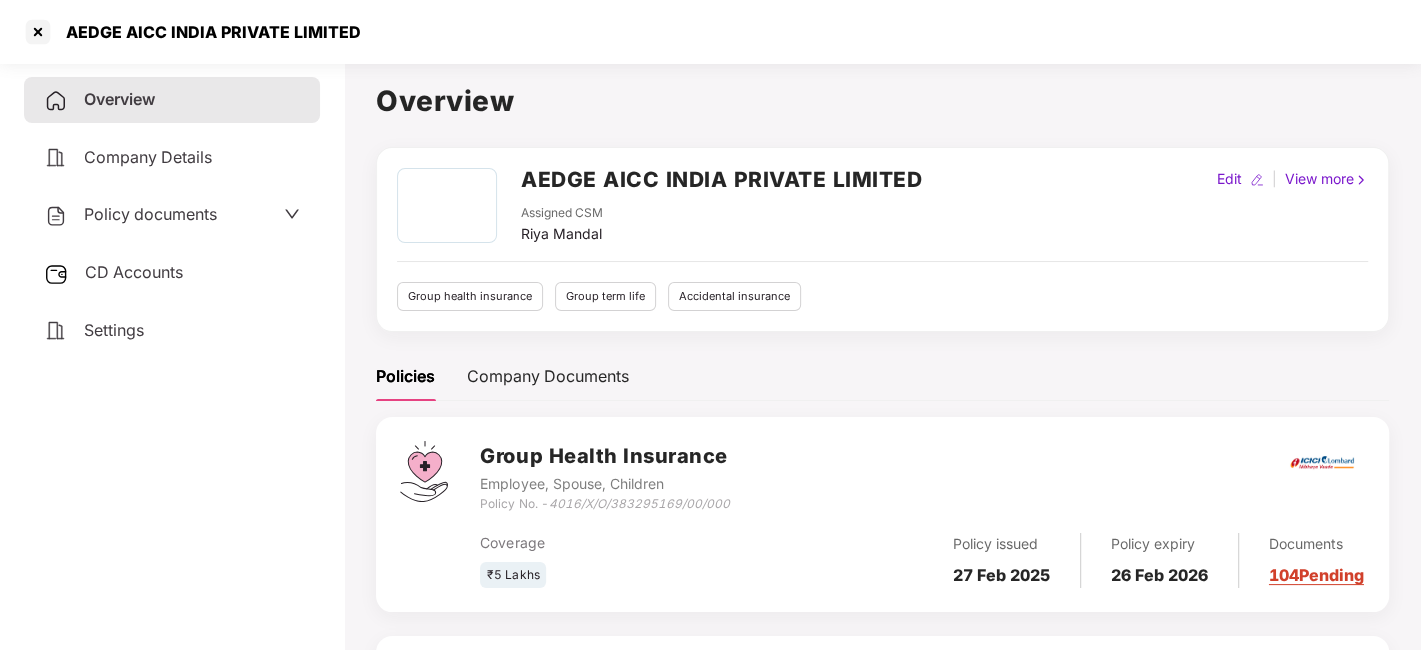 click on "Policy documents" at bounding box center [150, 214] 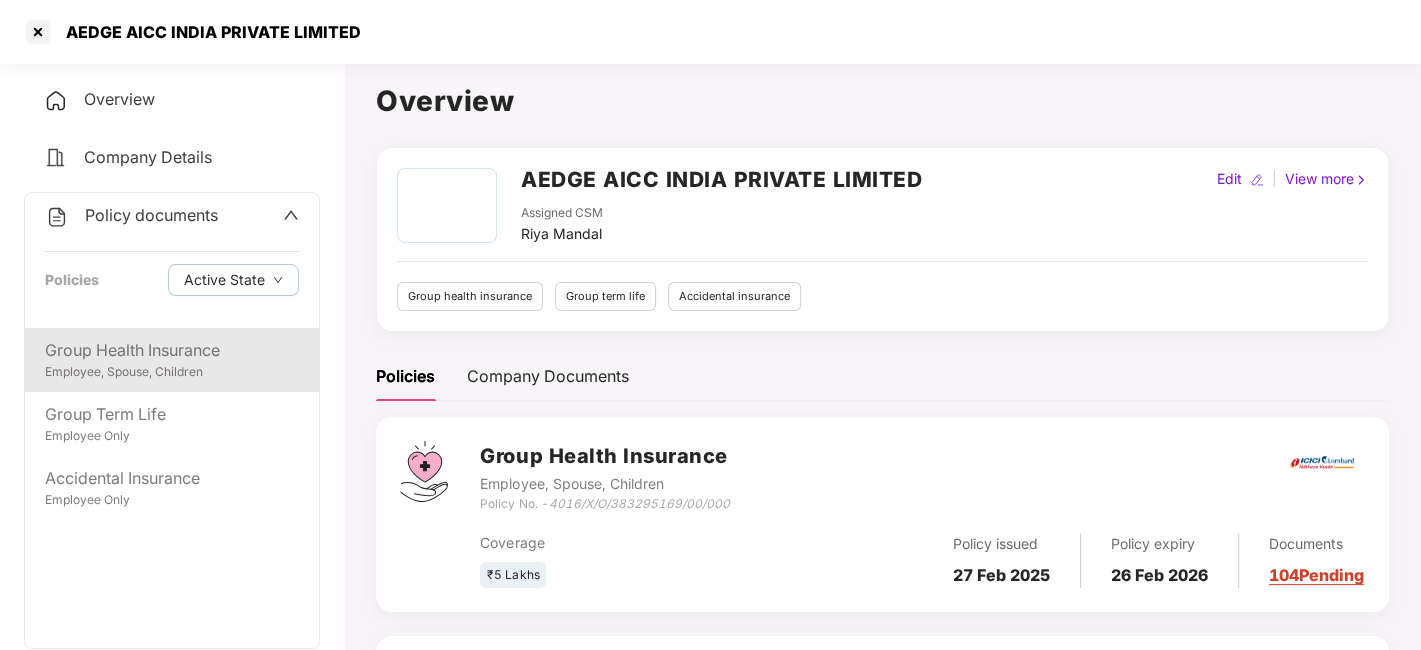 click on "Employee, Spouse, Children" at bounding box center (172, 372) 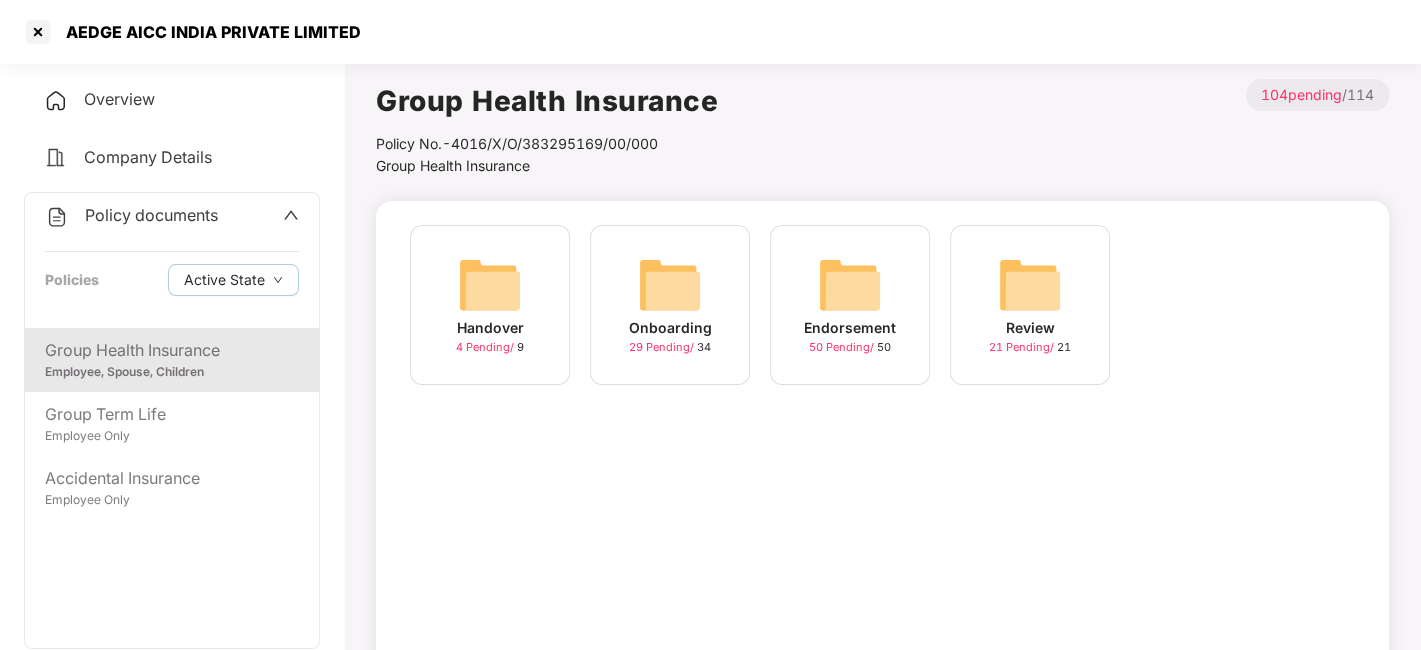 click on "Endorsement 50 Pending  /     50" at bounding box center (850, 305) 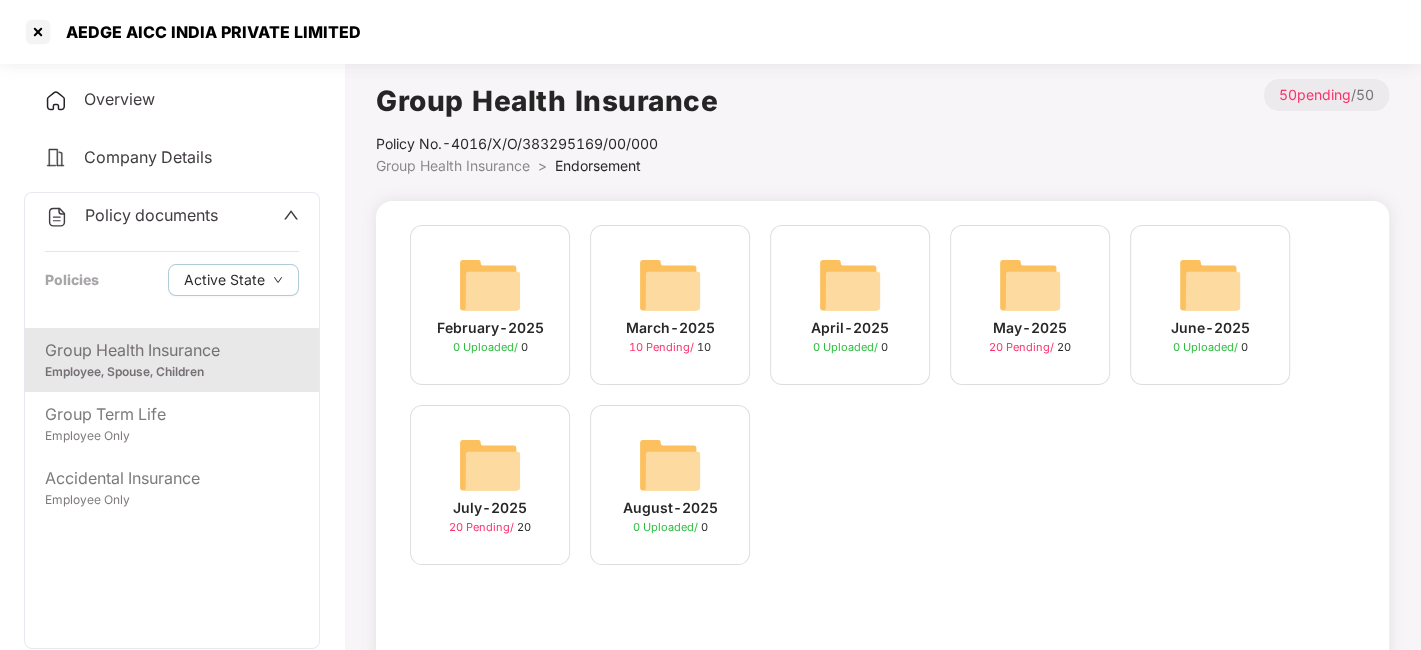 scroll, scrollTop: 124, scrollLeft: 0, axis: vertical 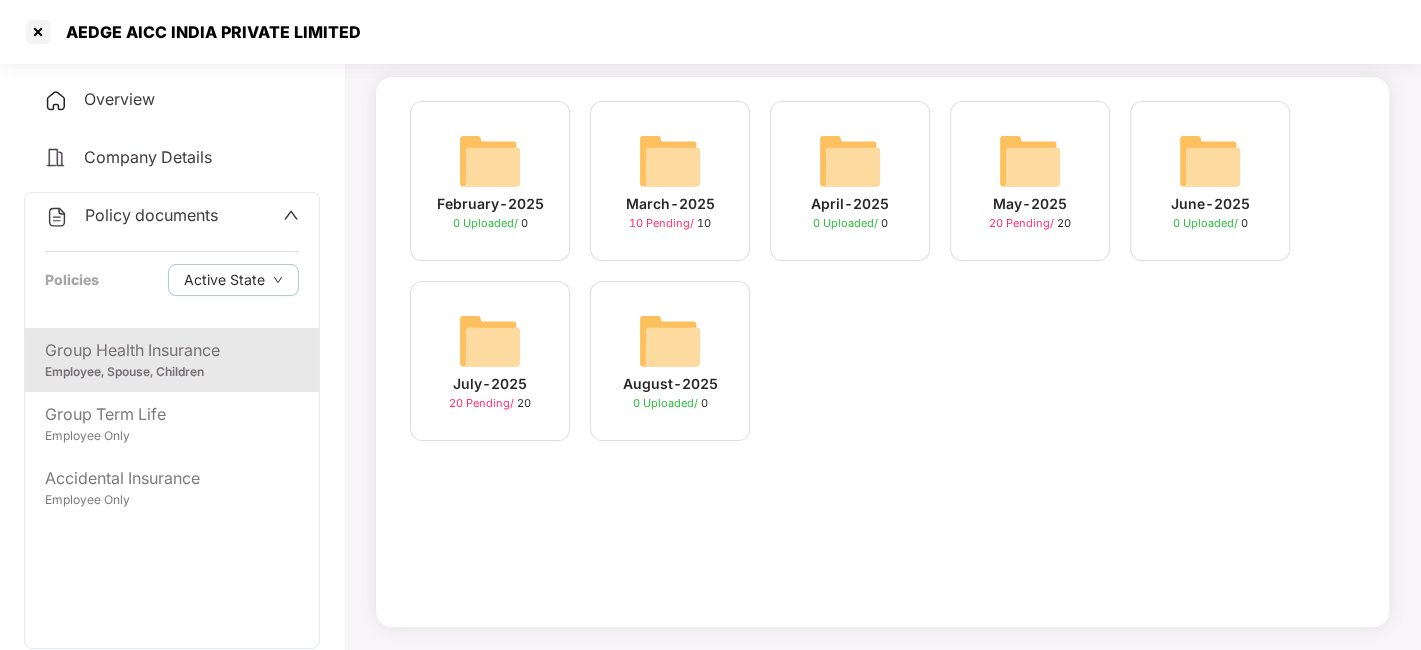click at bounding box center [490, 341] 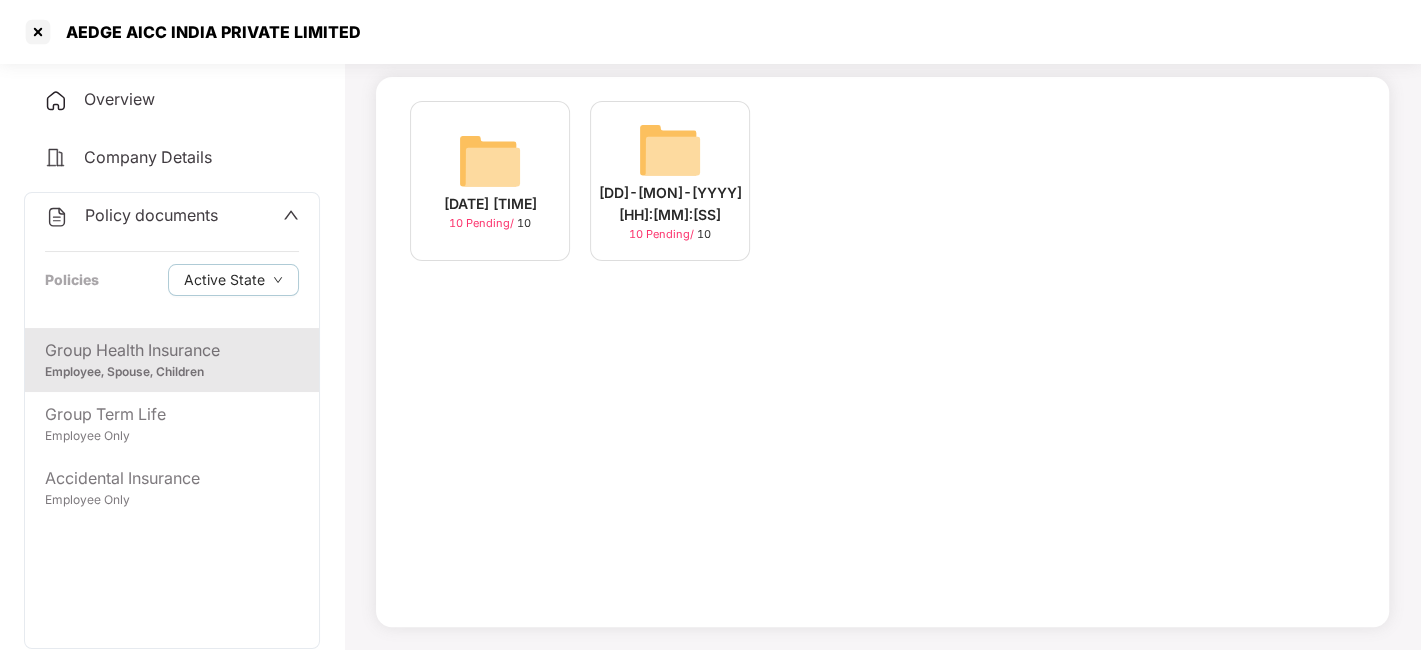 scroll, scrollTop: 0, scrollLeft: 0, axis: both 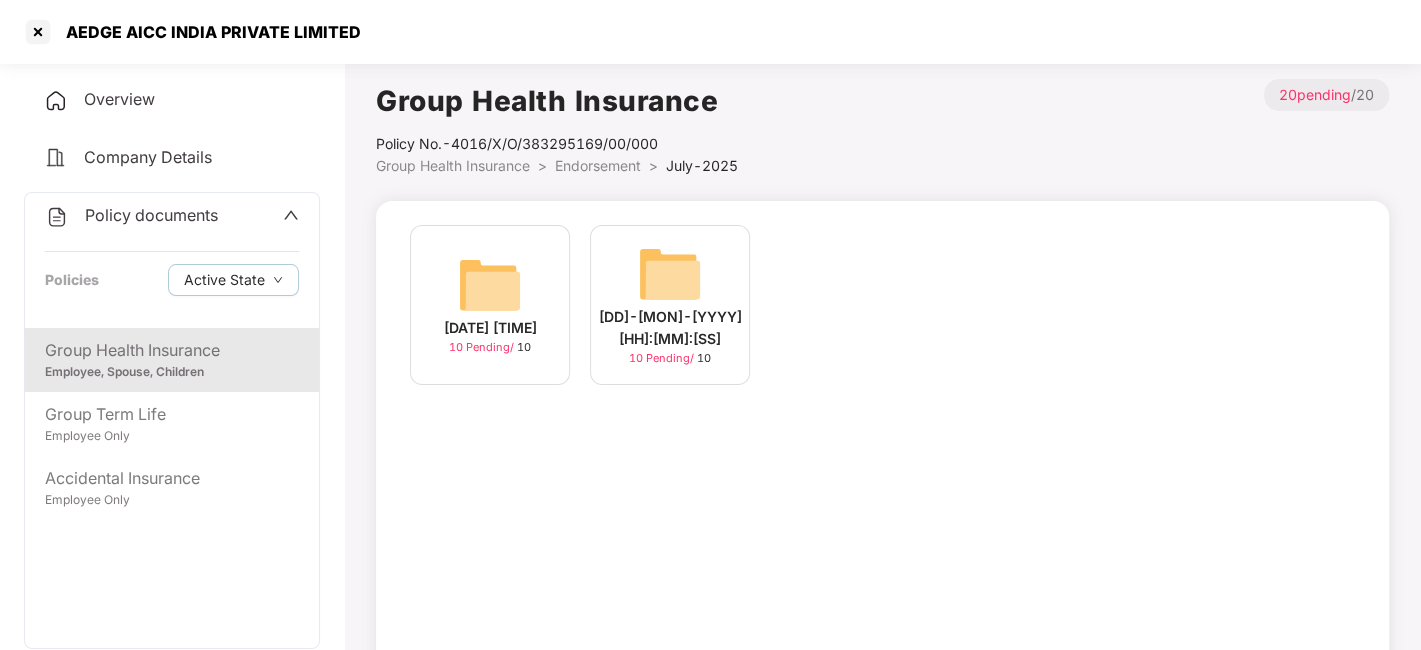 click at bounding box center [490, 285] 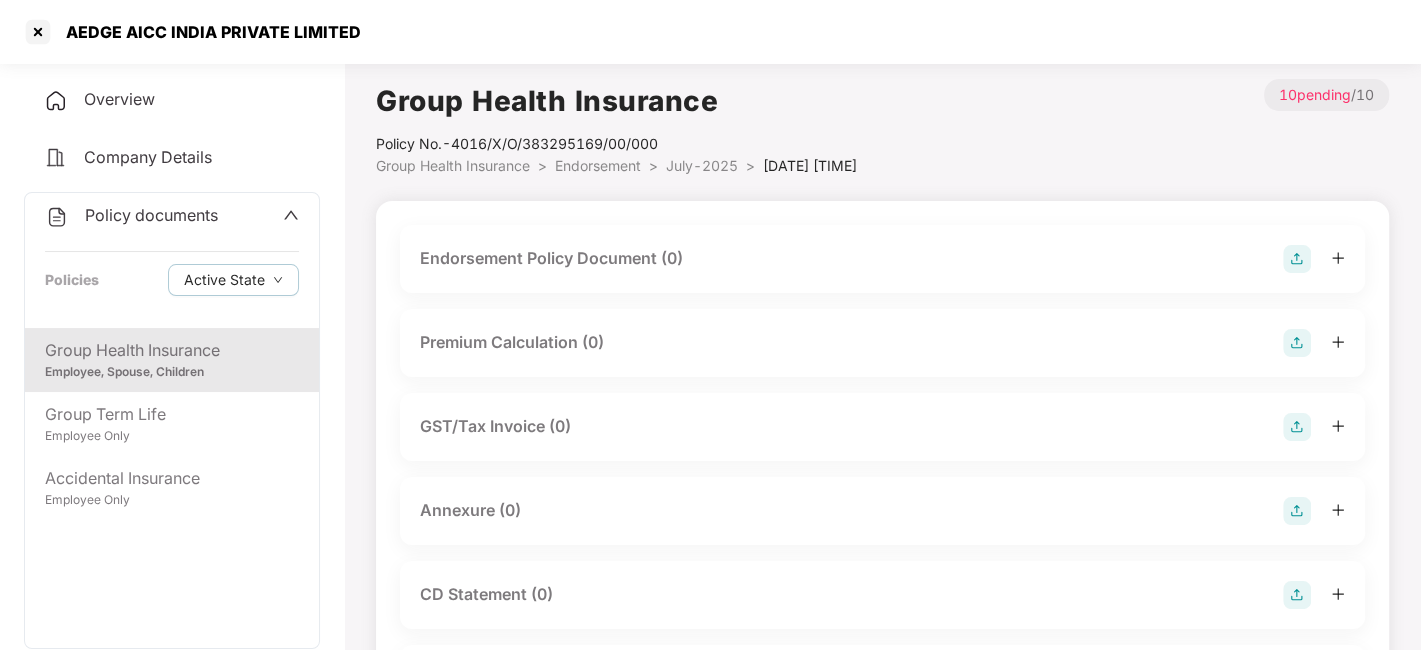 click at bounding box center [1297, 259] 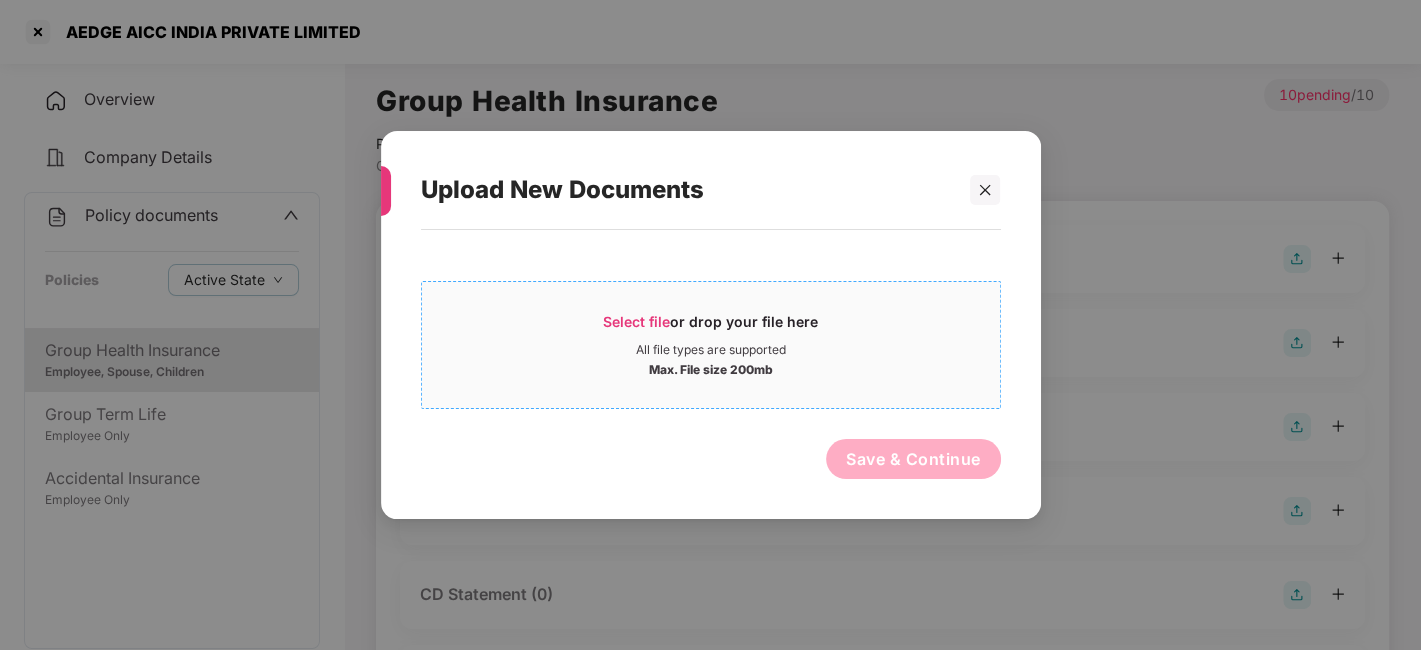 click on "Select file  or drop your file here" at bounding box center [711, 327] 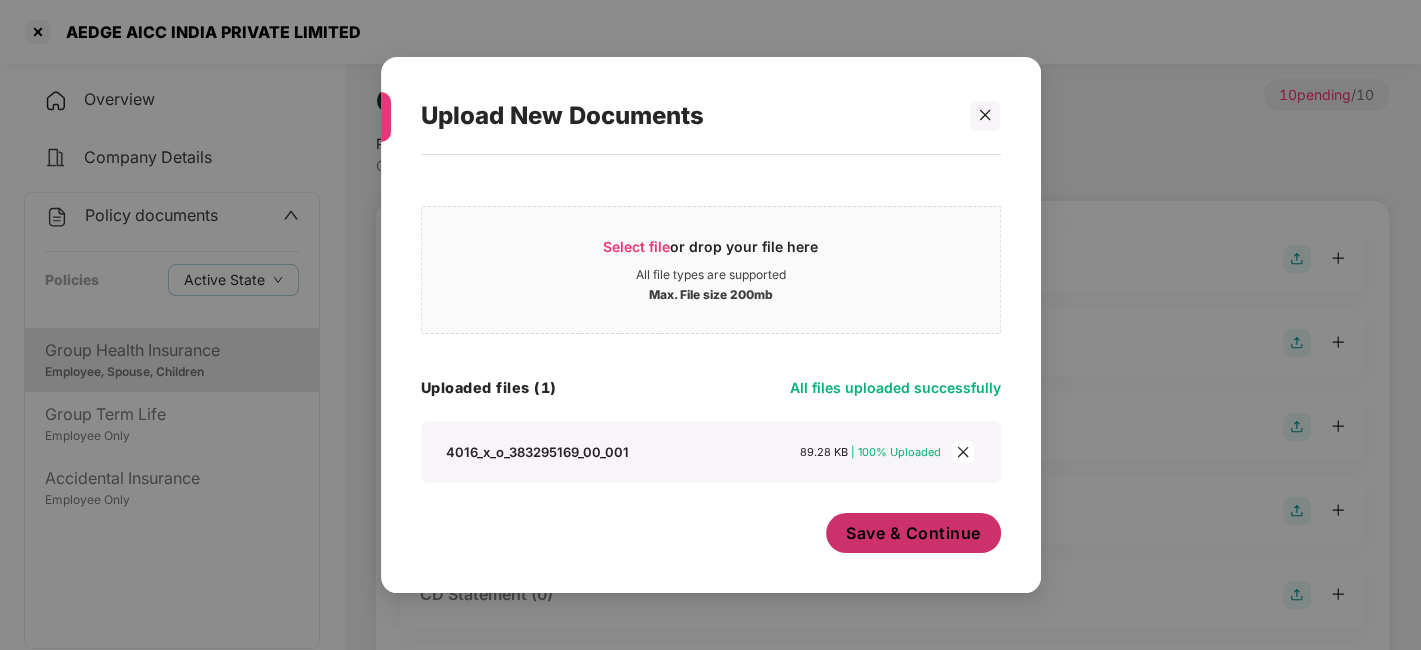 click on "Save & Continue" at bounding box center [913, 533] 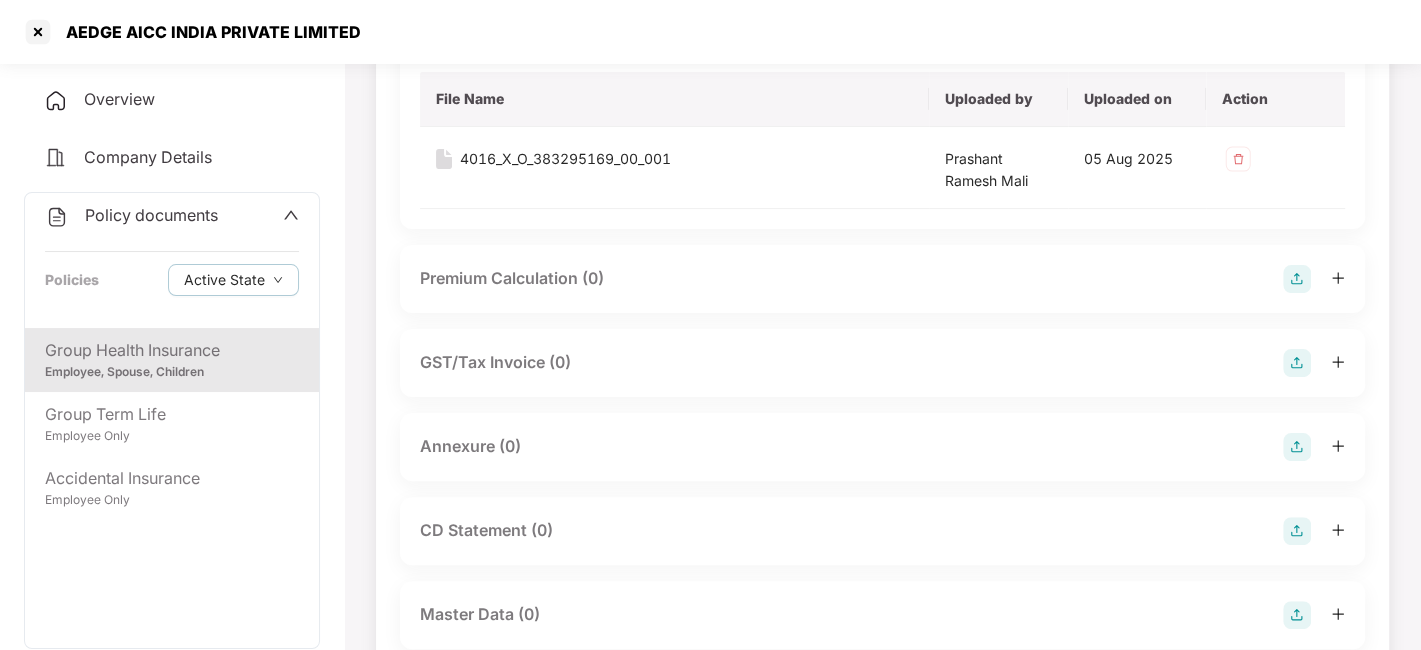 scroll, scrollTop: 226, scrollLeft: 0, axis: vertical 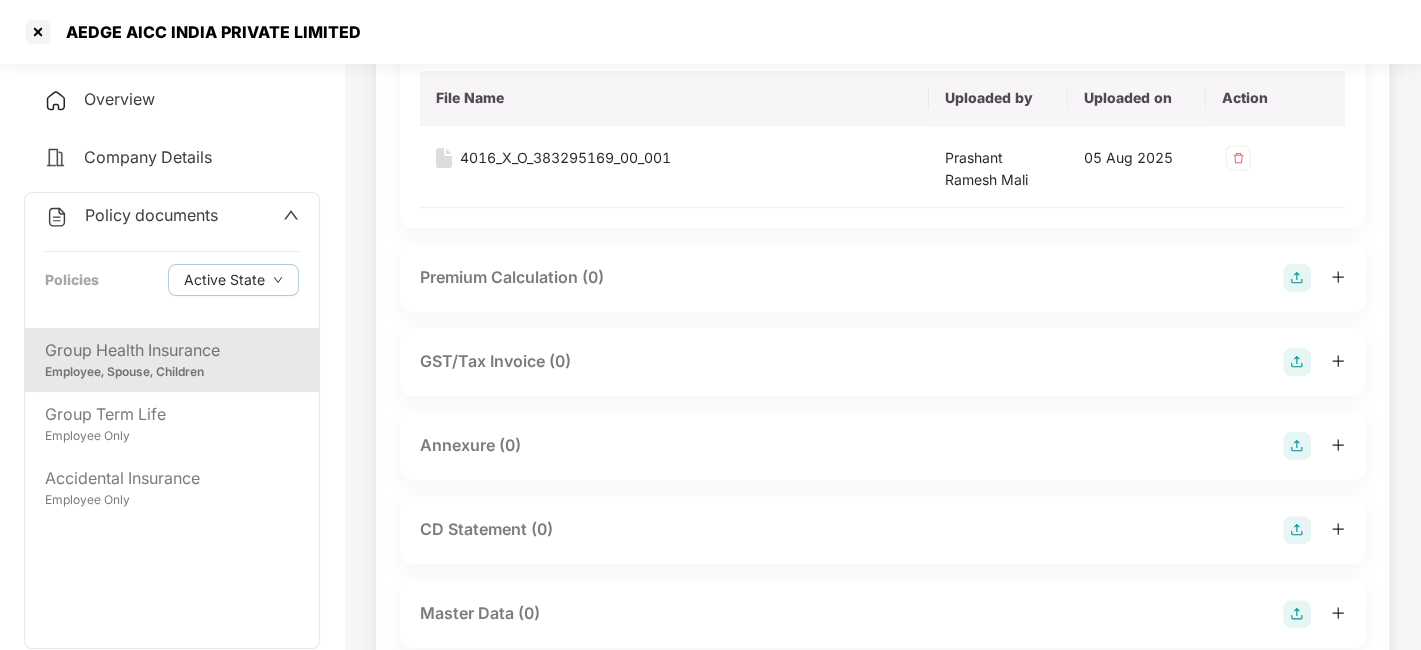 click at bounding box center [1297, 446] 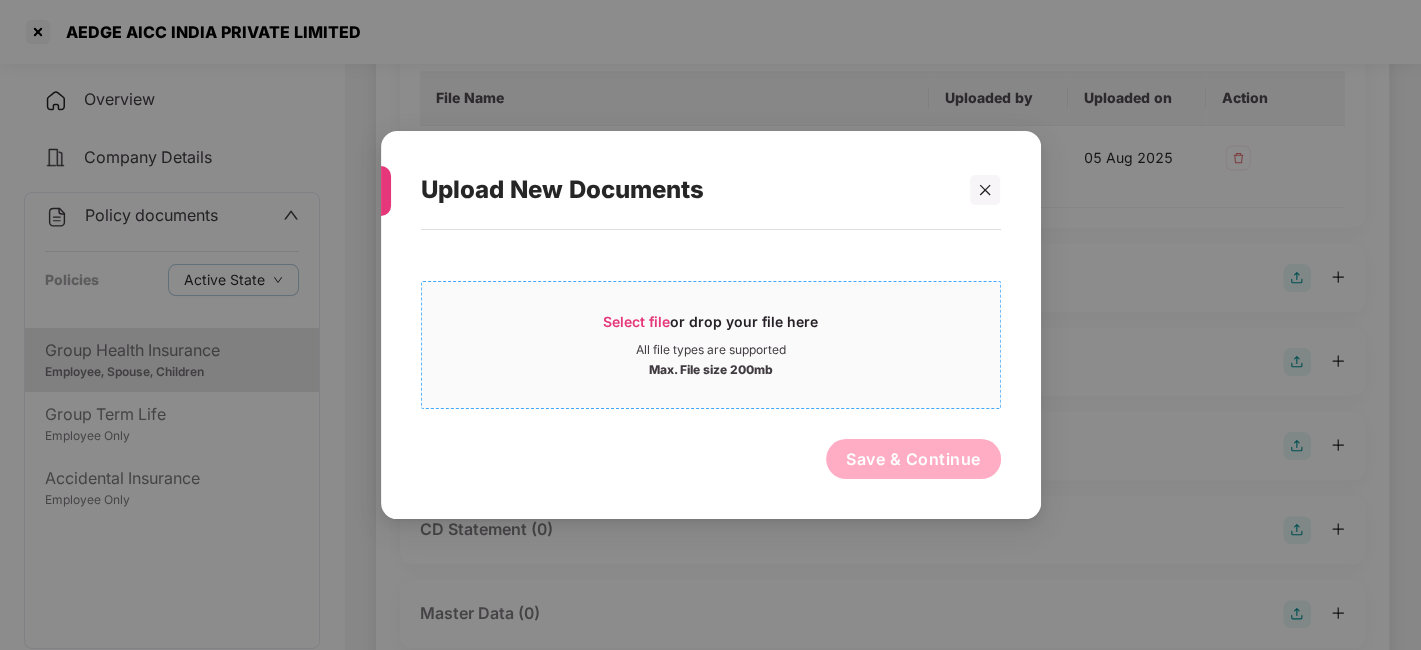 click on "All file types are supported" at bounding box center (711, 350) 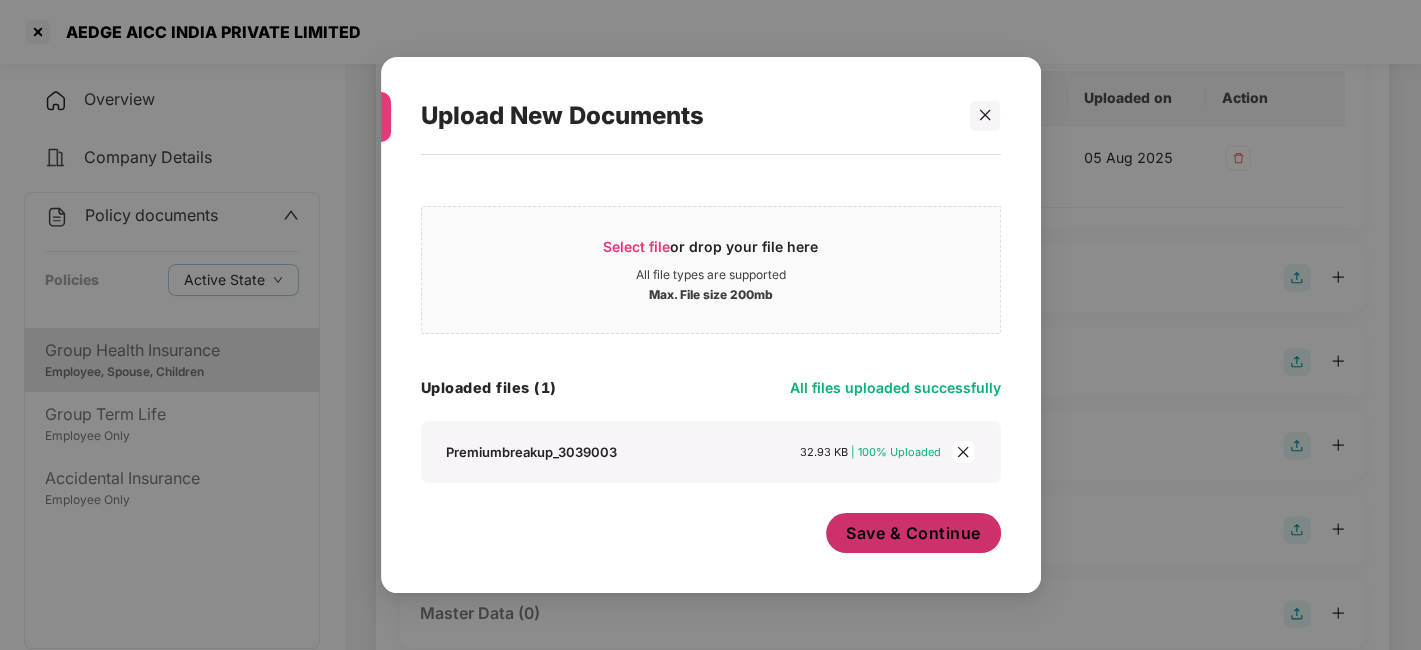 click on "Save & Continue" at bounding box center (913, 533) 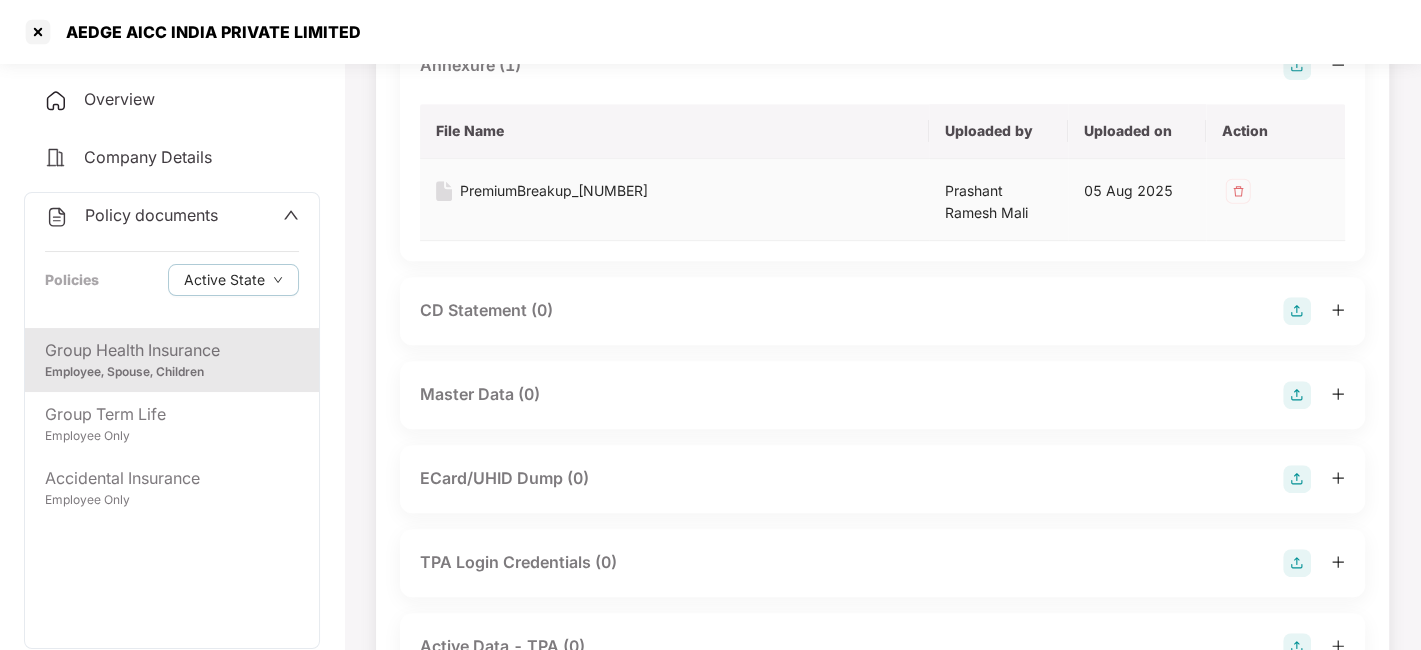 scroll, scrollTop: 608, scrollLeft: 0, axis: vertical 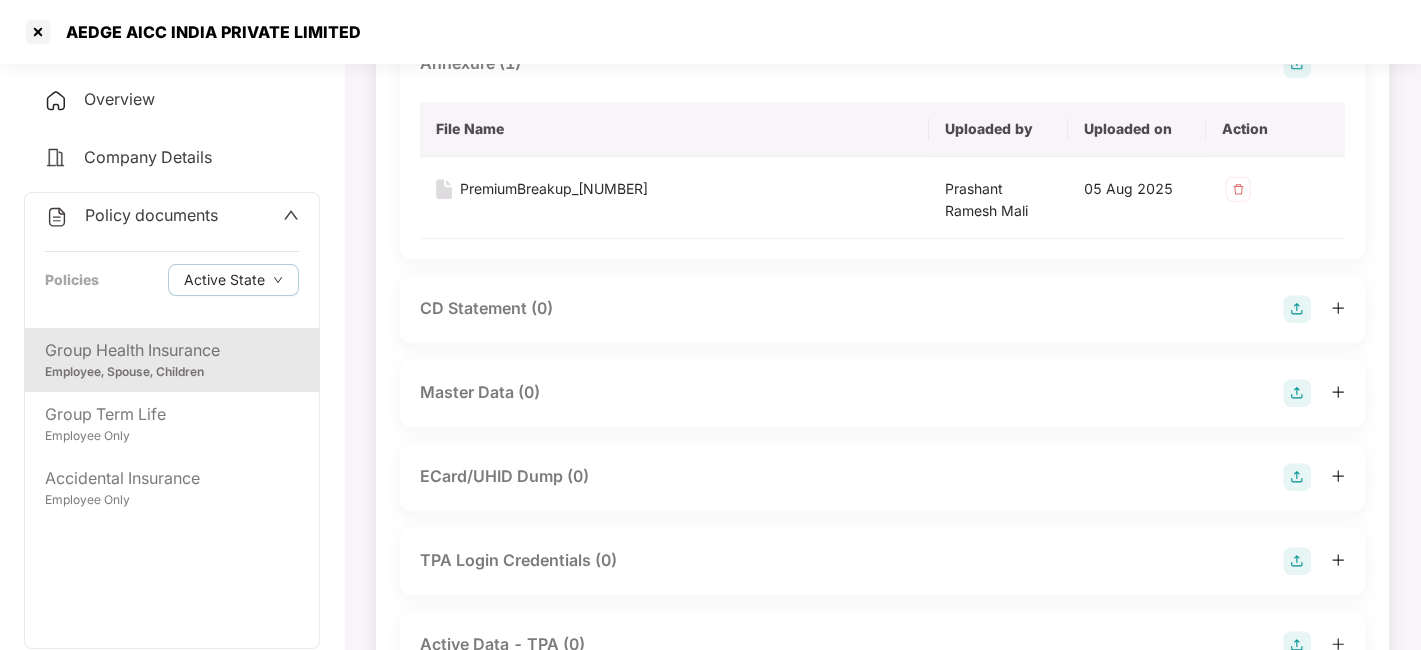 click at bounding box center [1297, 393] 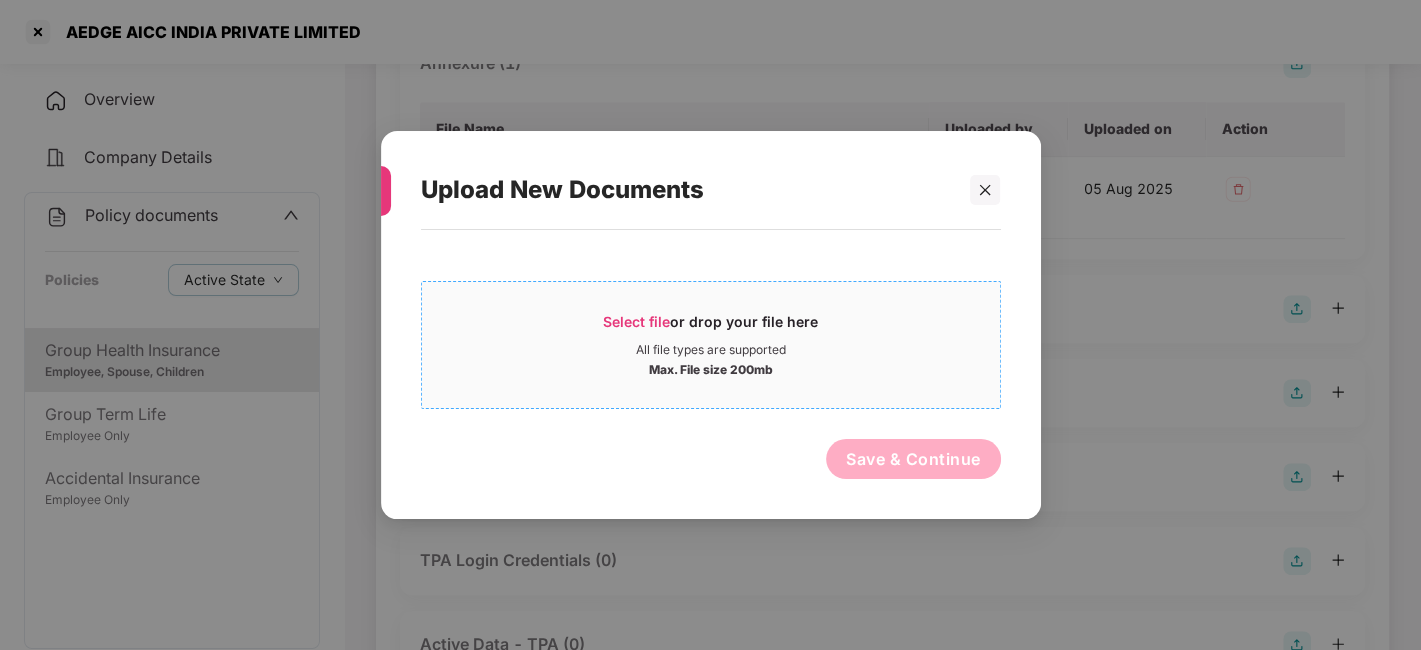 click on "All file types are supported" at bounding box center [711, 350] 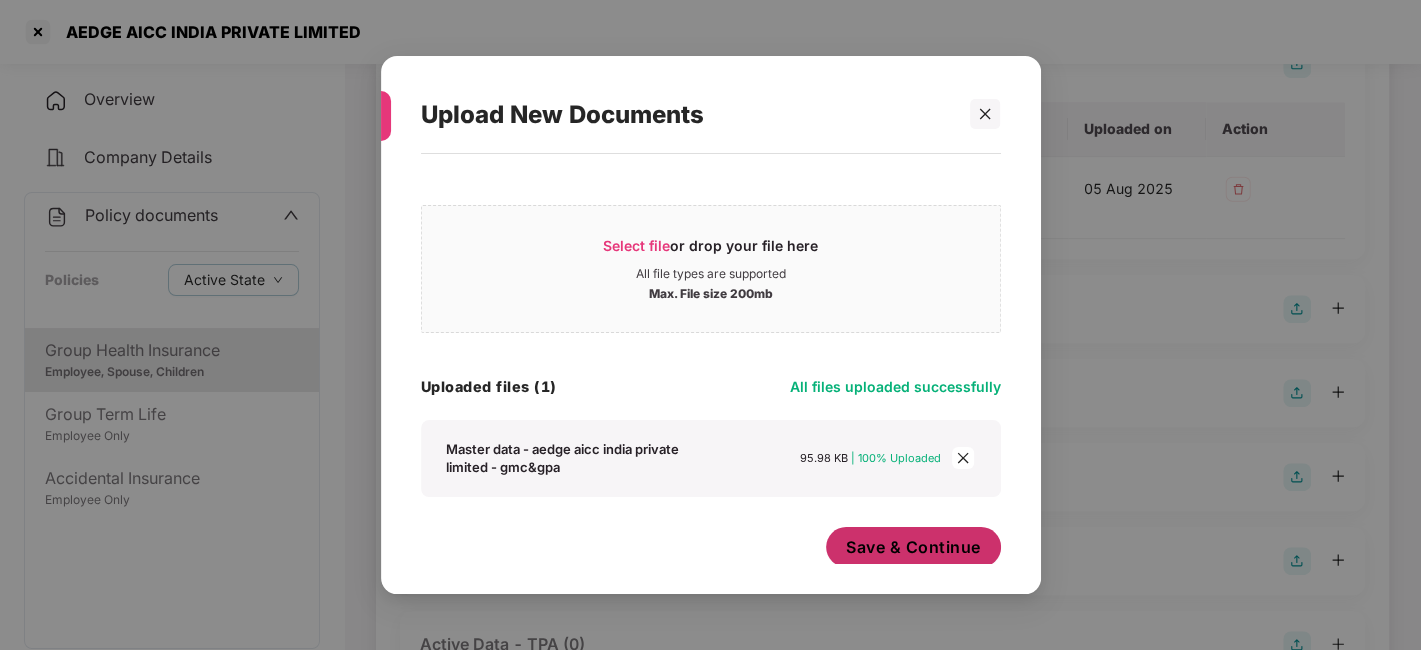 click on "Save & Continue" at bounding box center [913, 547] 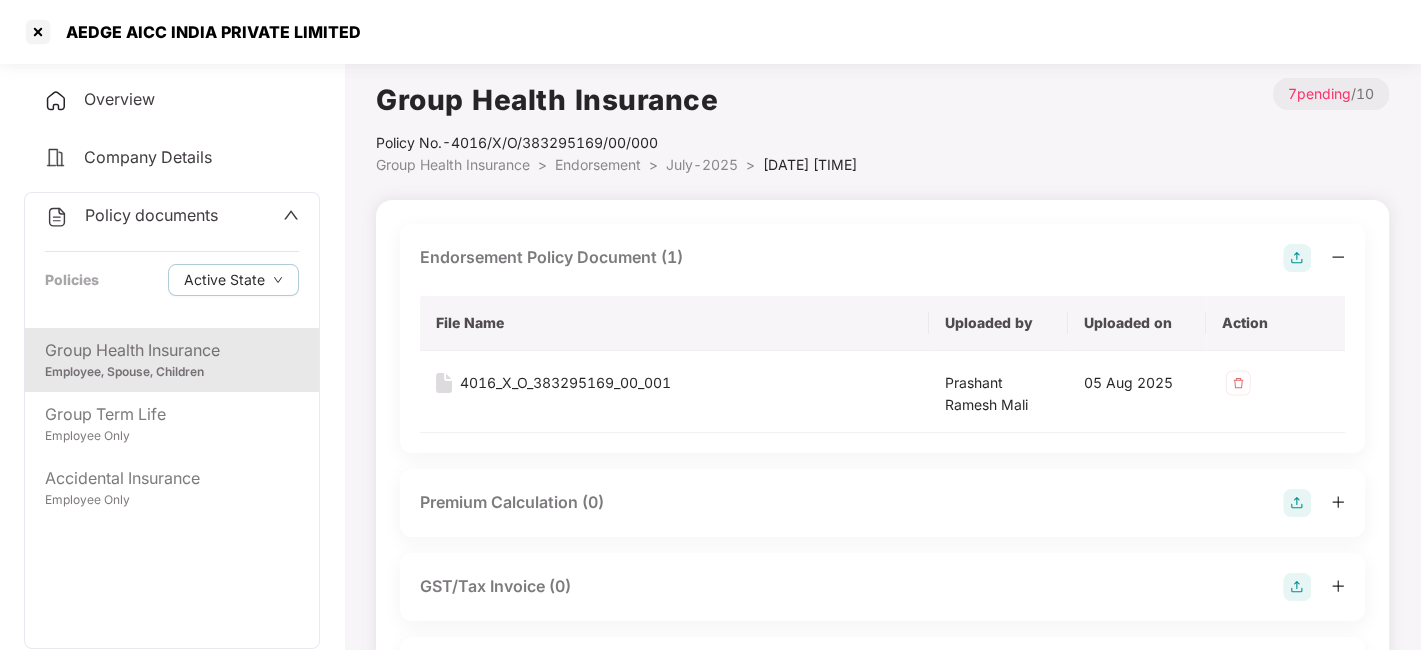 scroll, scrollTop: 0, scrollLeft: 0, axis: both 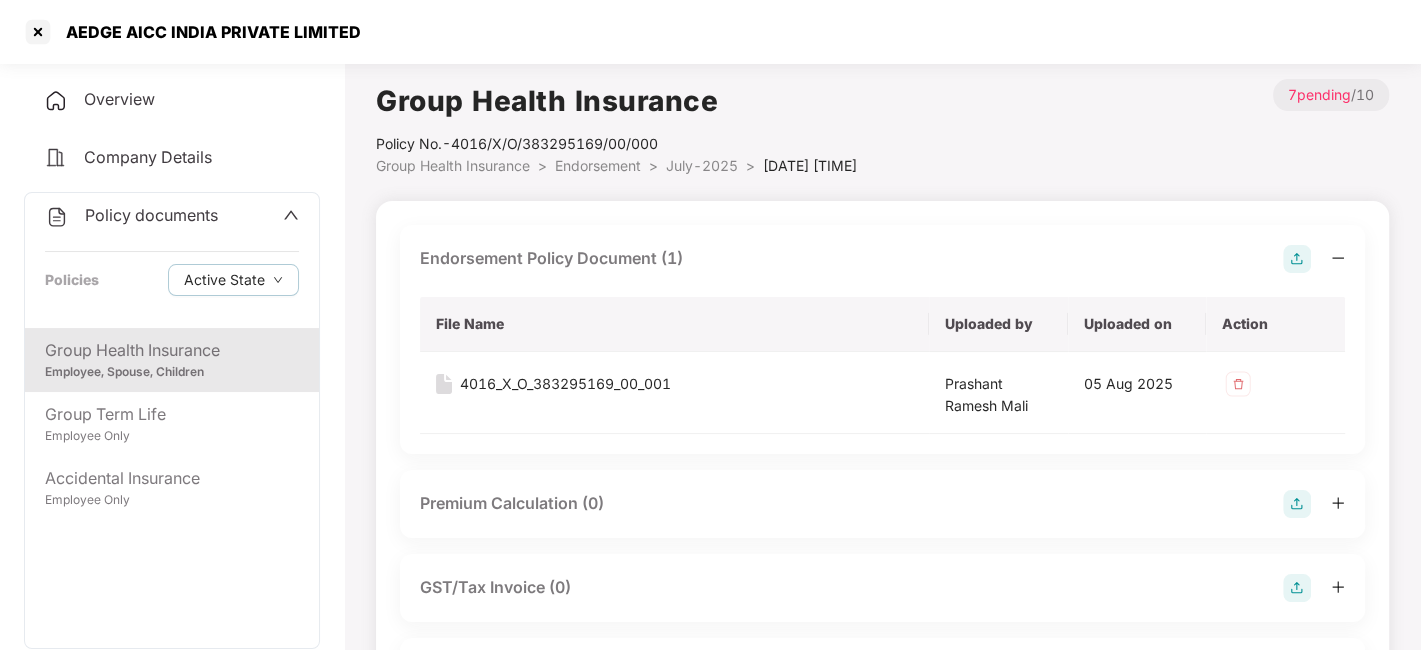 click on "July-2025" at bounding box center (702, 165) 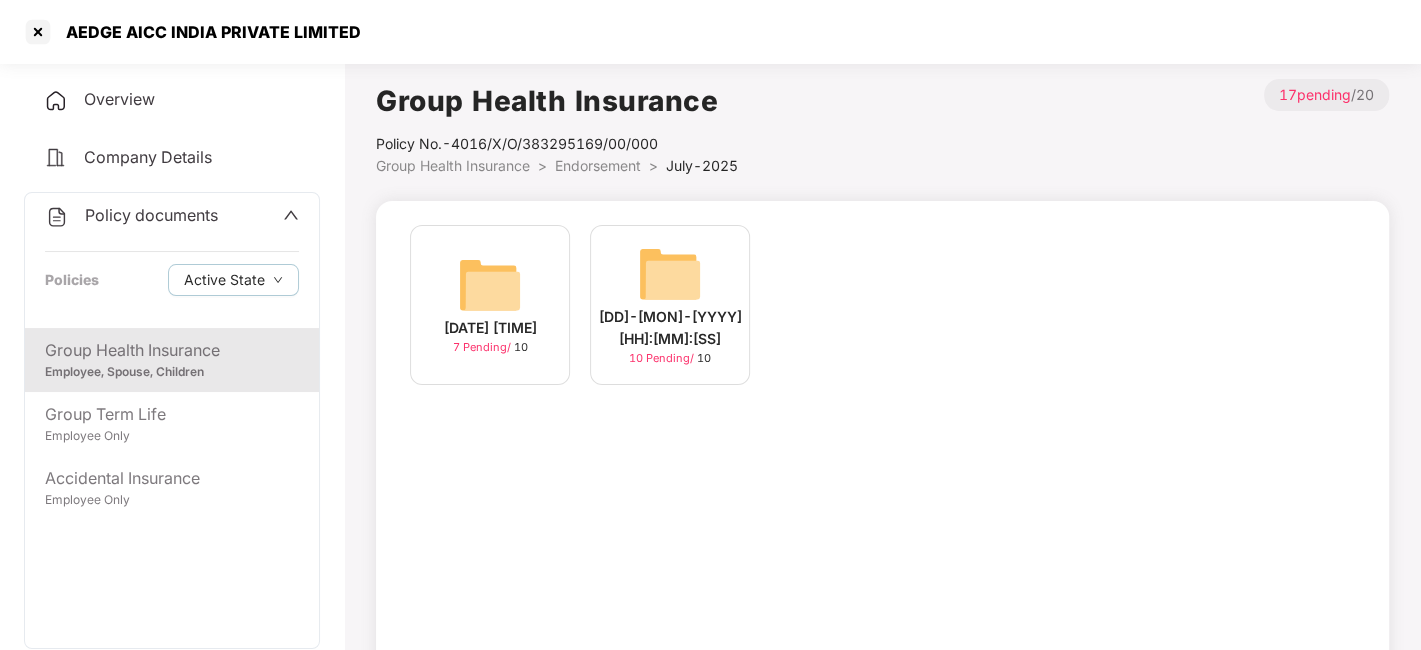 click at bounding box center (670, 274) 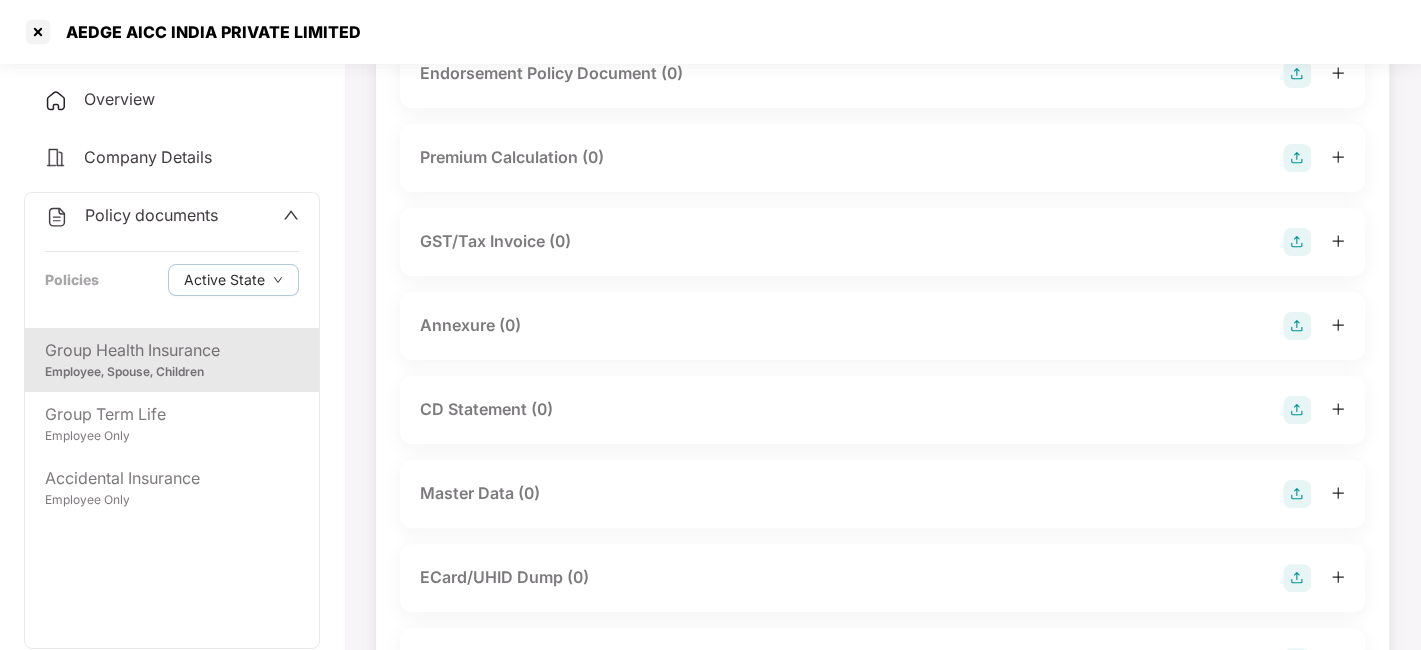 scroll, scrollTop: 186, scrollLeft: 0, axis: vertical 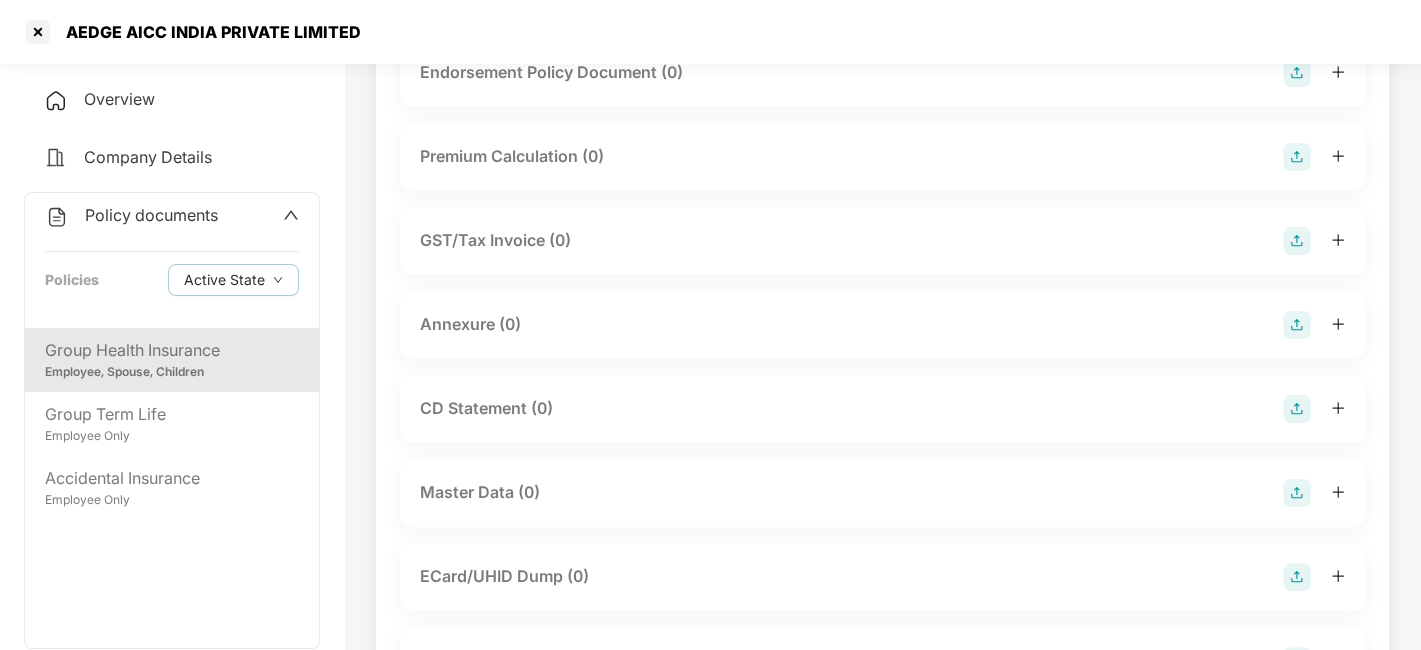 click at bounding box center [1297, 493] 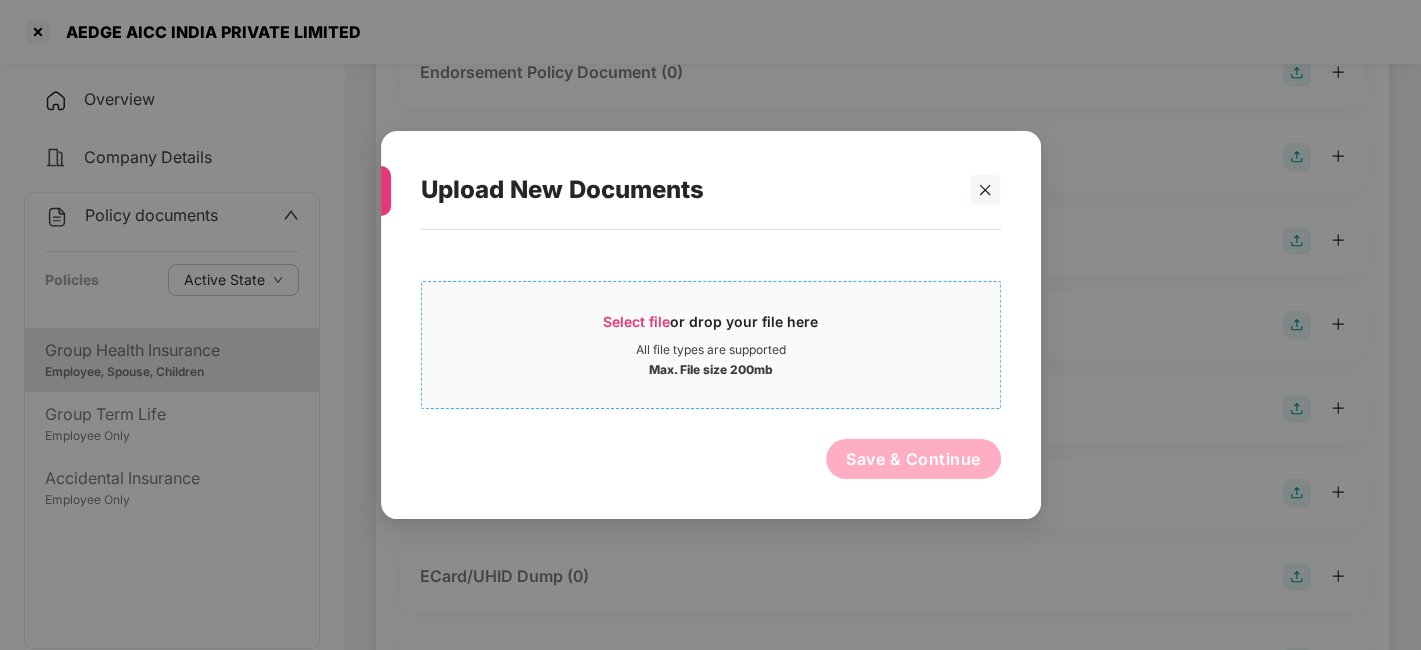 click on "Max. File size 200mb" at bounding box center (711, 368) 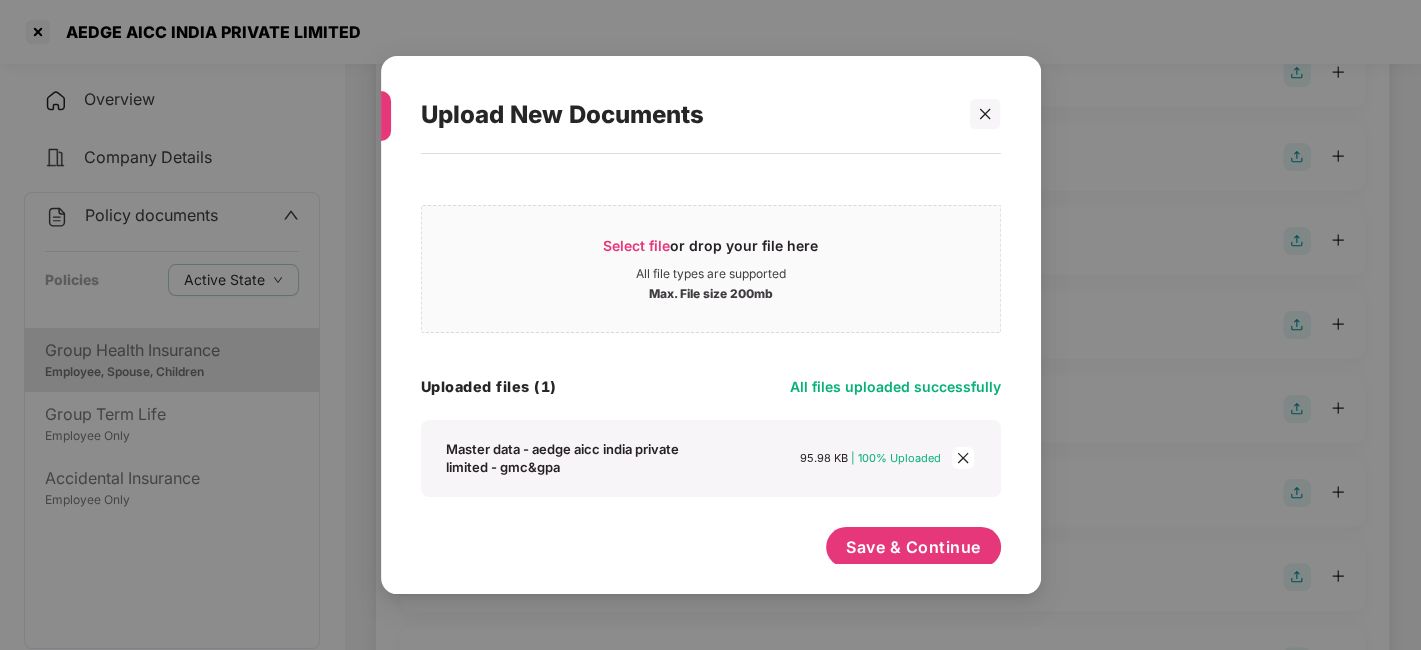 scroll, scrollTop: 11, scrollLeft: 0, axis: vertical 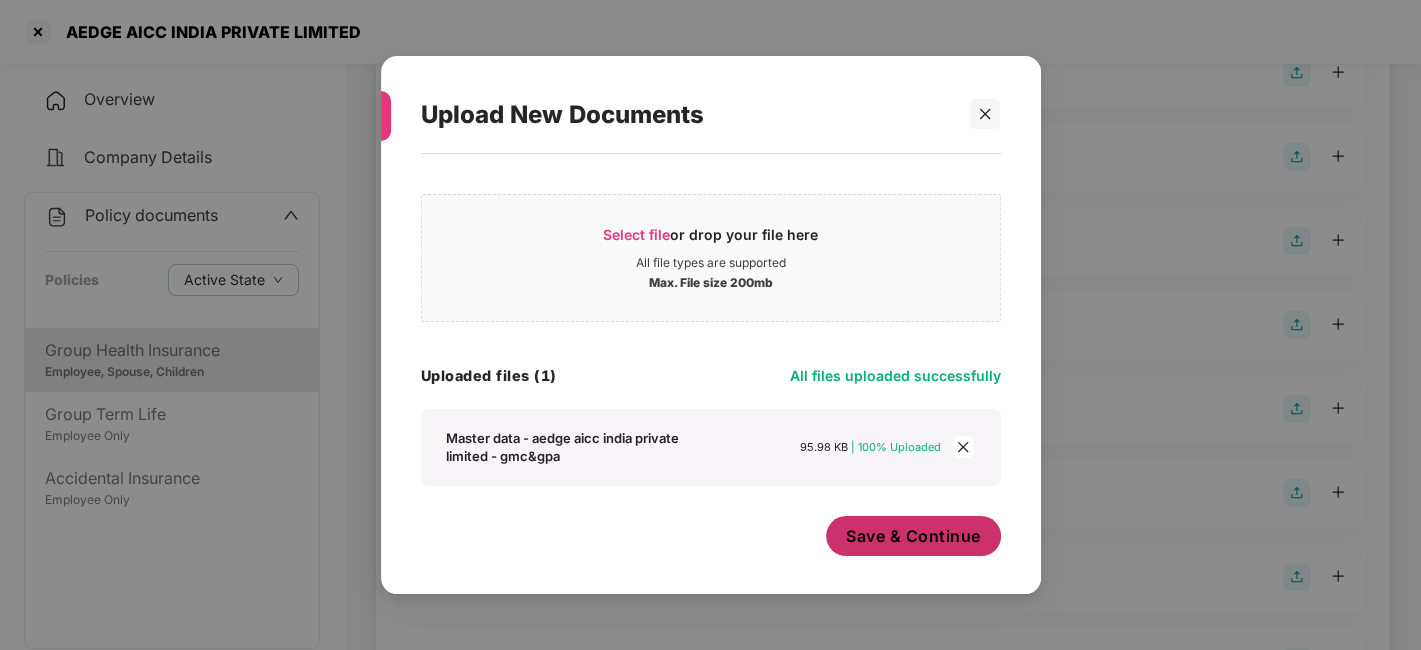 click on "Save & Continue" at bounding box center [913, 536] 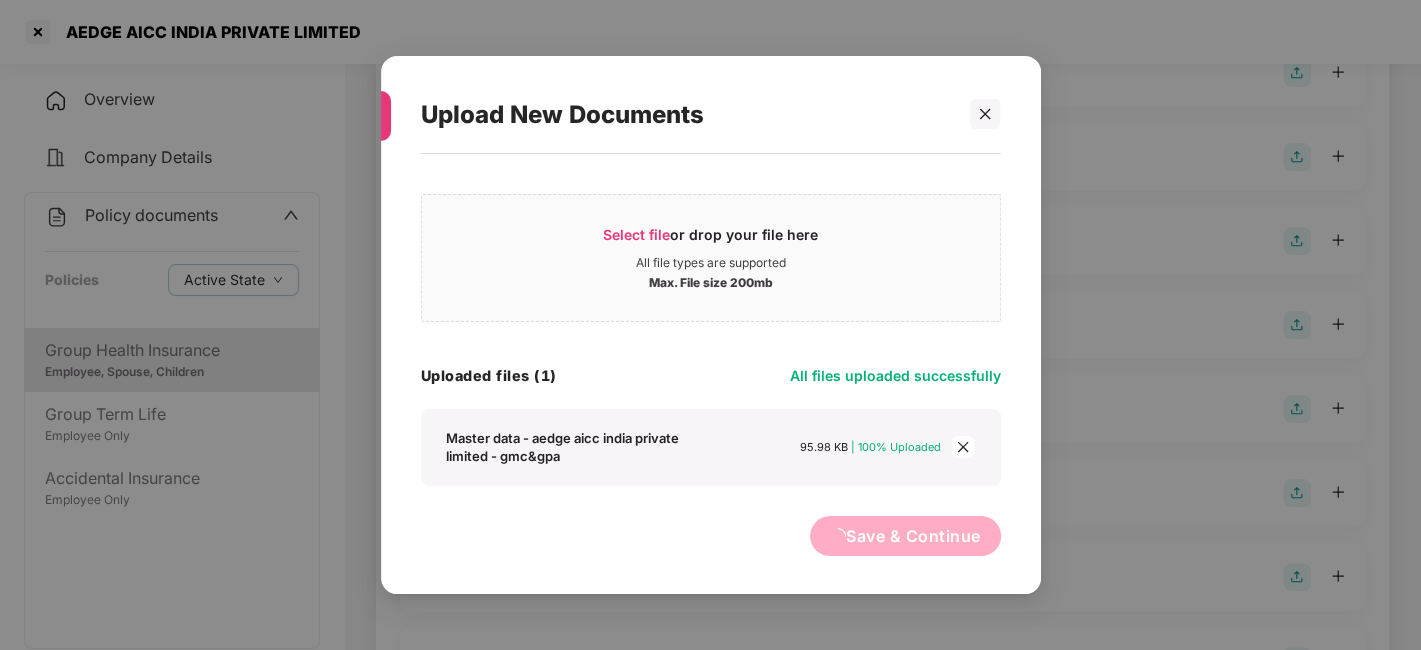 scroll, scrollTop: 0, scrollLeft: 0, axis: both 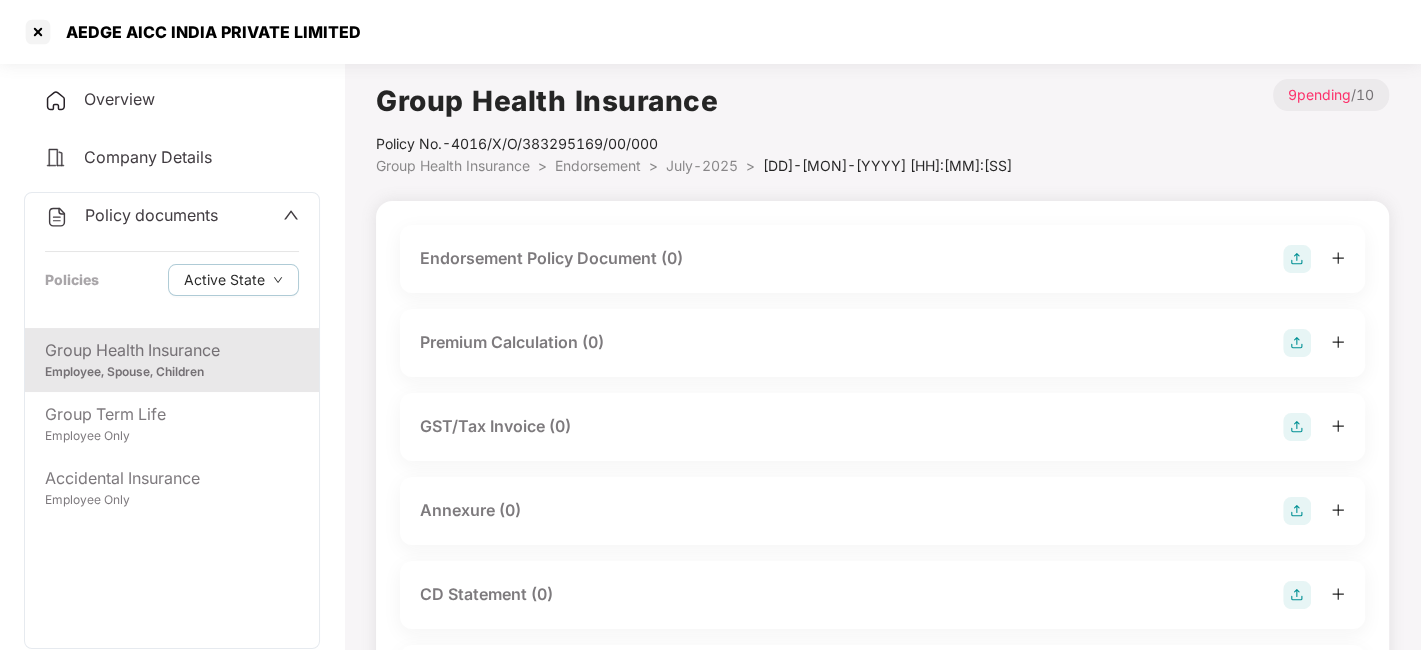click at bounding box center [1297, 259] 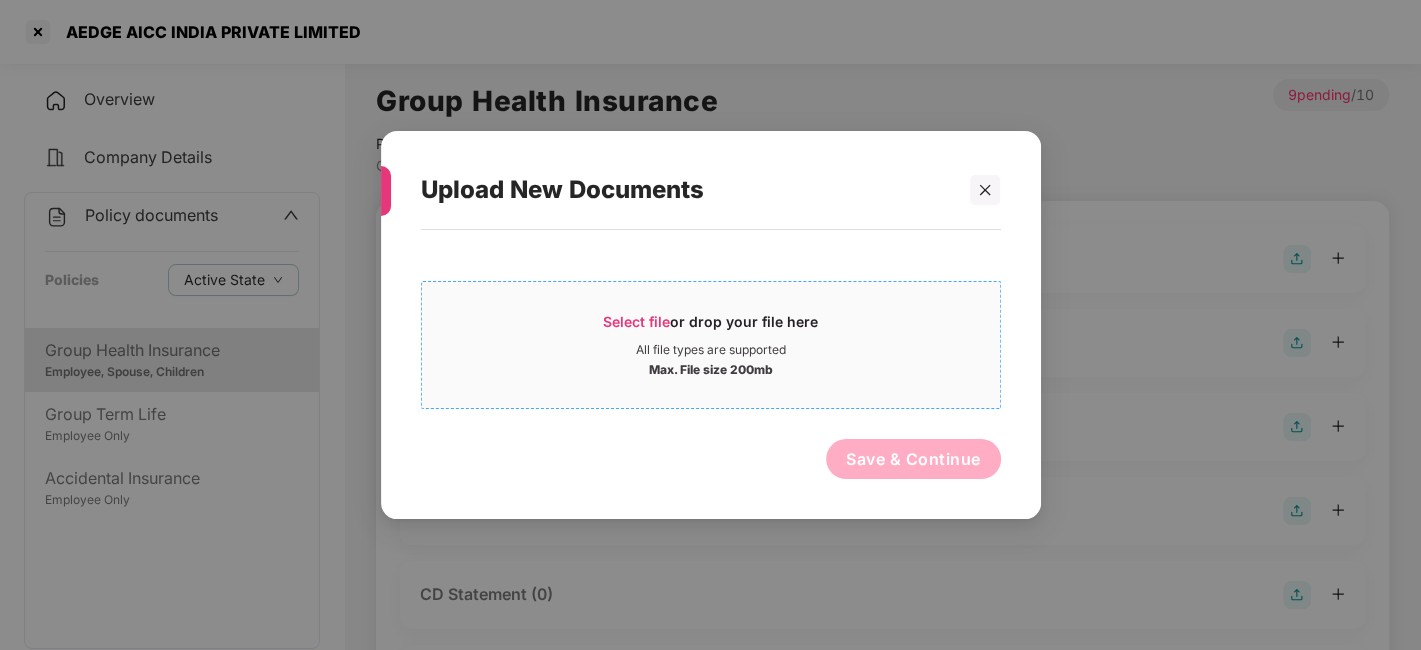 click on "Select file  or drop your file here All file types are supported Max. File size 200mb" at bounding box center [711, 345] 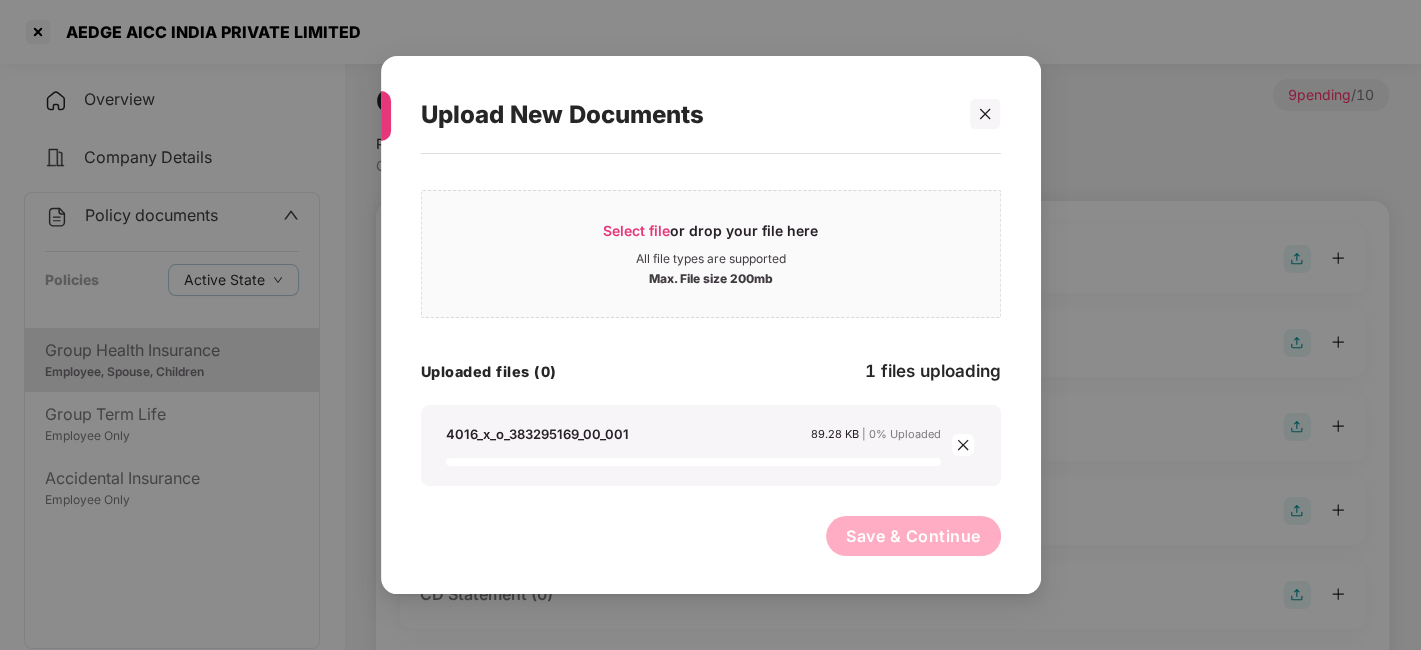 scroll, scrollTop: 0, scrollLeft: 0, axis: both 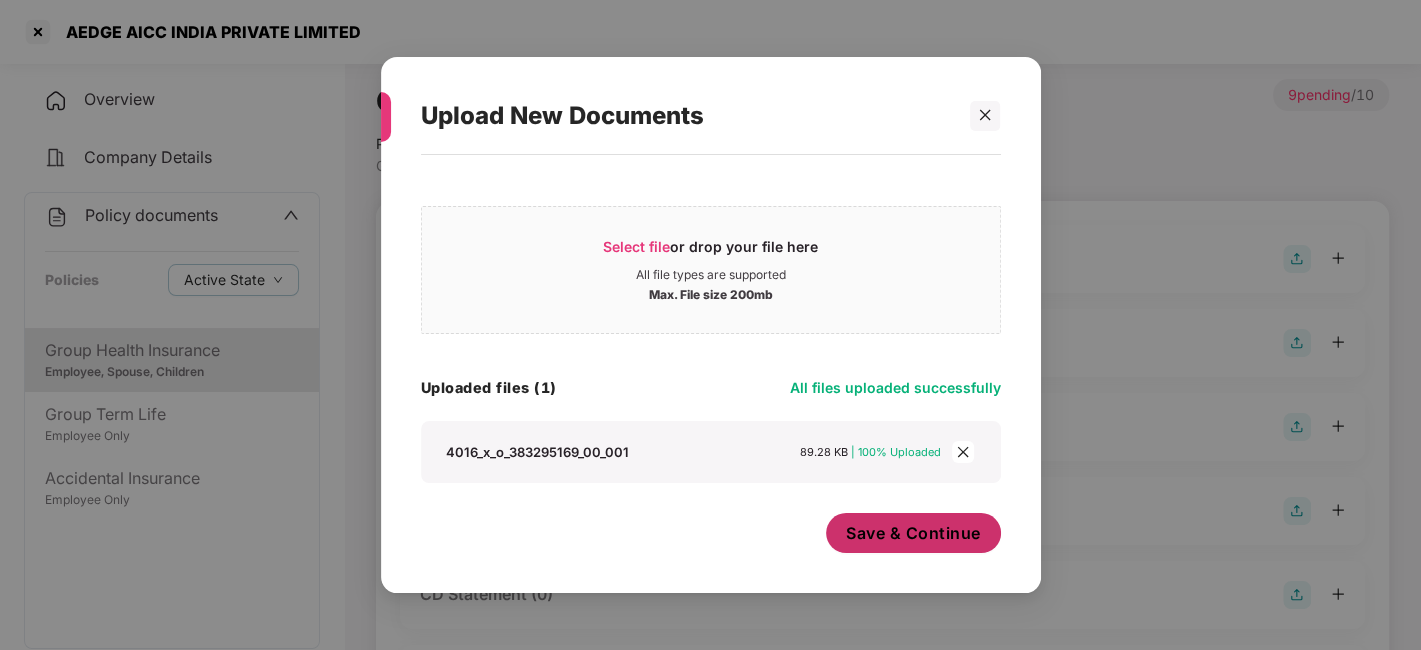 click on "Save & Continue" at bounding box center (913, 533) 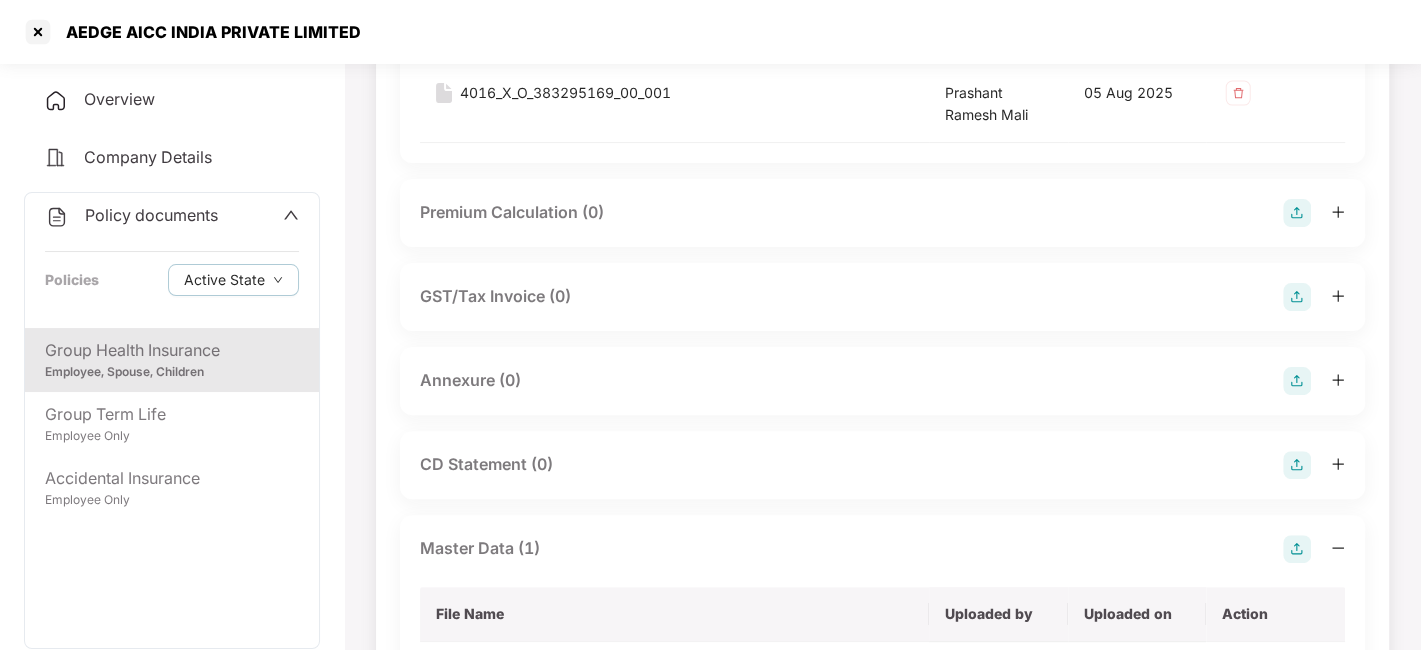 scroll, scrollTop: 300, scrollLeft: 0, axis: vertical 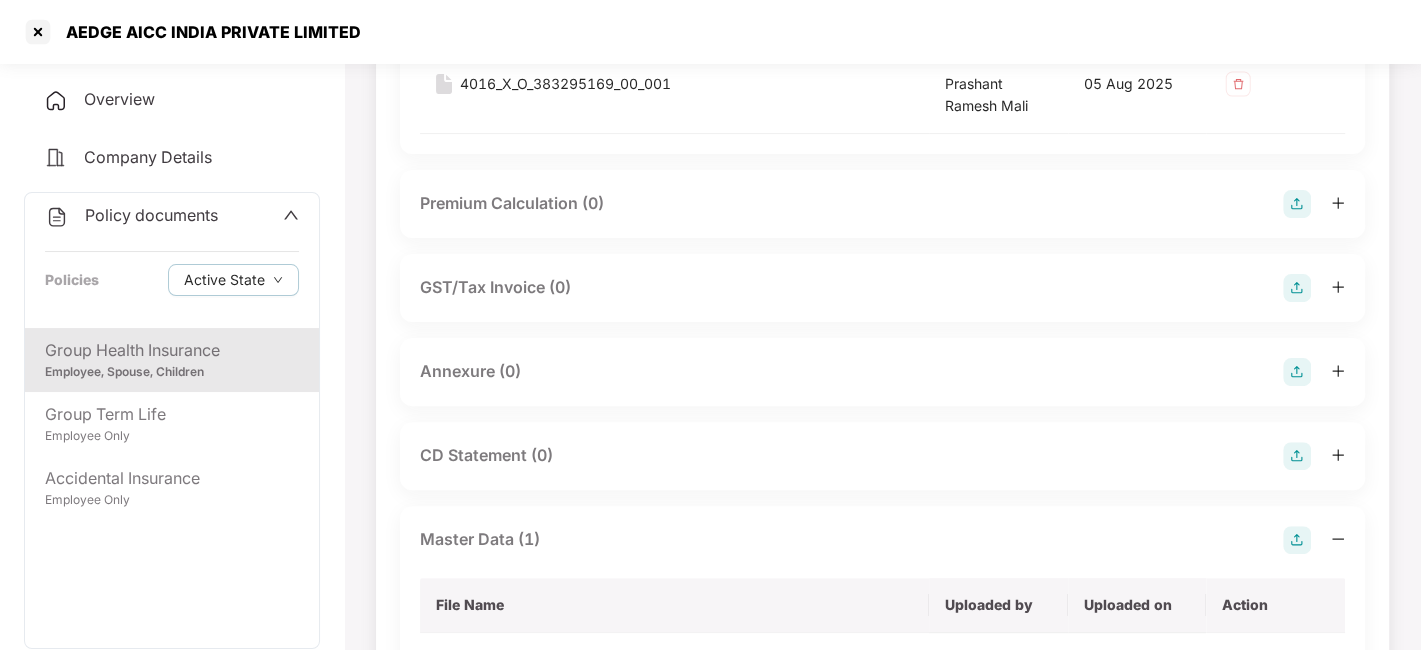 click at bounding box center [1297, 372] 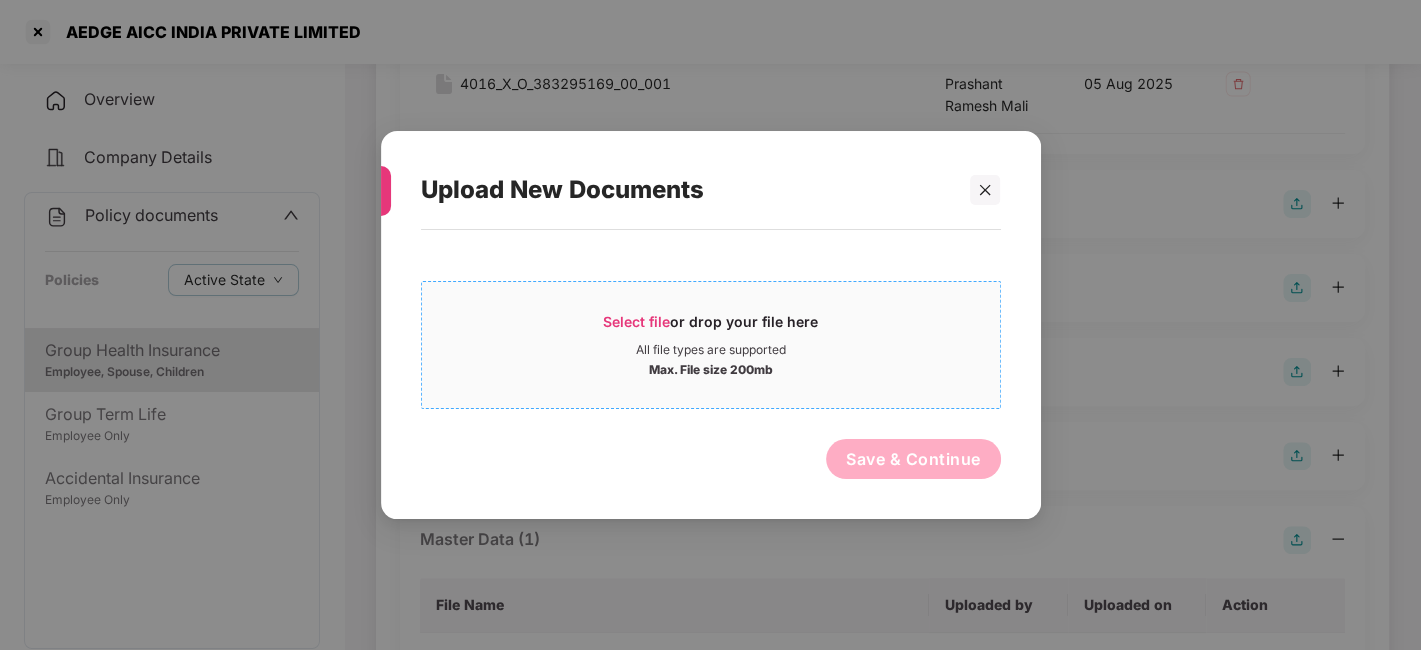 click on "All file types are supported" at bounding box center [711, 350] 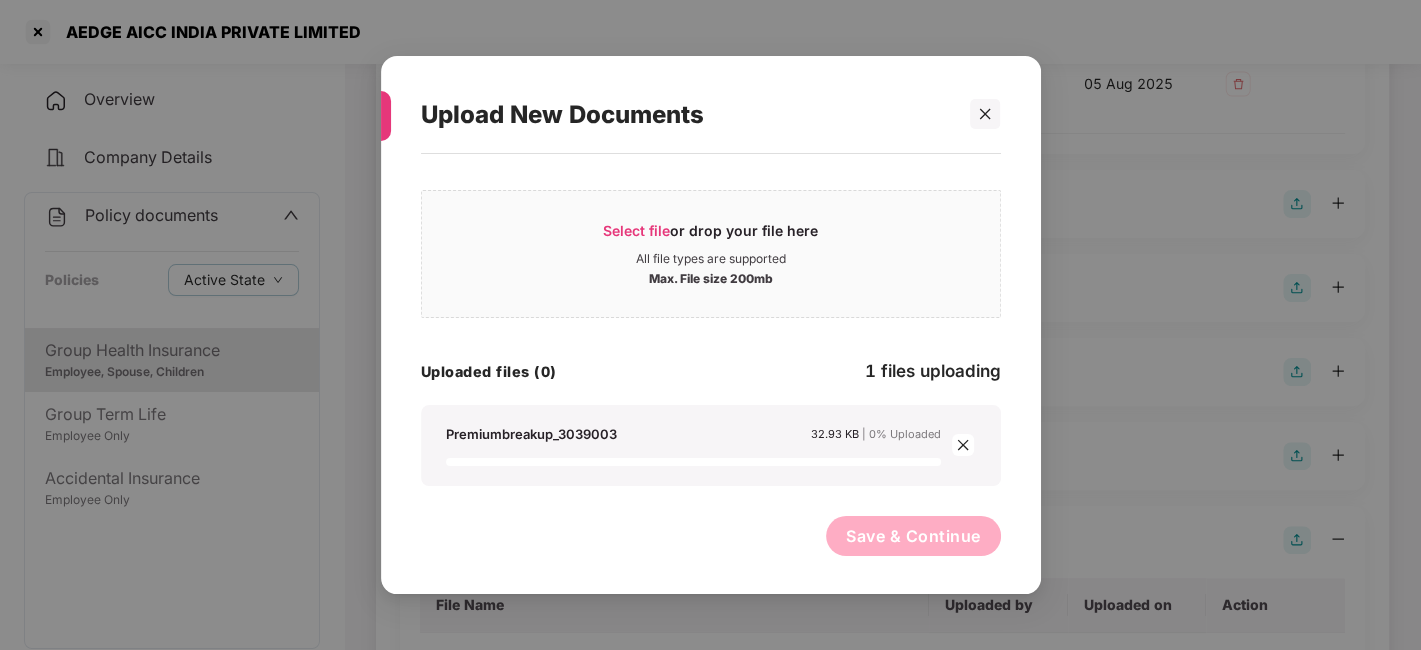 scroll, scrollTop: 0, scrollLeft: 0, axis: both 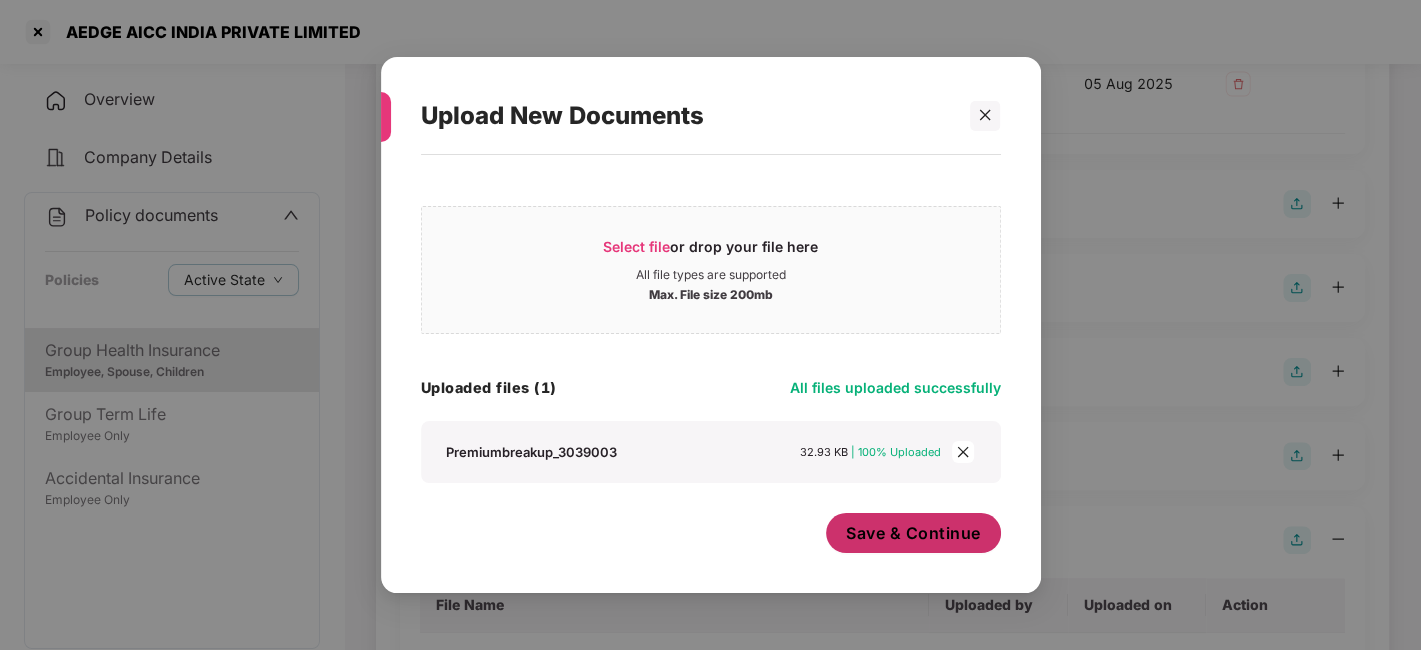 click on "Save & Continue" at bounding box center [913, 533] 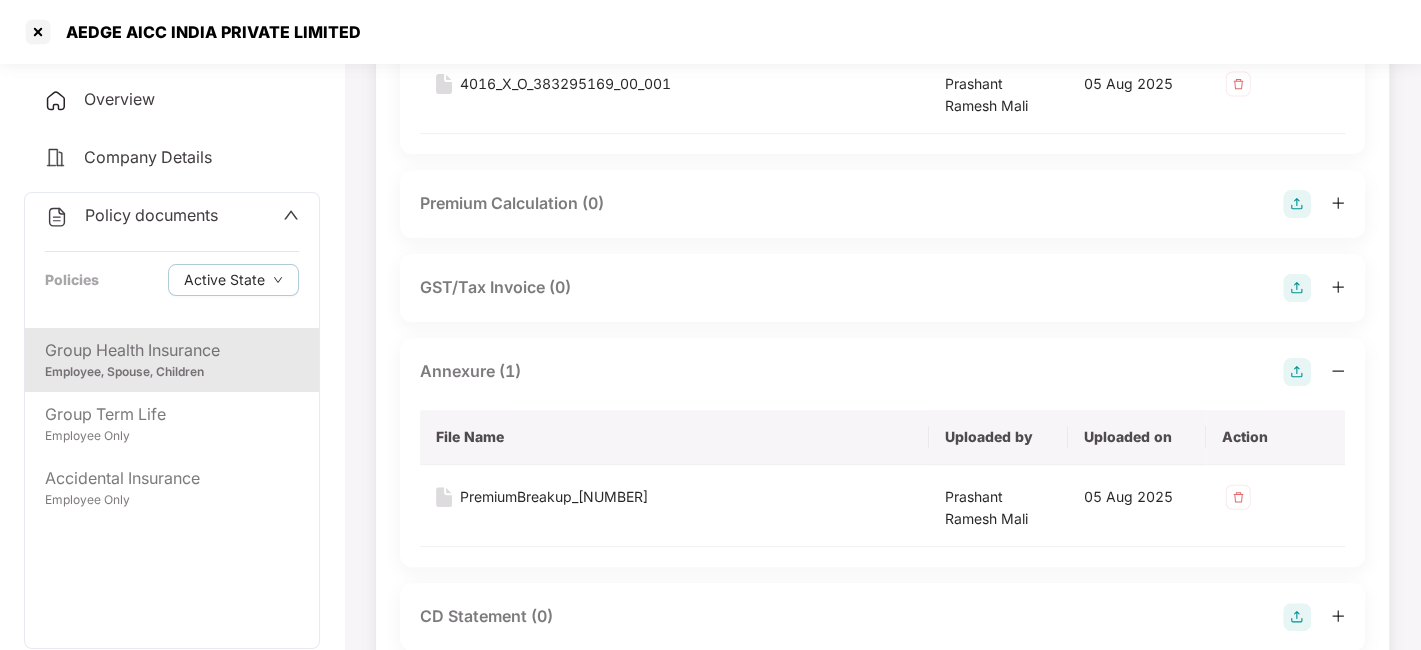 scroll, scrollTop: 0, scrollLeft: 0, axis: both 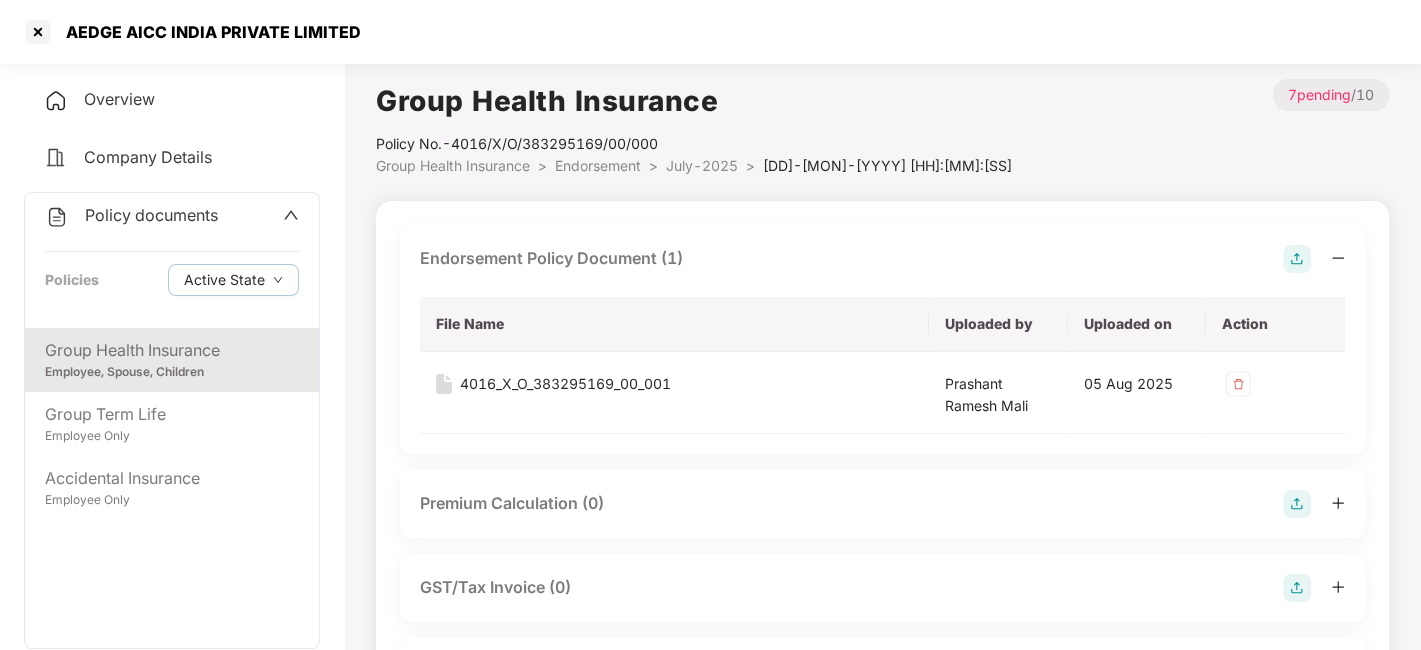click on "July-2025" at bounding box center (702, 165) 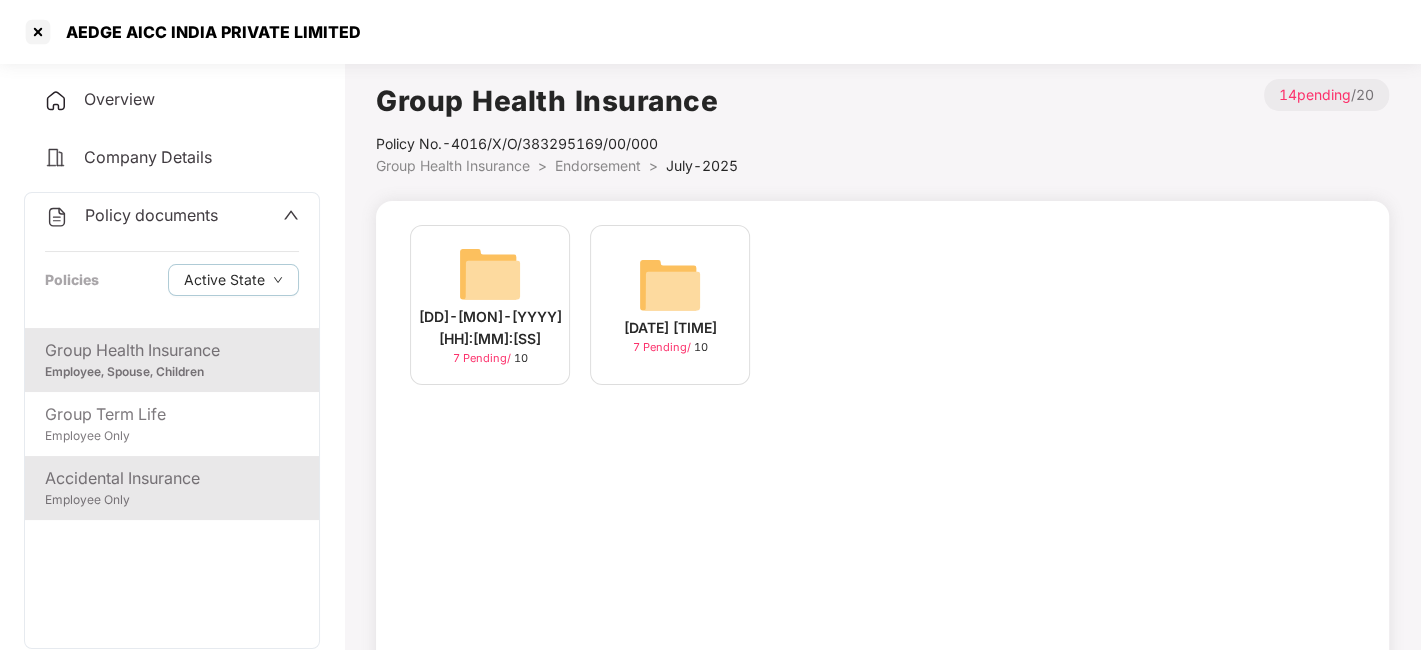 click on "Employee Only" at bounding box center (172, 500) 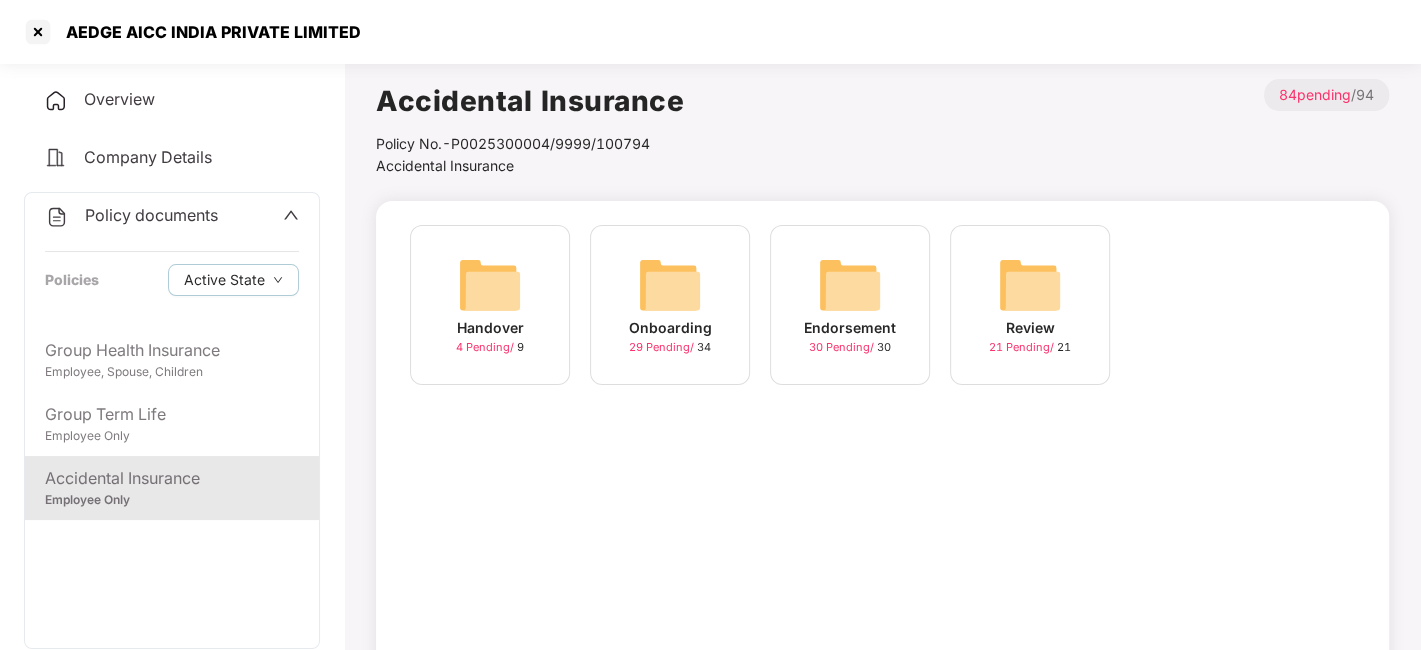 click at bounding box center (850, 285) 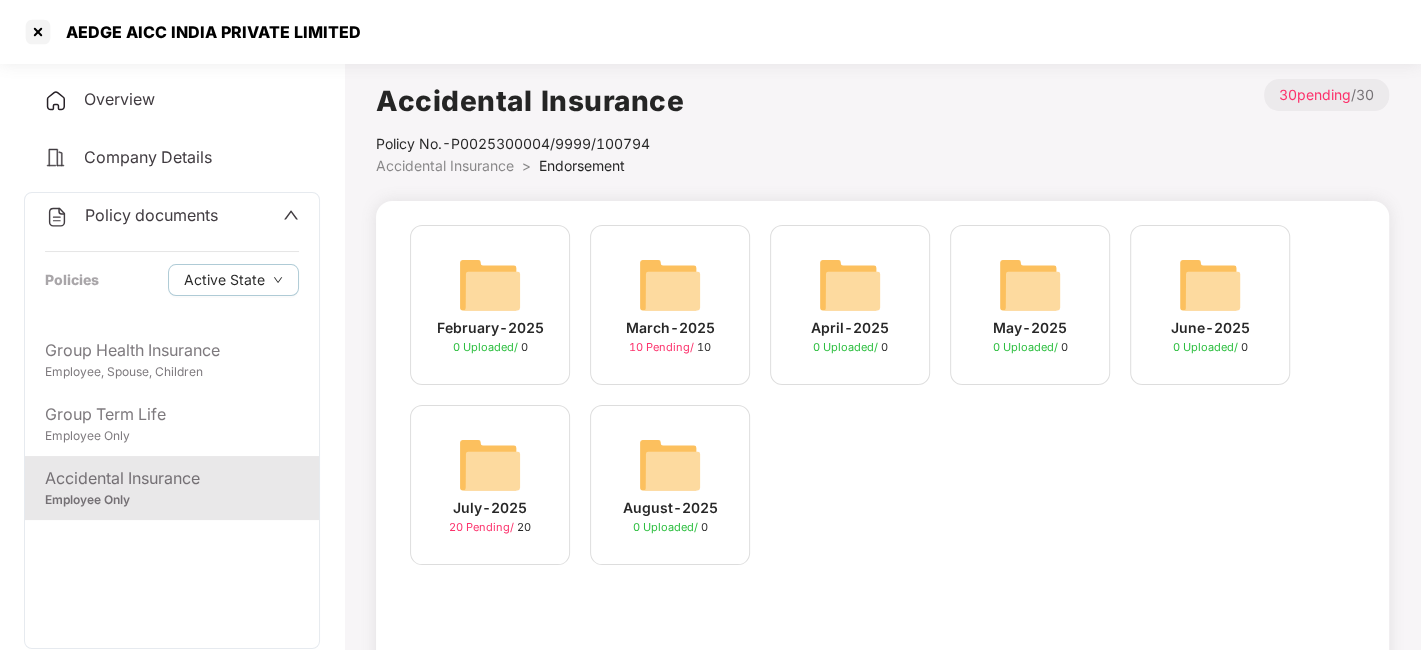 click at bounding box center [490, 465] 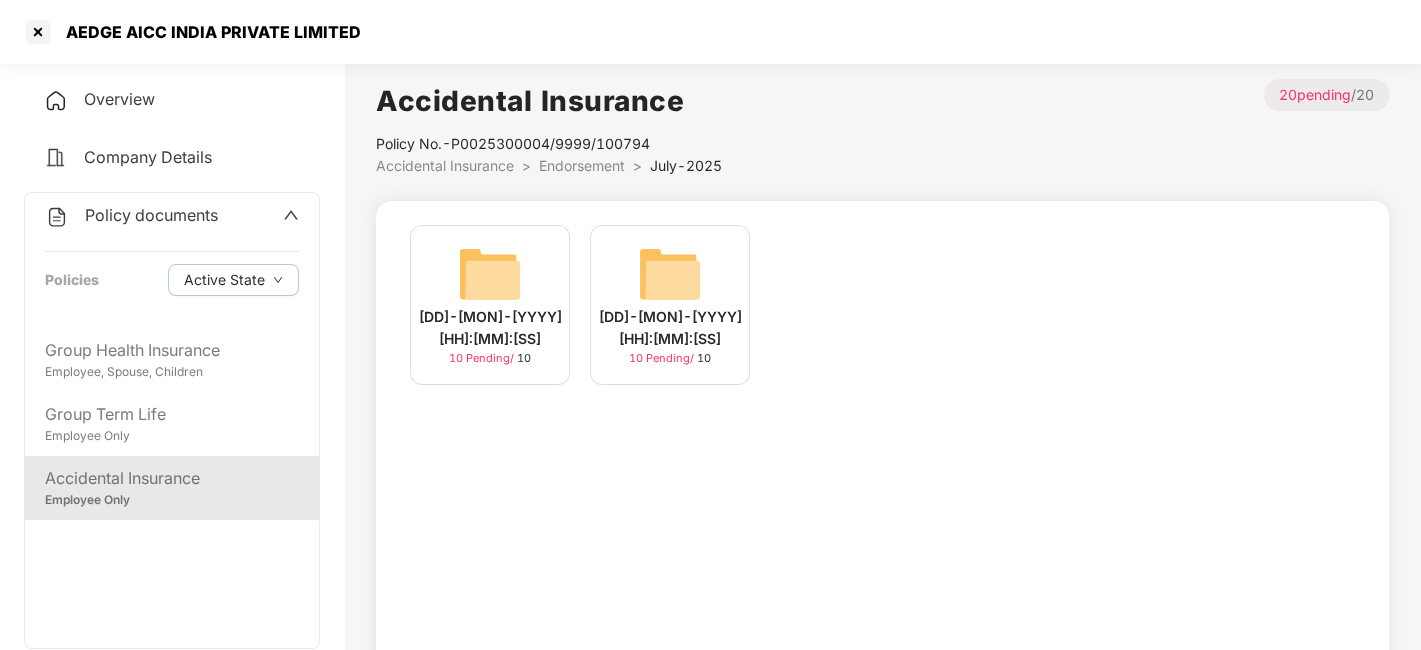 click on "[DATE] [TIME] 10 Pending  /     10 [DATE] [TIME] 10 Pending  /     10" at bounding box center (882, 476) 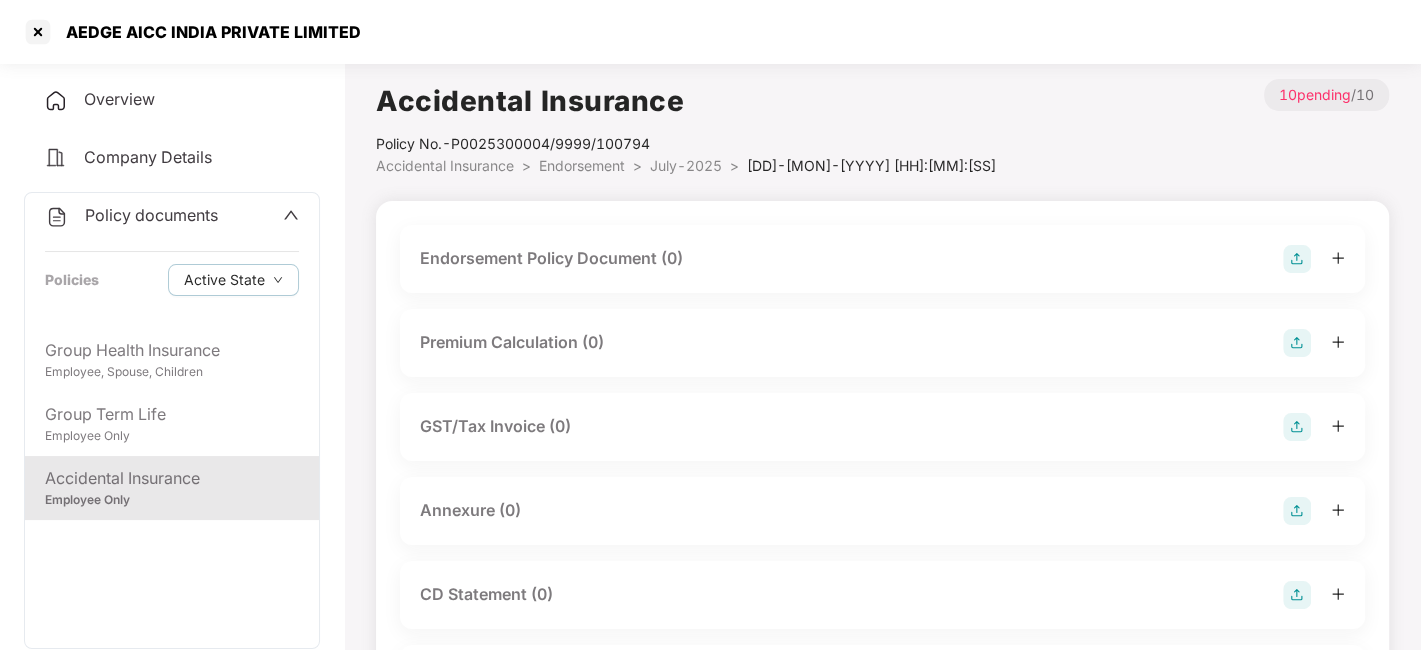 click at bounding box center [1297, 259] 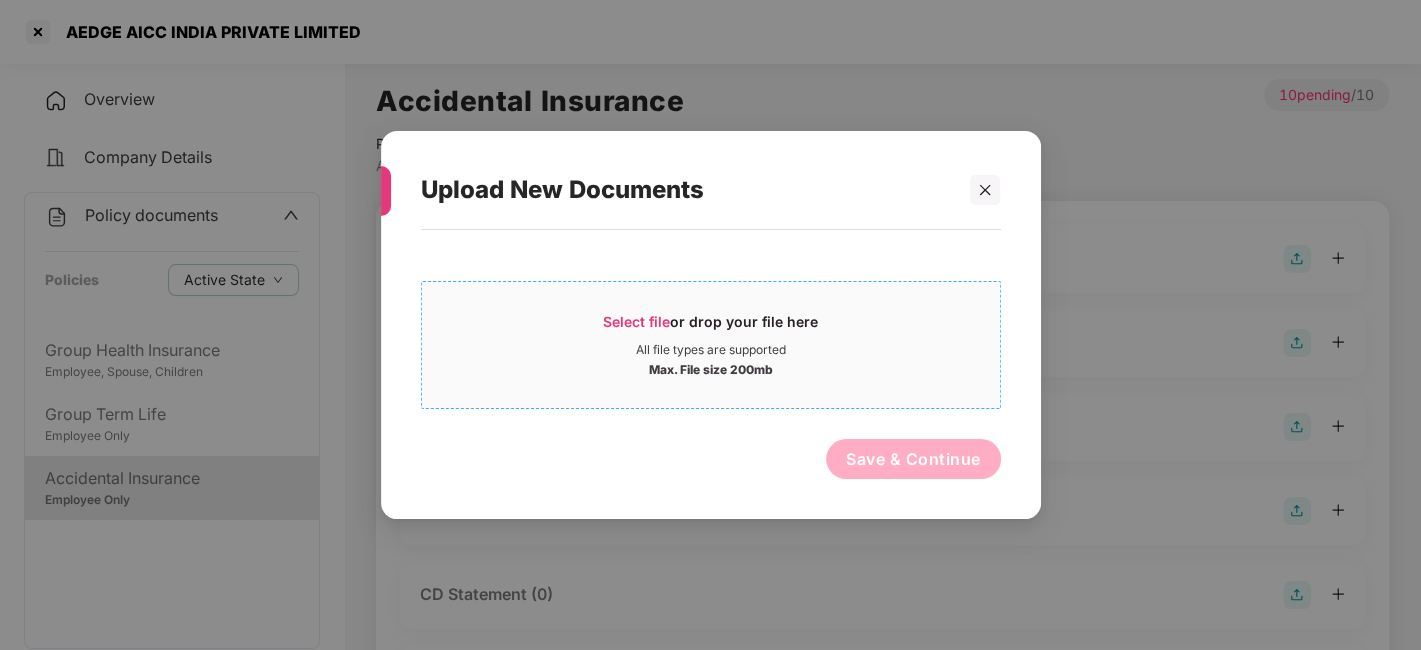 click on "Max. File size 200mb" at bounding box center [711, 368] 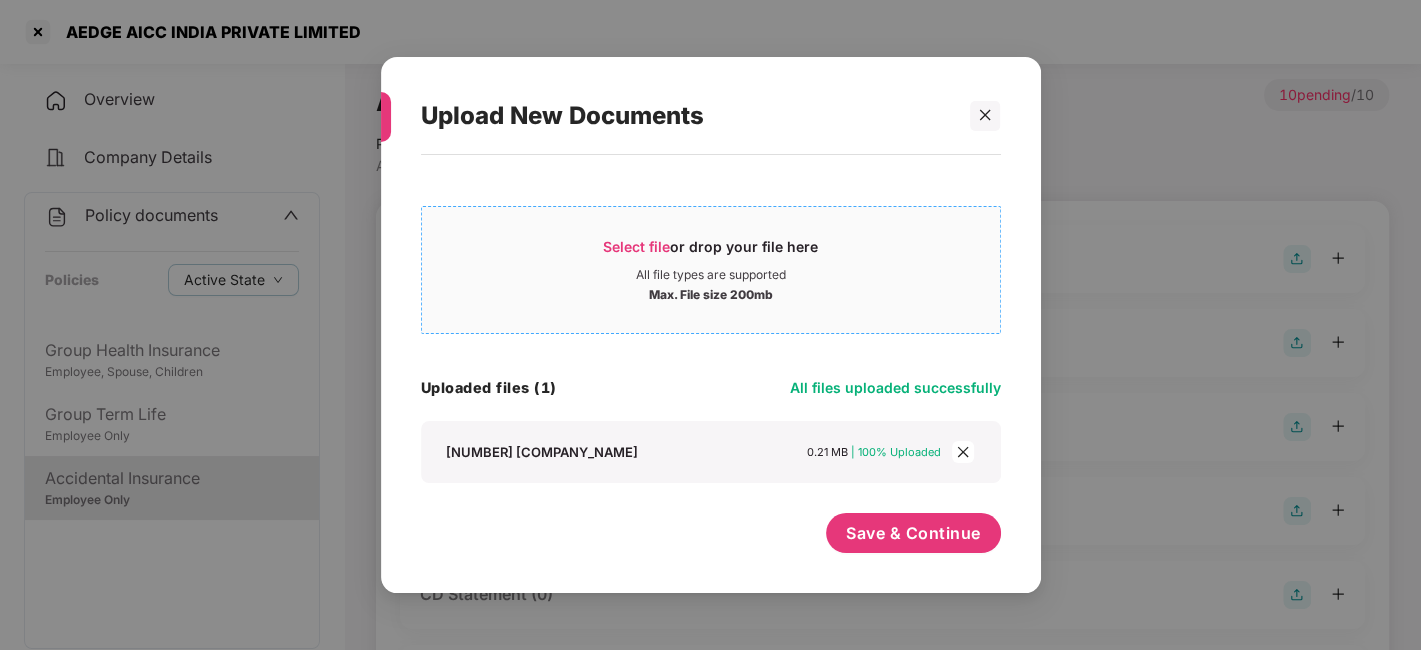 scroll, scrollTop: 11, scrollLeft: 0, axis: vertical 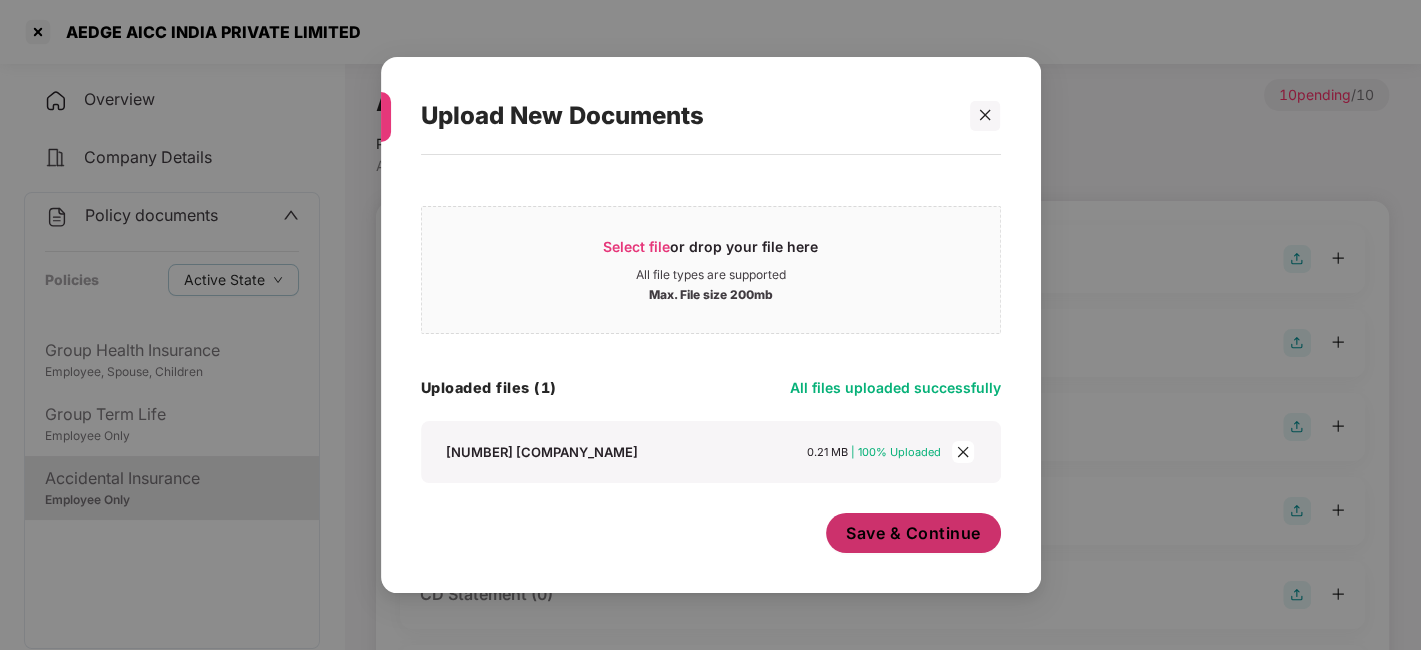 click on "Save & Continue" at bounding box center [913, 533] 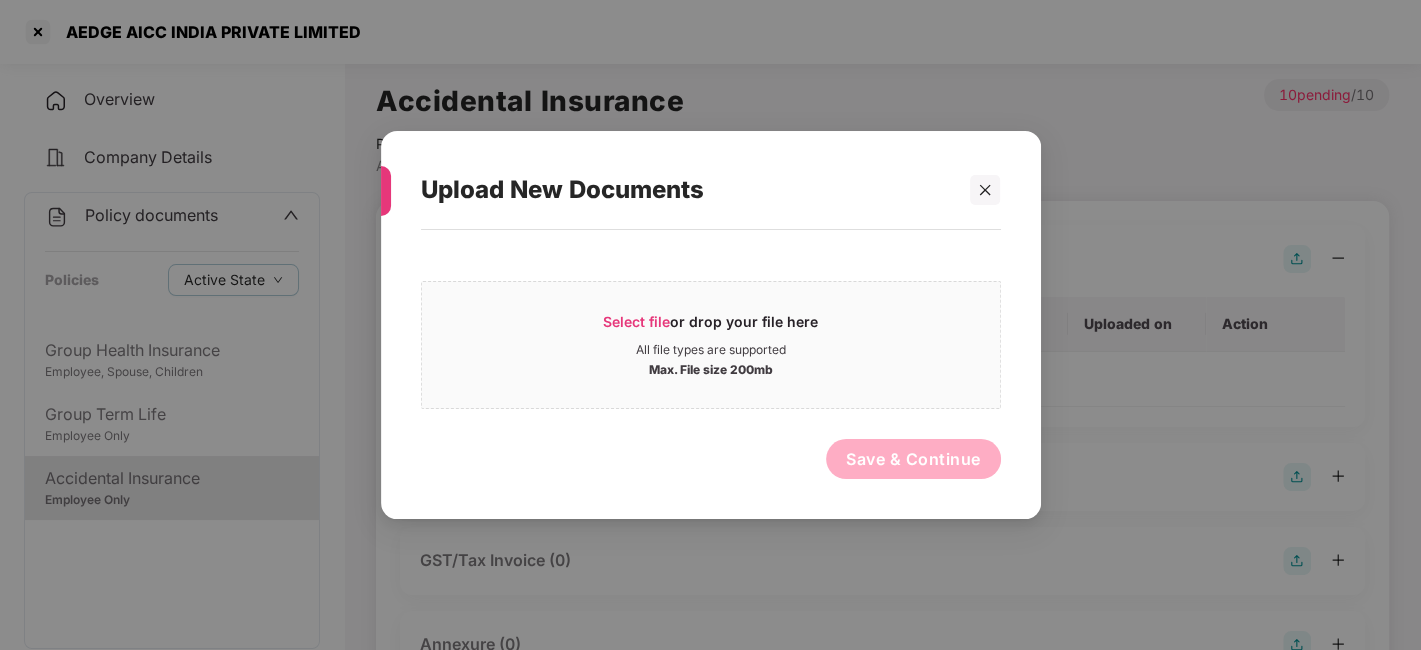 scroll, scrollTop: 0, scrollLeft: 0, axis: both 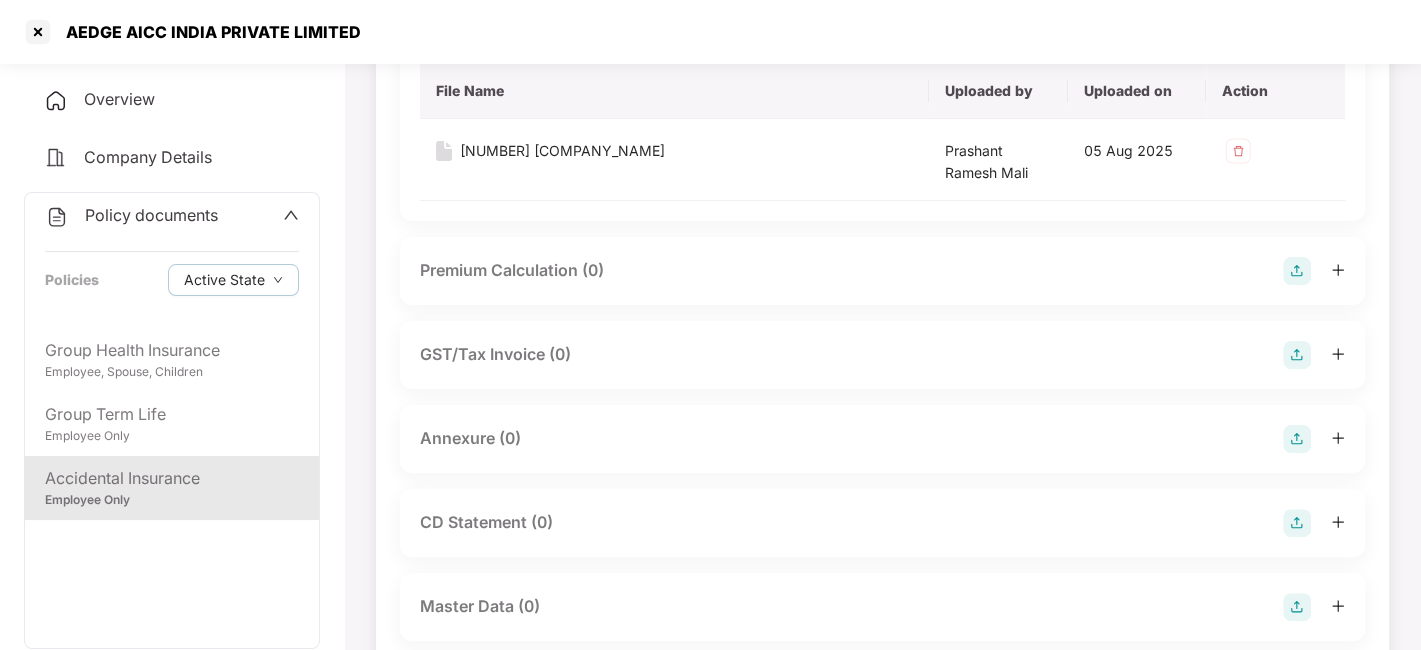 click at bounding box center (1297, 439) 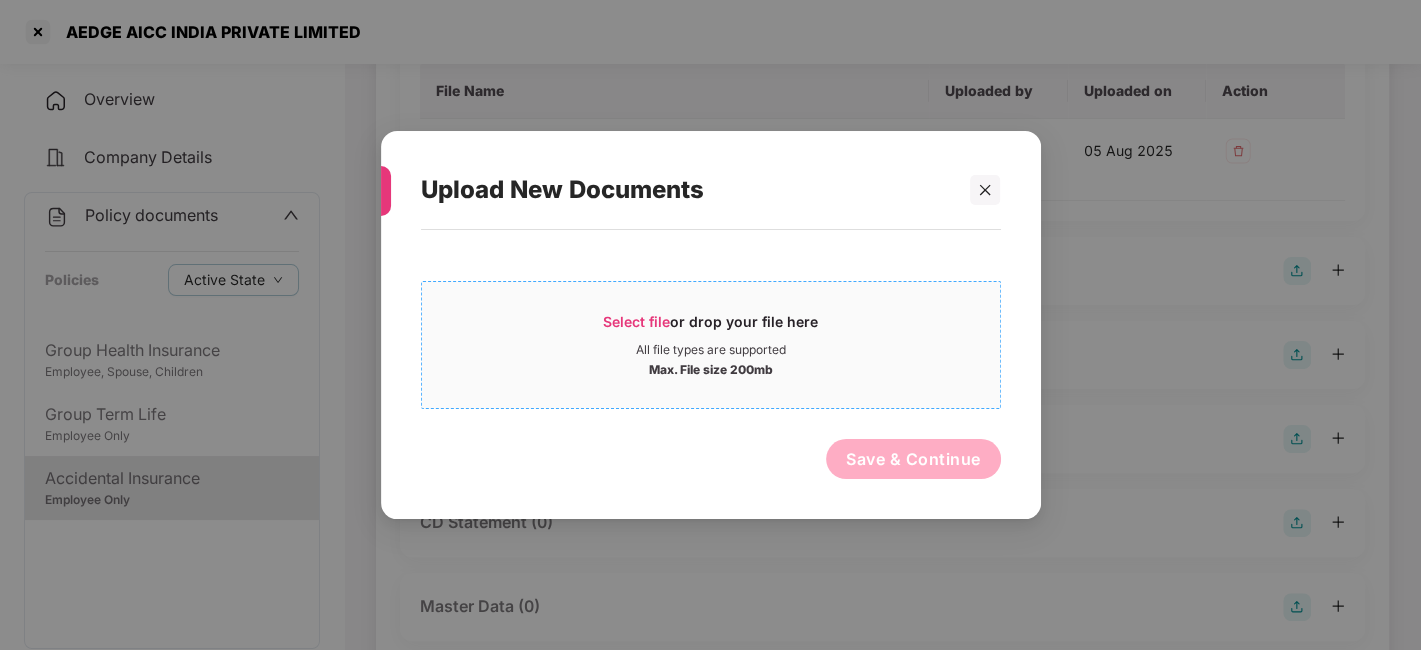 click on "All file types are supported" at bounding box center [711, 350] 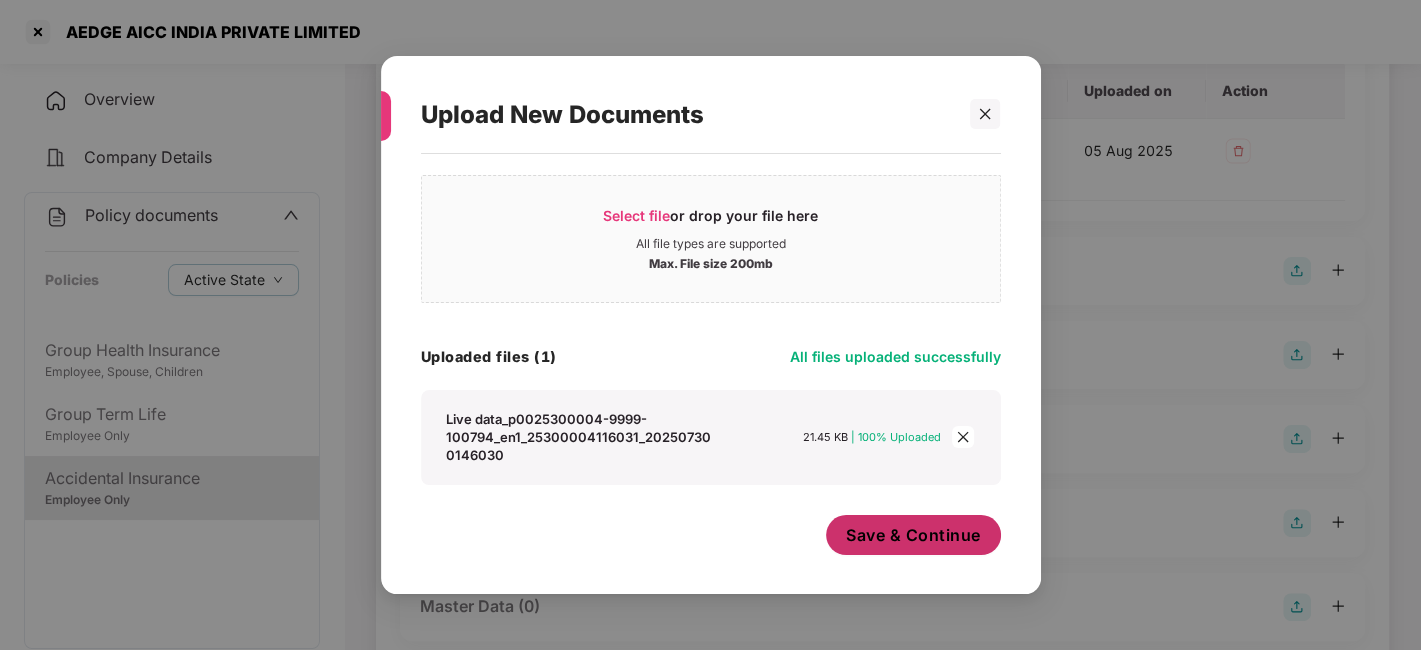 scroll, scrollTop: 29, scrollLeft: 0, axis: vertical 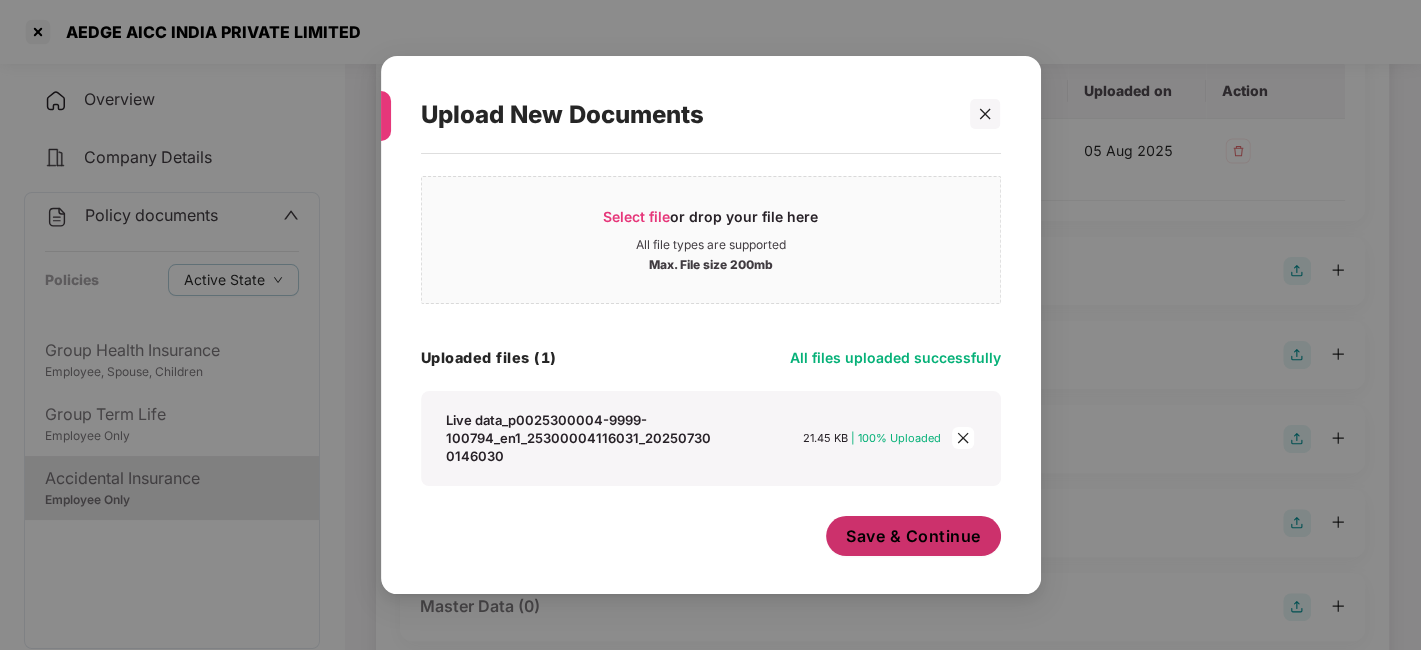 click on "Save & Continue" at bounding box center [913, 536] 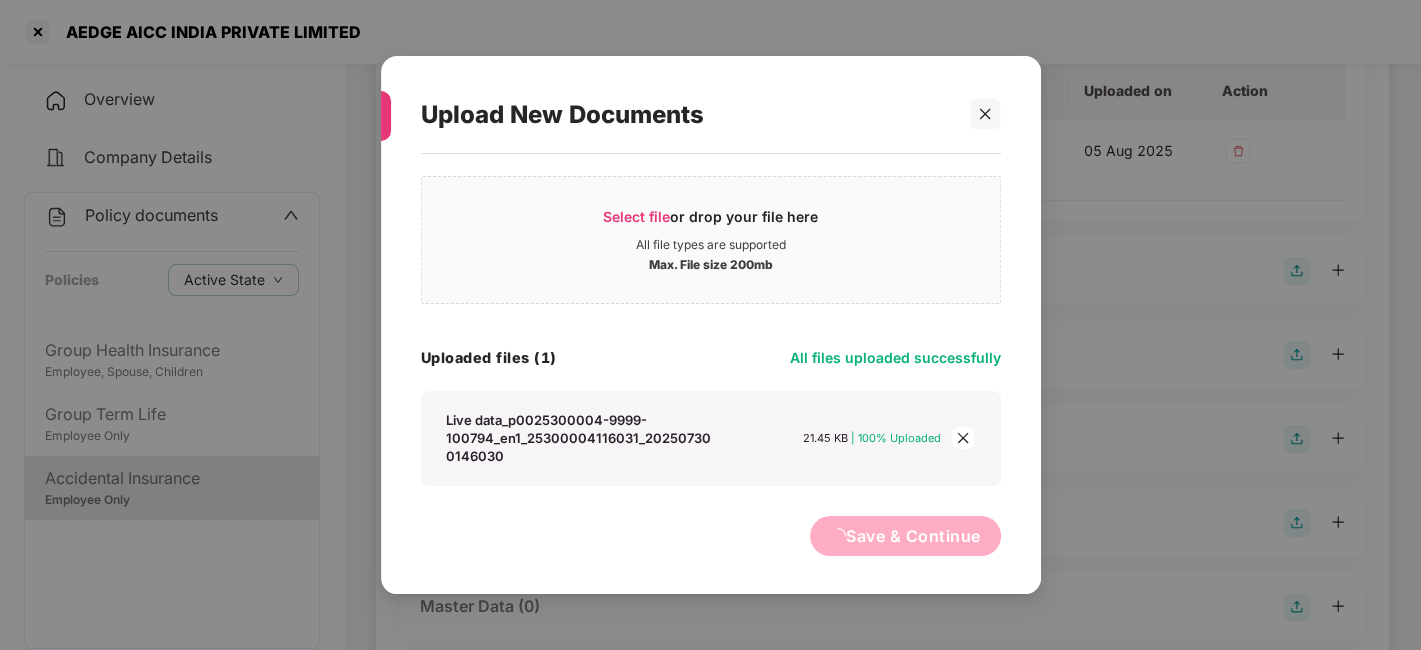 scroll, scrollTop: 0, scrollLeft: 0, axis: both 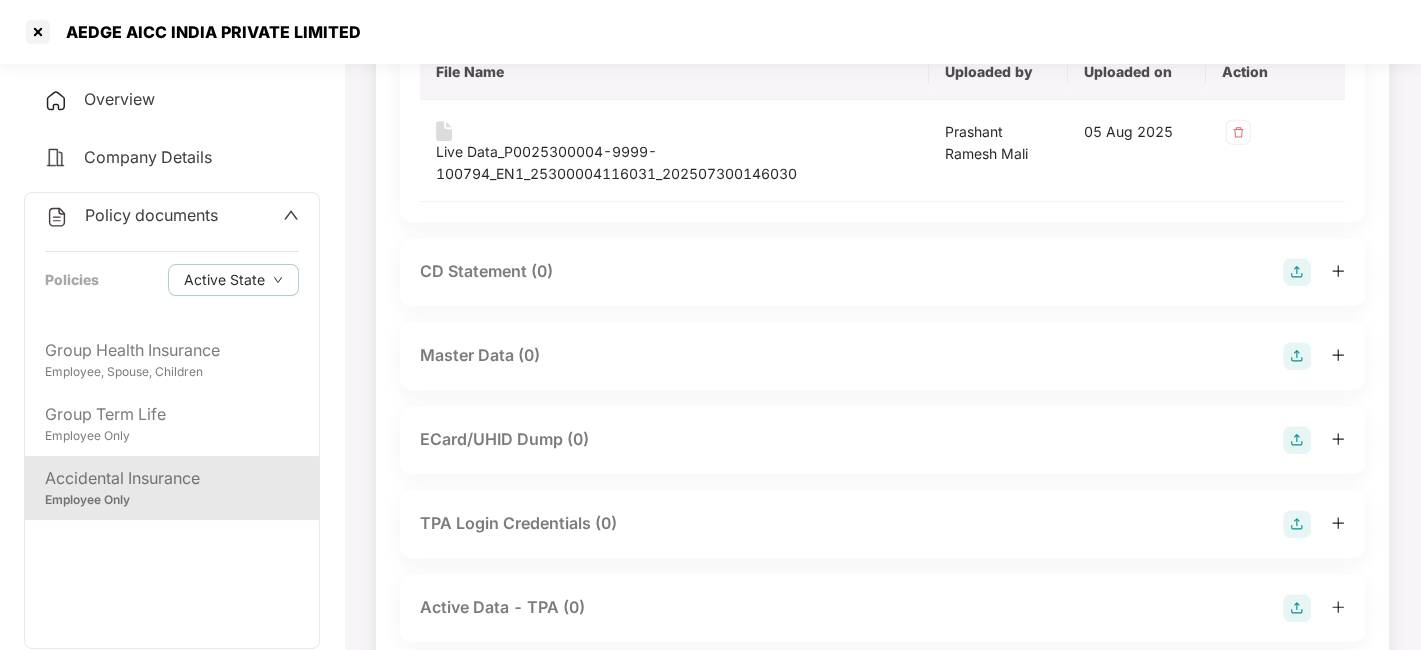 click at bounding box center [1297, 356] 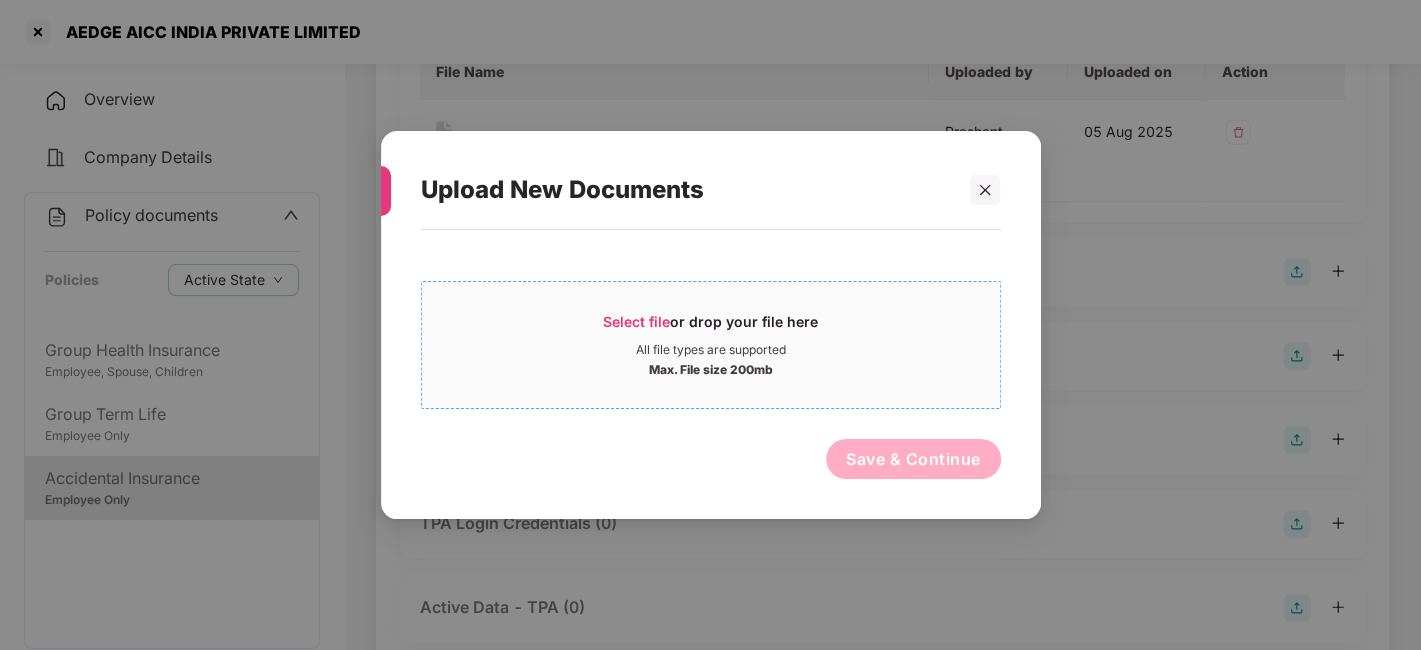 click on "All file types are supported" at bounding box center [711, 350] 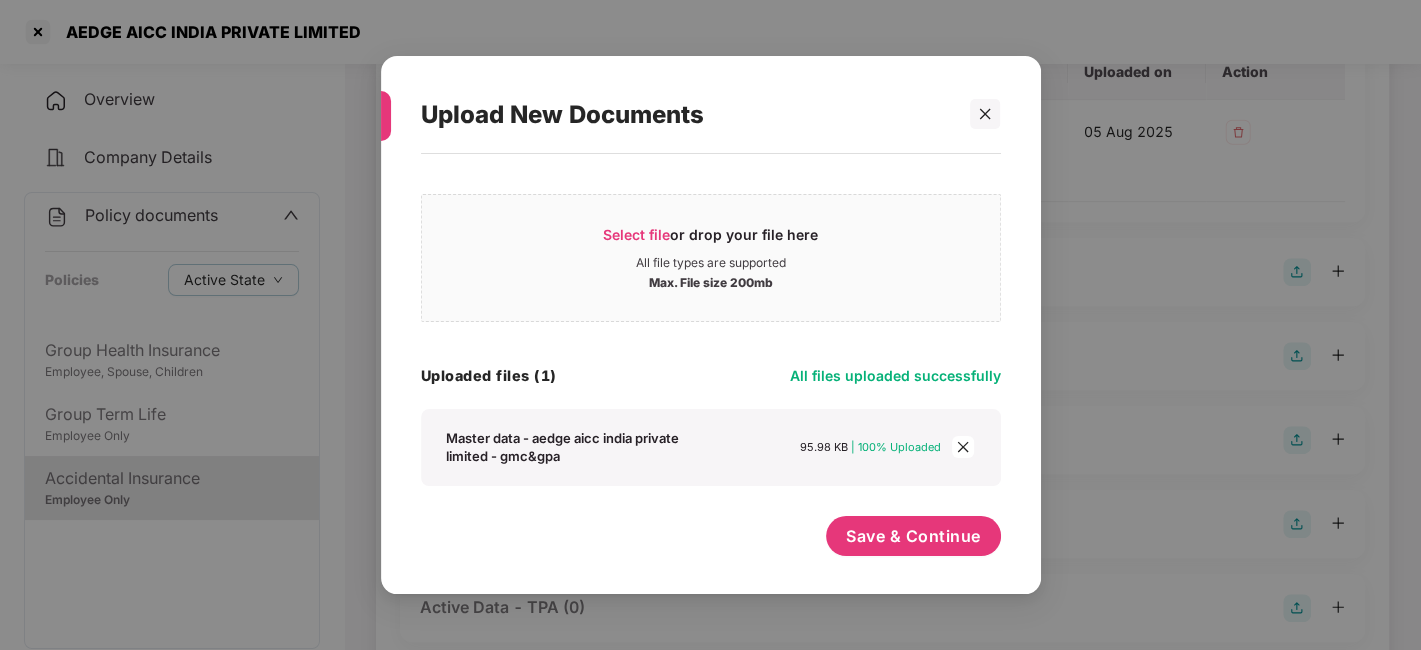 scroll, scrollTop: 11, scrollLeft: 0, axis: vertical 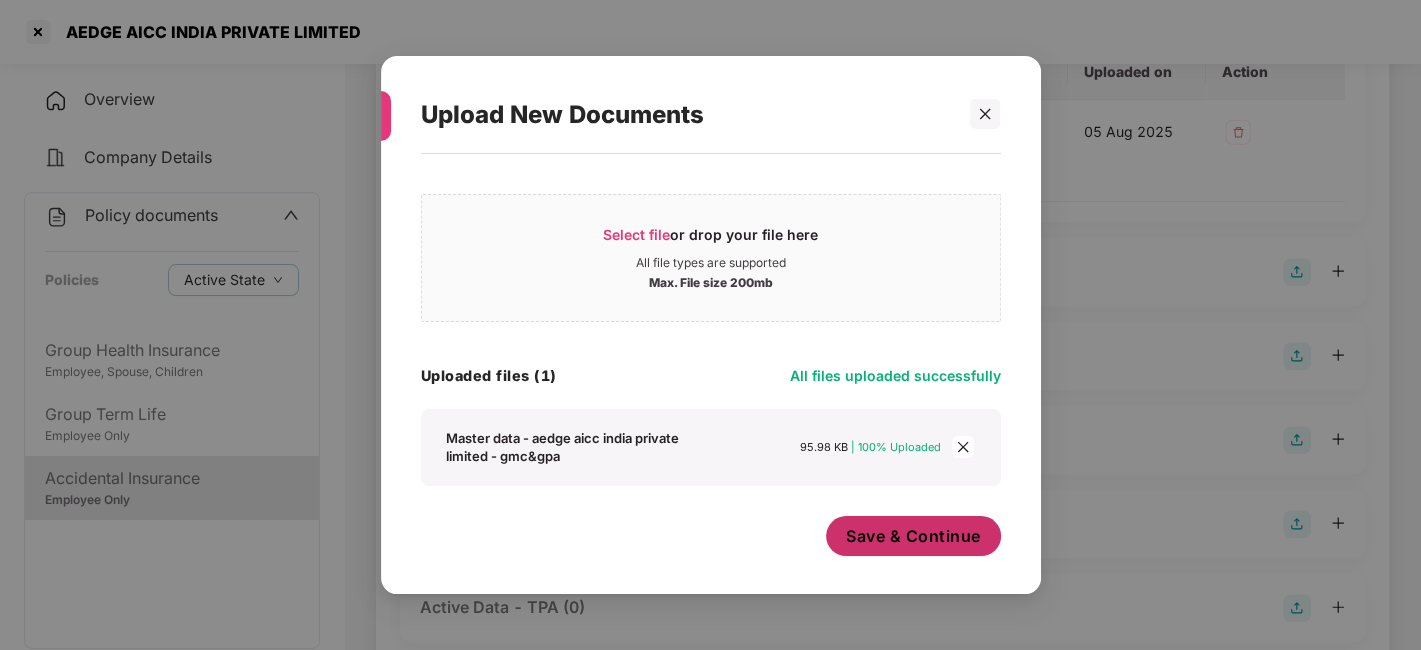 click on "Save & Continue" at bounding box center (913, 536) 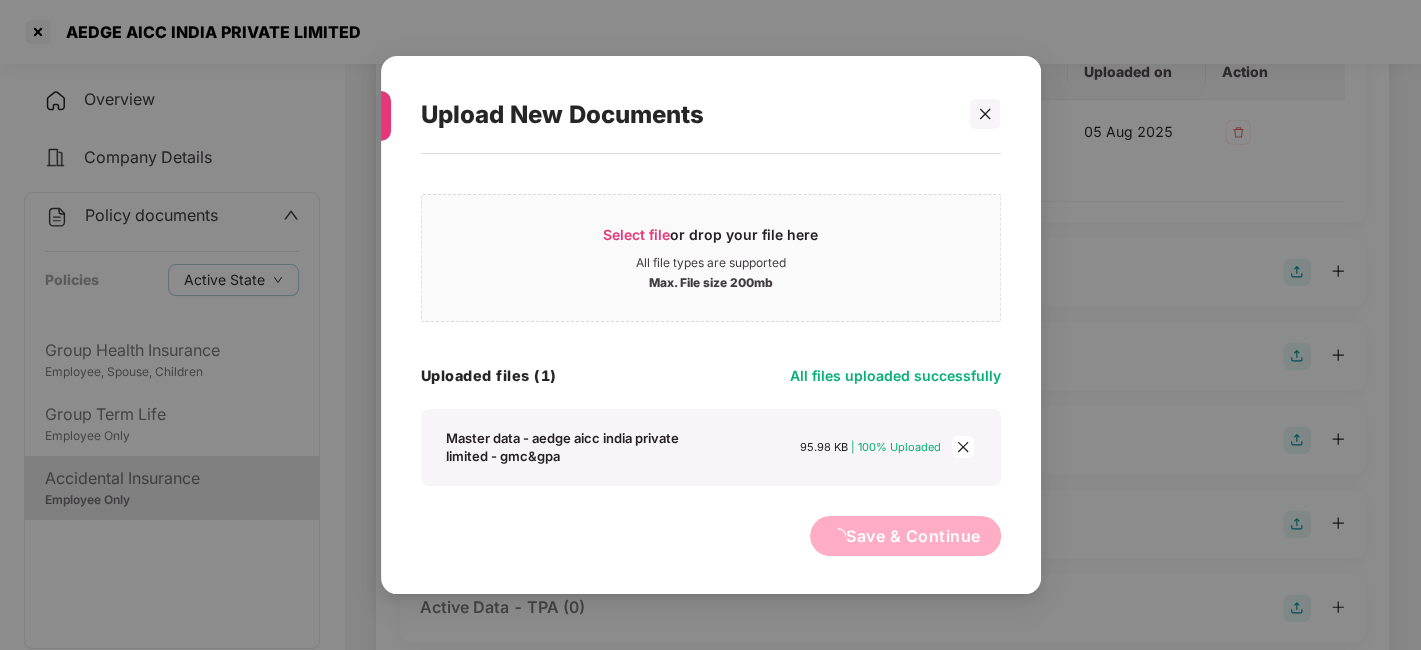 scroll, scrollTop: 0, scrollLeft: 0, axis: both 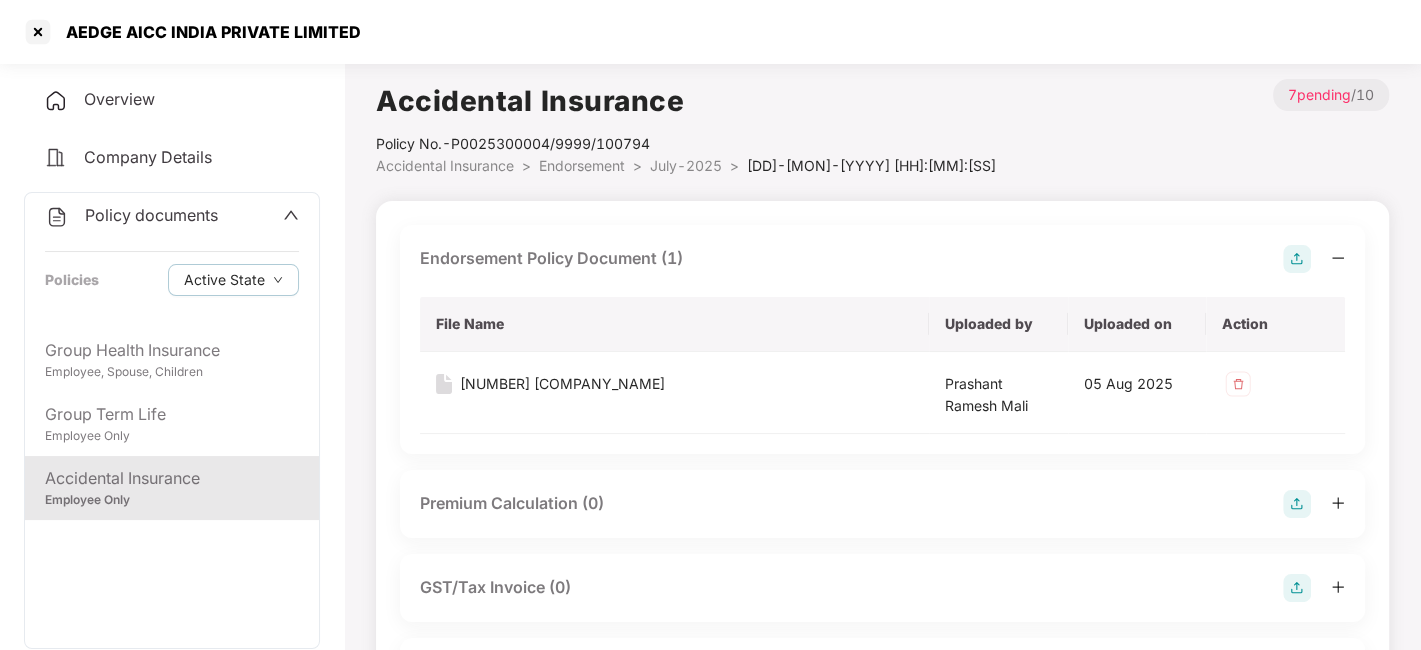 click on "July-2025" at bounding box center (686, 165) 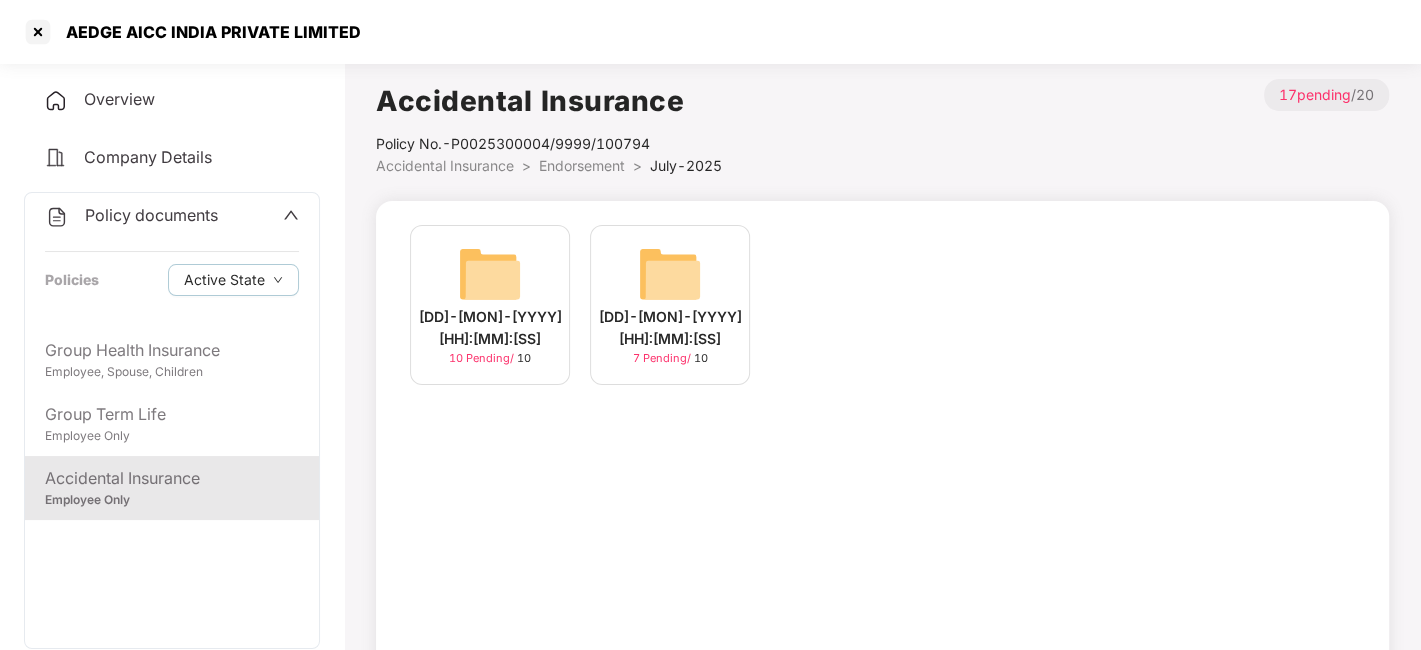 click at bounding box center (490, 274) 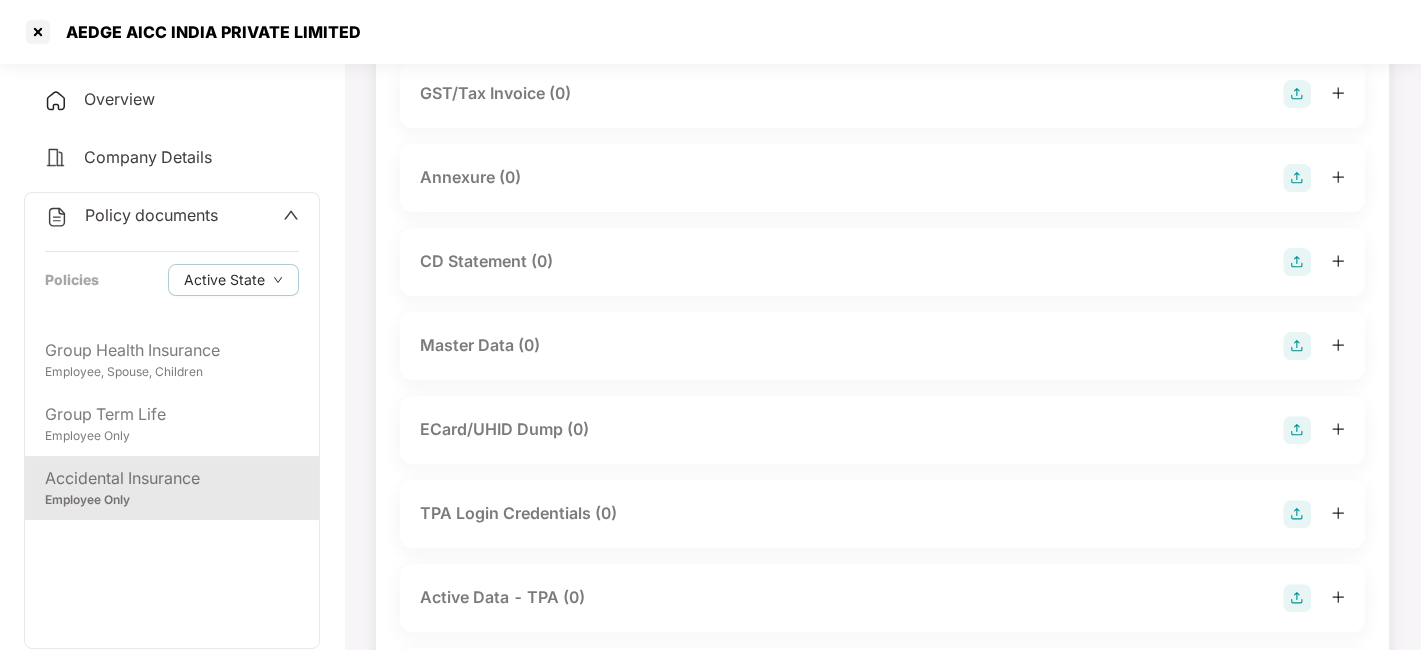scroll, scrollTop: 312, scrollLeft: 0, axis: vertical 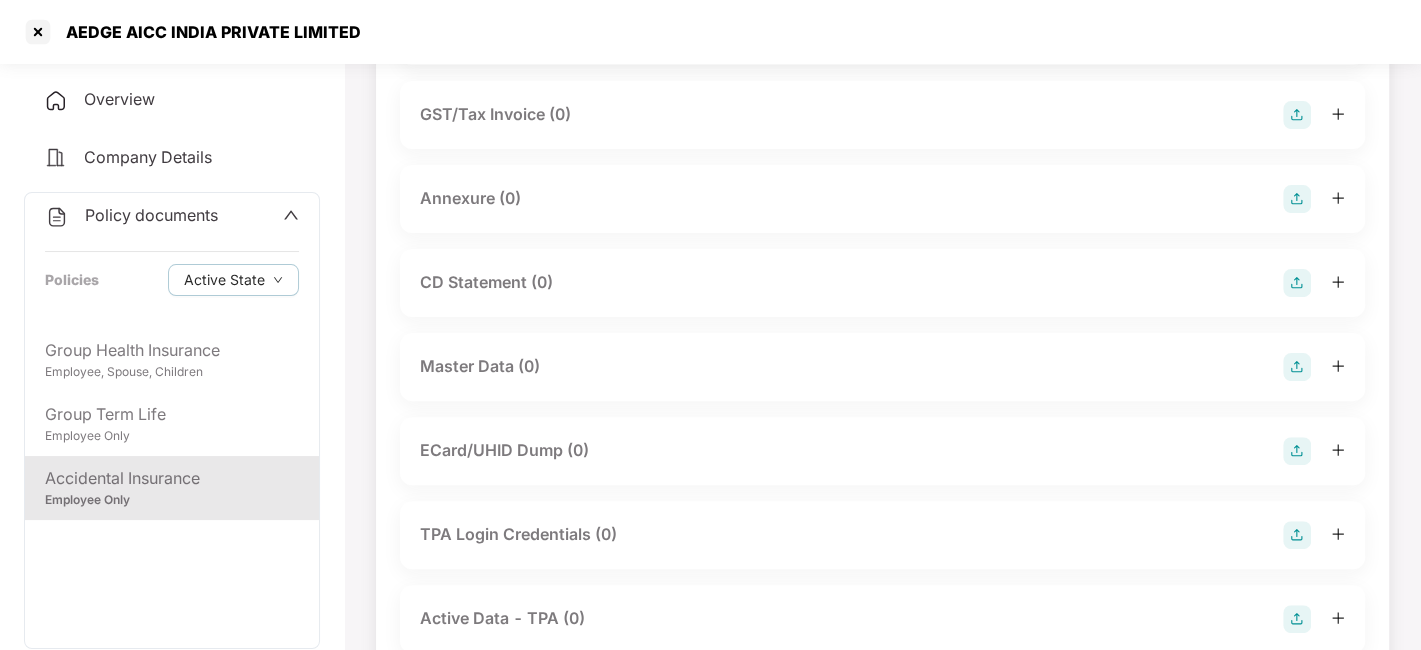 click at bounding box center [1297, 367] 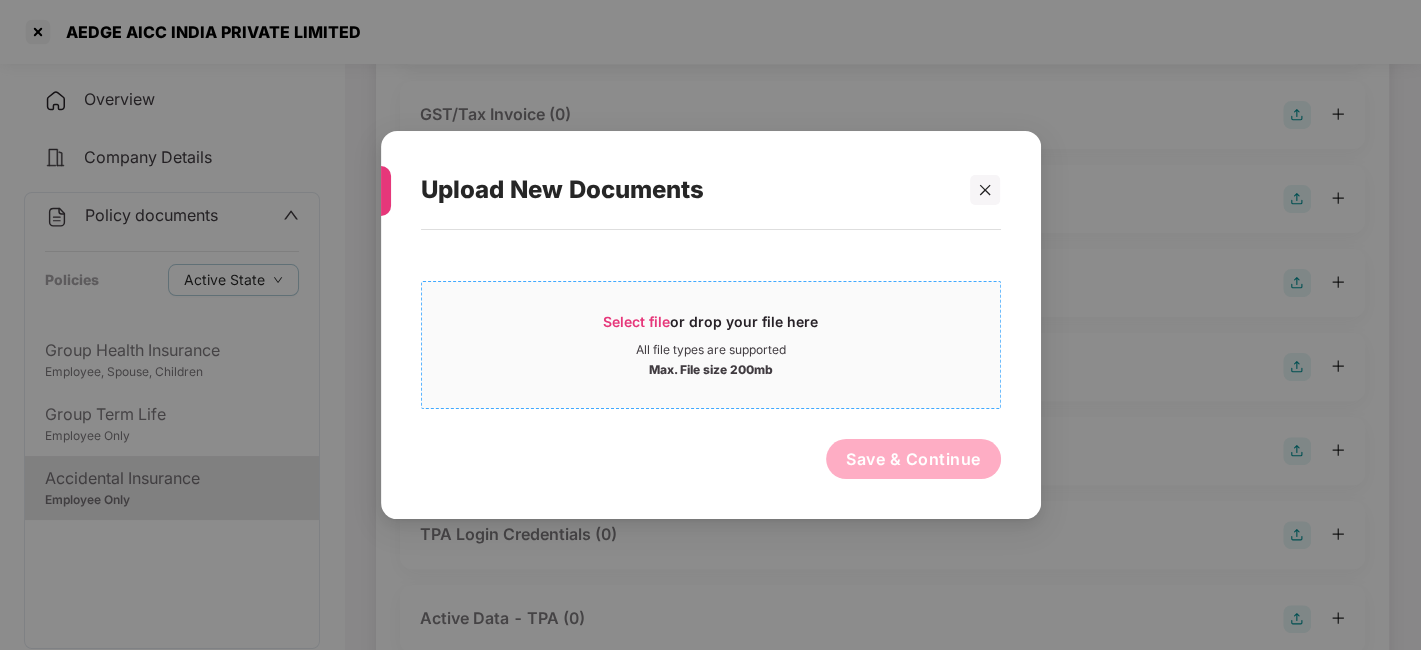 click on "Max. File size 200mb" at bounding box center (711, 368) 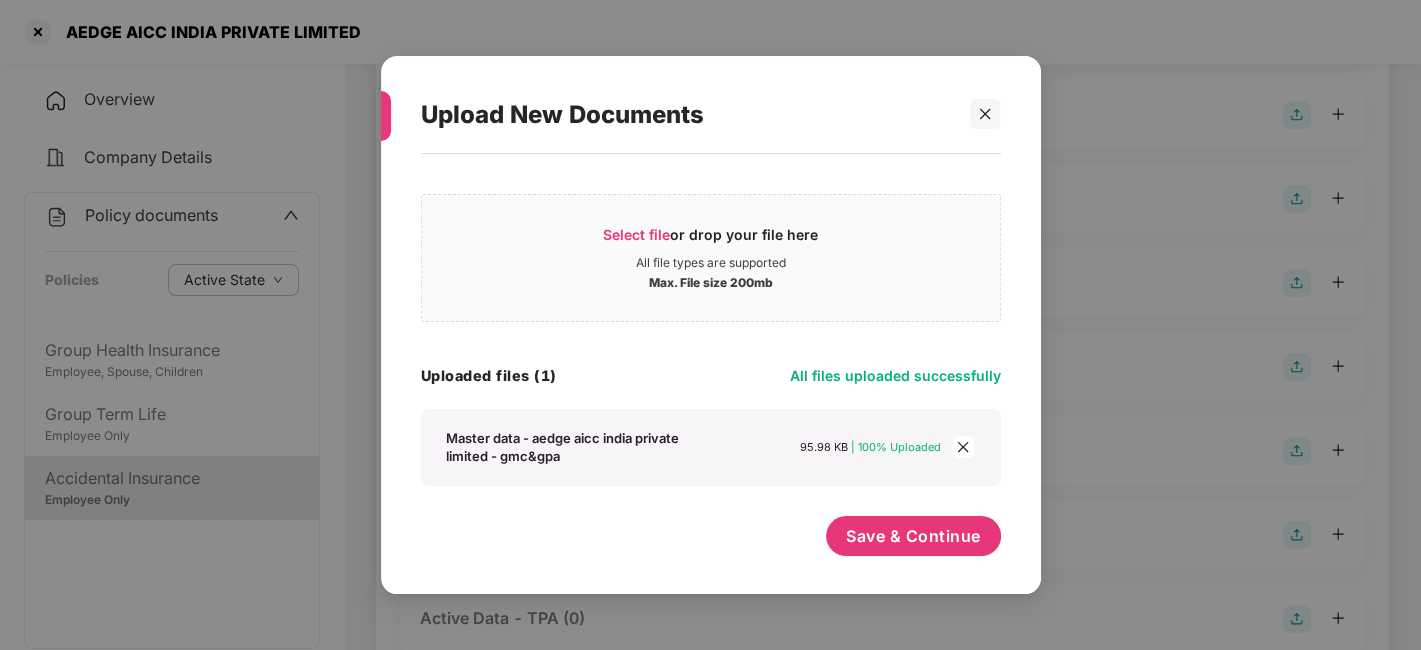 scroll, scrollTop: 11, scrollLeft: 0, axis: vertical 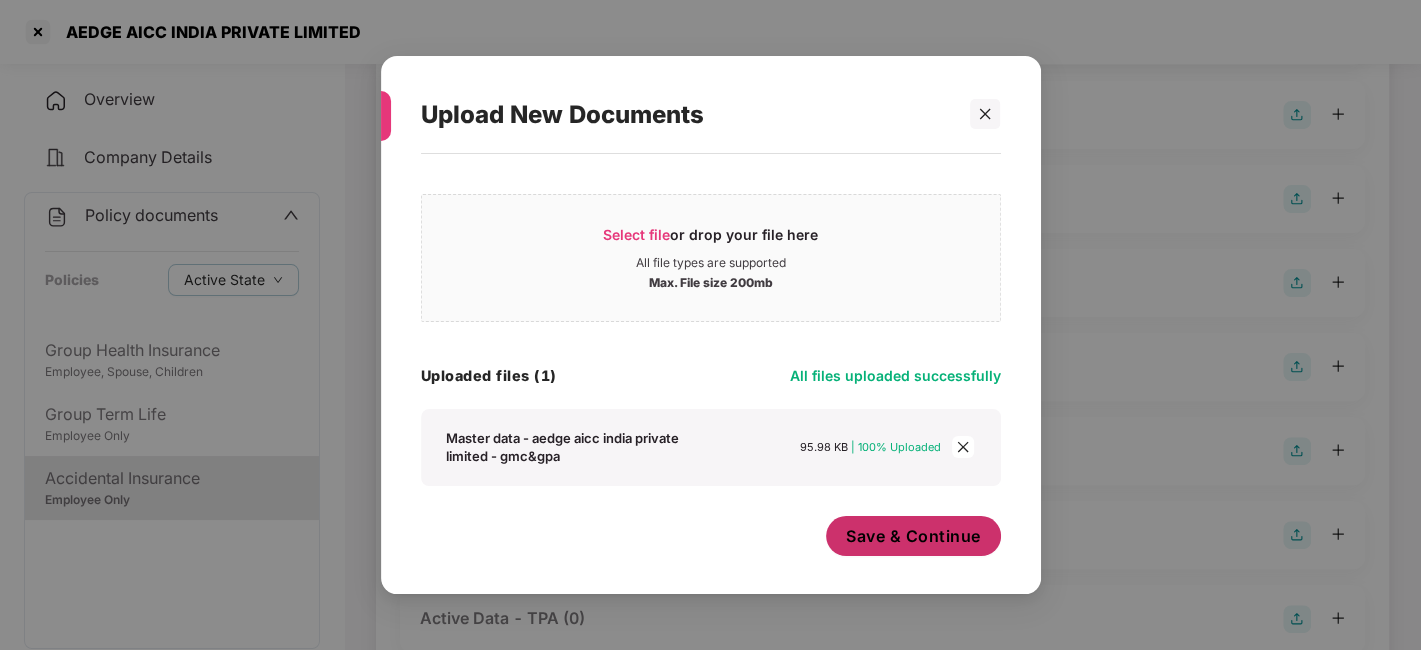 click on "Save & Continue" at bounding box center [913, 536] 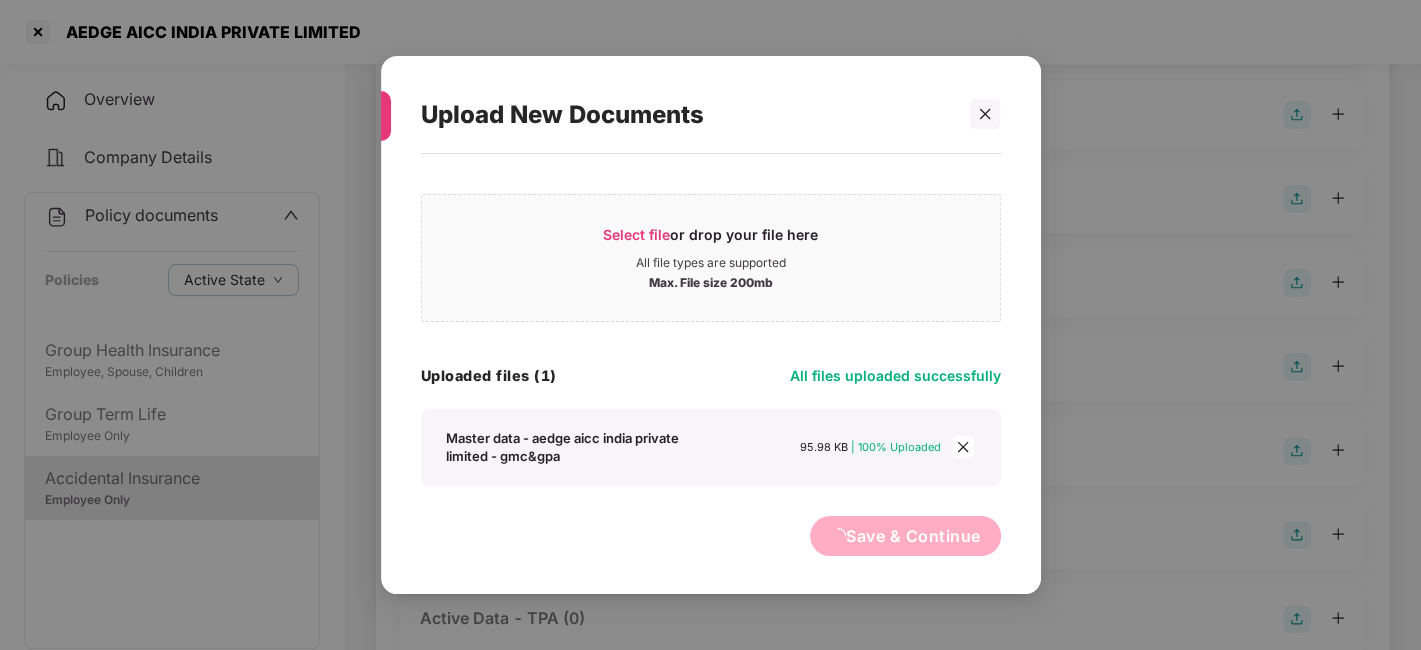 scroll, scrollTop: 0, scrollLeft: 0, axis: both 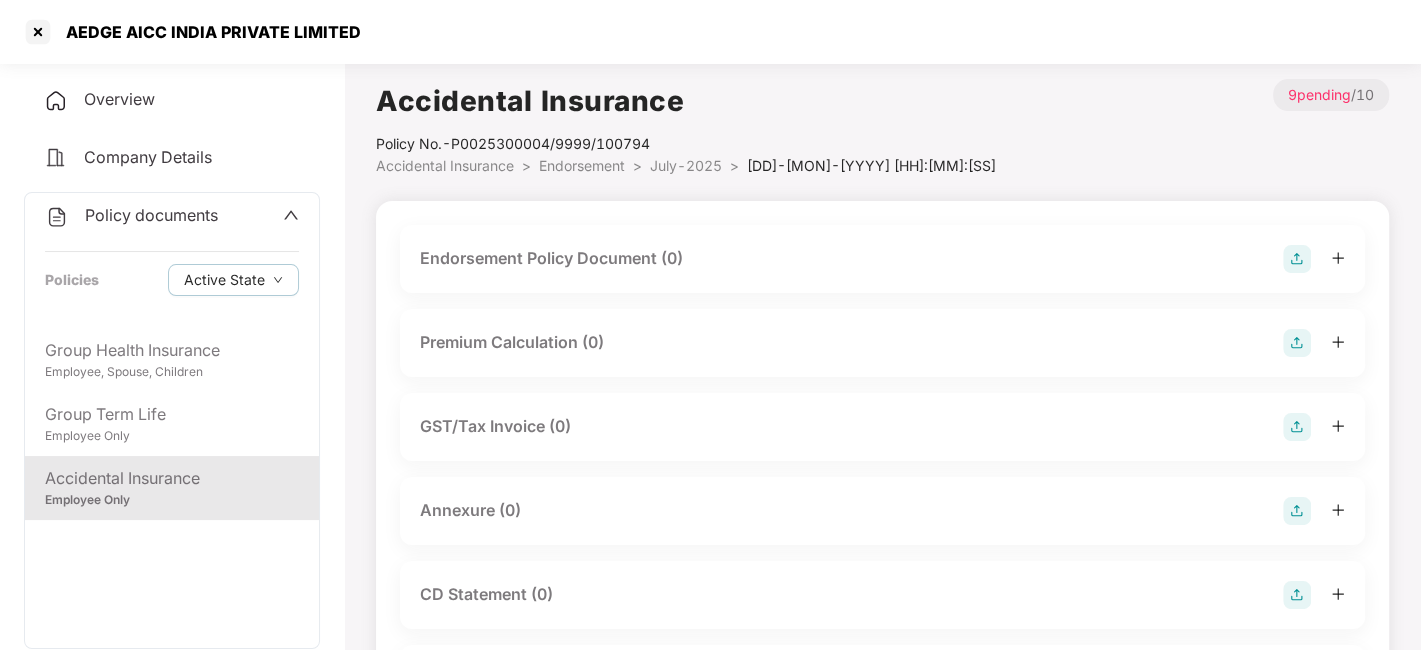 click at bounding box center [1297, 259] 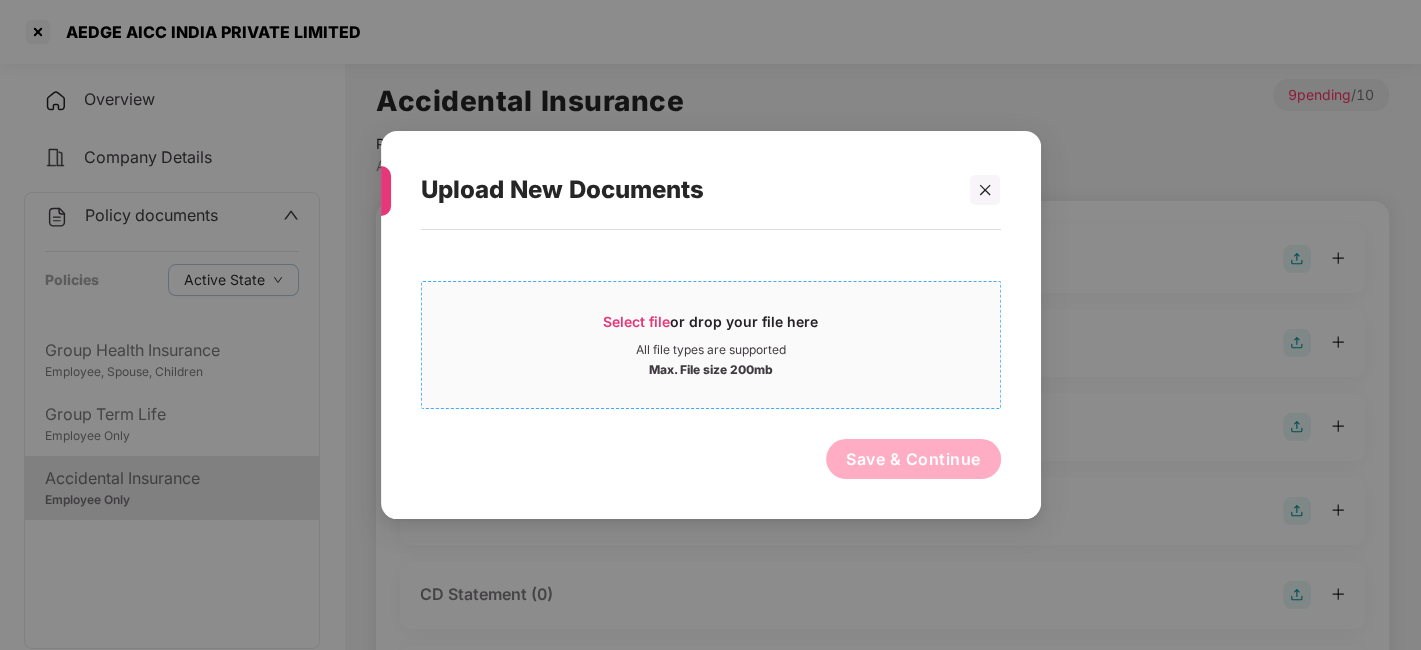 click on "All file types are supported" at bounding box center (711, 350) 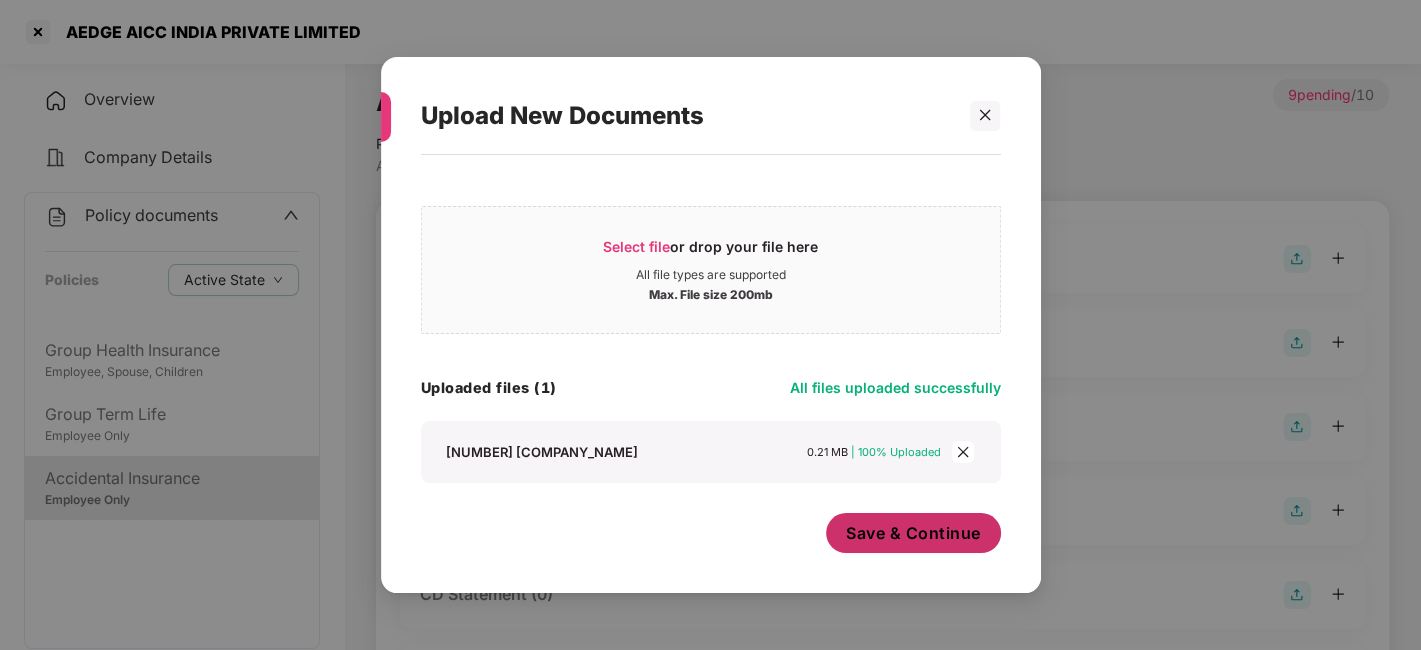 click on "Save & Continue" at bounding box center (913, 533) 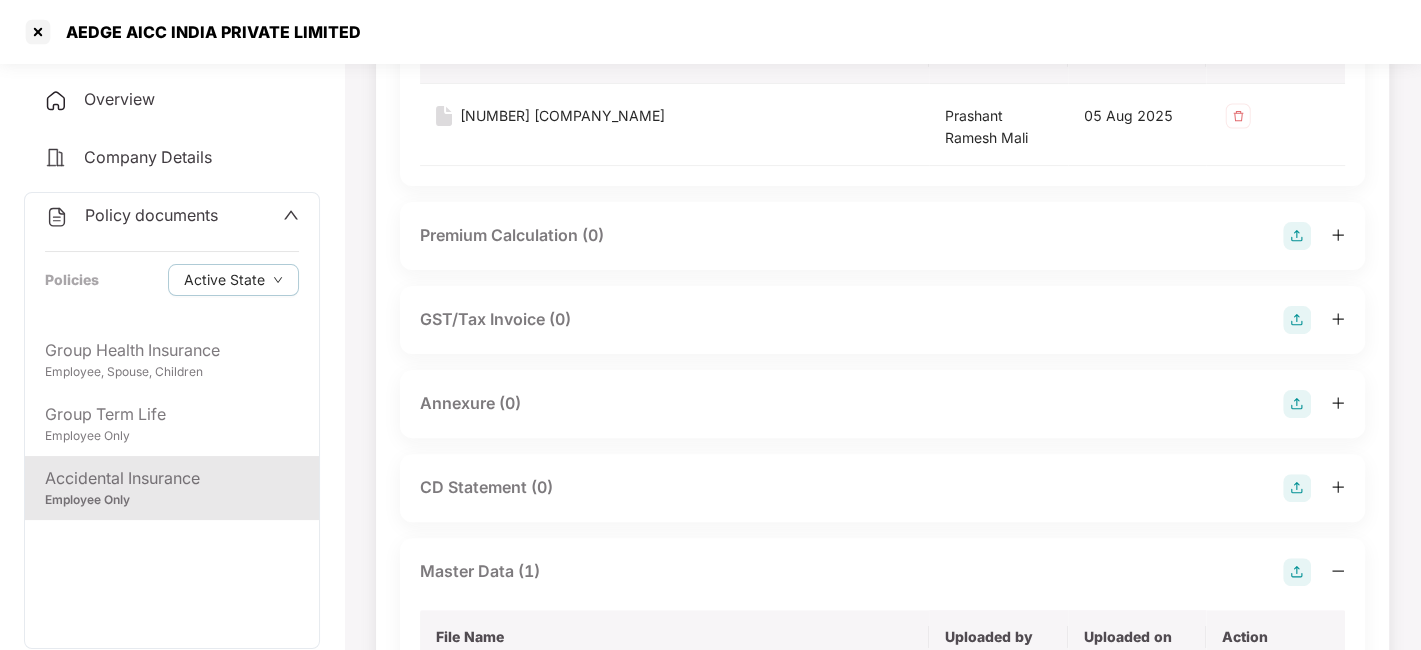 scroll, scrollTop: 273, scrollLeft: 0, axis: vertical 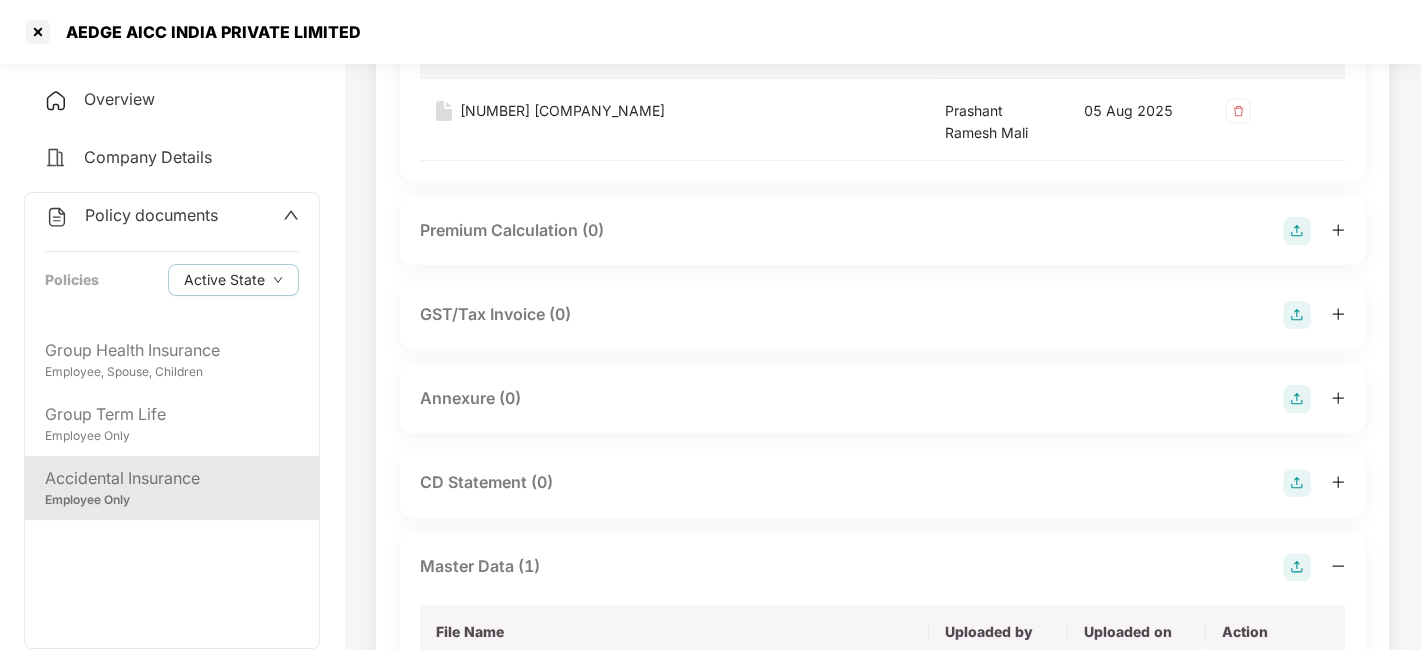 click at bounding box center (1297, 399) 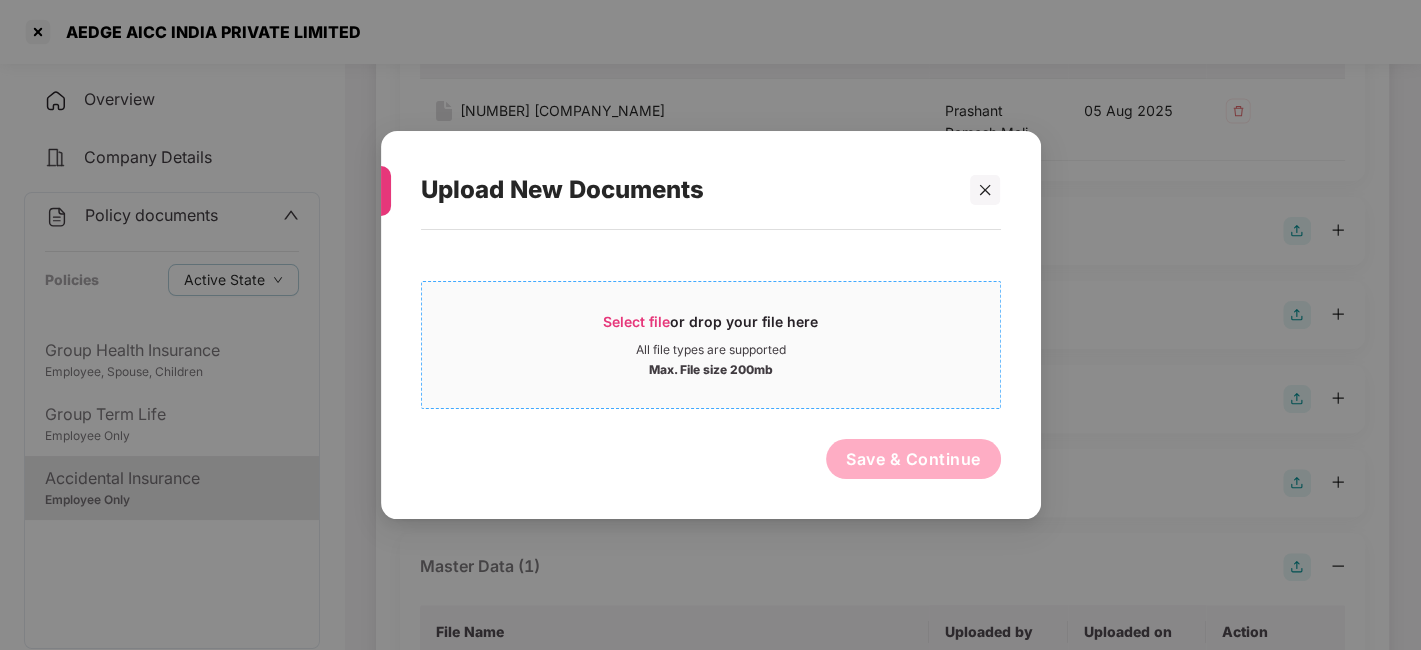 click on "All file types are supported" at bounding box center [711, 350] 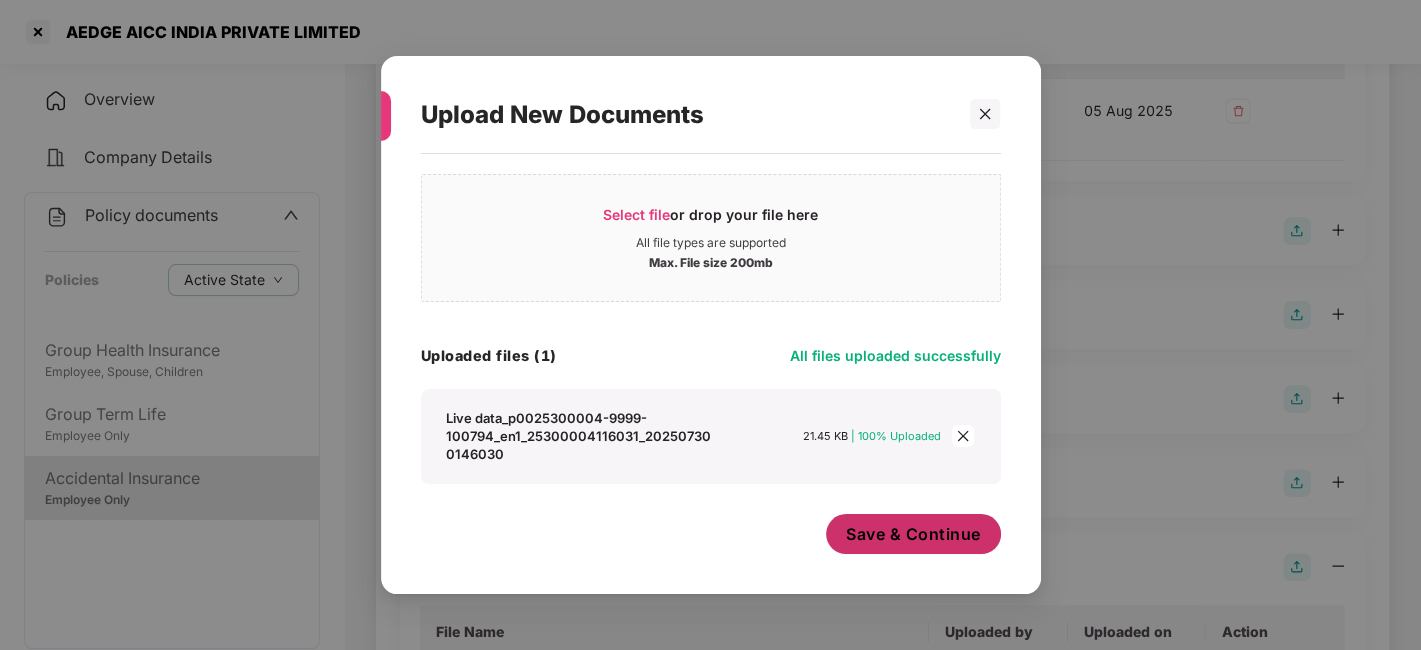 scroll, scrollTop: 29, scrollLeft: 0, axis: vertical 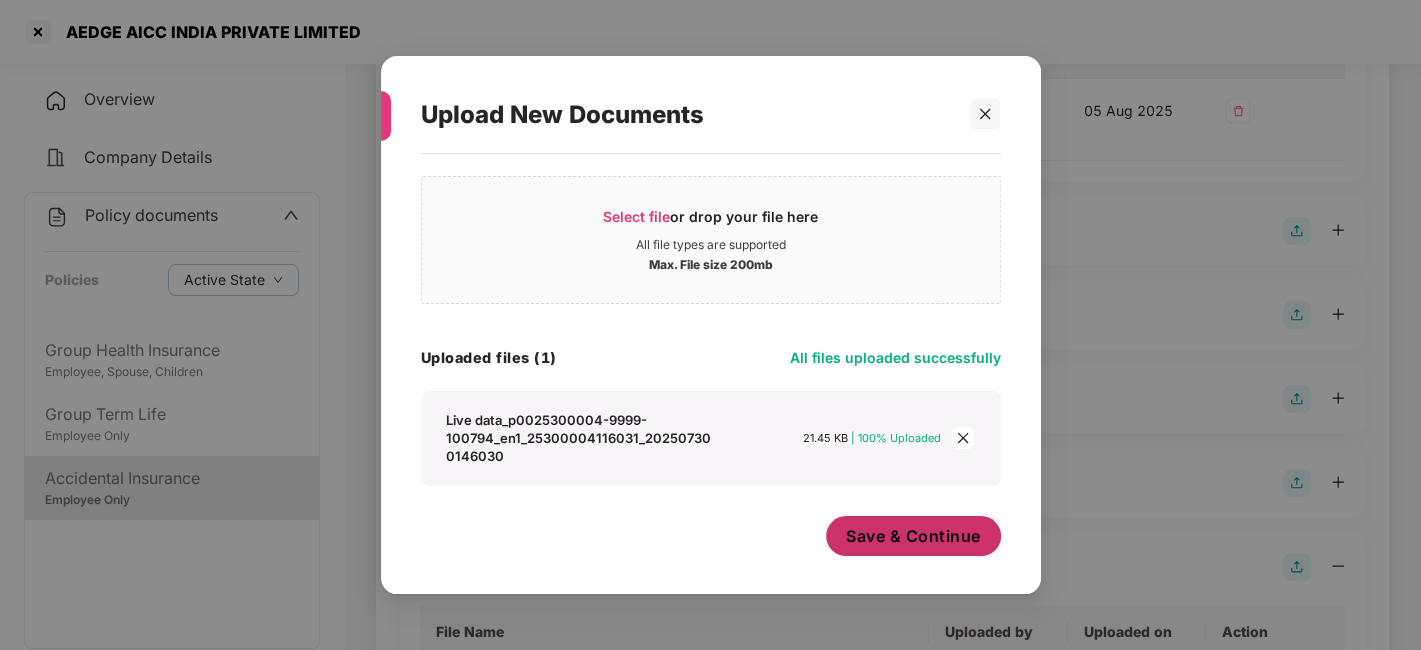click on "Save & Continue" at bounding box center [913, 536] 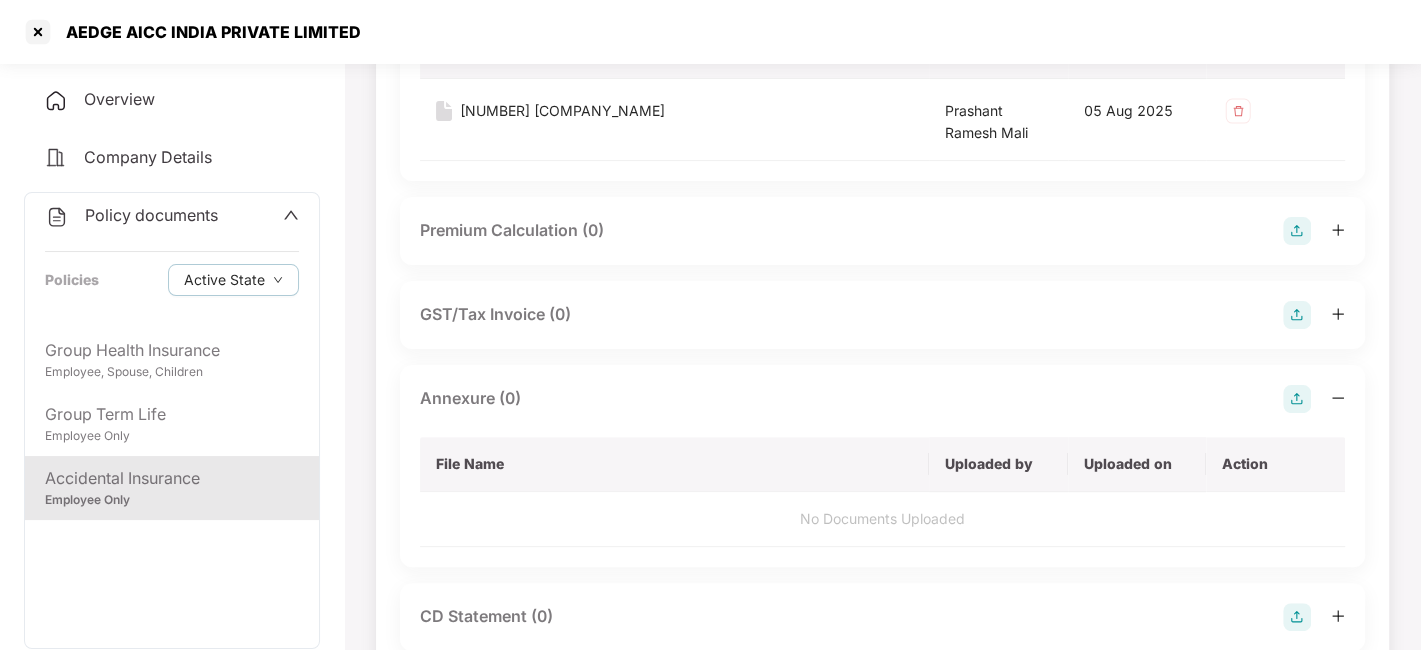 scroll, scrollTop: 0, scrollLeft: 0, axis: both 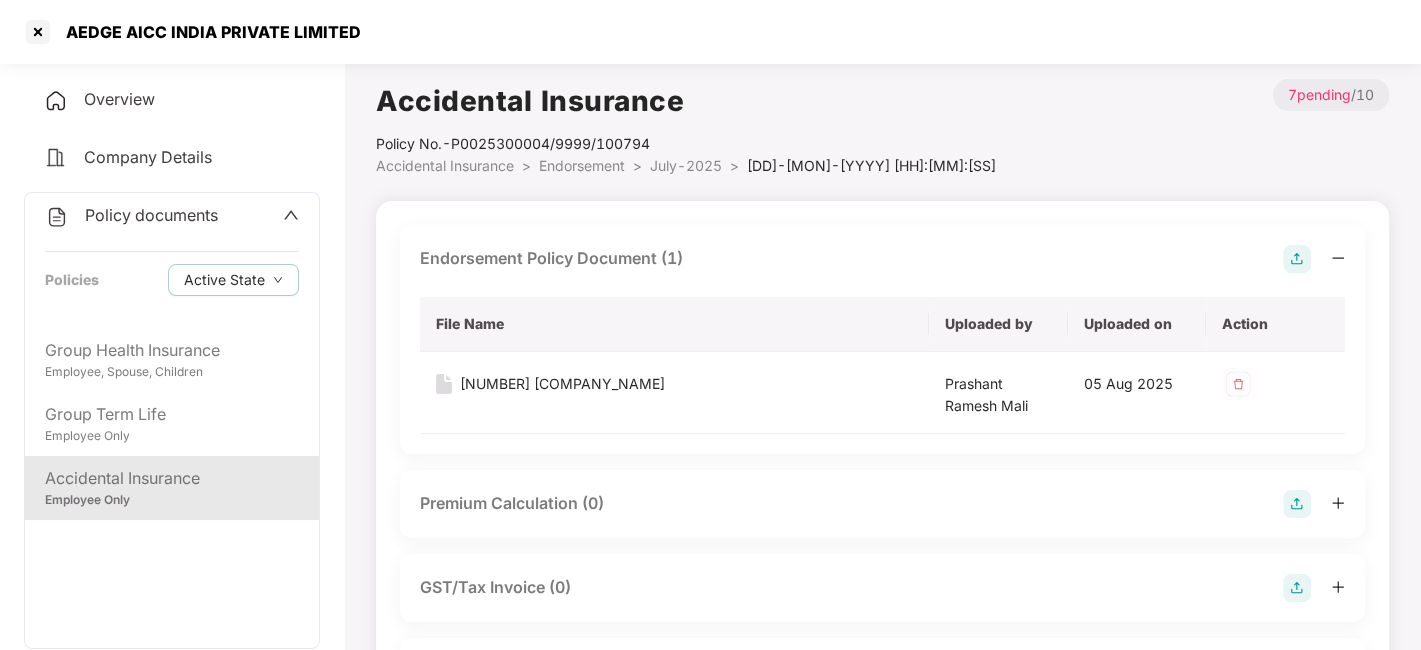 click on "July-2025" at bounding box center [686, 165] 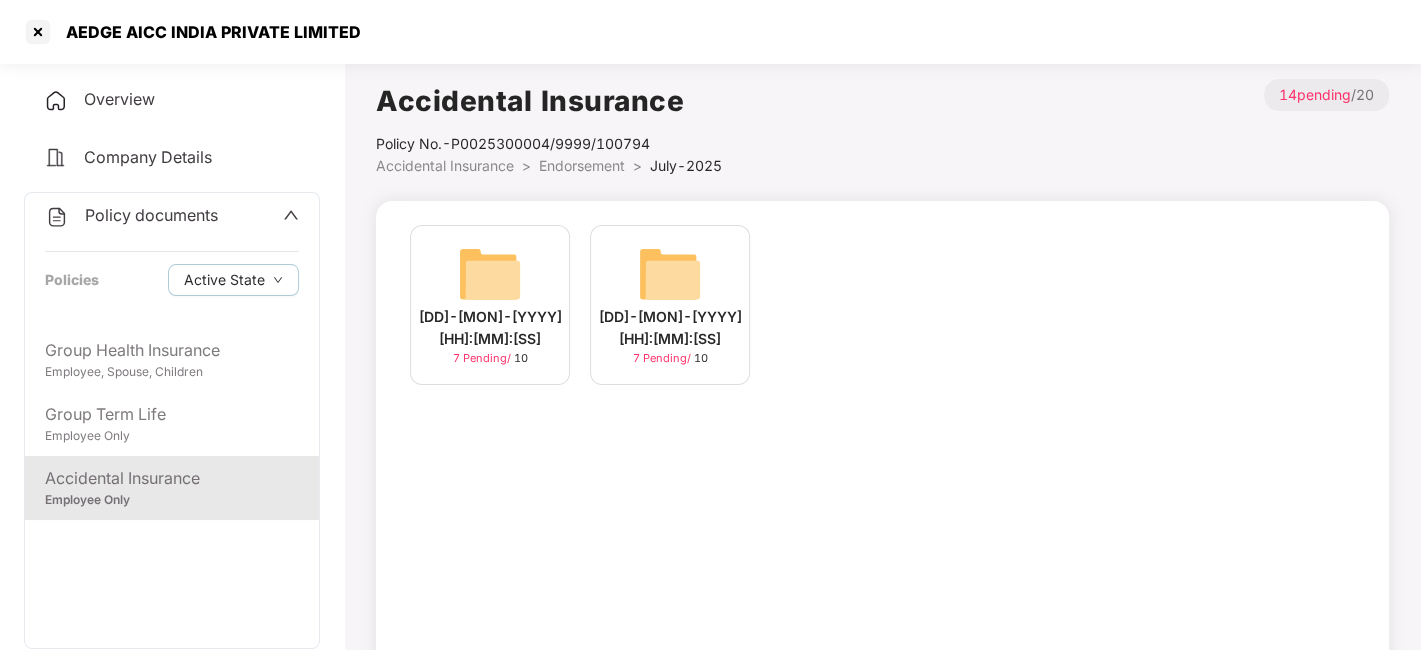 click on "Policy documents" at bounding box center [131, 216] 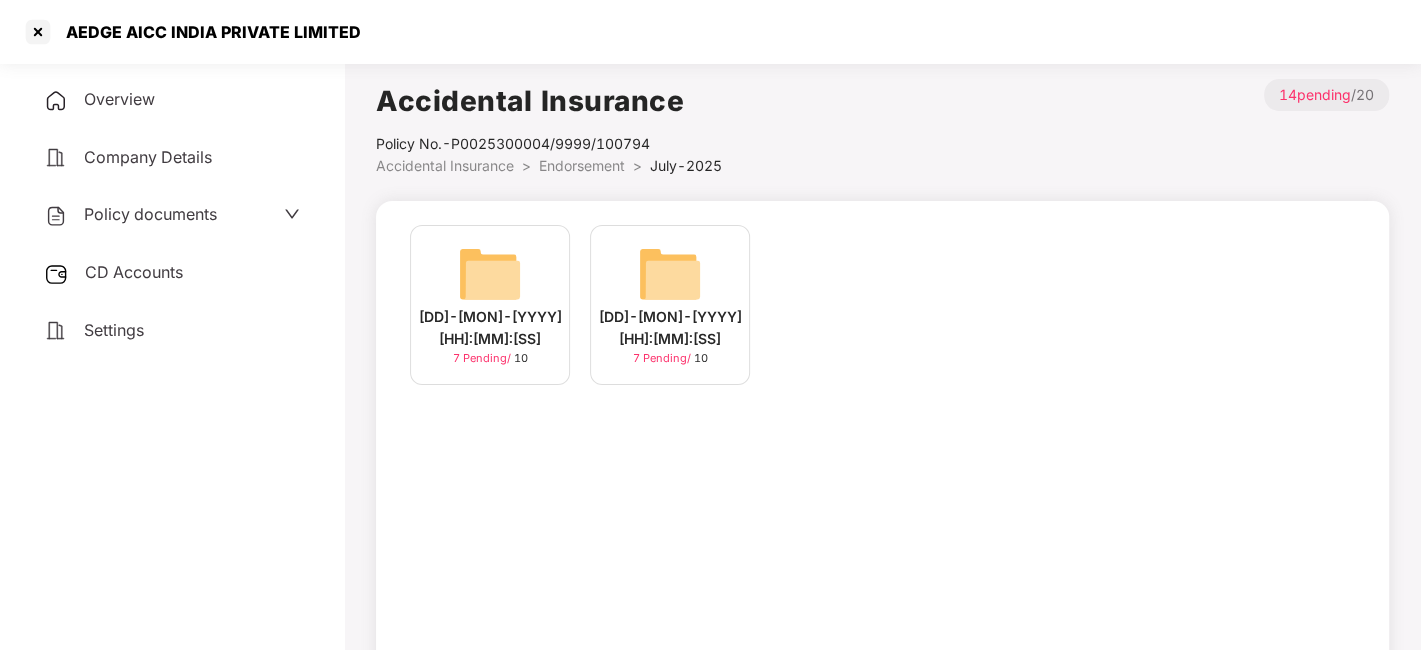 click on "CD Accounts" at bounding box center [134, 272] 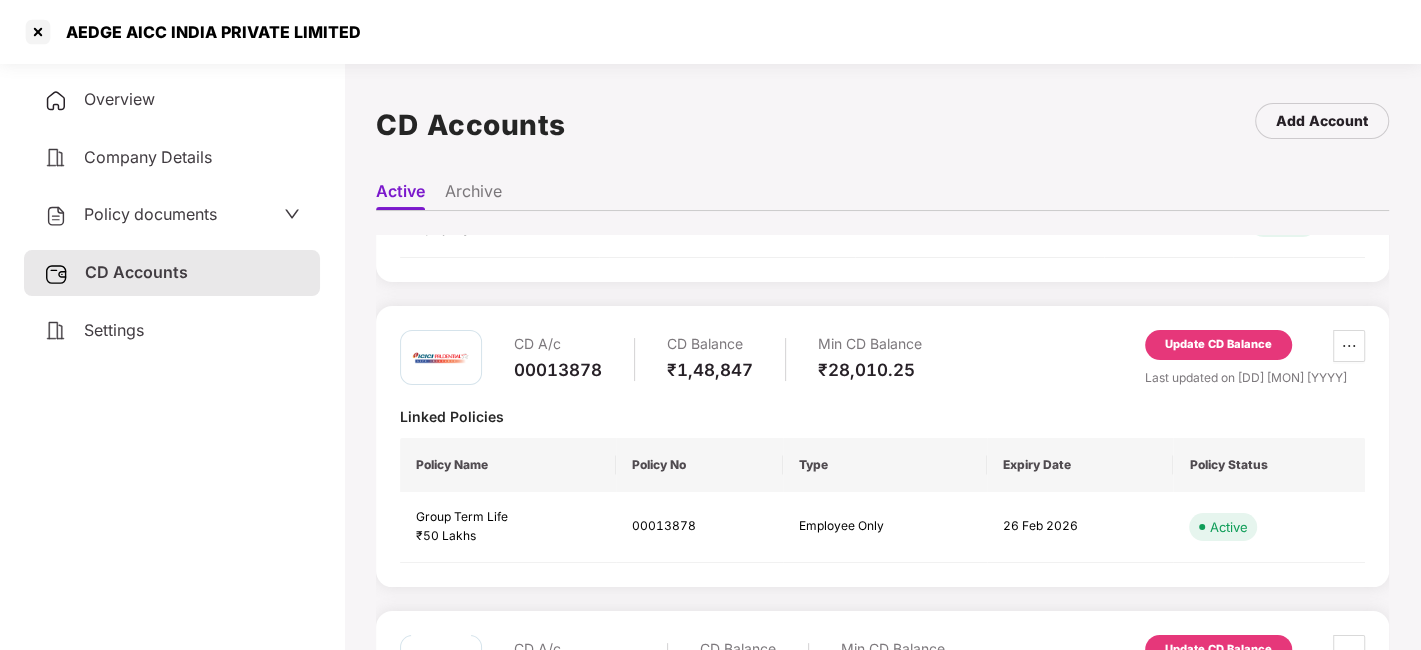 scroll, scrollTop: 482, scrollLeft: 0, axis: vertical 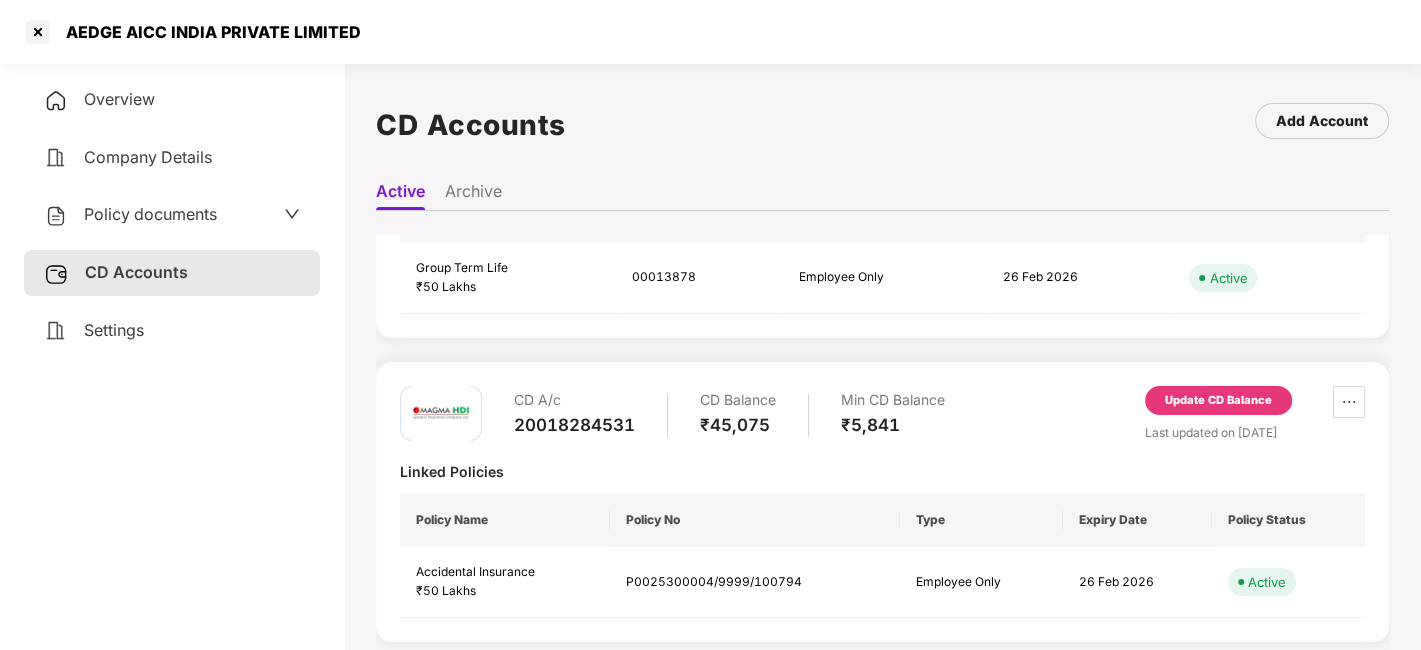 click on "Update CD Balance" at bounding box center (1218, 401) 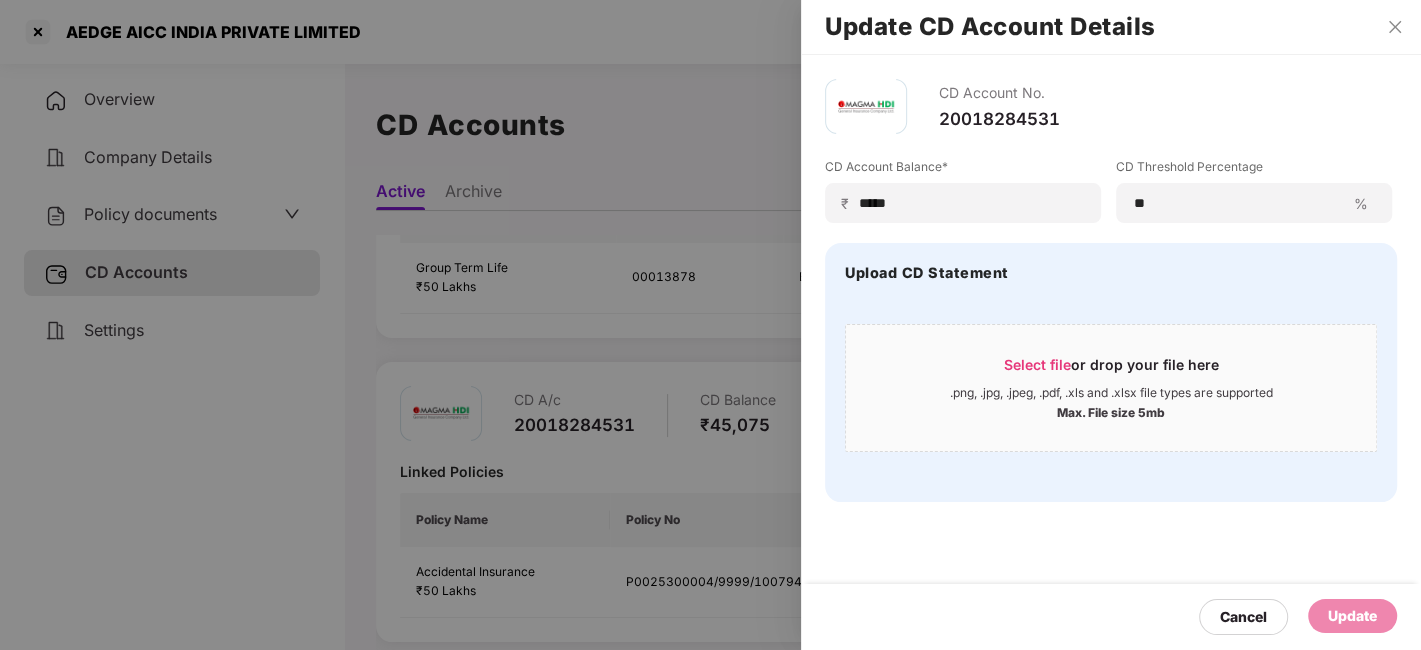 click at bounding box center [710, 325] 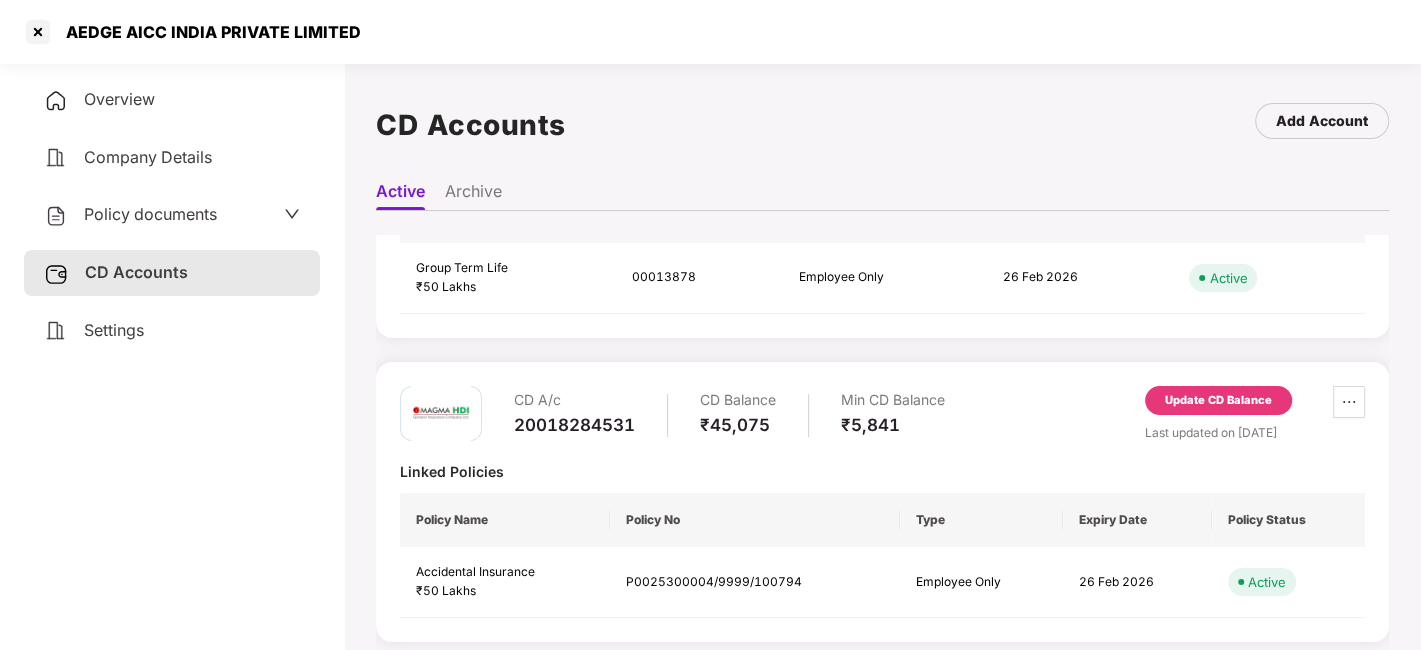 scroll, scrollTop: 489, scrollLeft: 0, axis: vertical 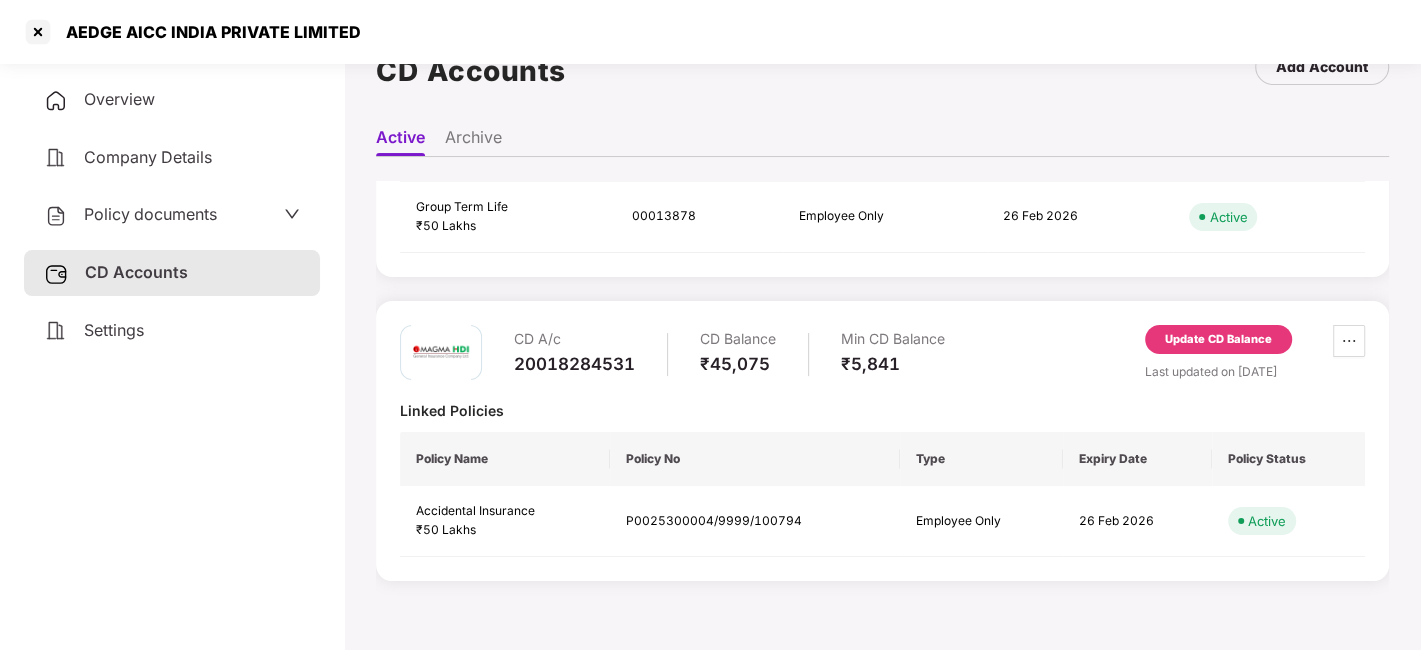 click on "Update CD Balance" at bounding box center (1218, 340) 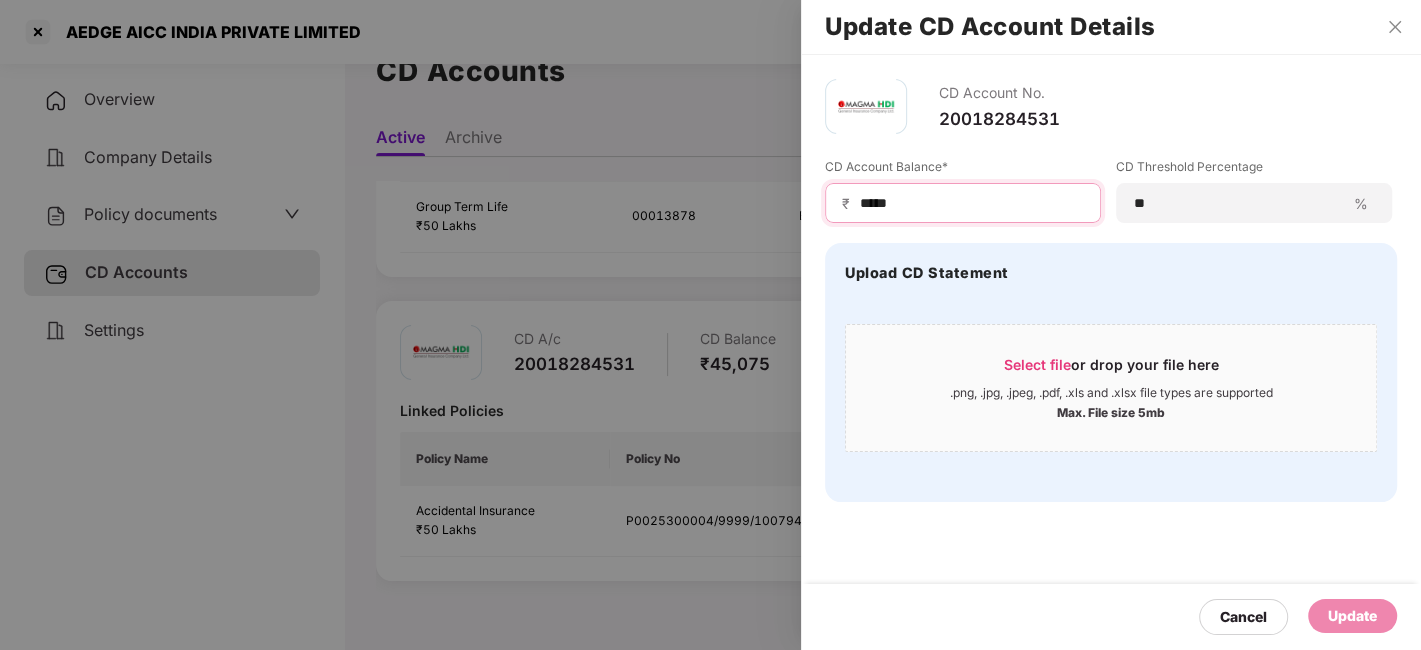 click on "*****" at bounding box center [971, 203] 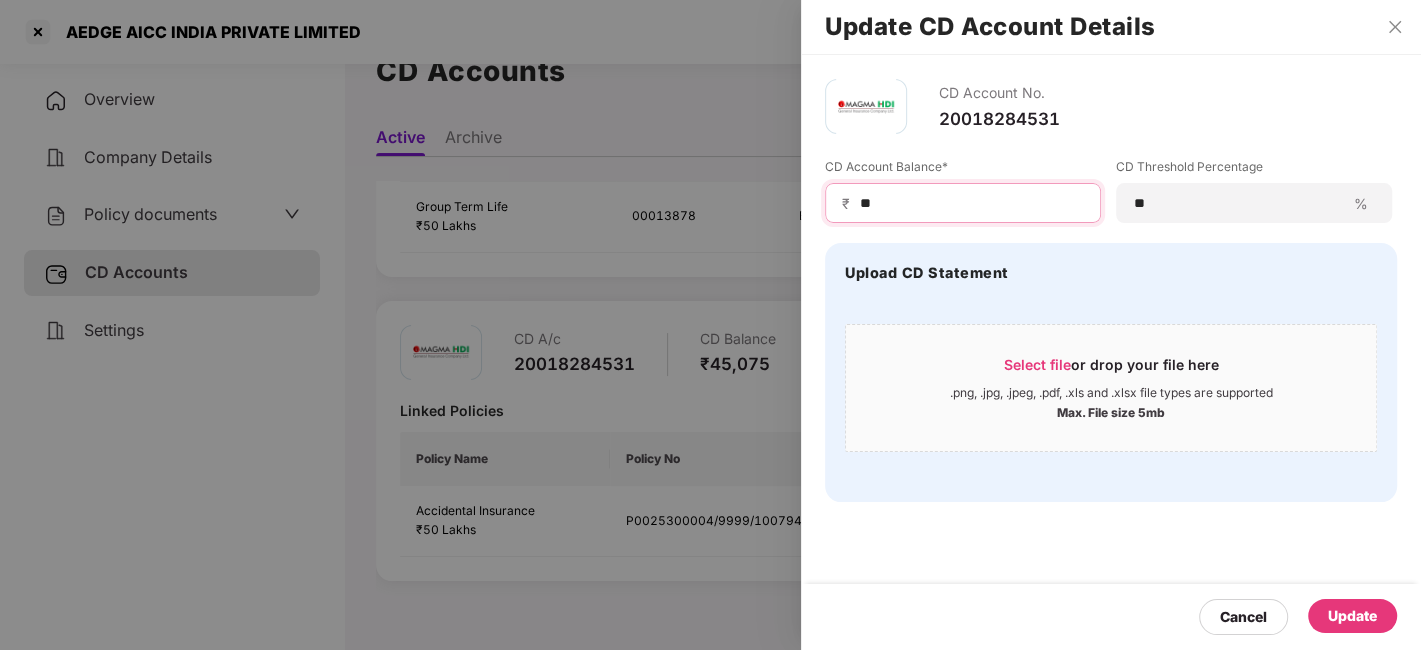 type on "*" 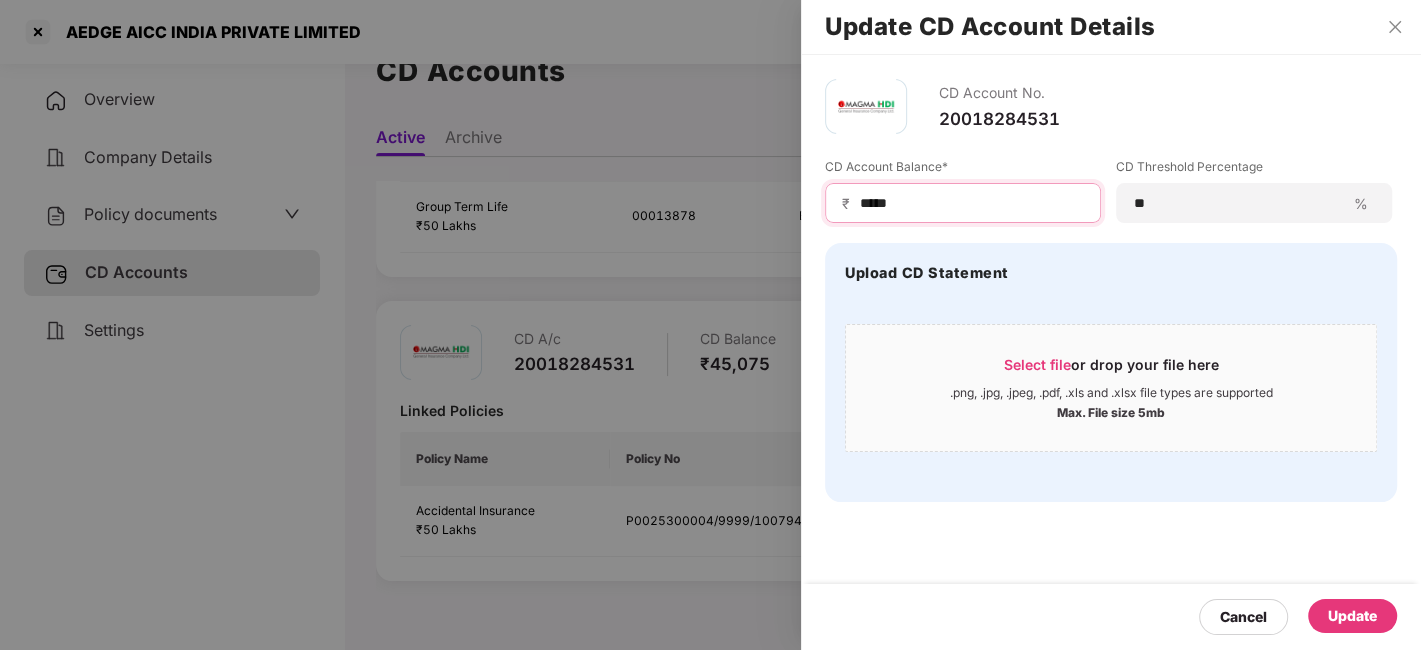 type on "*****" 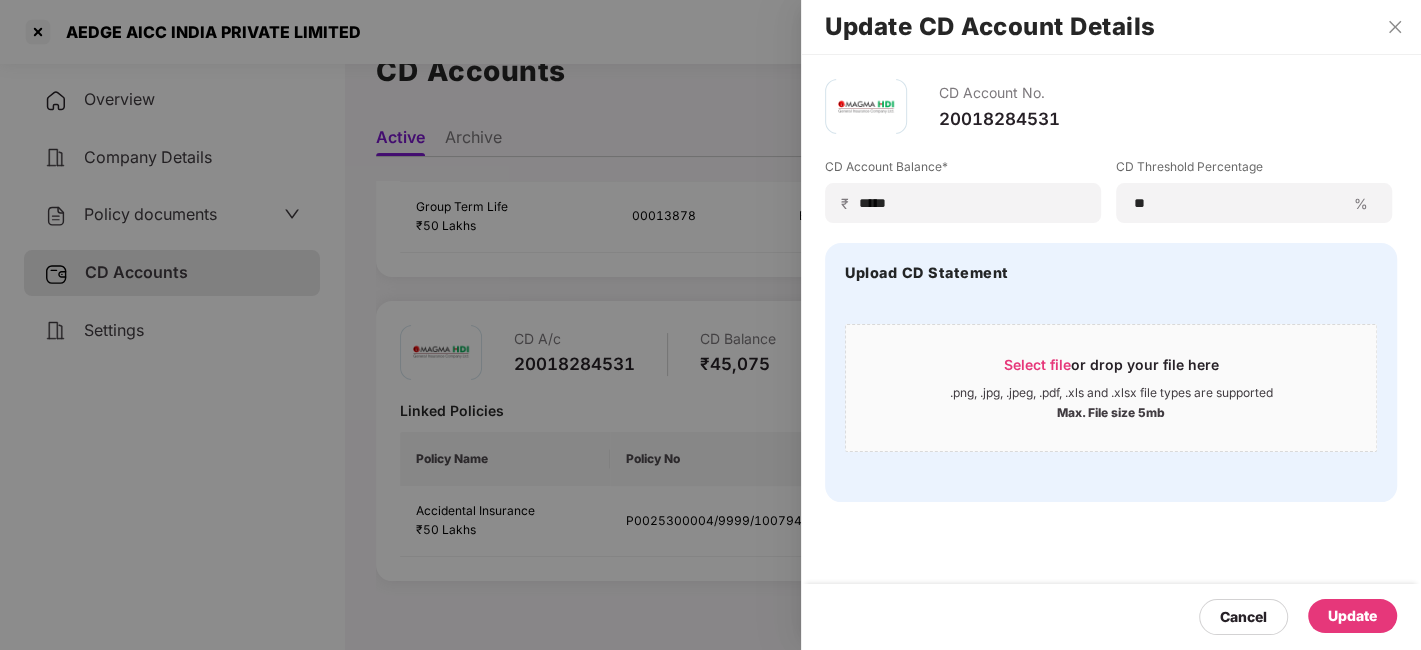 click on "Update" at bounding box center (1352, 616) 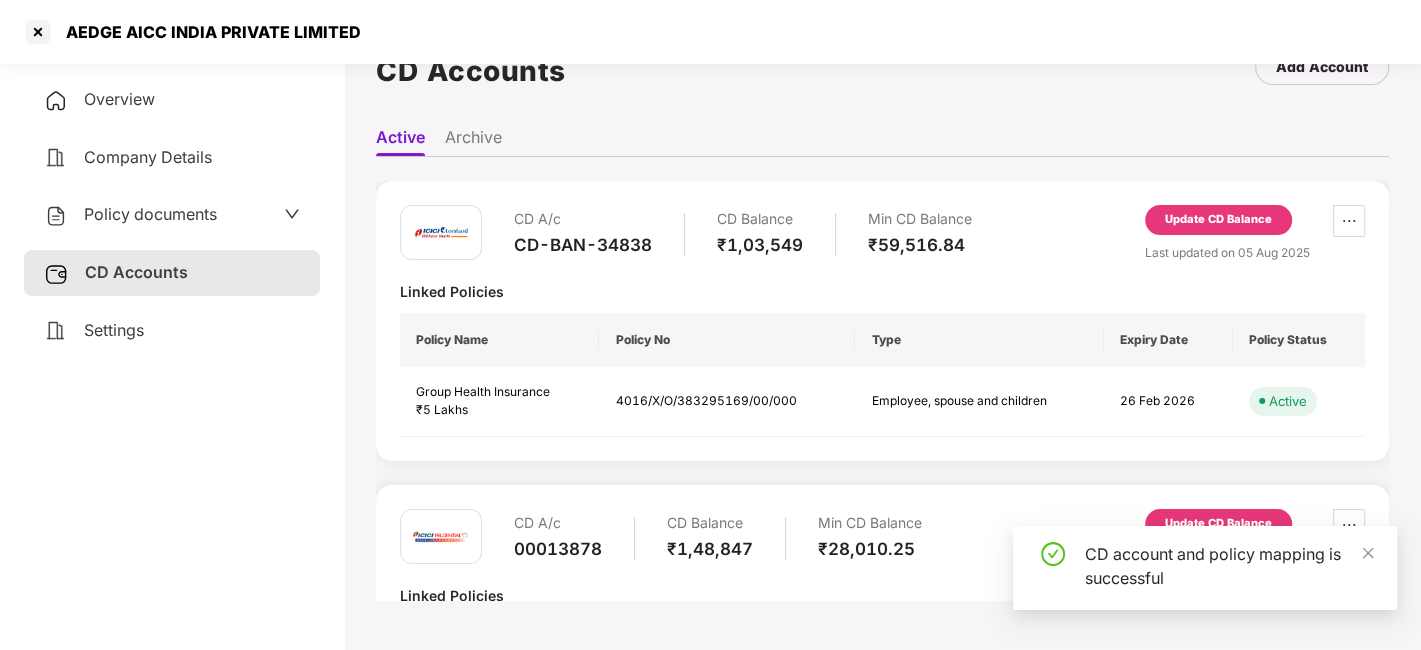 scroll, scrollTop: 38, scrollLeft: 0, axis: vertical 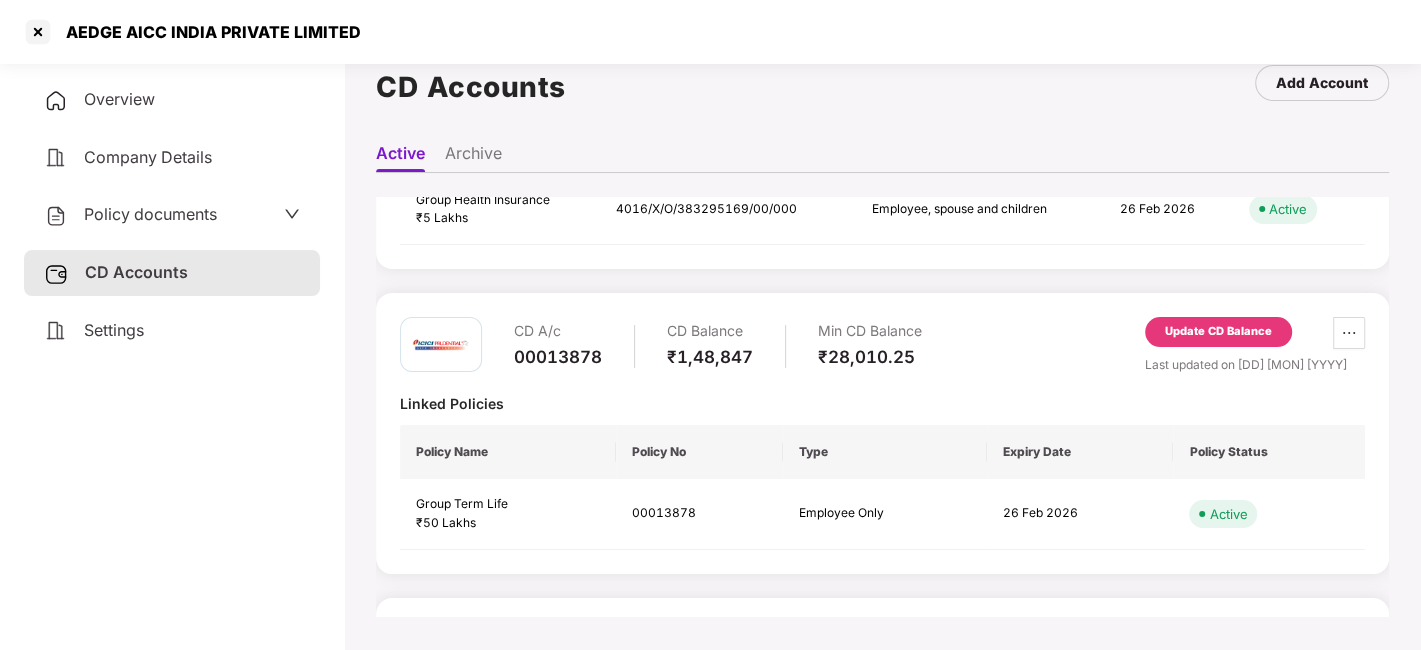 click on "Update CD Balance" at bounding box center [1218, 332] 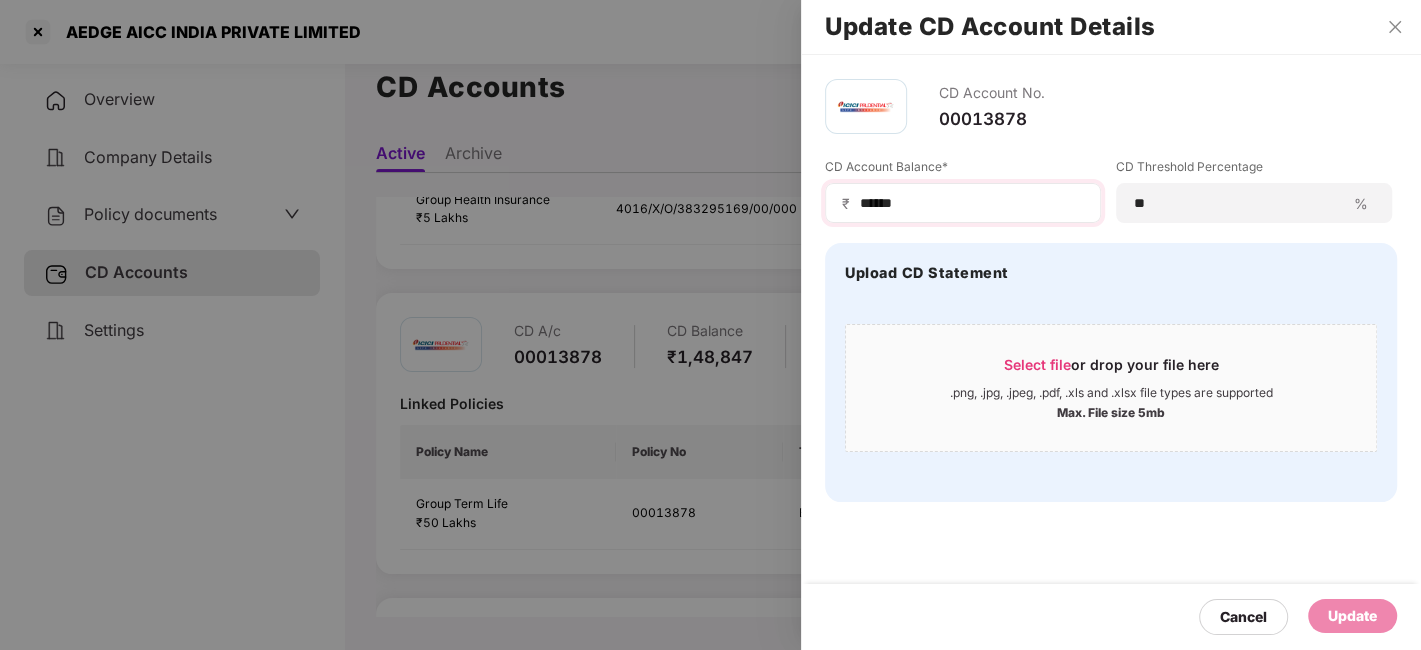 drag, startPoint x: 921, startPoint y: 185, endPoint x: 920, endPoint y: 195, distance: 10.049875 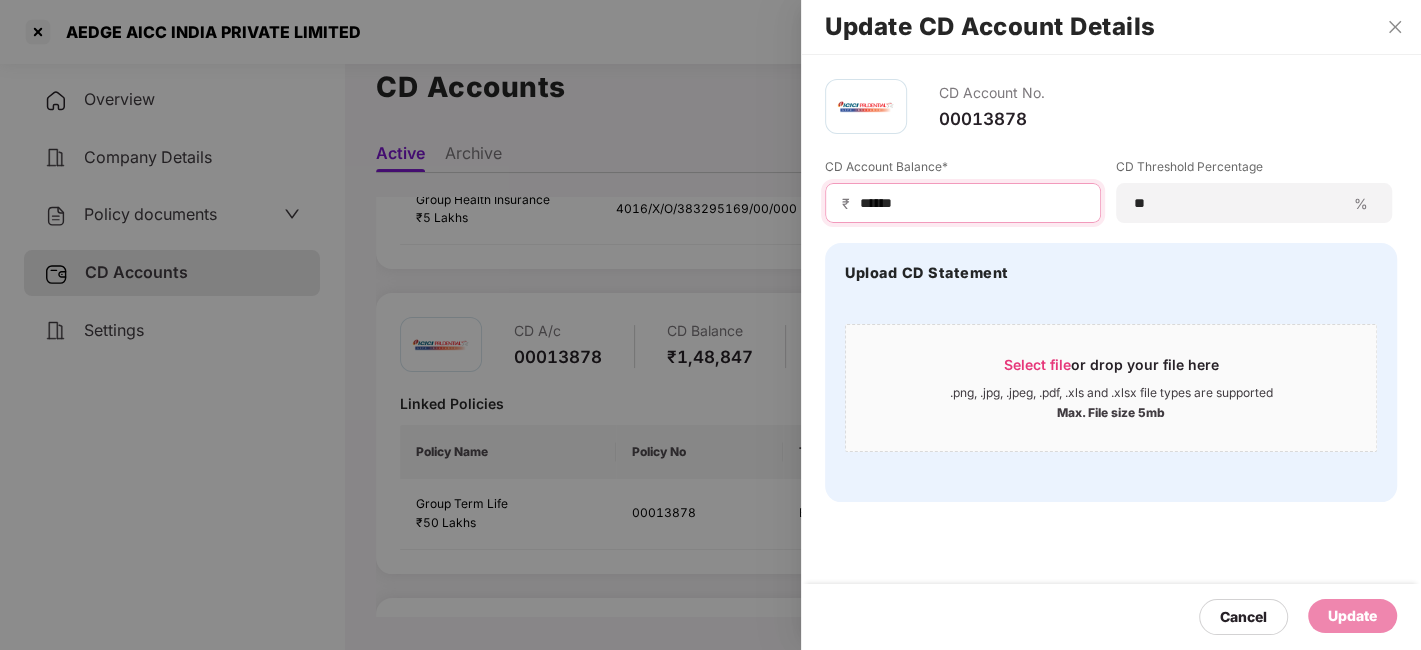 click on "******" at bounding box center [971, 203] 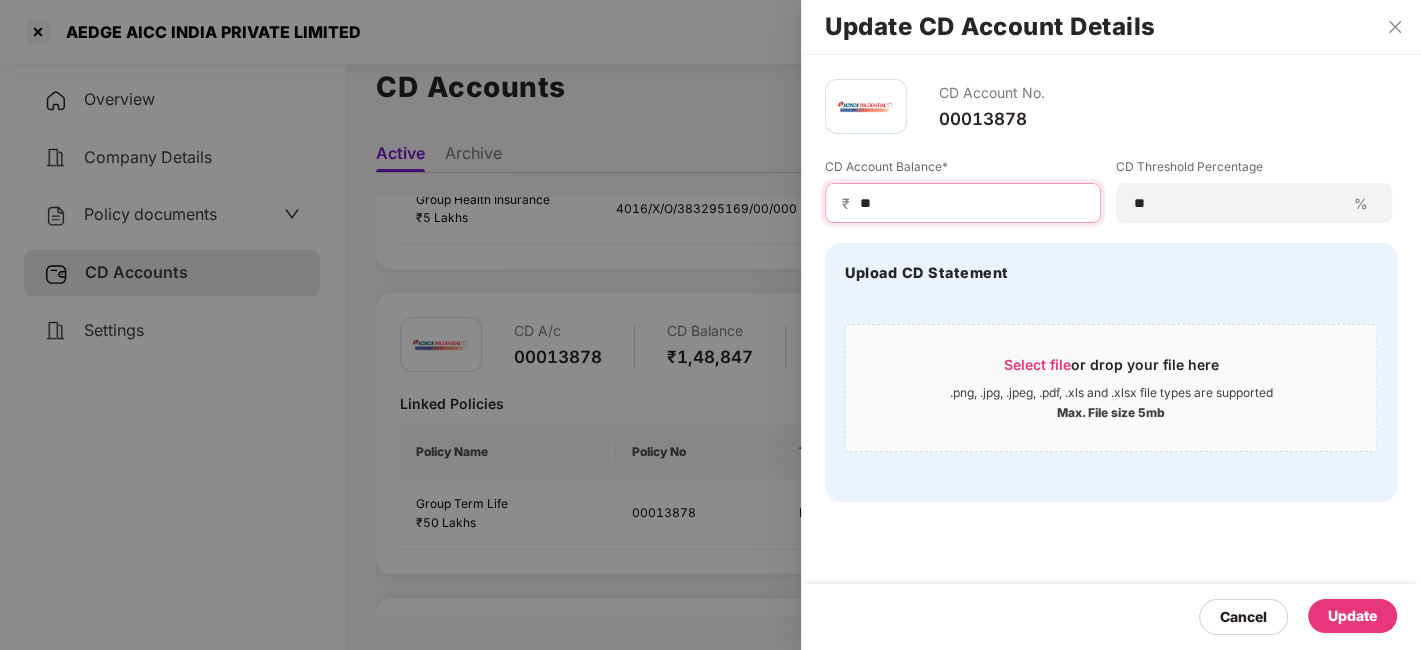 type on "*" 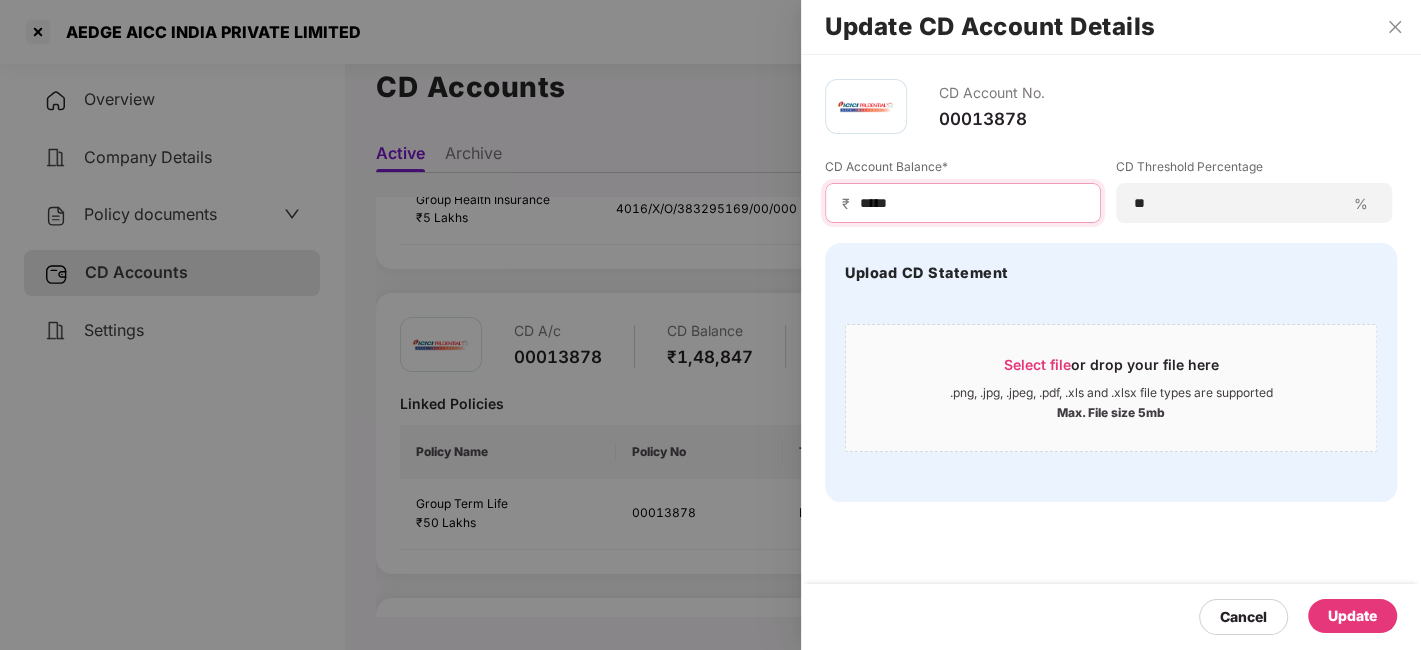 type on "*****" 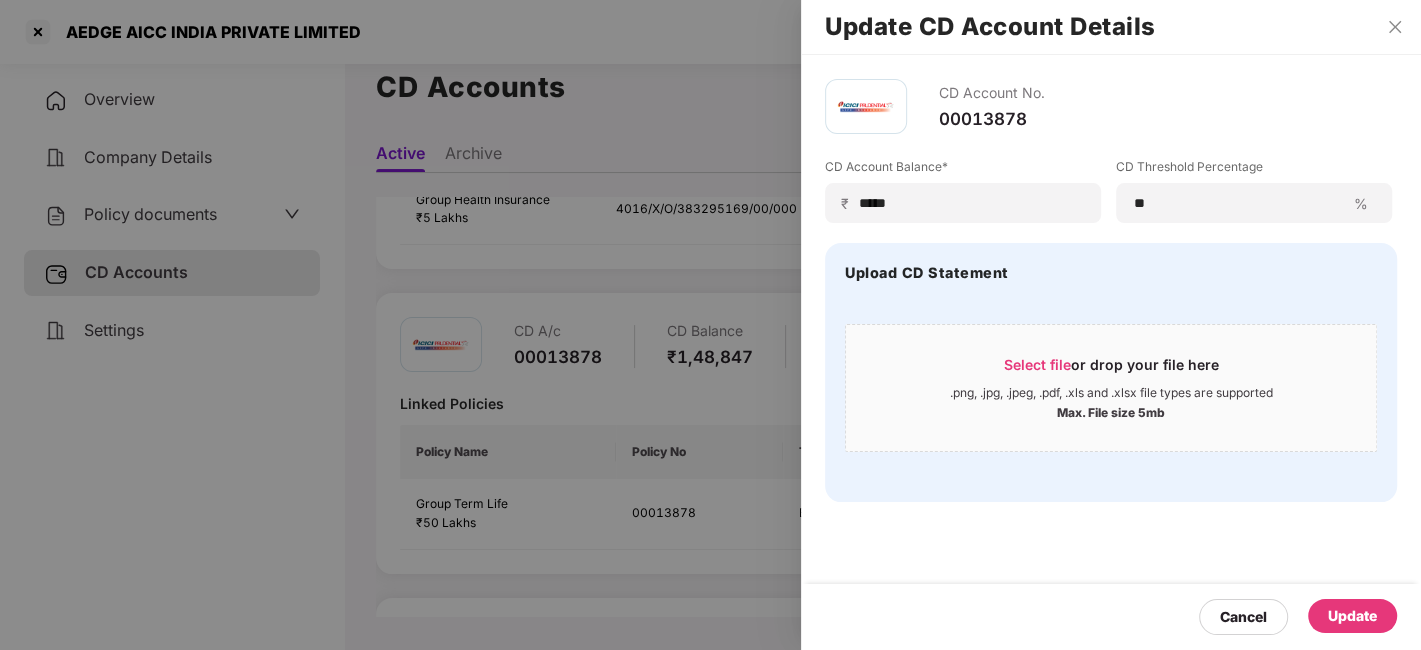 click on "Update" at bounding box center (1352, 616) 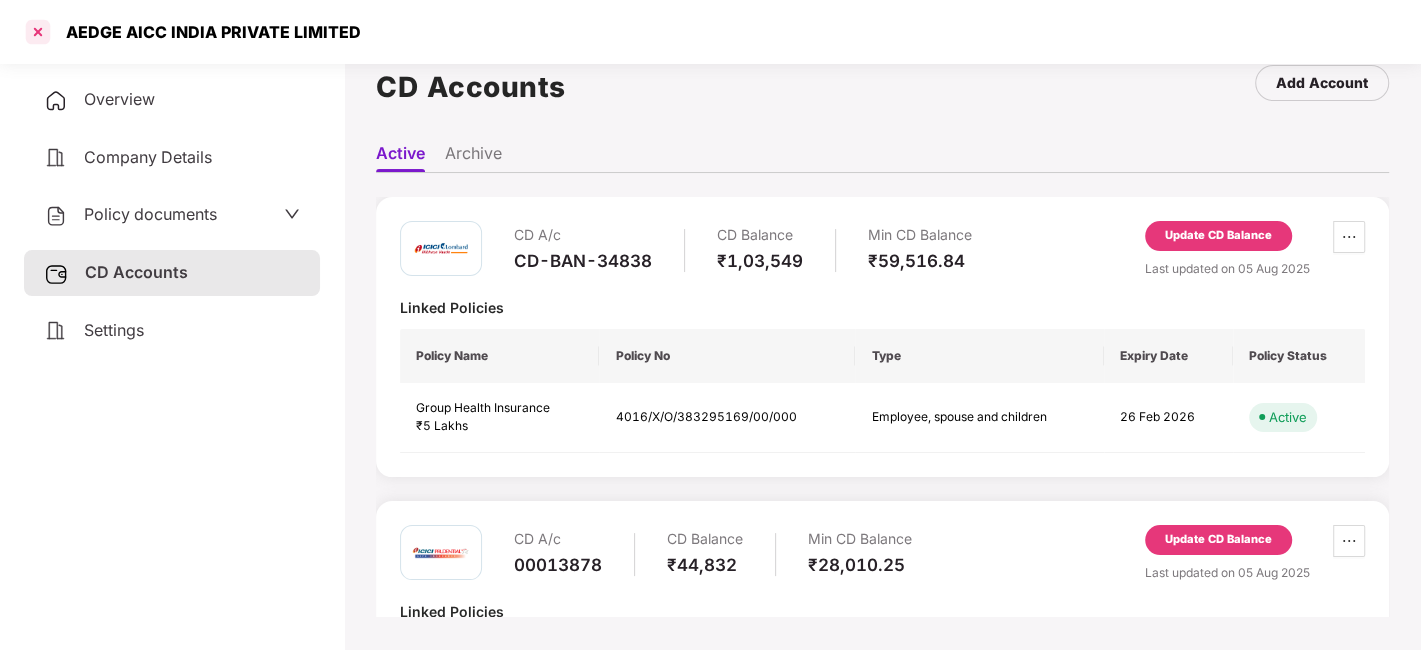 click at bounding box center (38, 32) 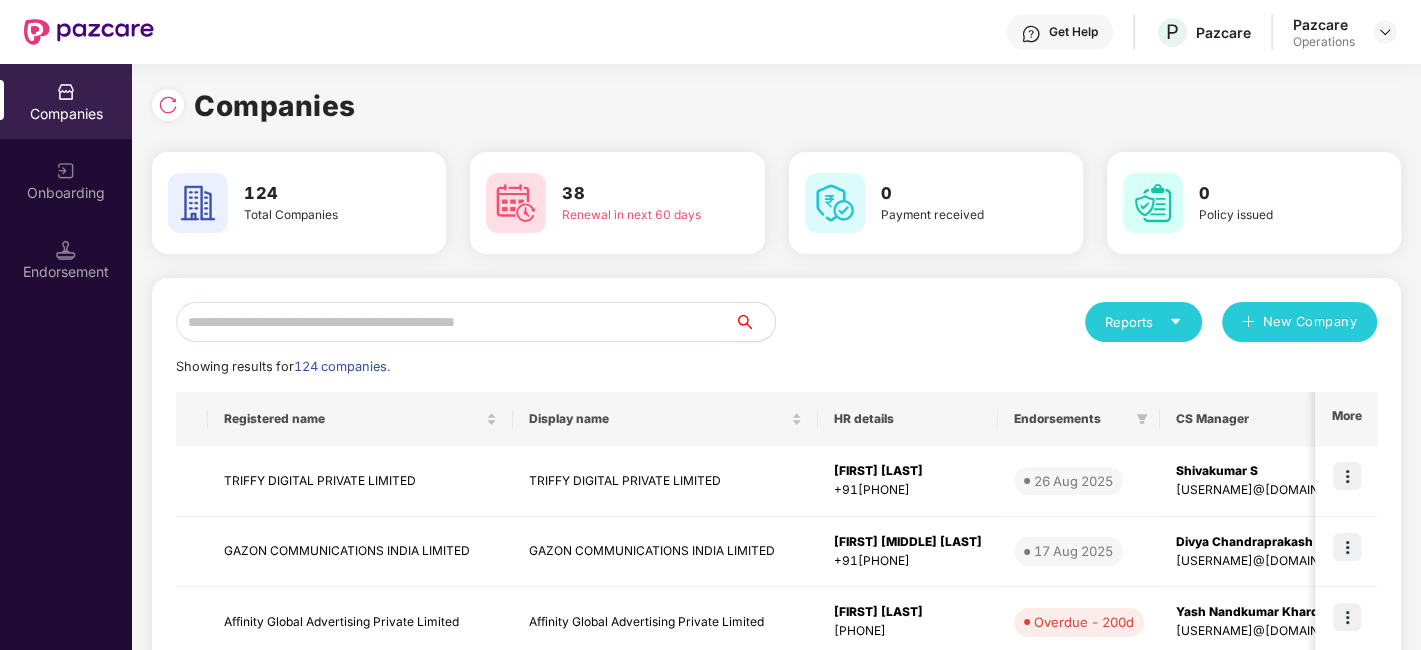click at bounding box center [455, 322] 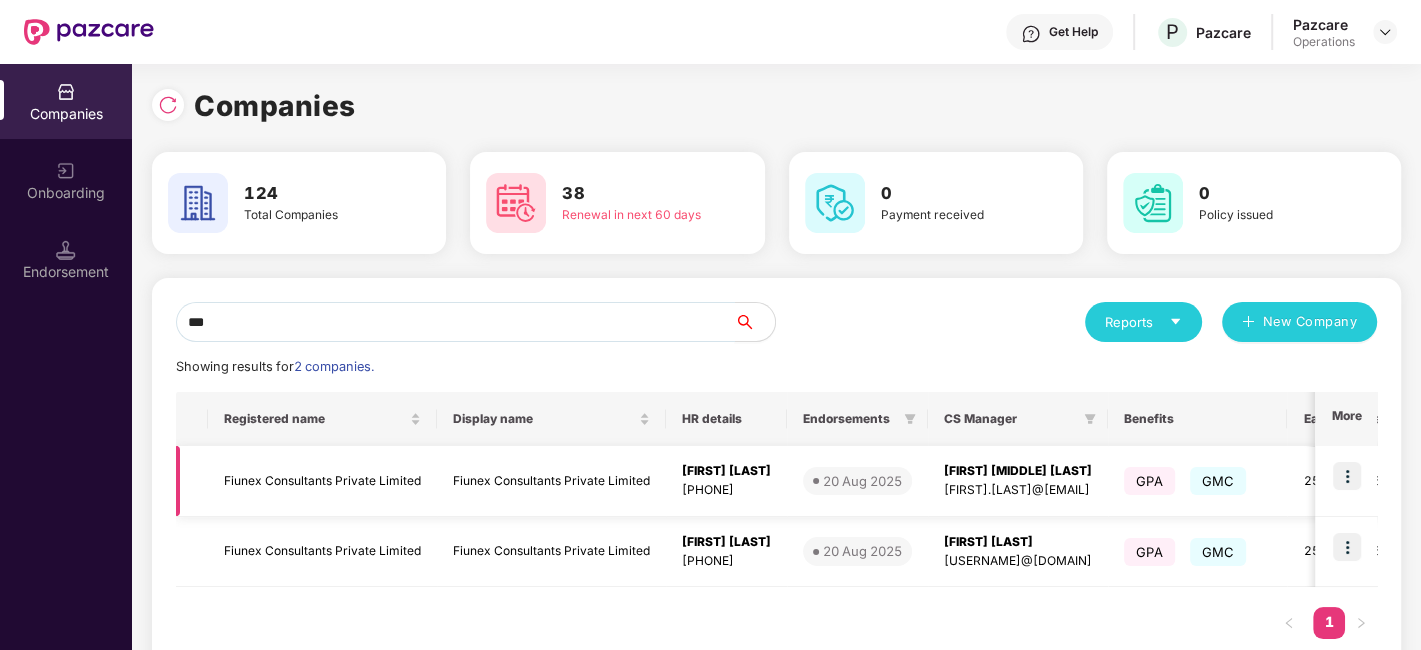 type on "***" 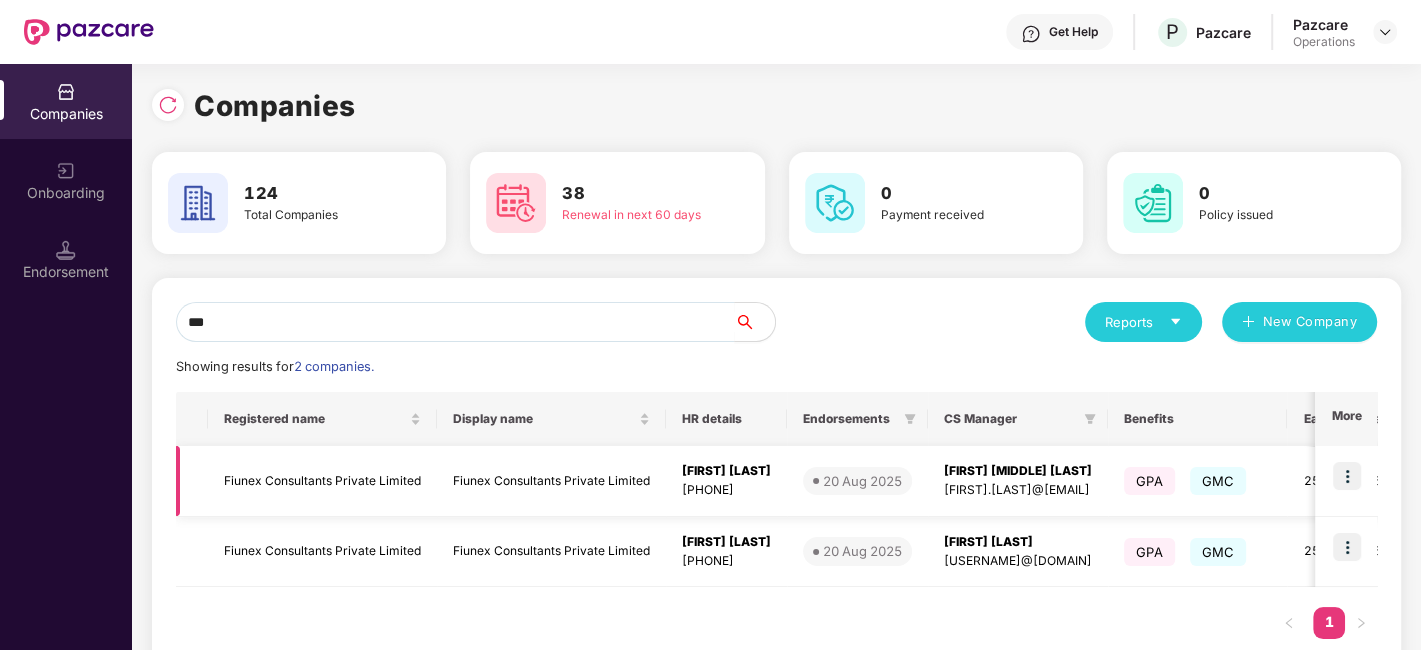 click on "Fiunex Consultants Private Limited" at bounding box center [322, 481] 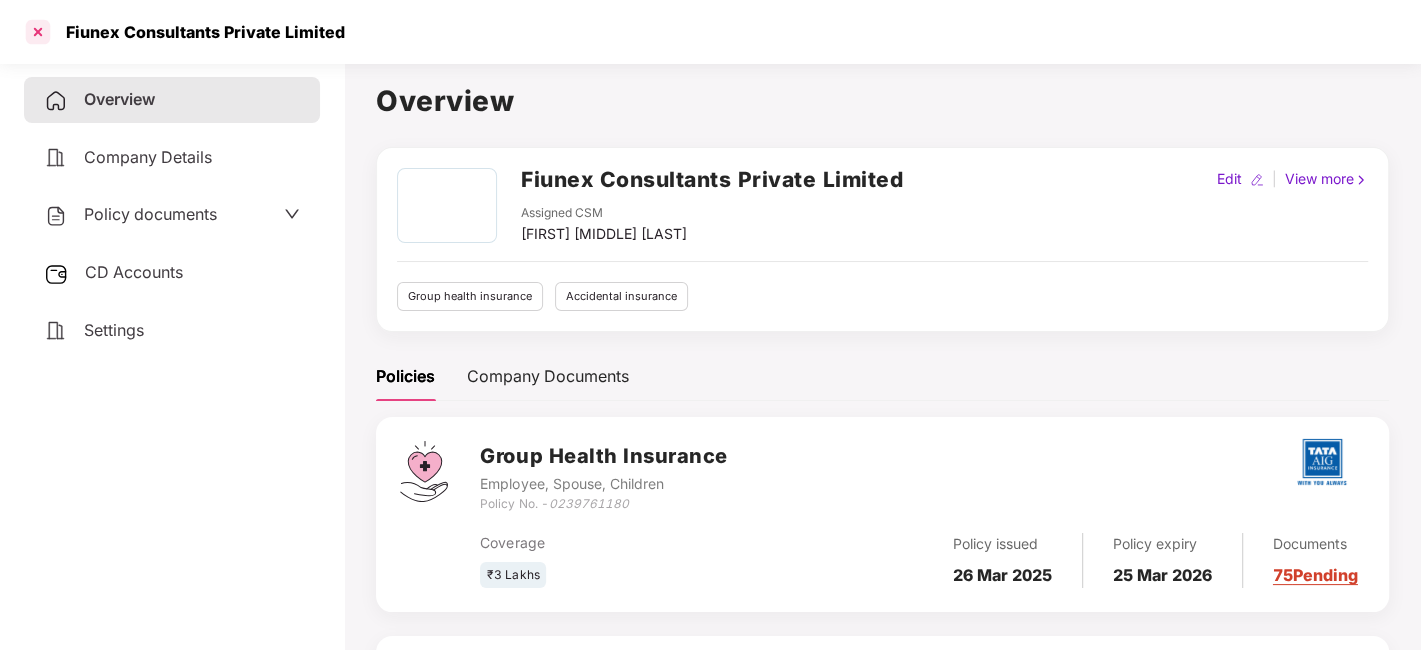 click at bounding box center [38, 32] 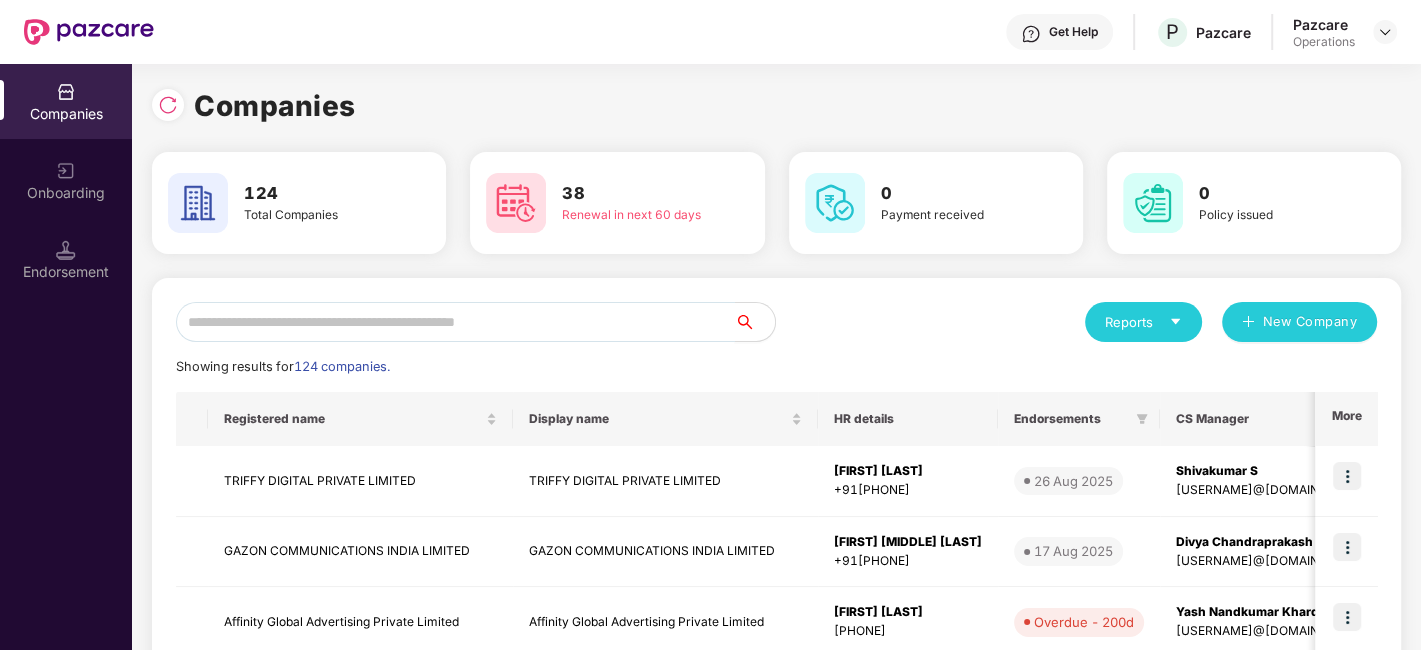 click at bounding box center [455, 322] 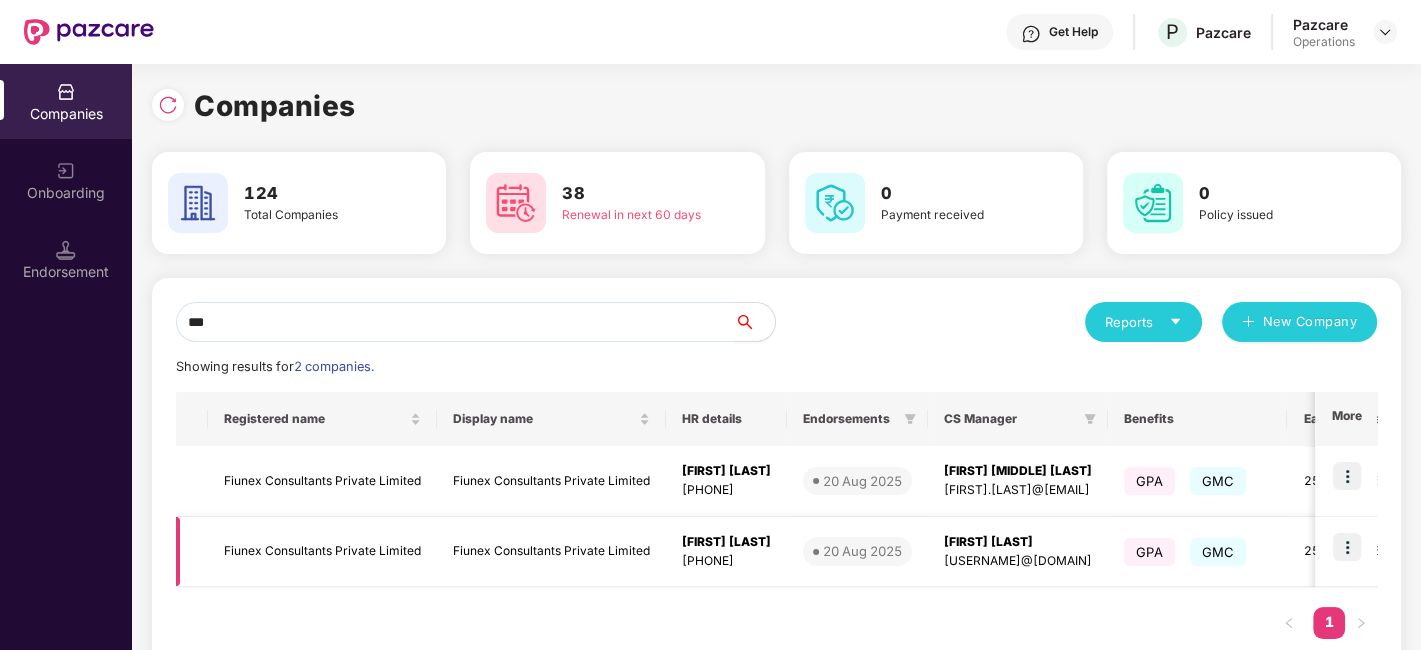 type on "***" 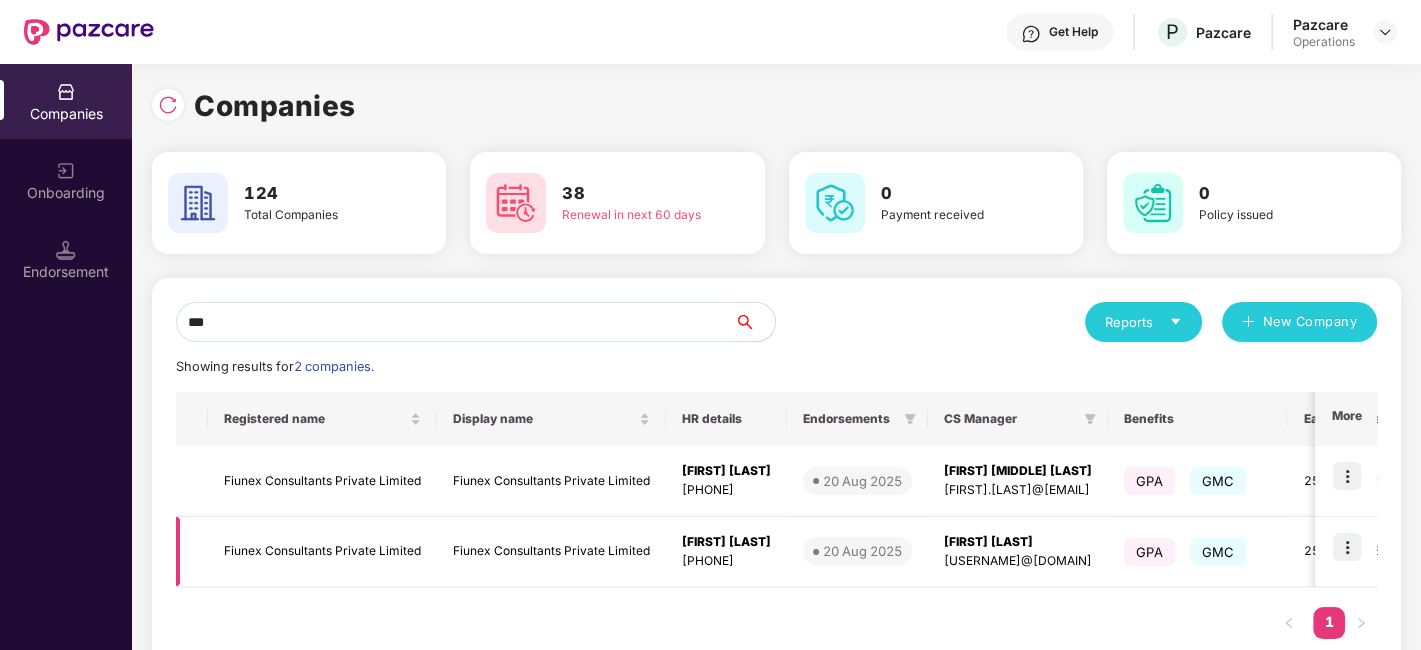 click on "Fiunex Consultants Private Limited" at bounding box center (322, 552) 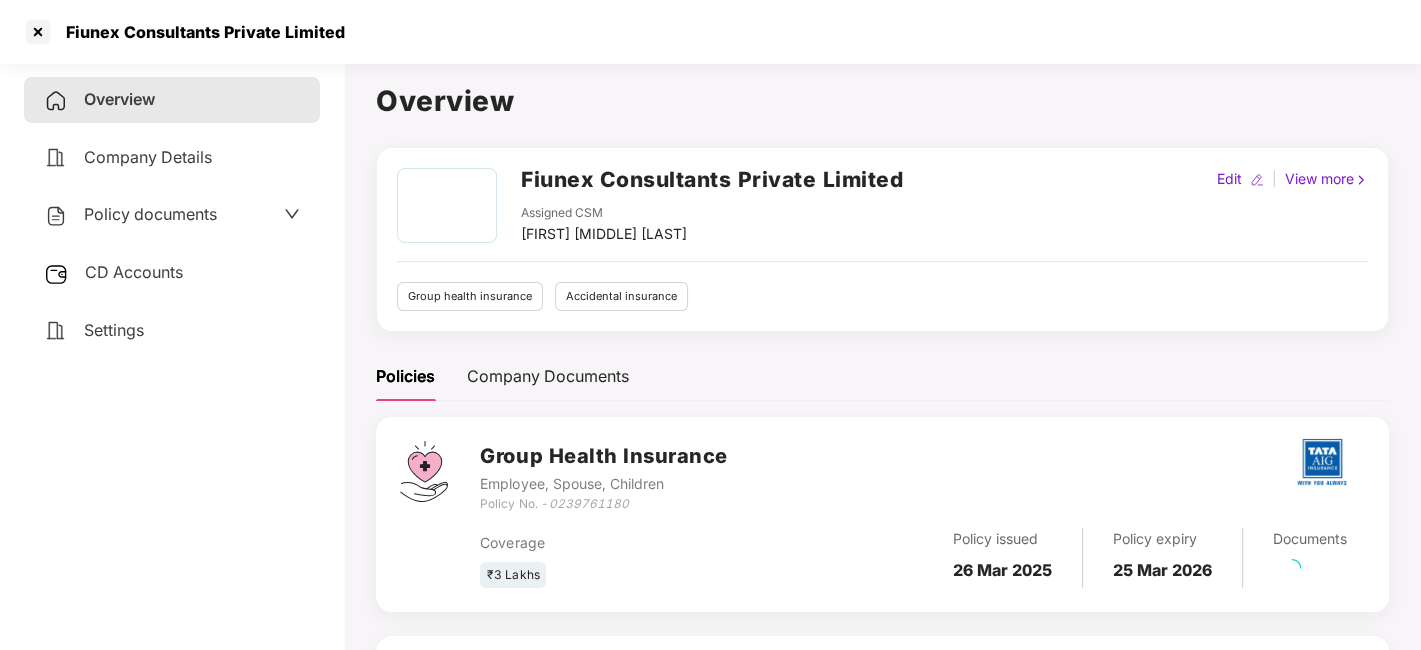 click on "Policy documents" at bounding box center [150, 214] 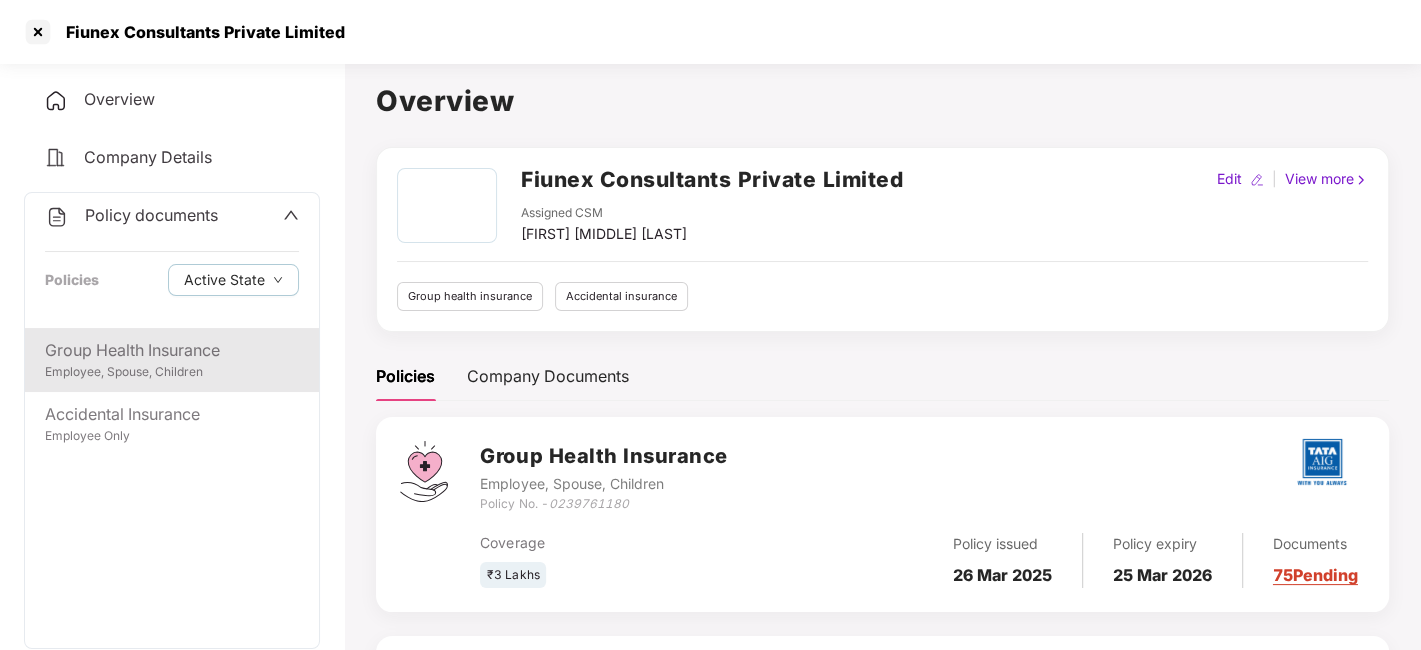 click on "Group Health Insurance" at bounding box center [172, 350] 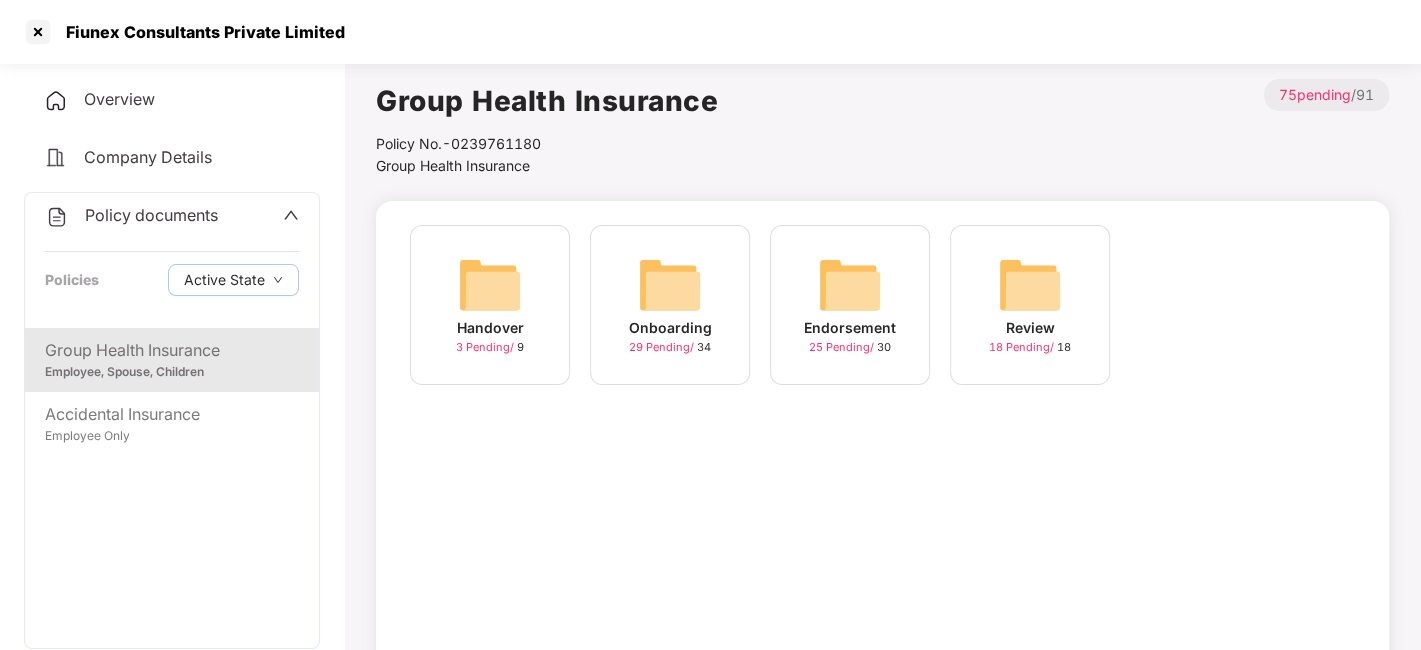 click at bounding box center (850, 285) 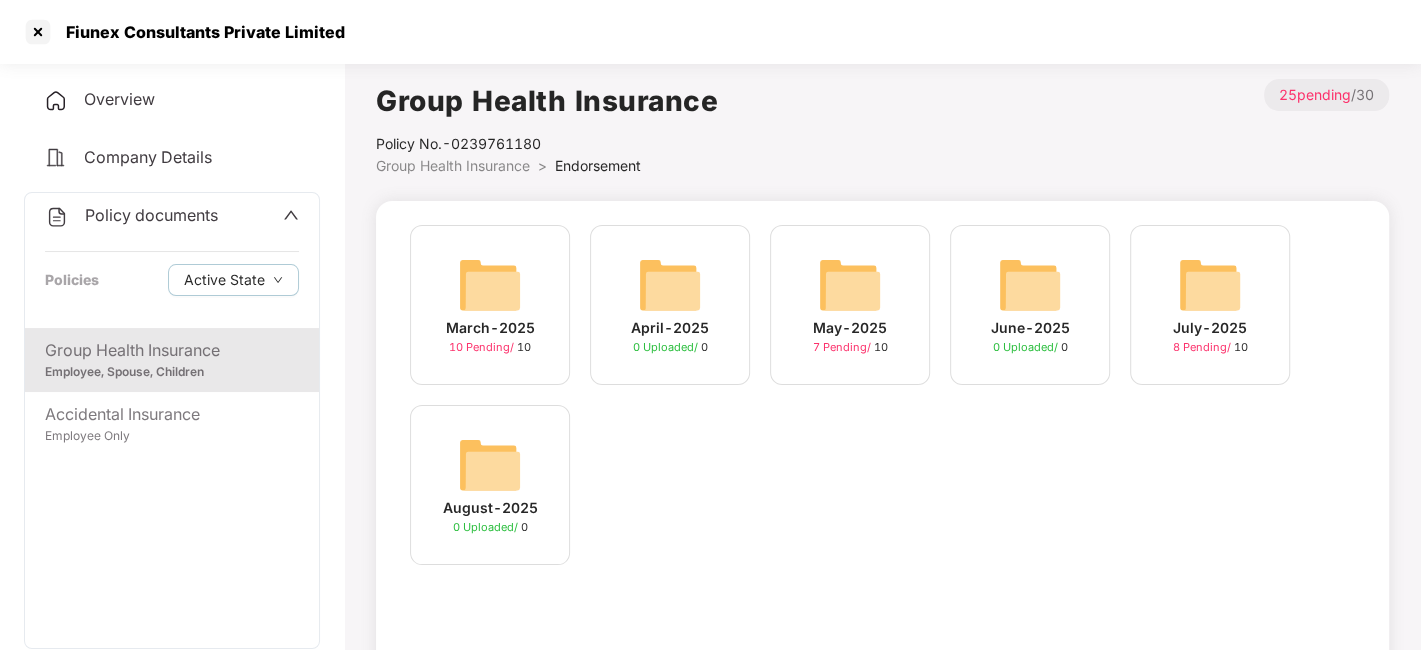 click at bounding box center [1210, 285] 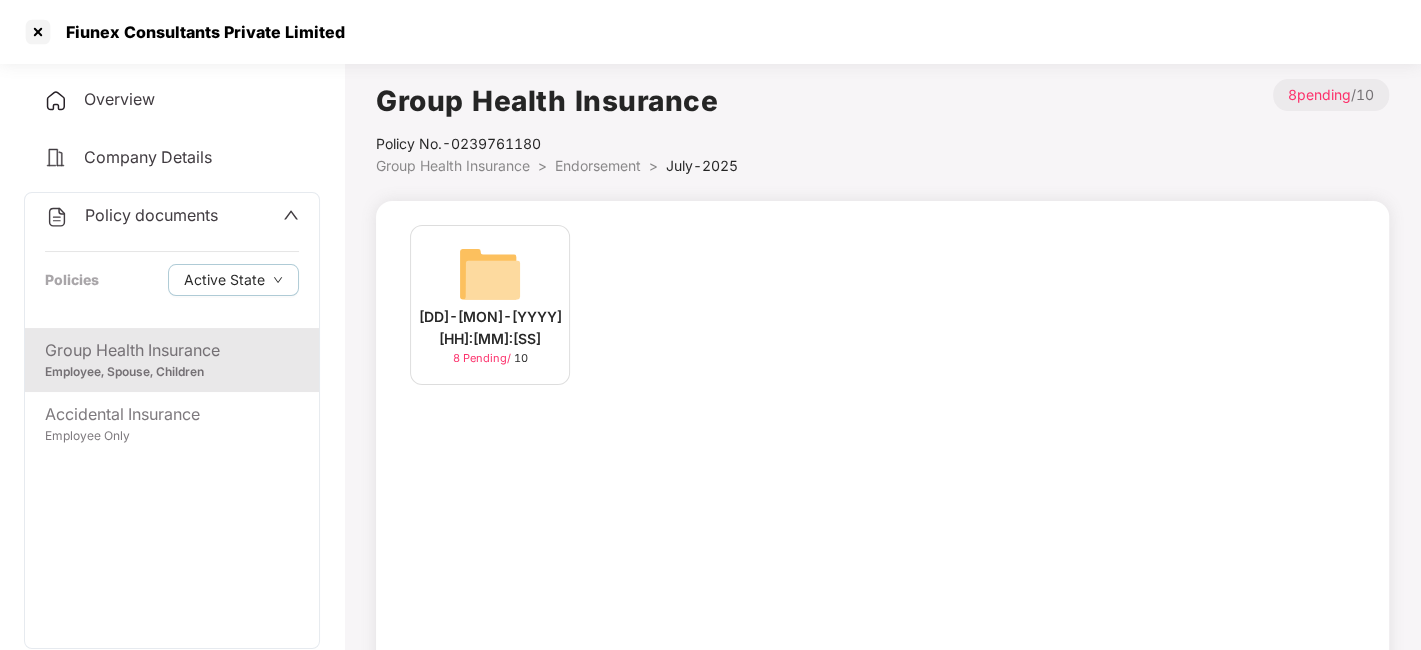 click at bounding box center (490, 274) 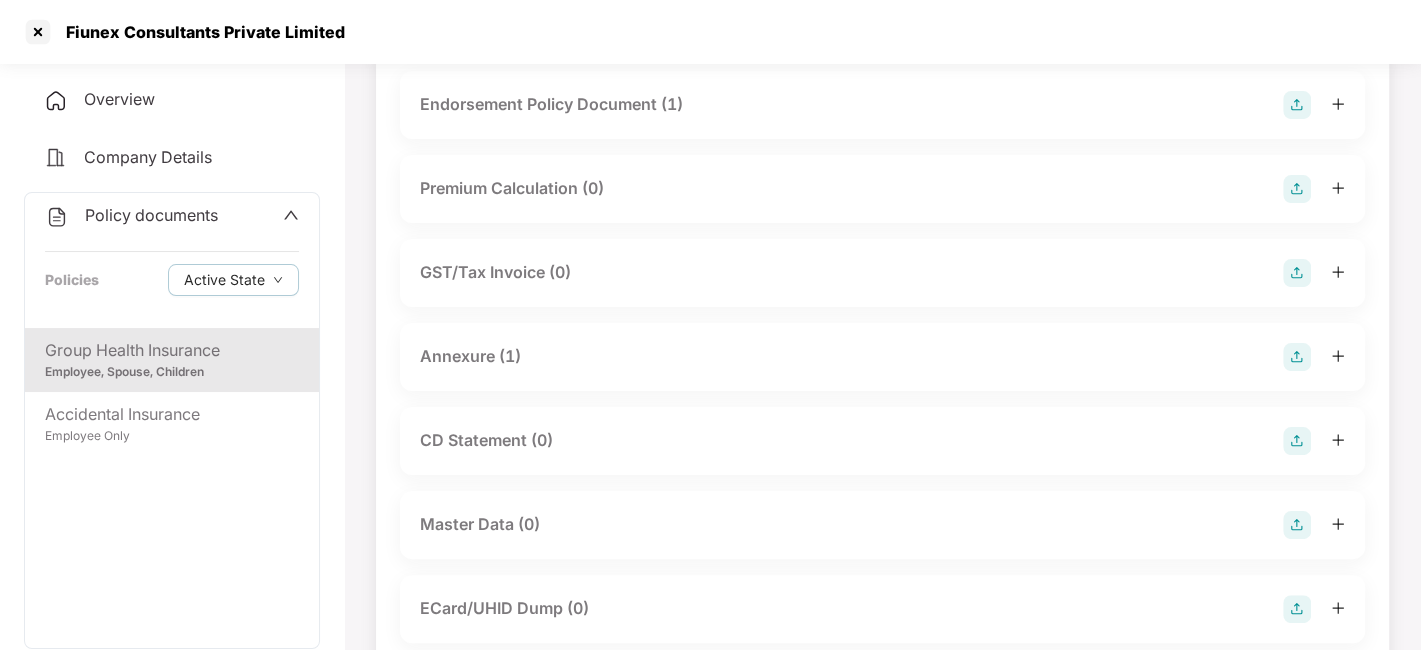 scroll, scrollTop: 0, scrollLeft: 0, axis: both 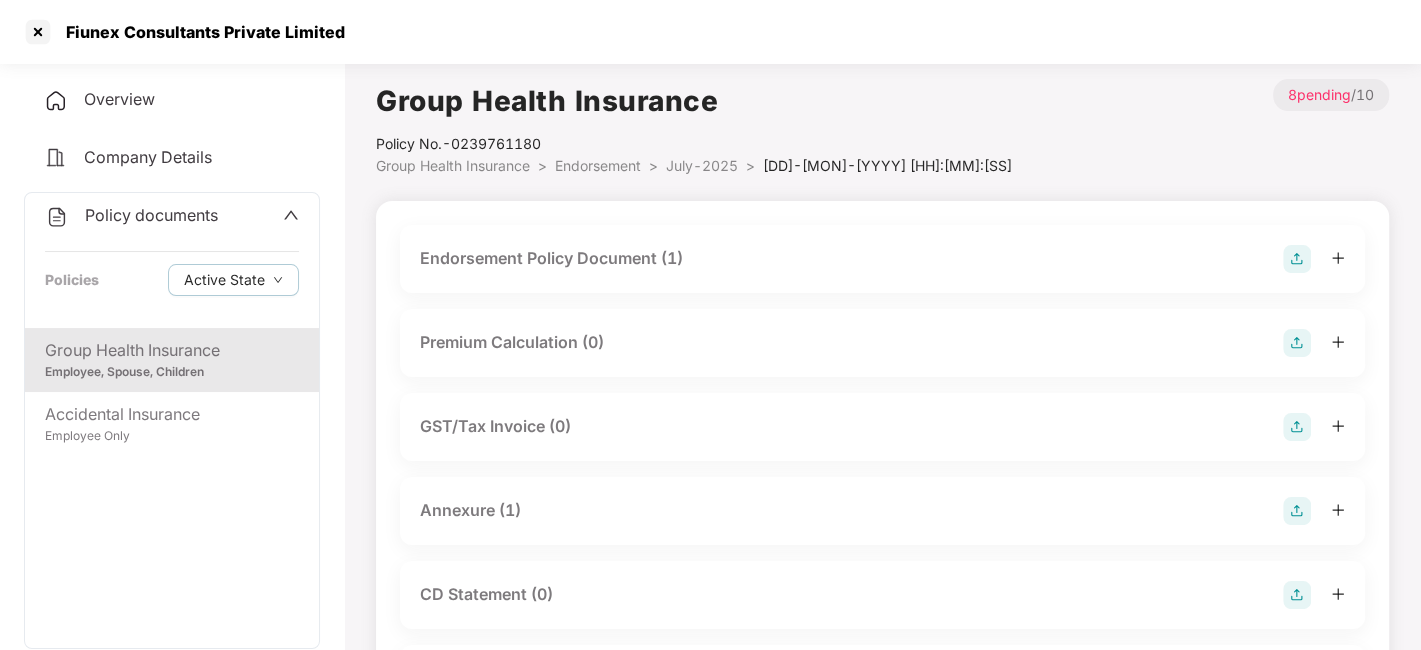 click at bounding box center (1297, 259) 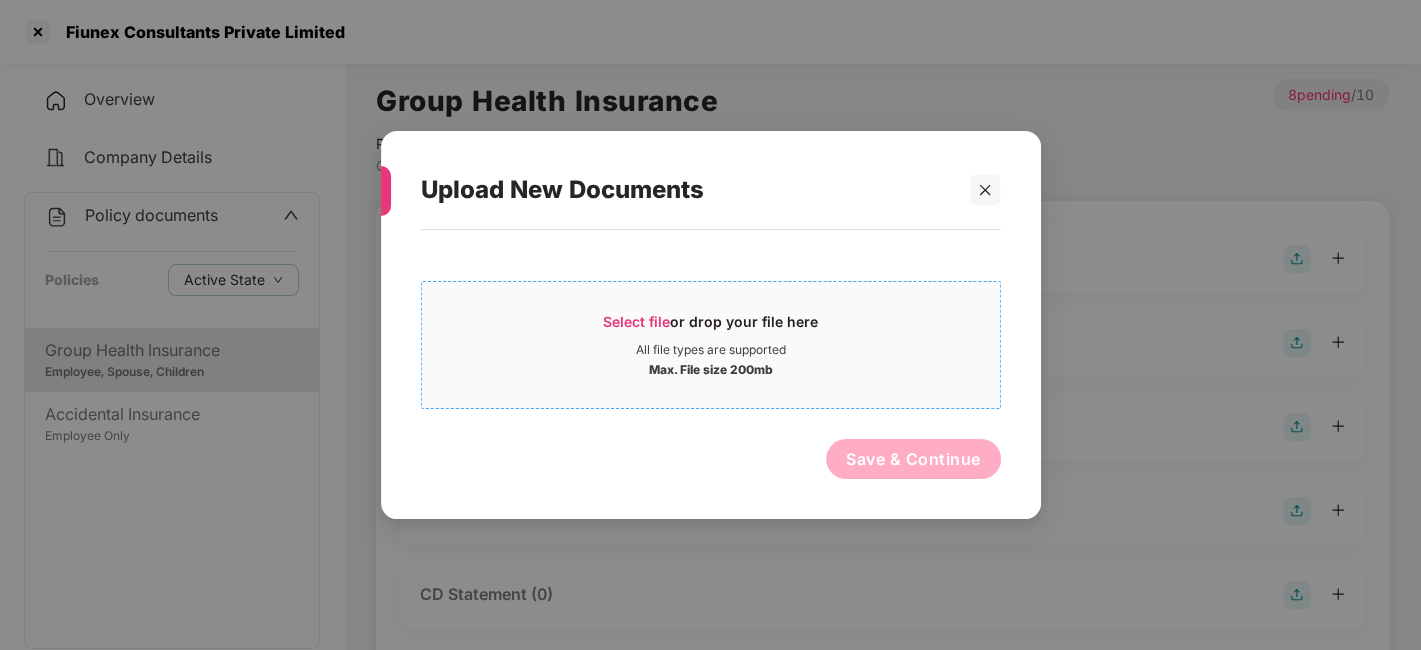 click on "Max. File size 200mb" at bounding box center (711, 368) 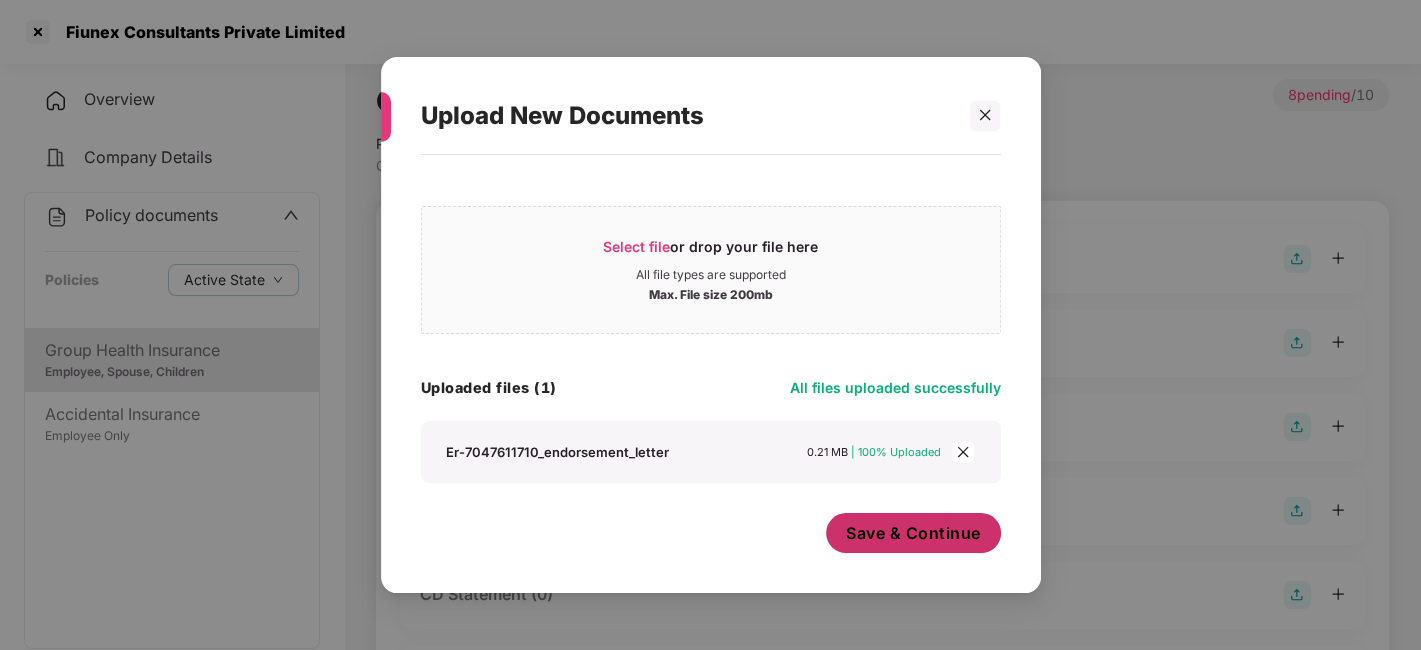 click on "Save & Continue" at bounding box center (913, 533) 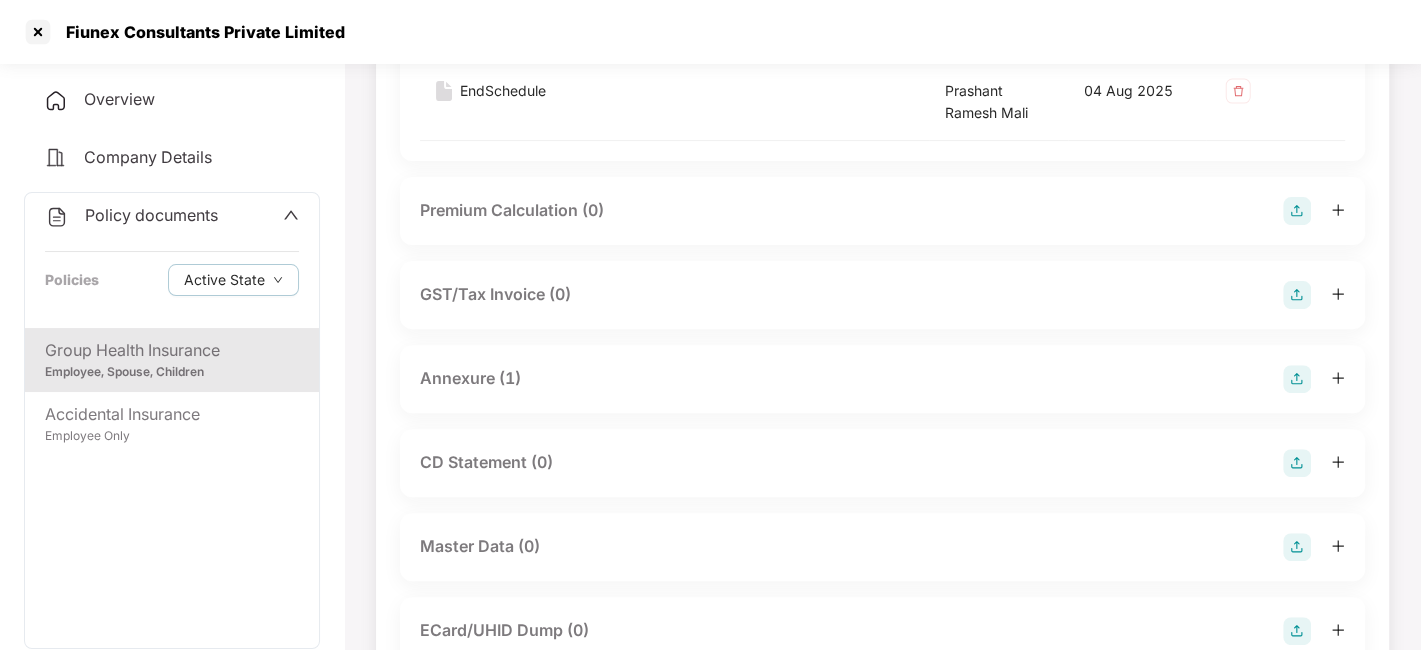 scroll, scrollTop: 379, scrollLeft: 0, axis: vertical 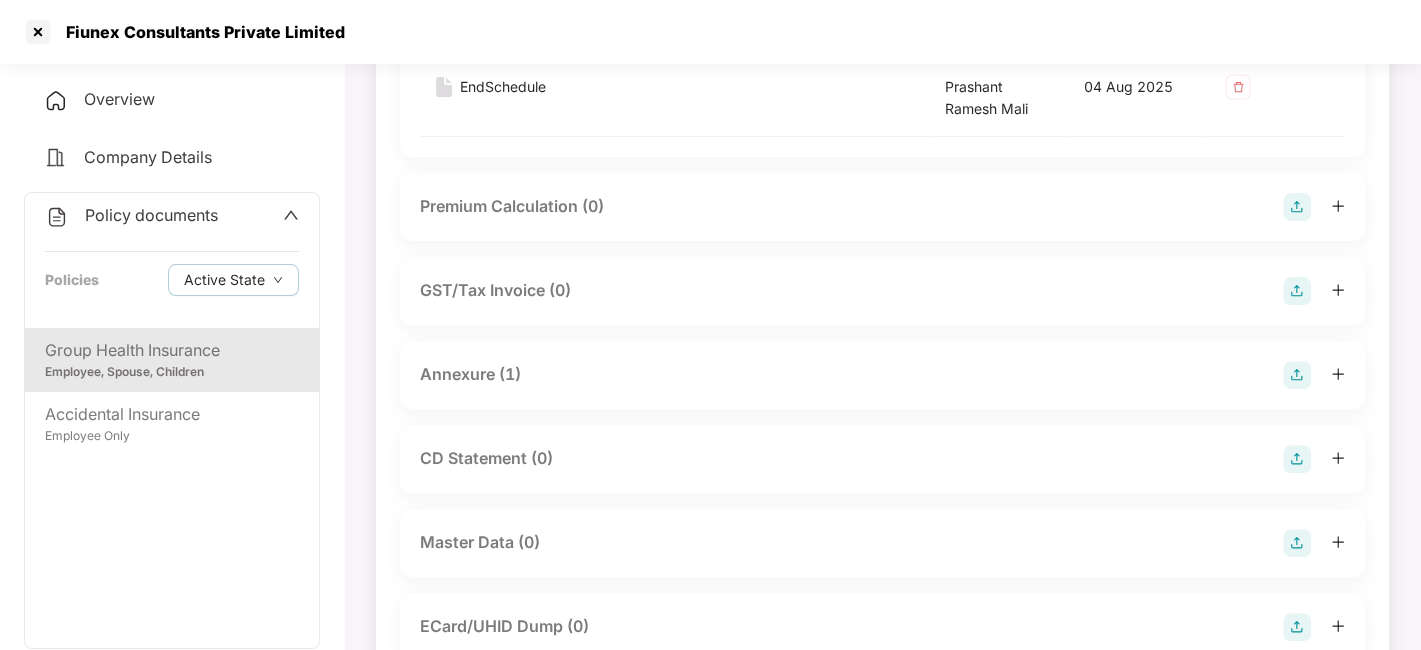 click at bounding box center [1297, 375] 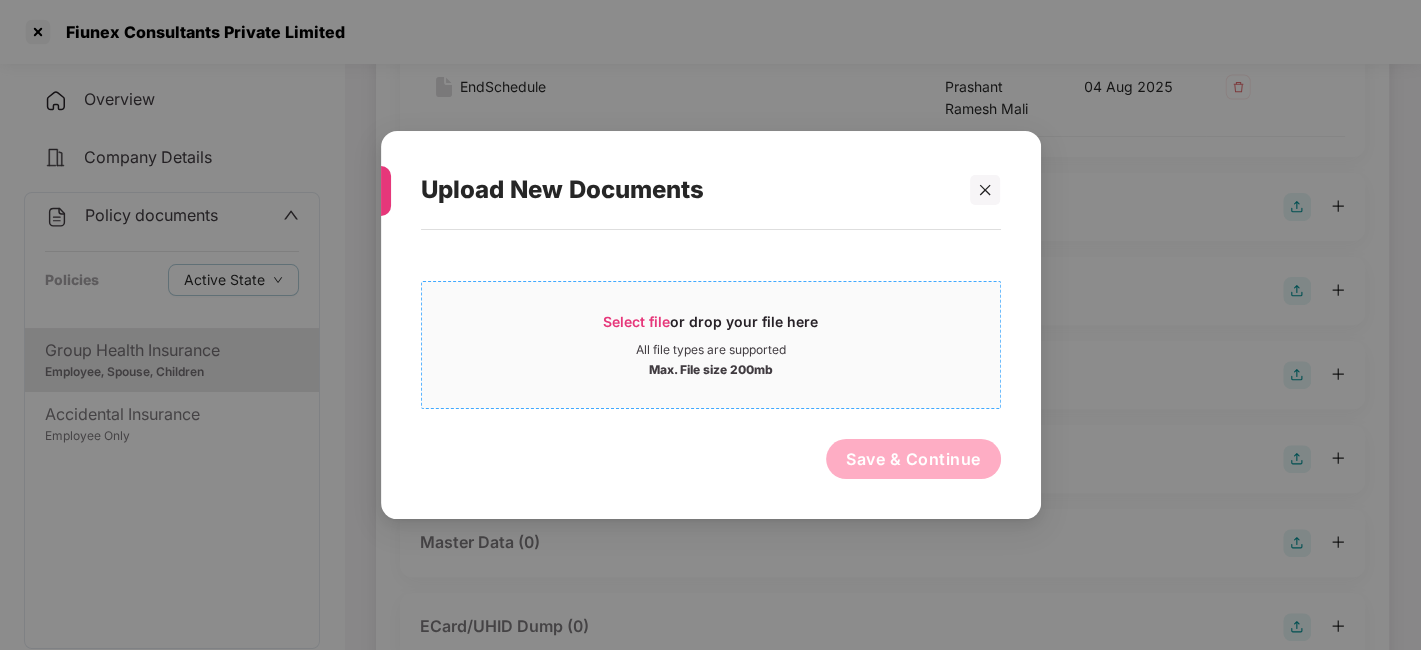 click on "Select file  or drop your file here" at bounding box center [711, 327] 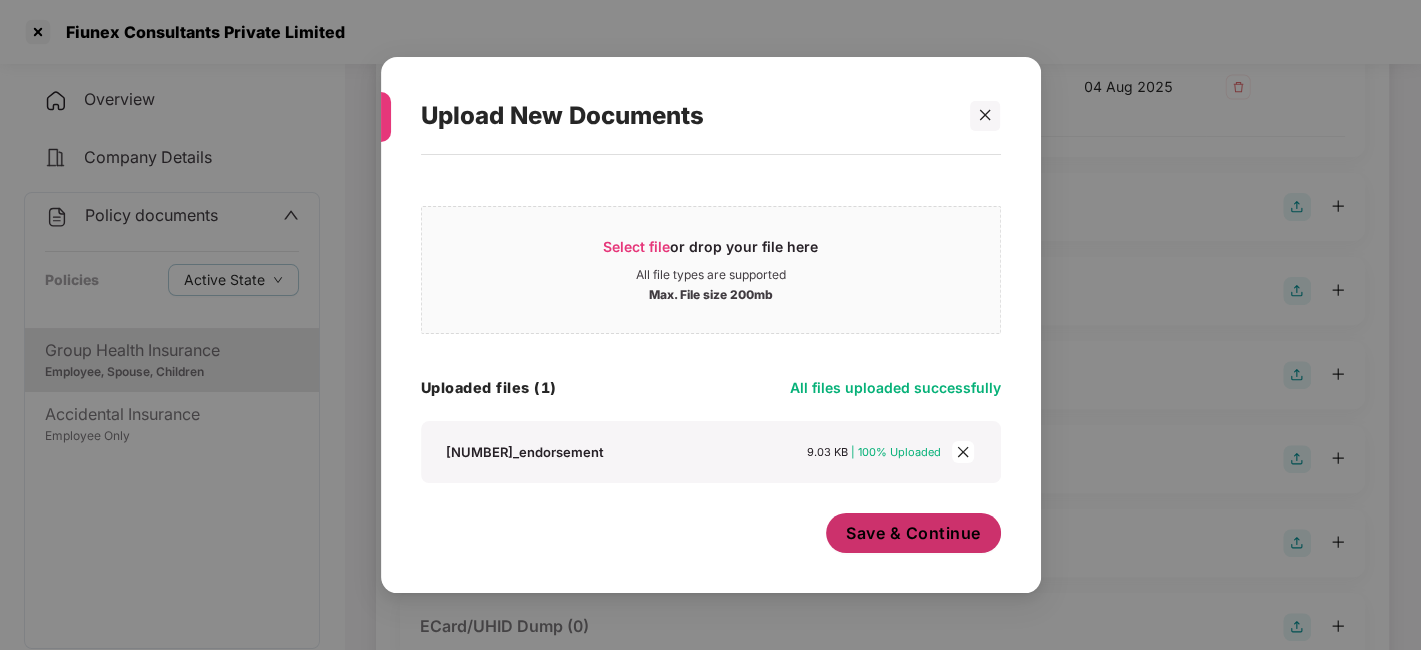 click on "Save & Continue" at bounding box center (913, 533) 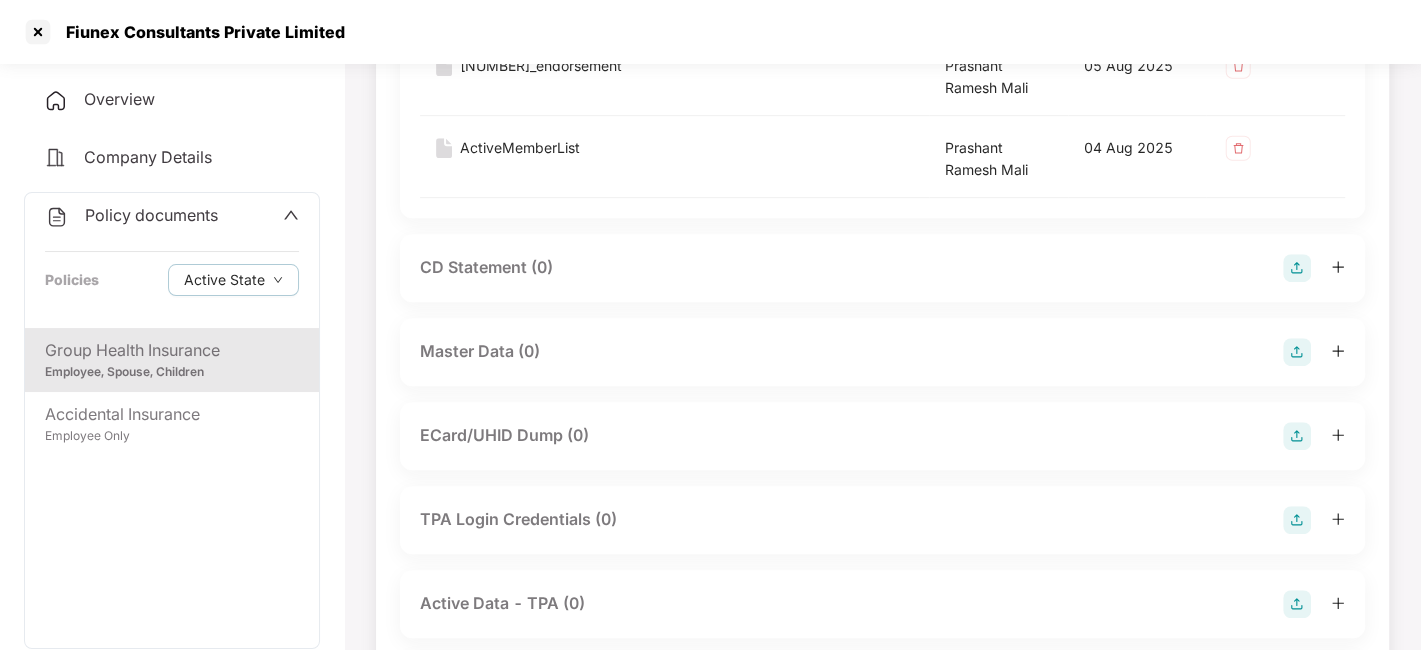 scroll, scrollTop: 819, scrollLeft: 0, axis: vertical 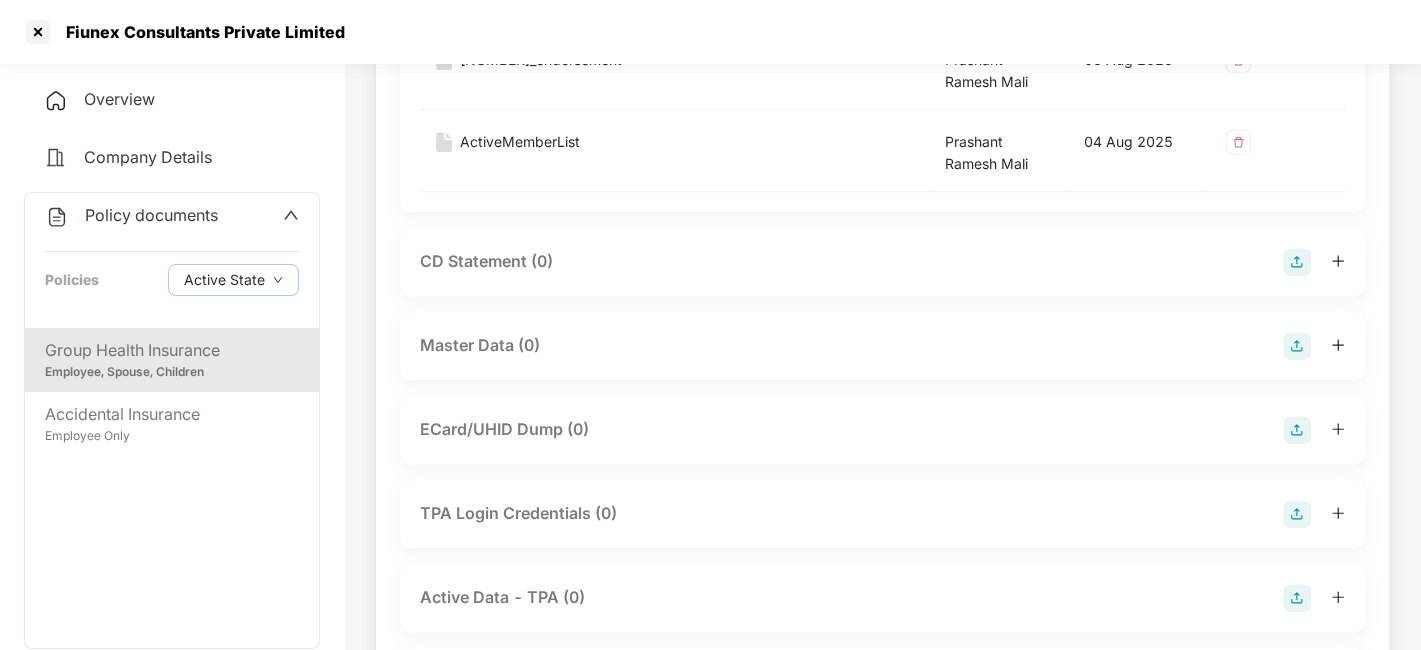 click at bounding box center (1297, 346) 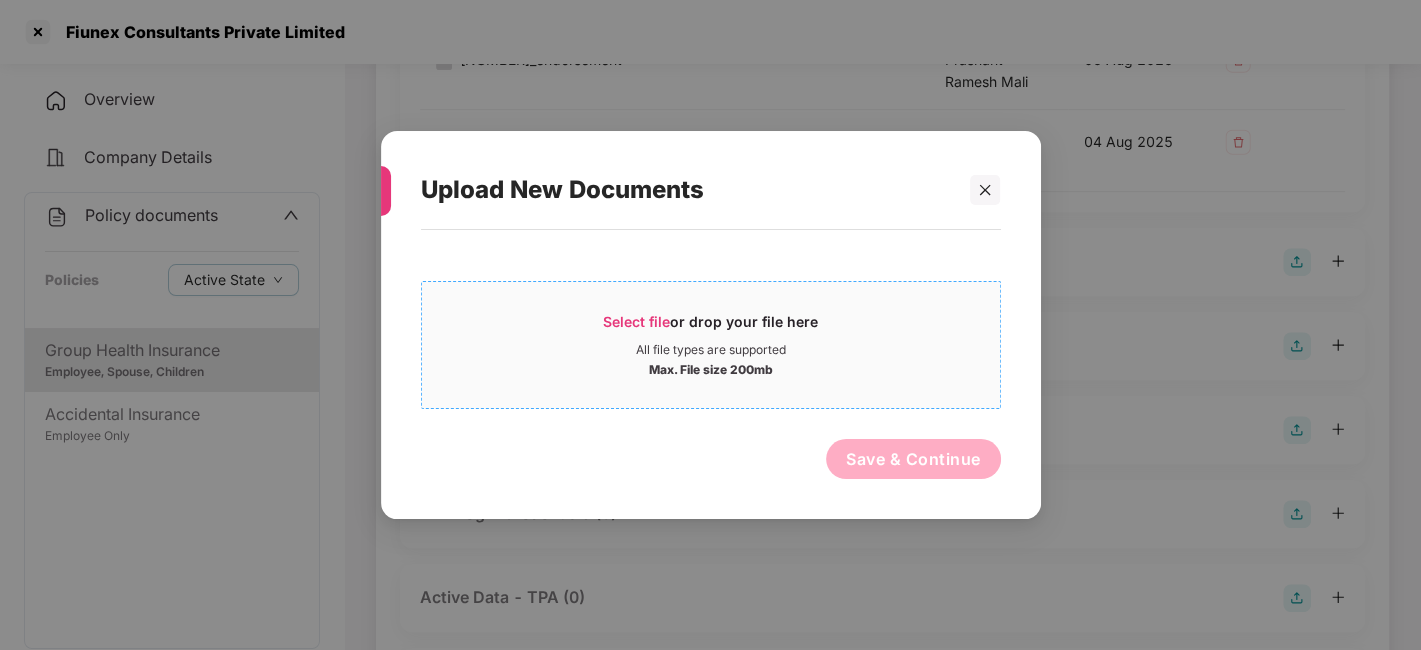 click on "Select file  or drop your file here" at bounding box center (711, 327) 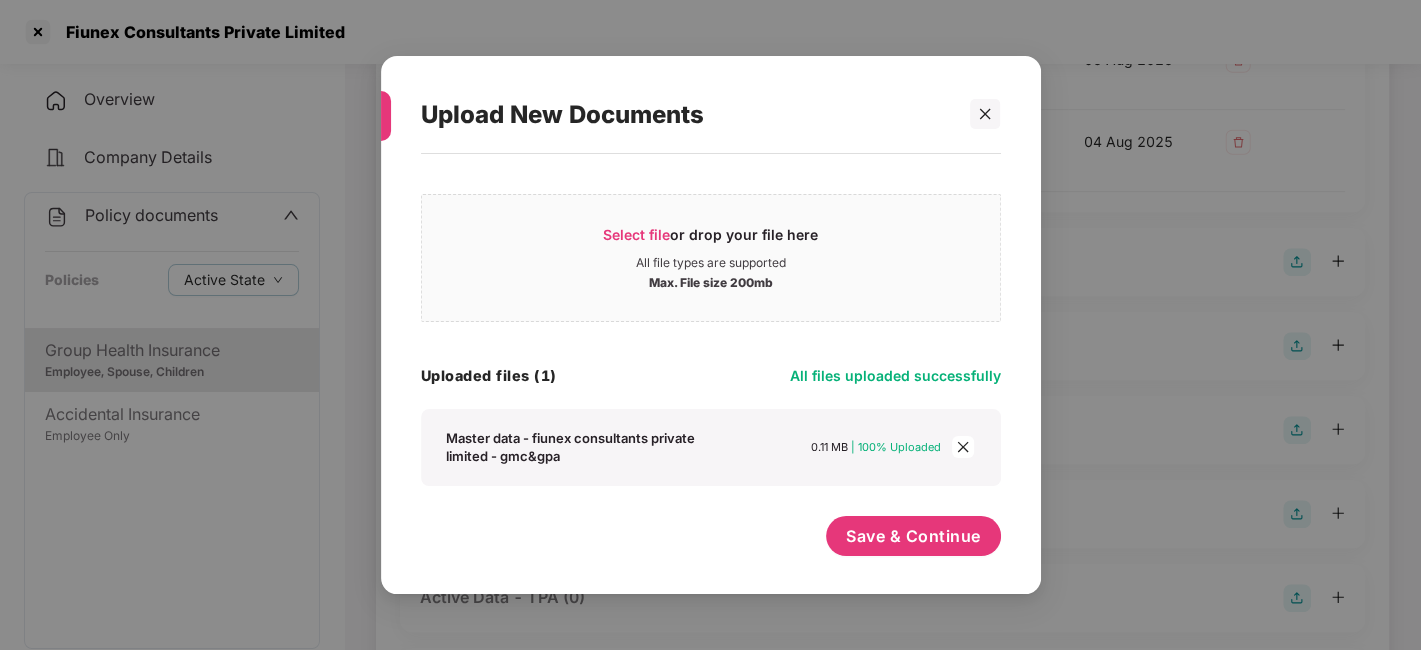 scroll, scrollTop: 11, scrollLeft: 0, axis: vertical 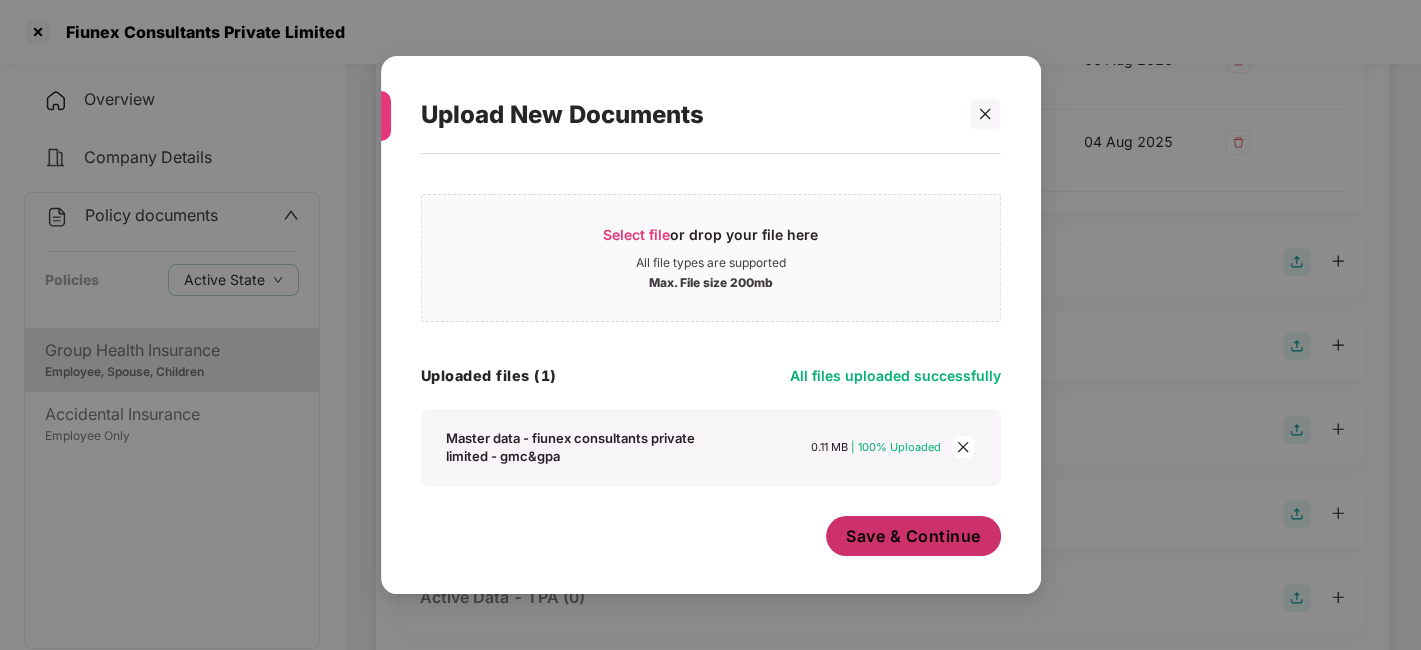 click on "Save & Continue" at bounding box center [913, 536] 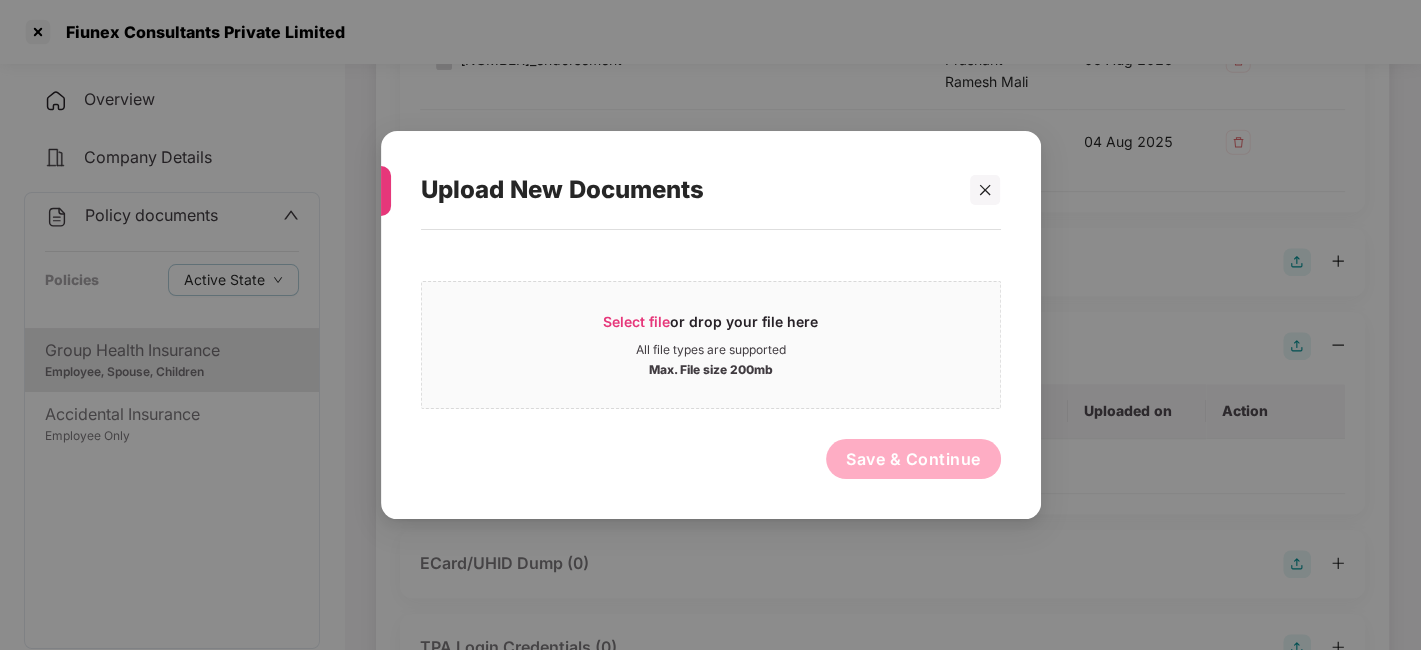scroll, scrollTop: 0, scrollLeft: 0, axis: both 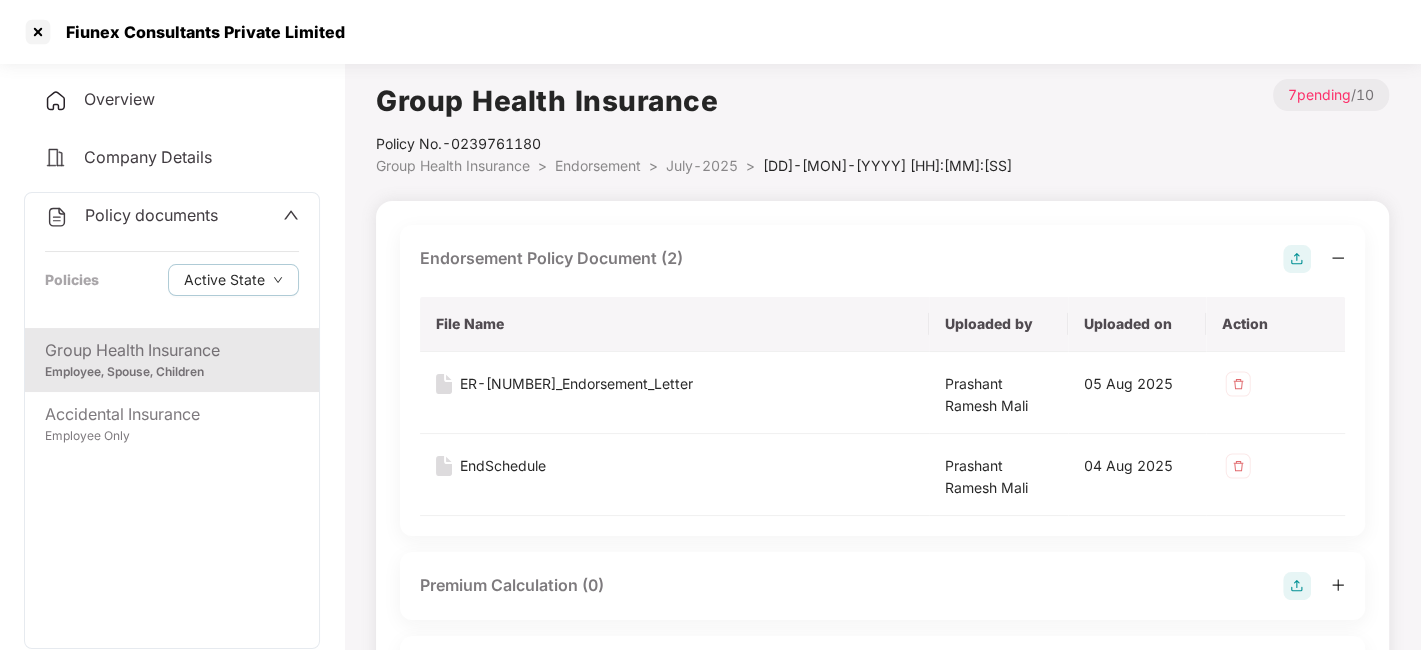 click on "July-2025" at bounding box center (702, 165) 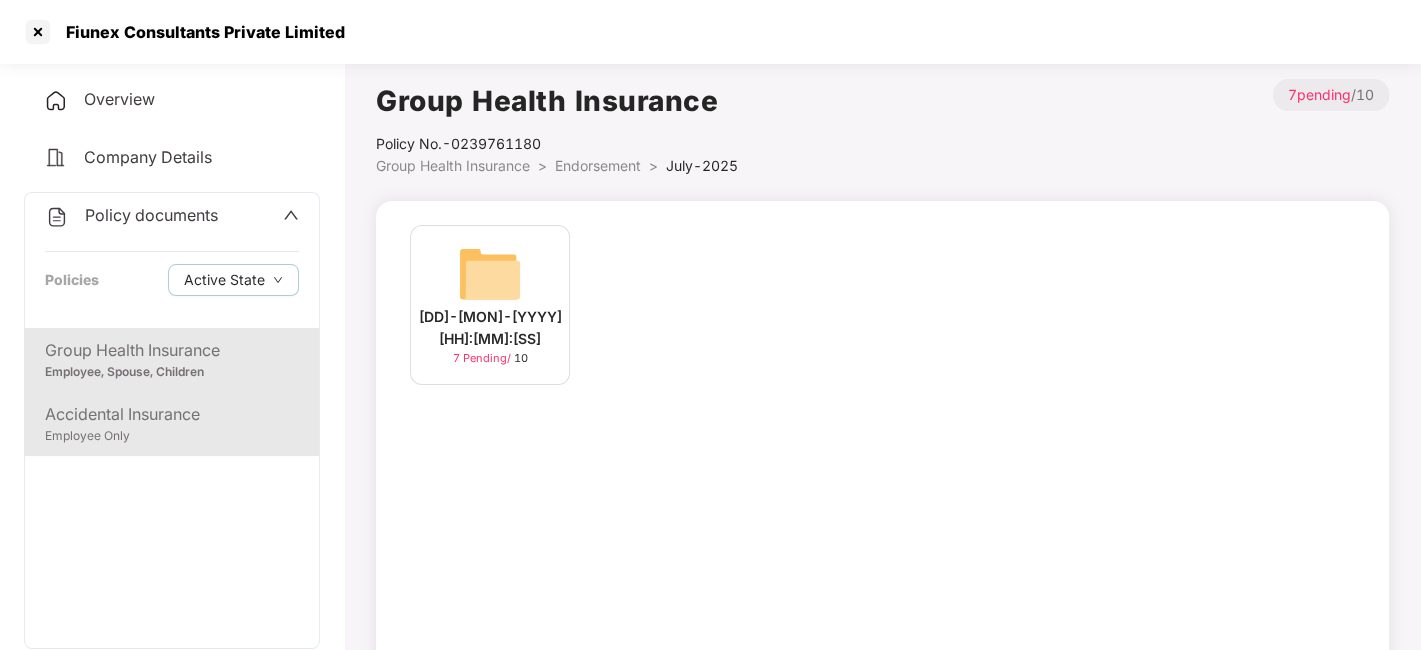 click on "Accidental Insurance" at bounding box center (172, 414) 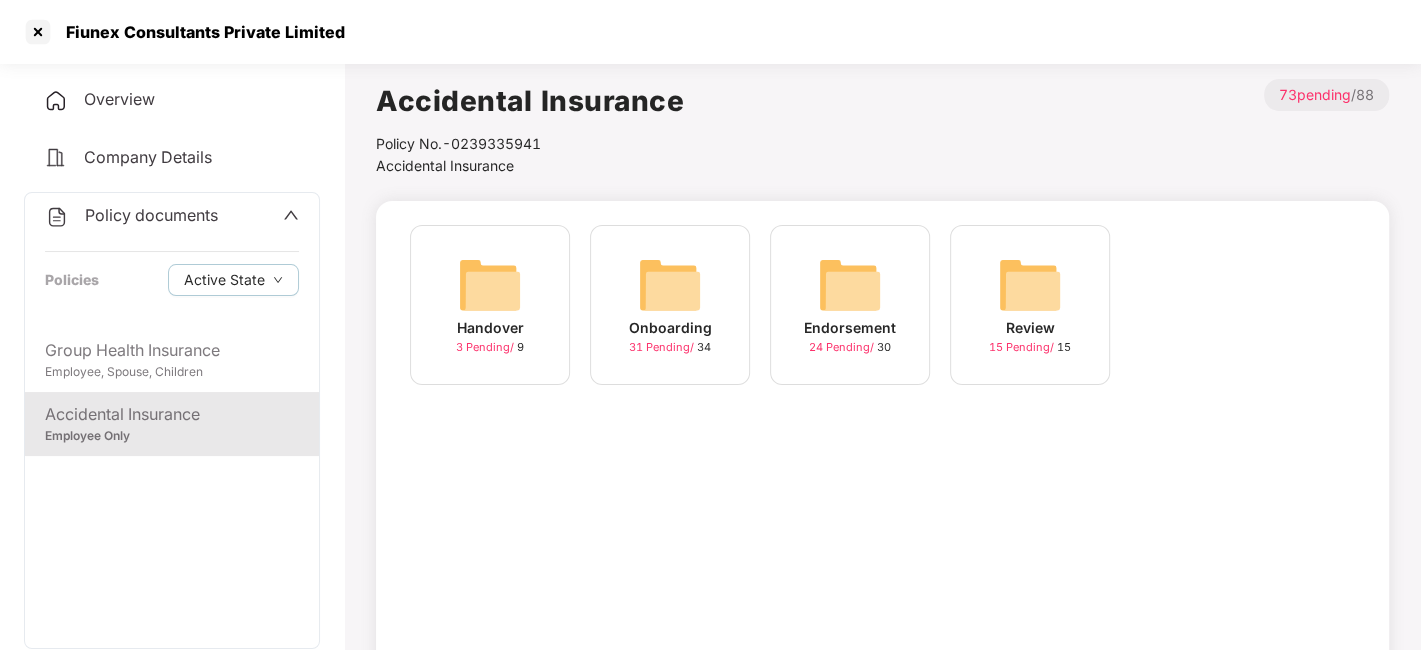 click at bounding box center (850, 285) 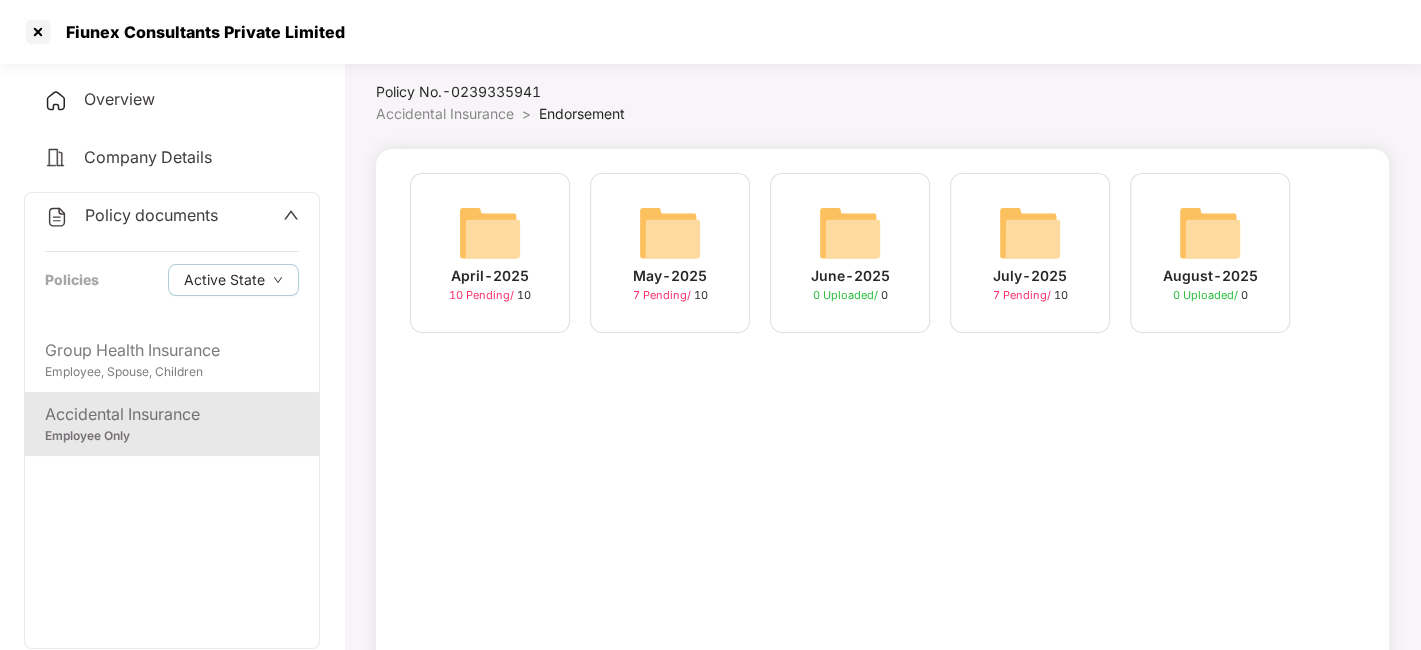 scroll, scrollTop: 53, scrollLeft: 0, axis: vertical 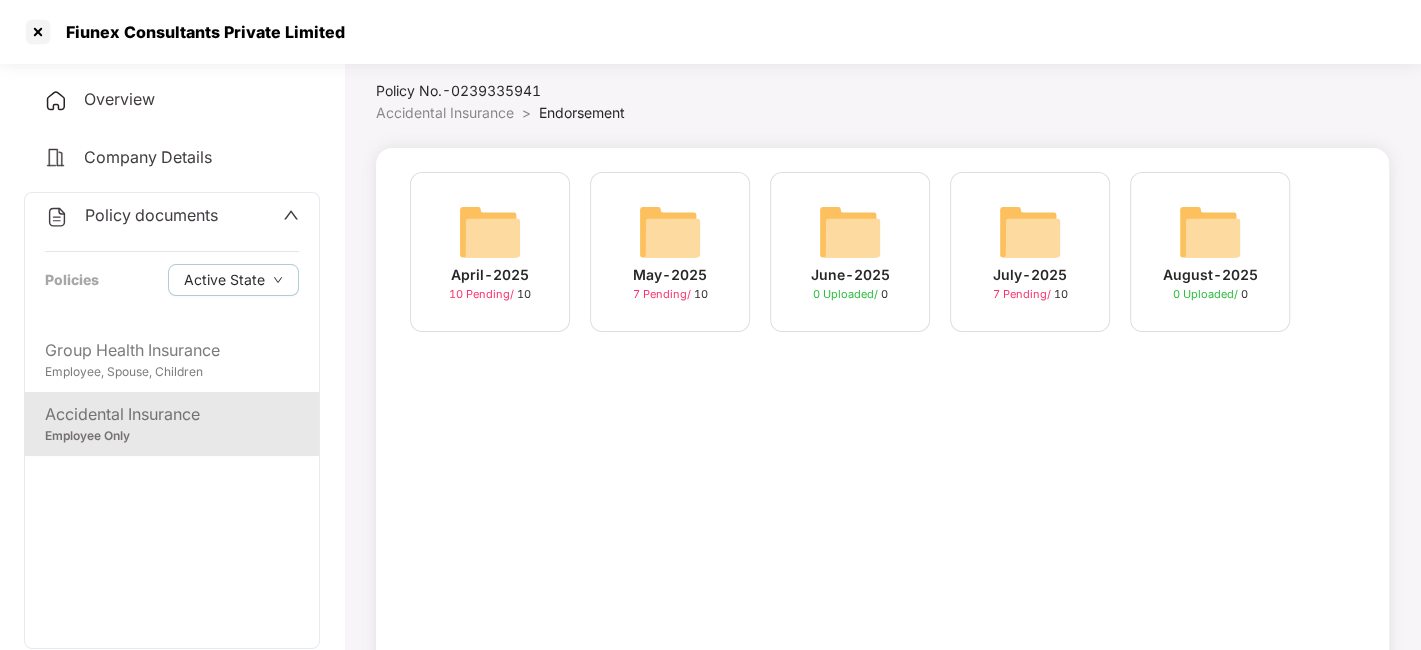 click at bounding box center (1030, 232) 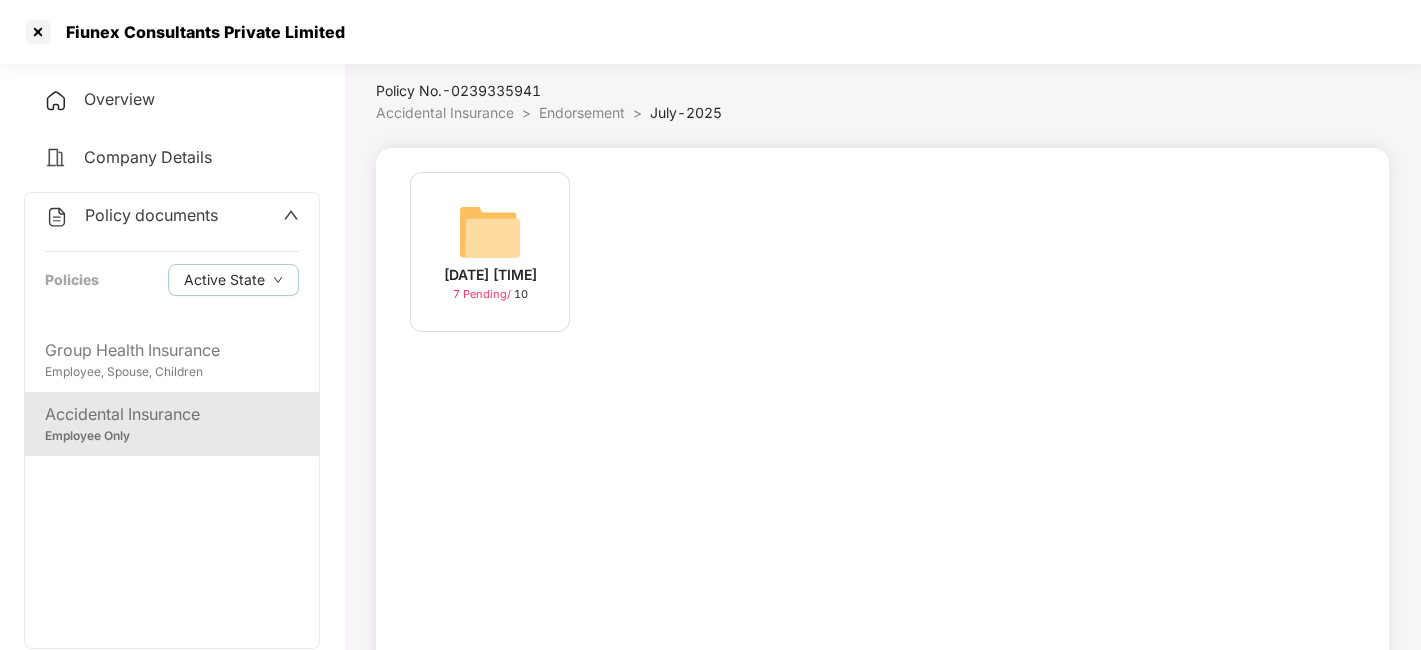 click on "Policy documents" at bounding box center (151, 215) 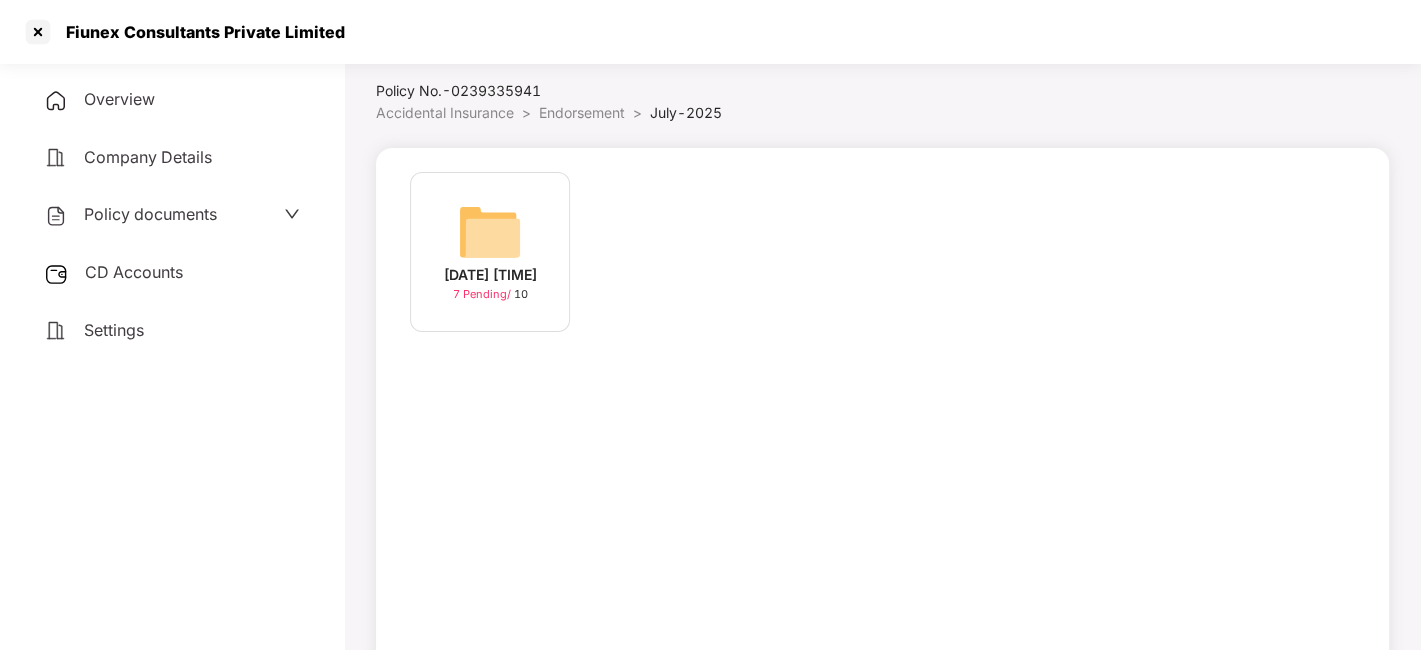 click on "CD Accounts" at bounding box center [172, 273] 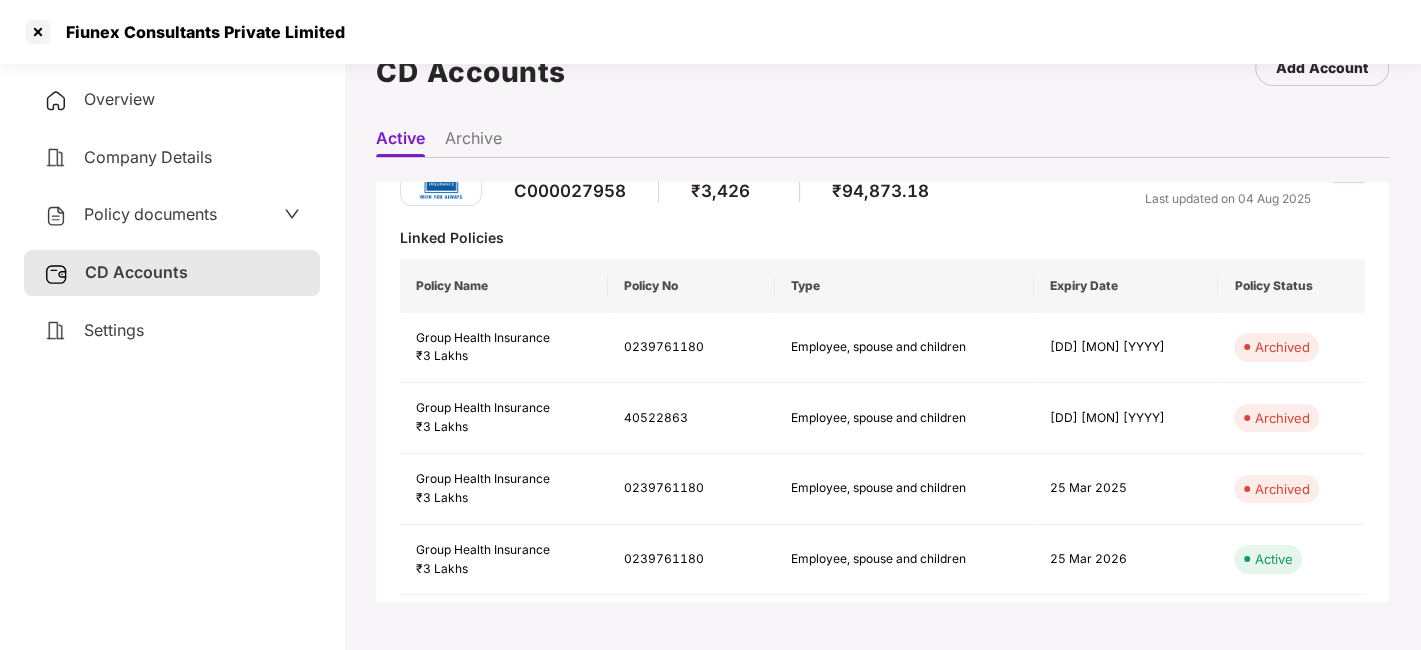 scroll, scrollTop: 0, scrollLeft: 0, axis: both 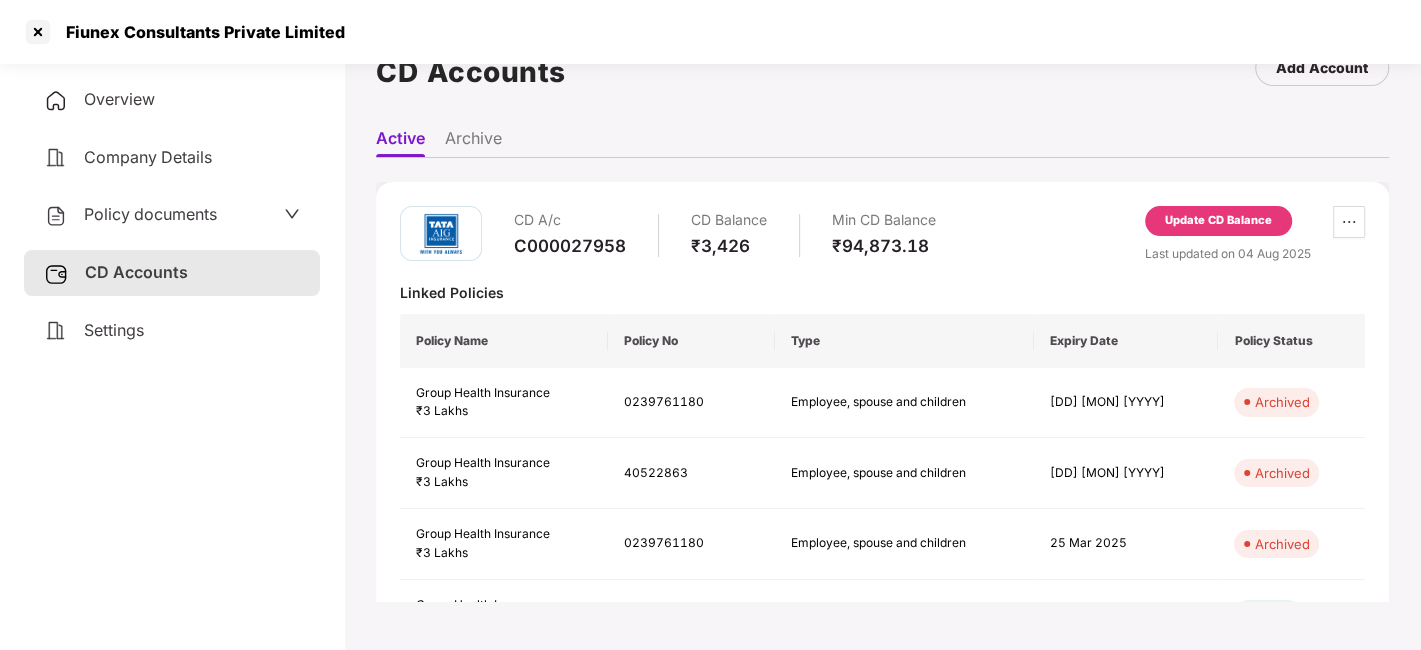 click on "Update CD Balance" at bounding box center [1218, 221] 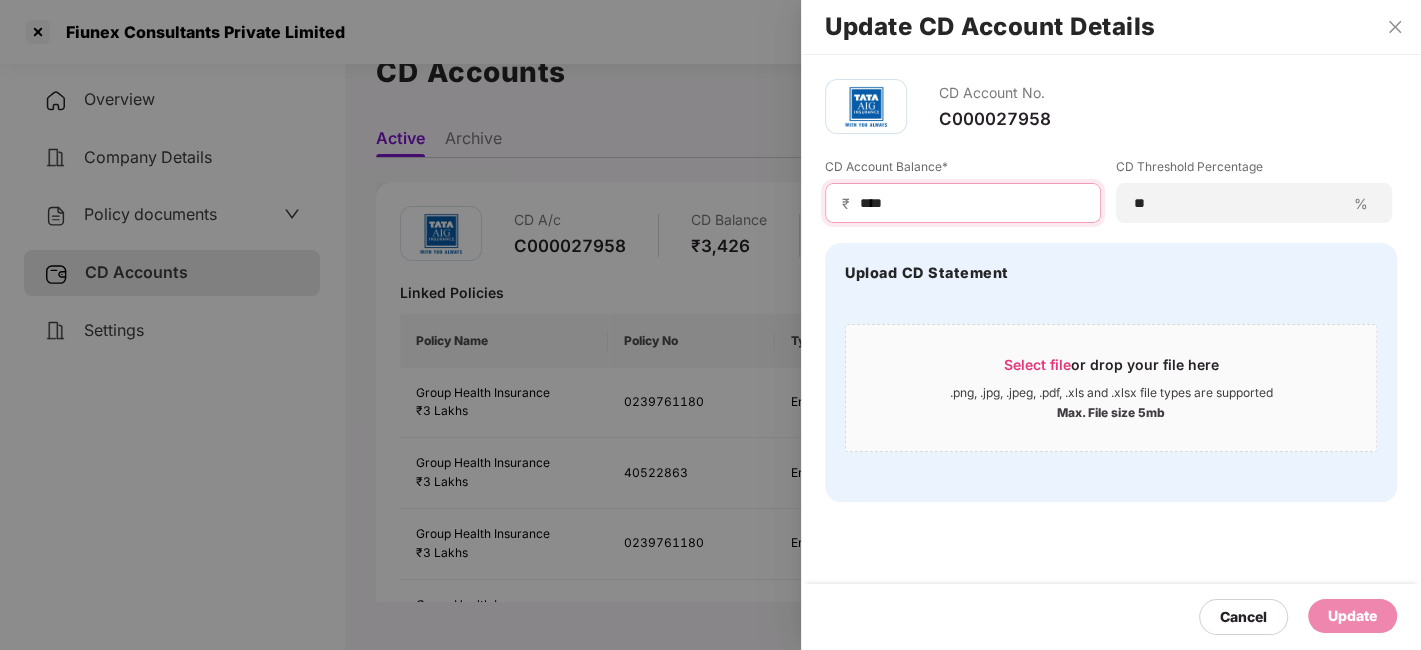 click on "****" at bounding box center [971, 203] 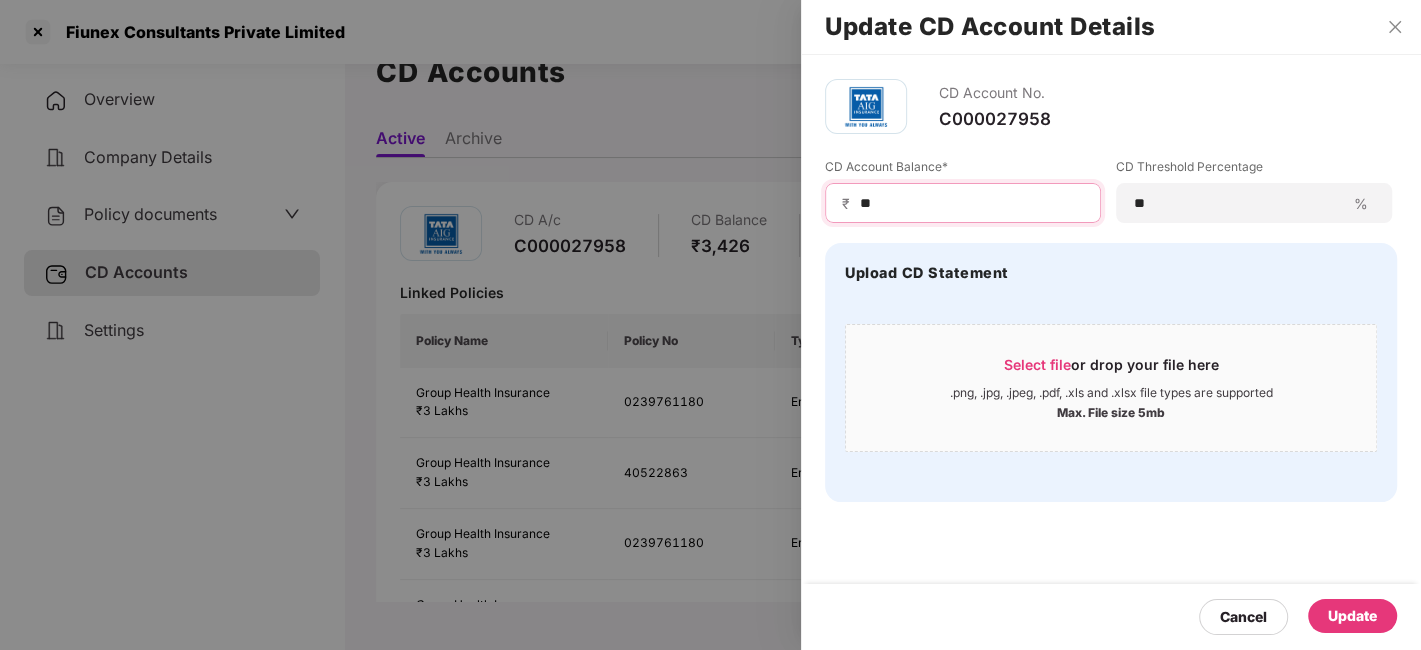 type on "*" 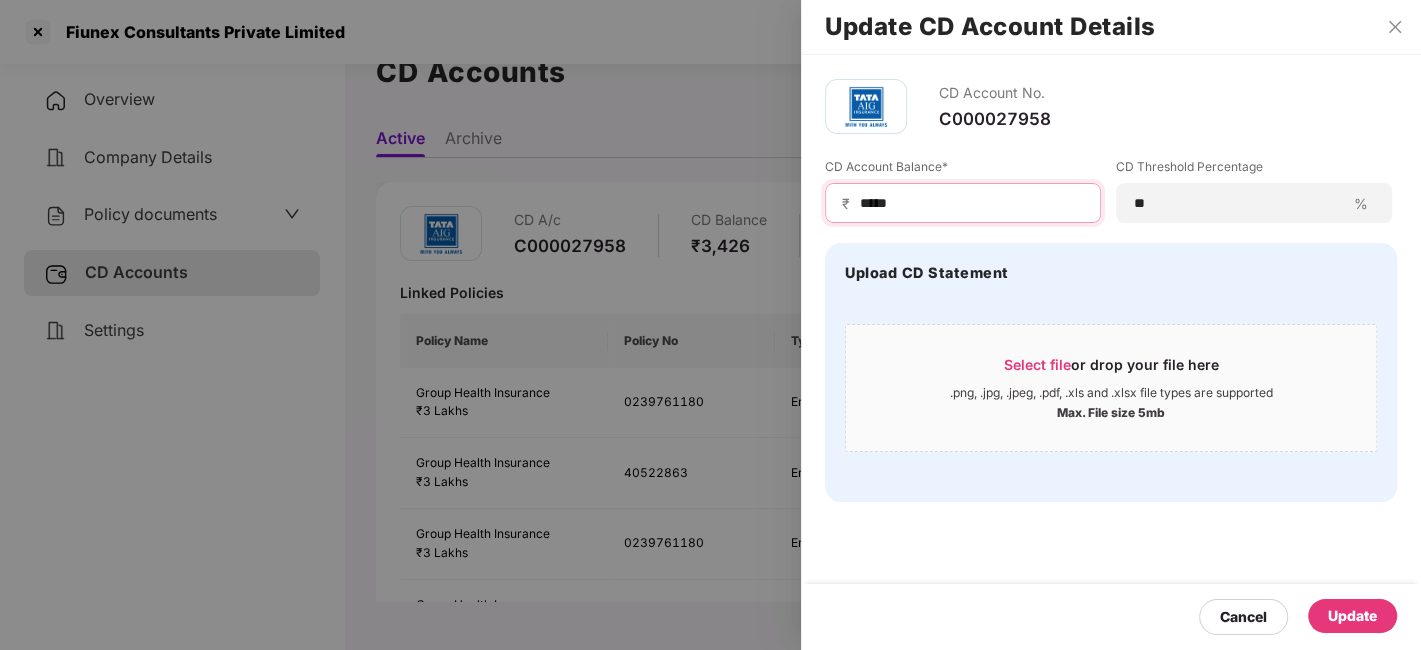 type on "*****" 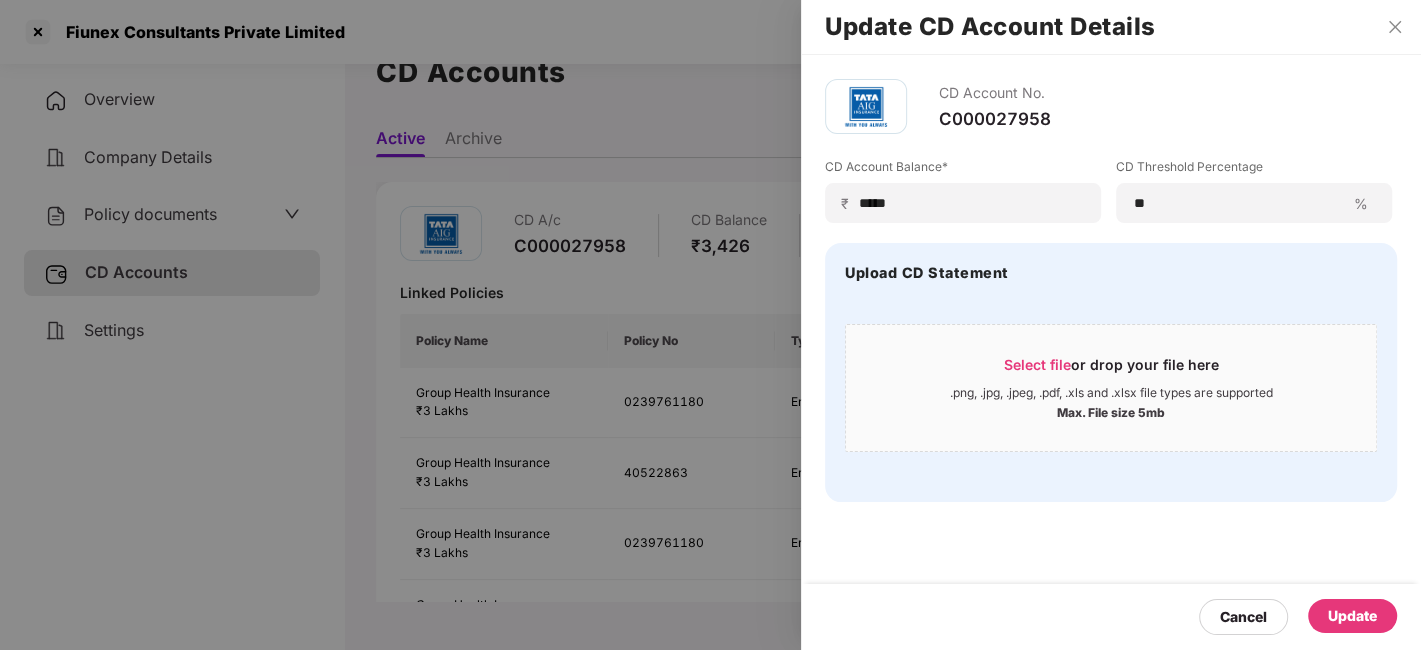 click on "Update" at bounding box center (1352, 616) 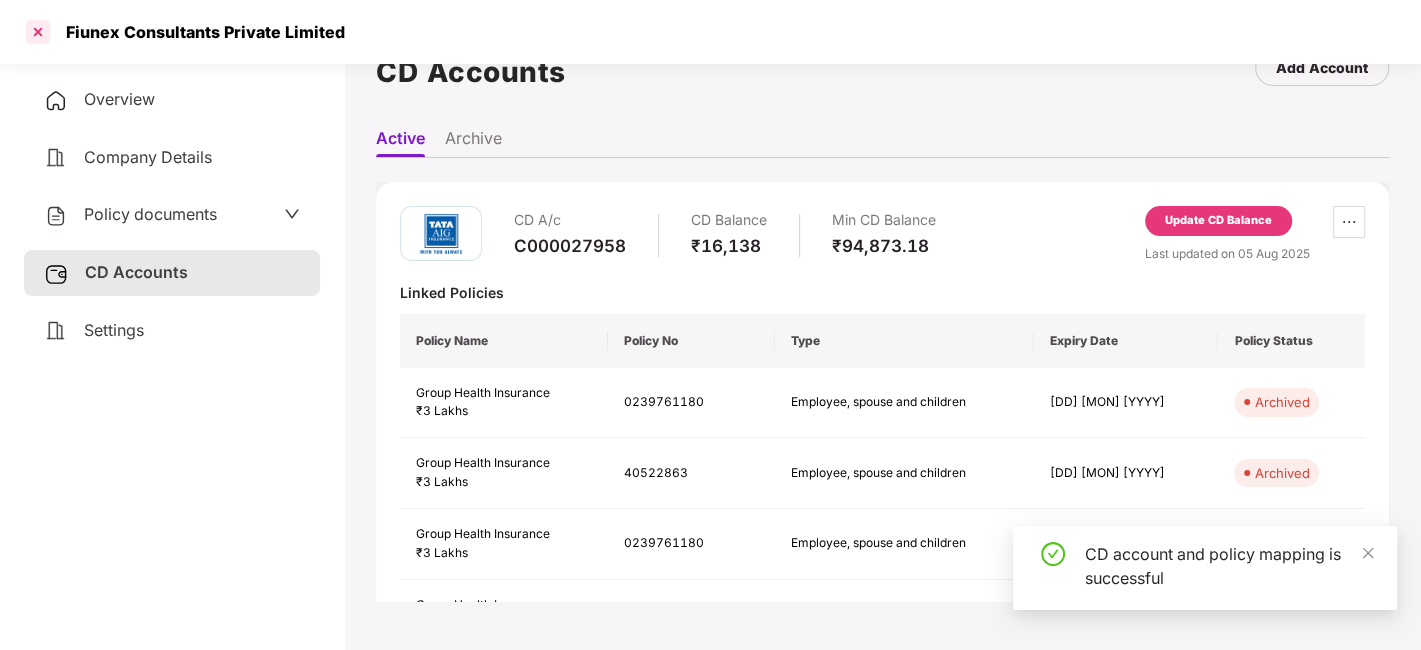 click at bounding box center (38, 32) 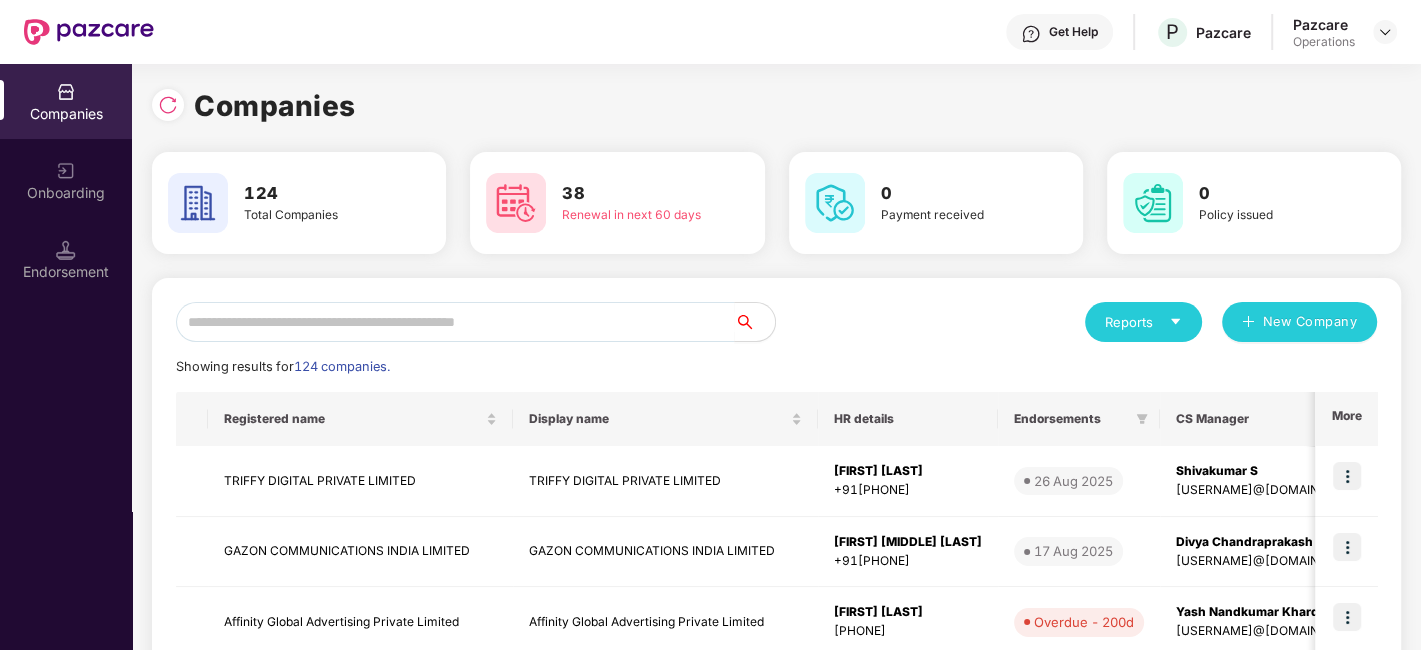 scroll, scrollTop: 0, scrollLeft: 0, axis: both 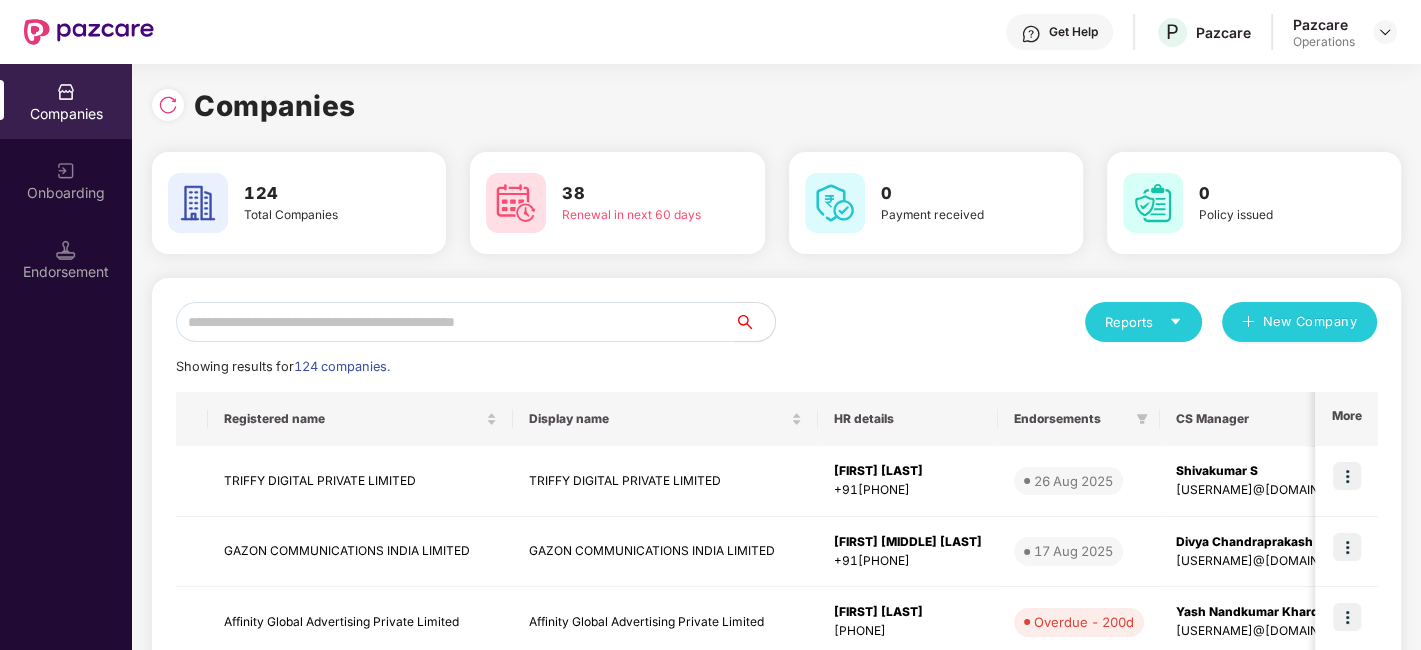 click at bounding box center [455, 322] 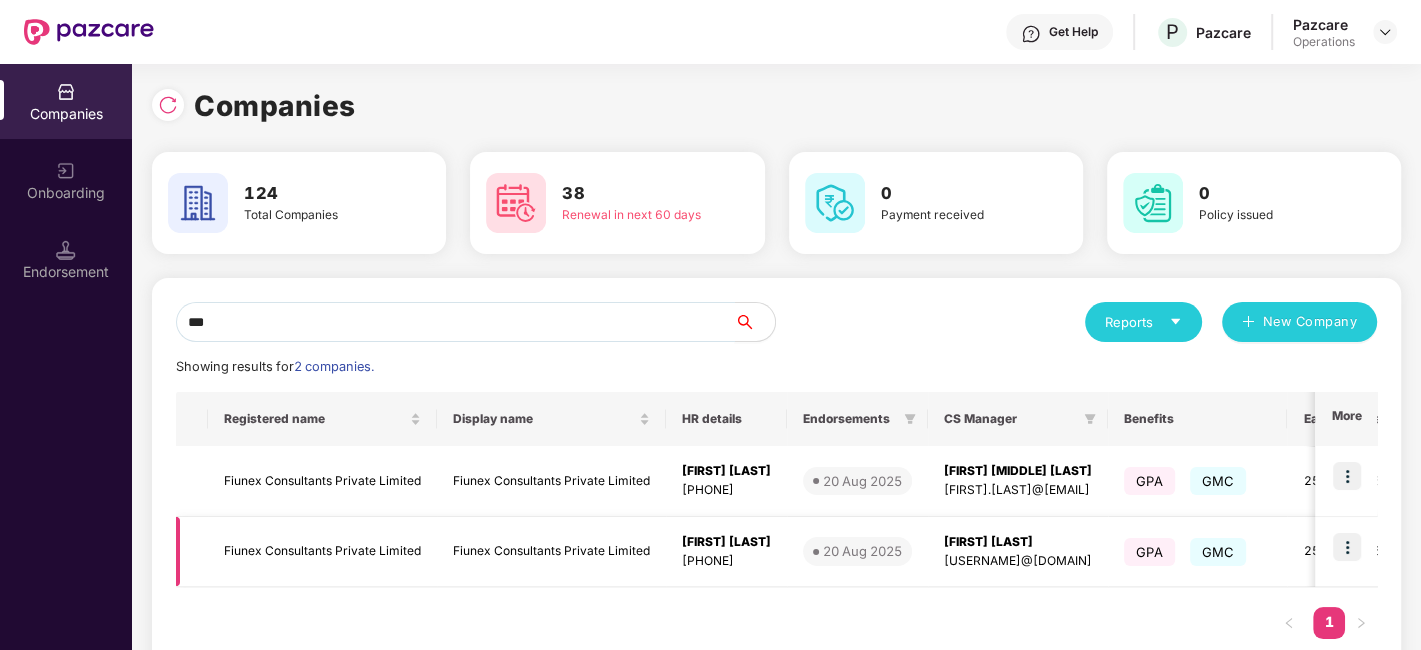 type on "***" 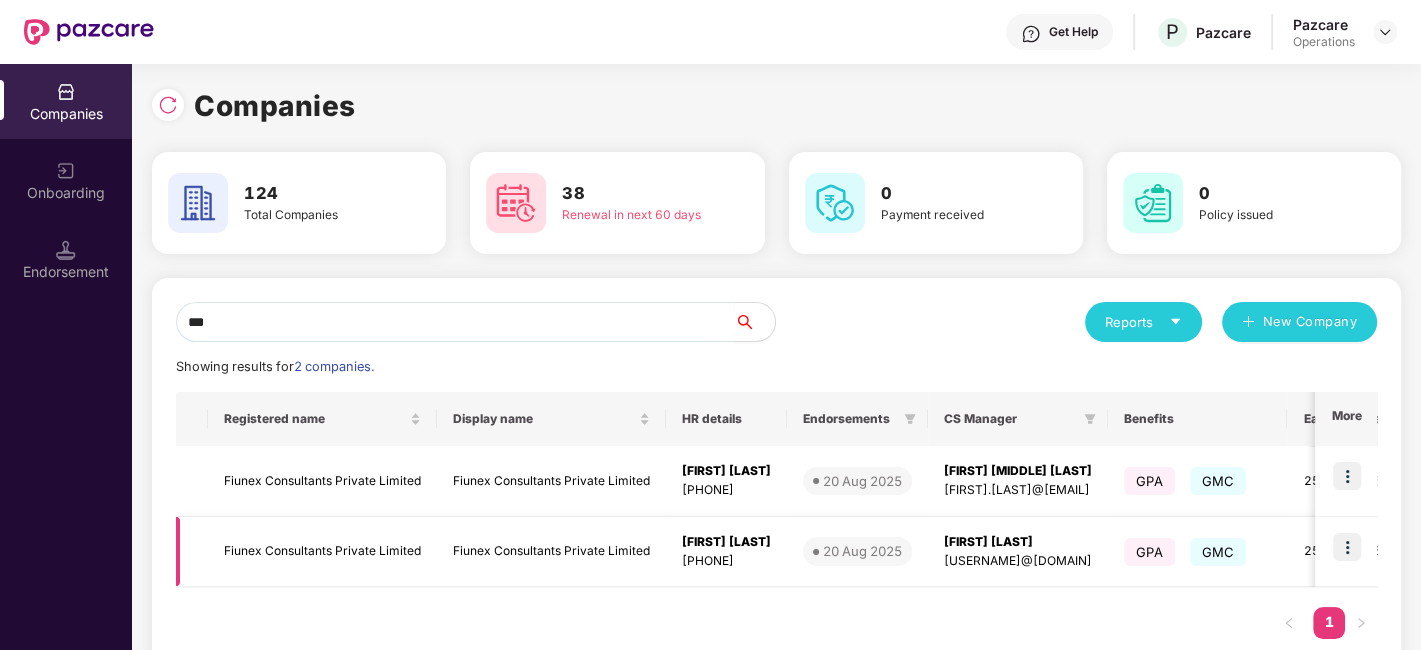 click at bounding box center [1346, 552] 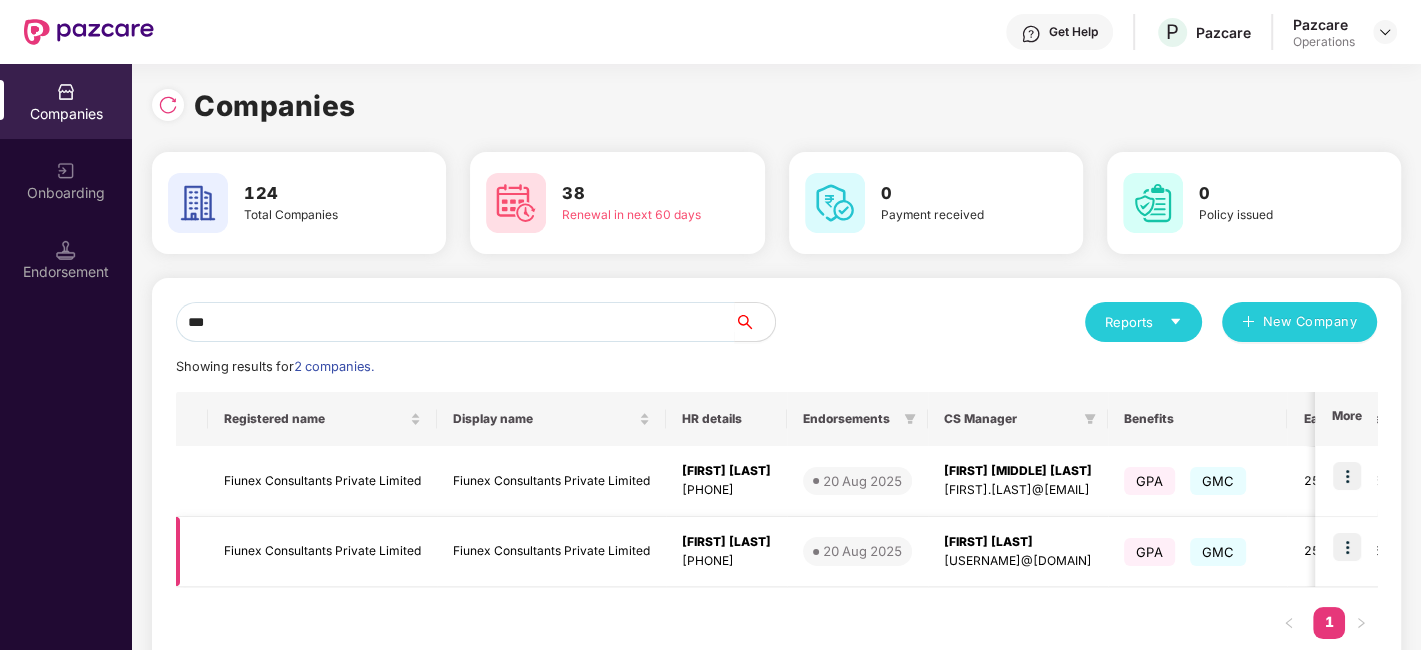 click at bounding box center [1347, 547] 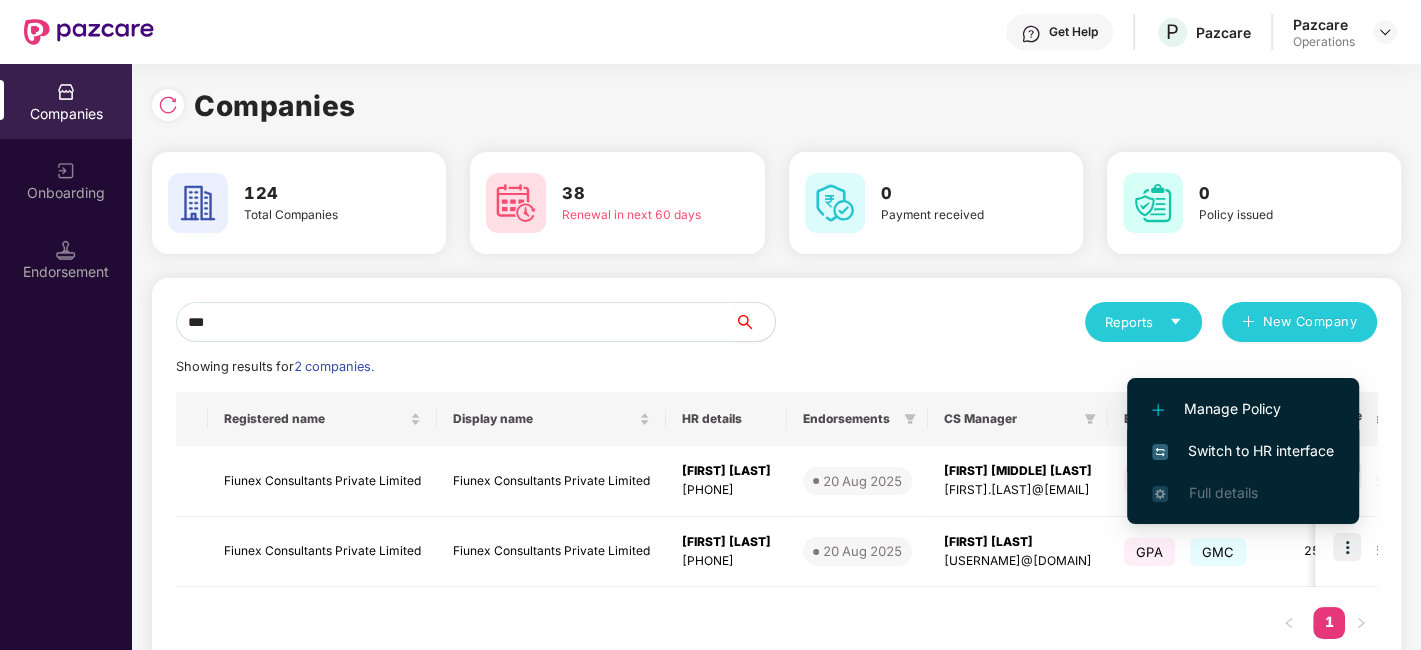 click on "Switch to HR interface" at bounding box center (1243, 451) 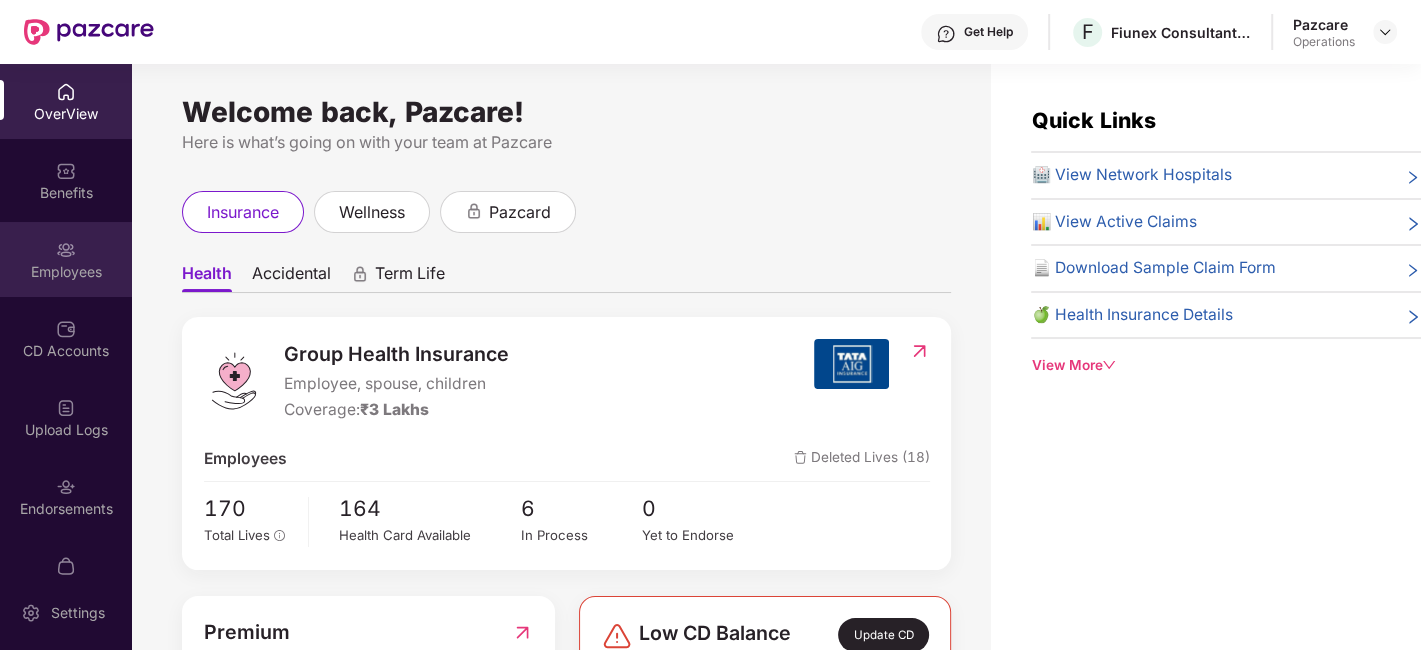 scroll, scrollTop: 41, scrollLeft: 0, axis: vertical 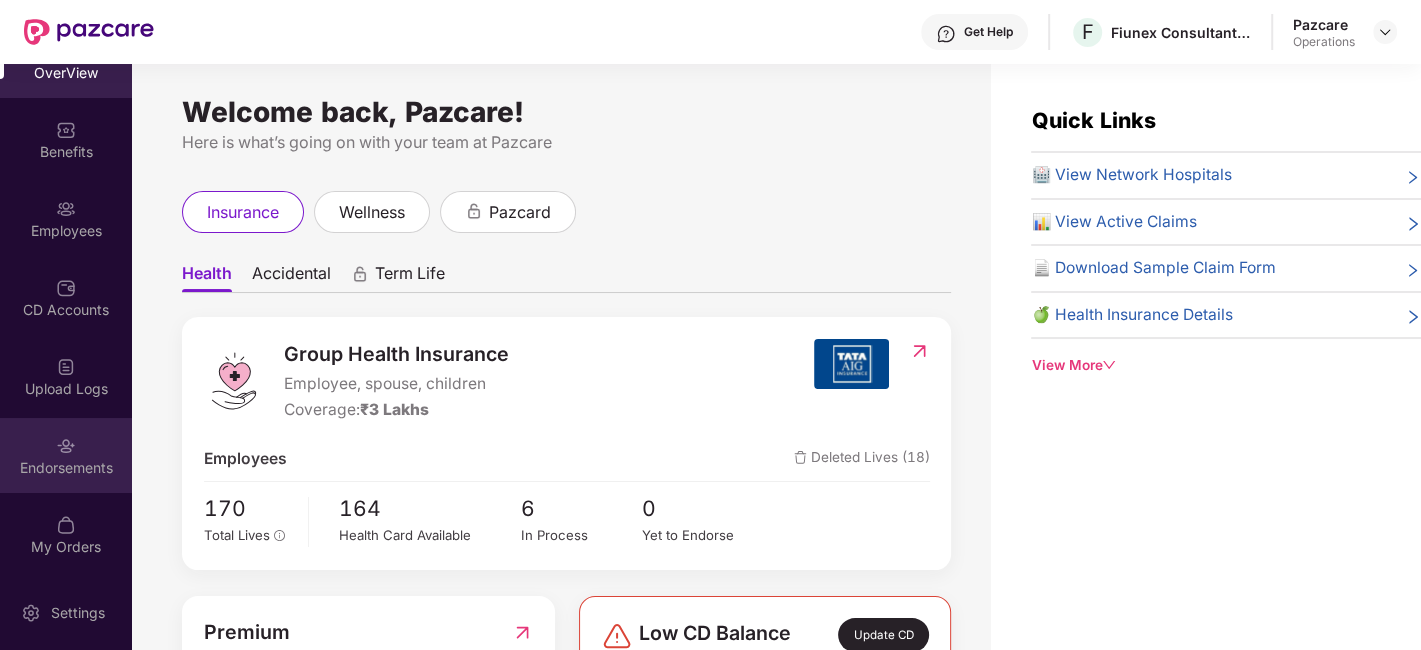 click on "Endorsements" at bounding box center [66, 455] 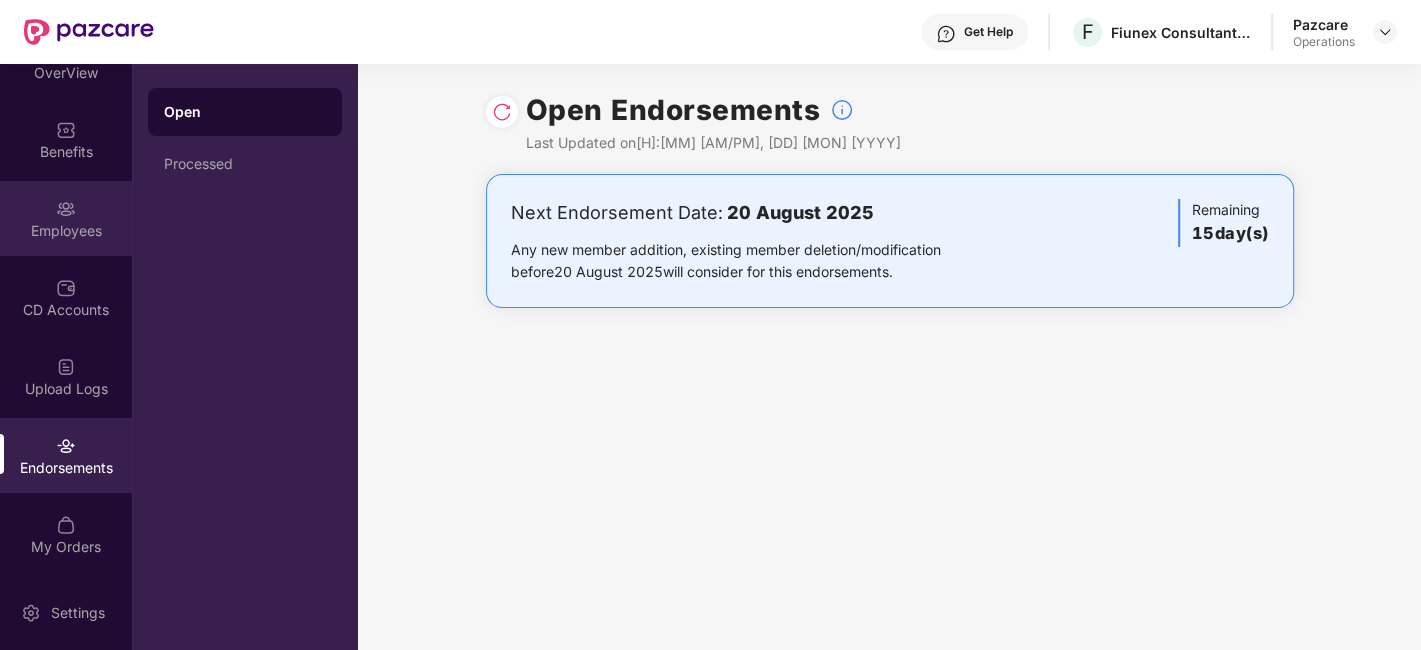 click on "Employees" at bounding box center [66, 218] 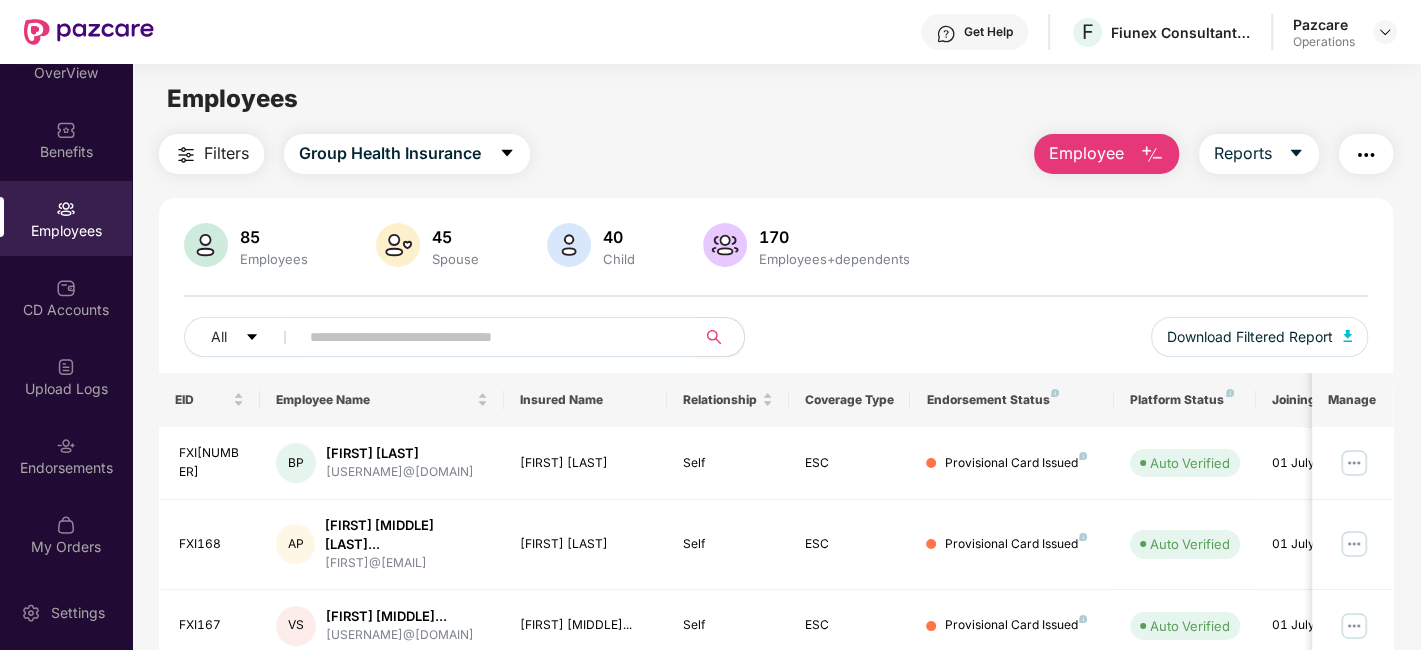 paste on "******" 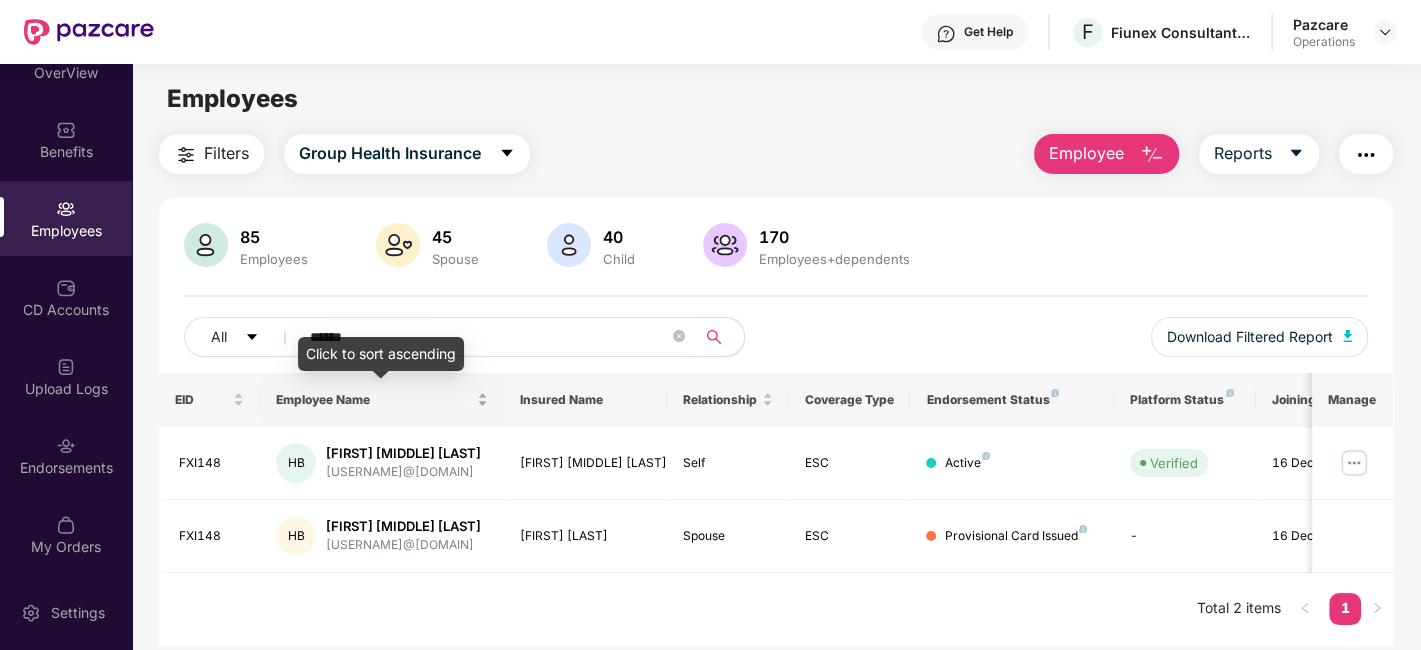 scroll, scrollTop: 20, scrollLeft: 0, axis: vertical 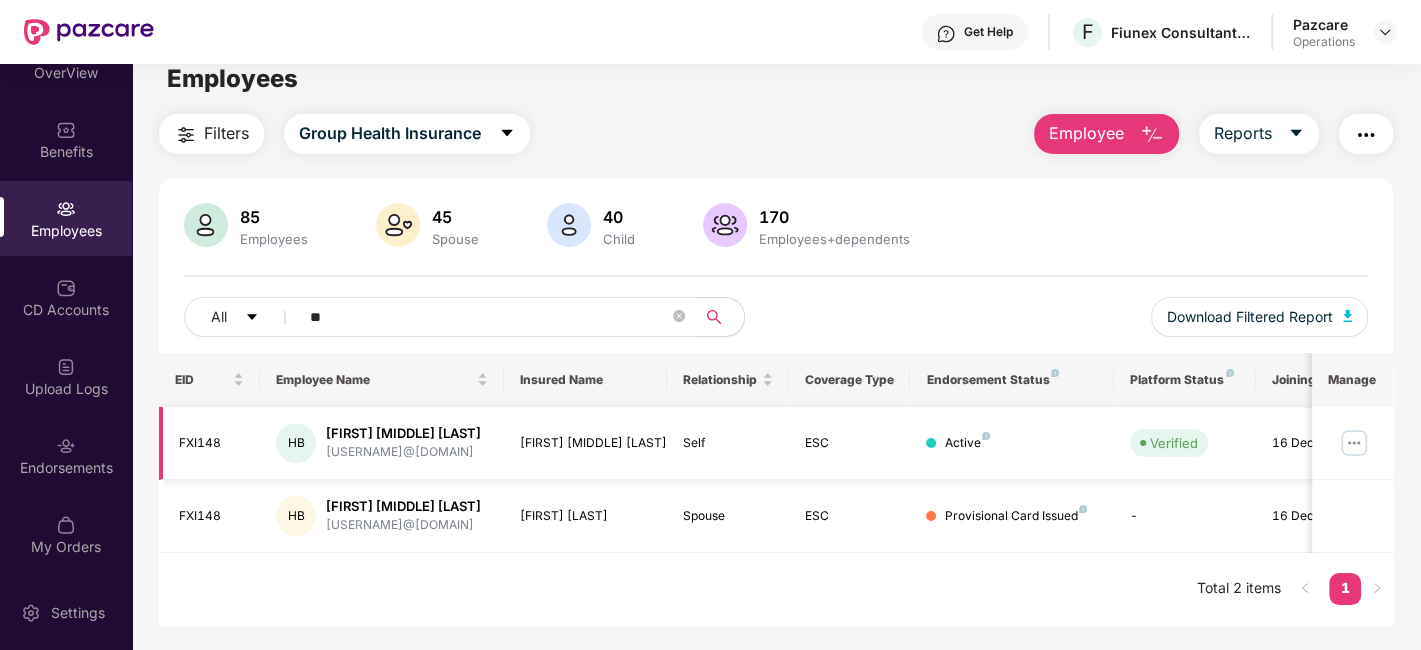 type on "*" 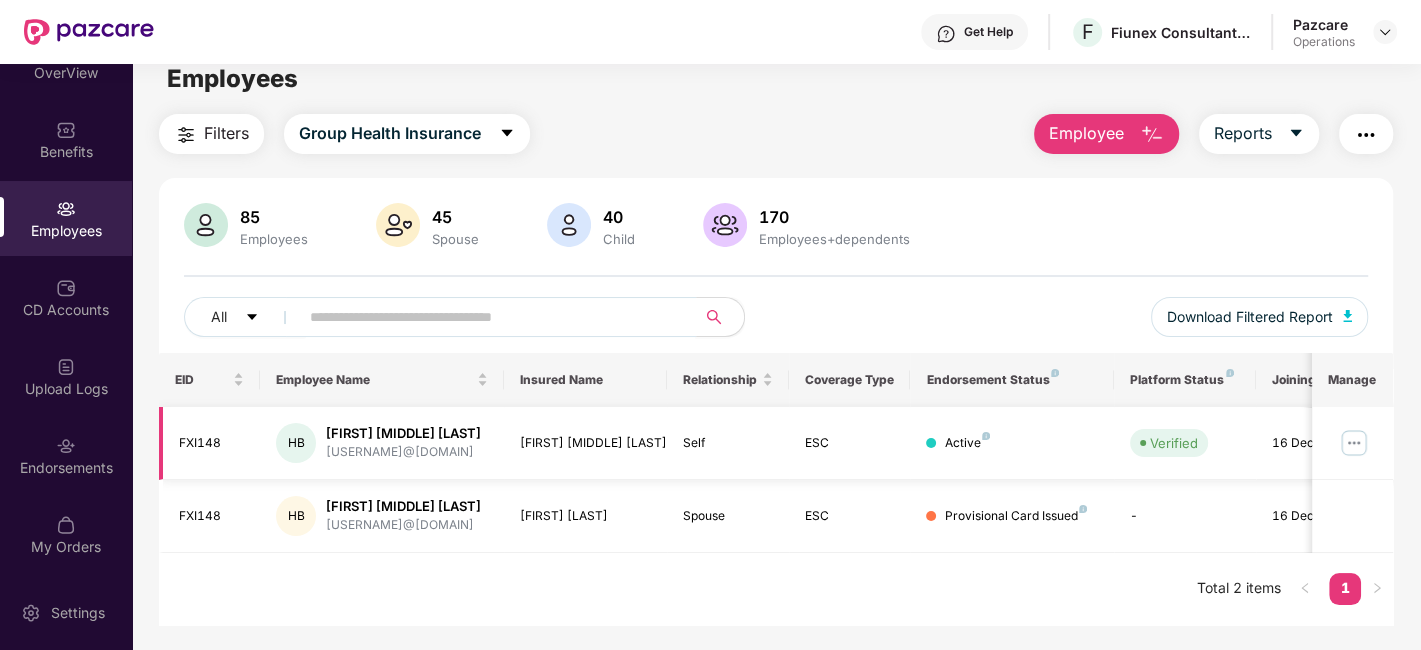 paste on "******" 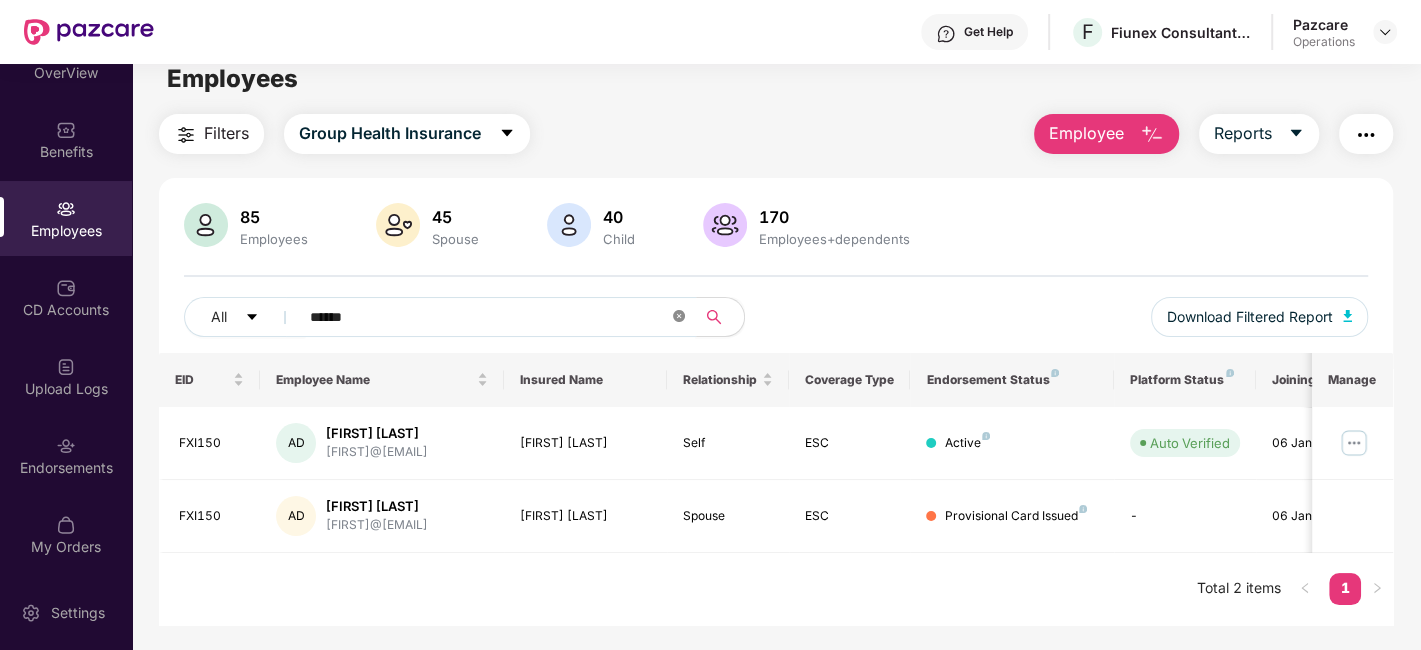 click 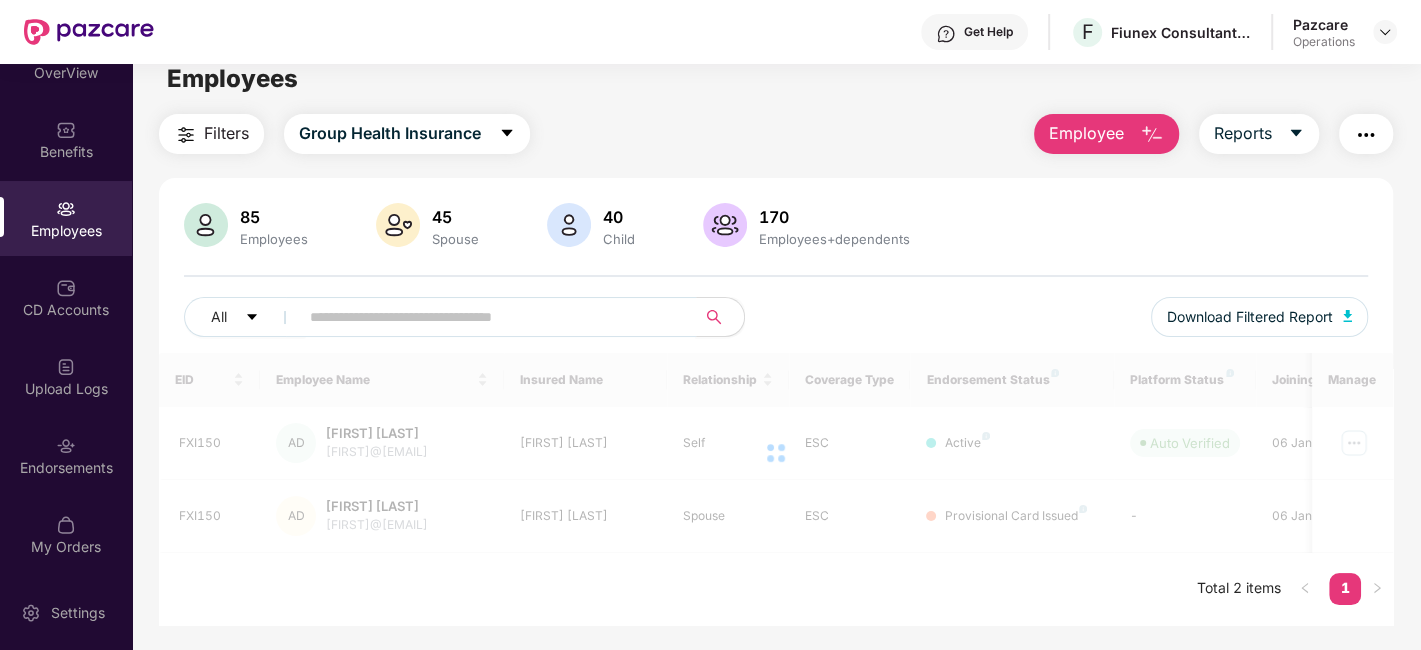 scroll, scrollTop: 0, scrollLeft: 0, axis: both 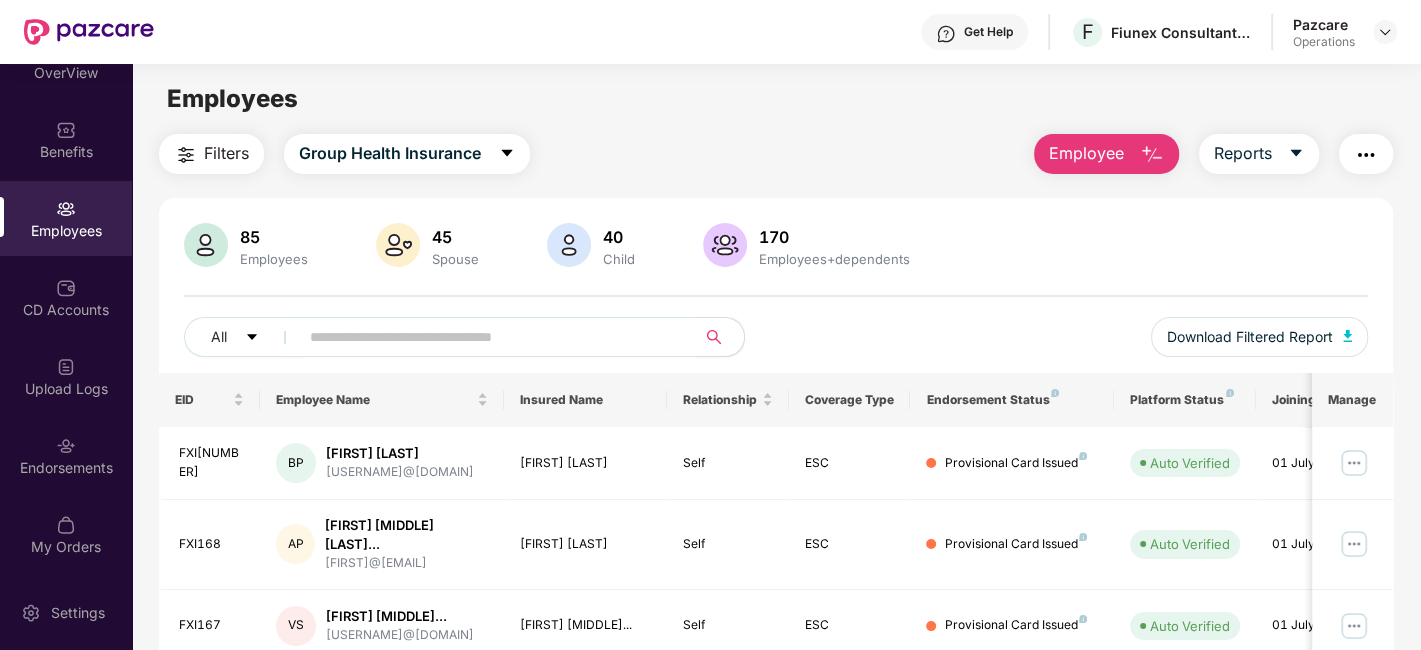 type 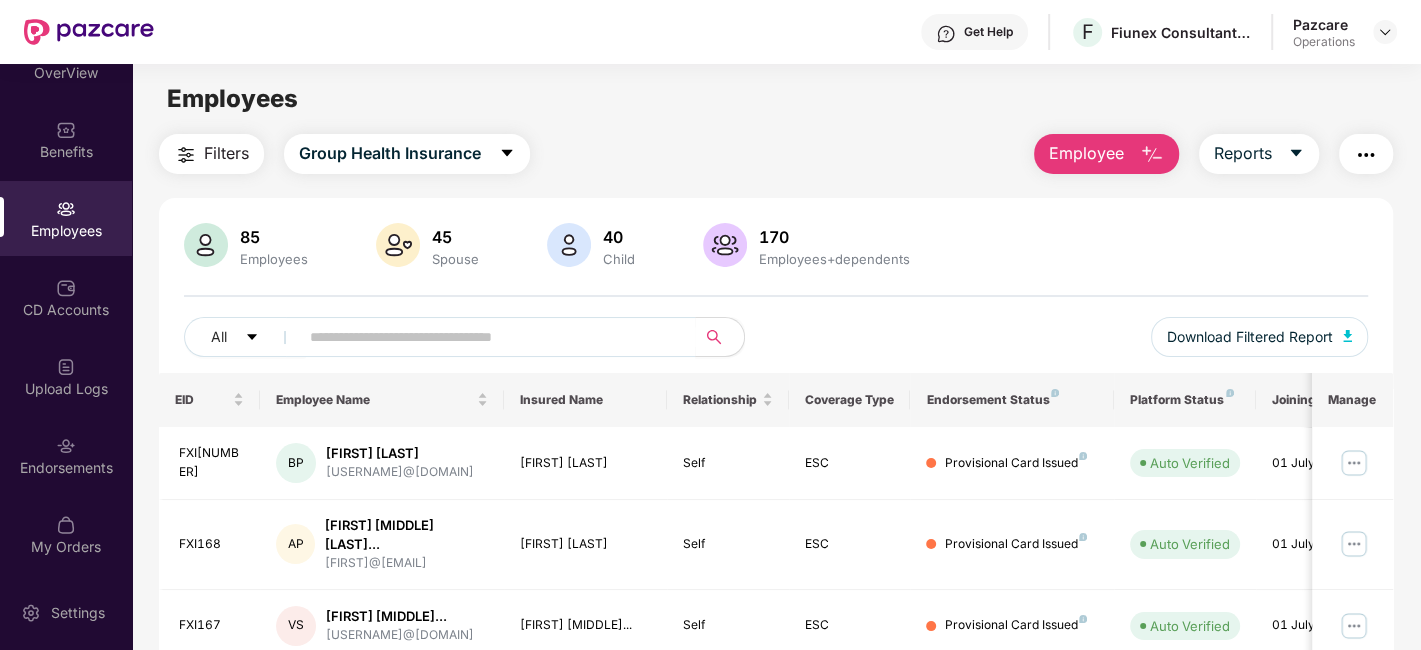 click at bounding box center (1366, 155) 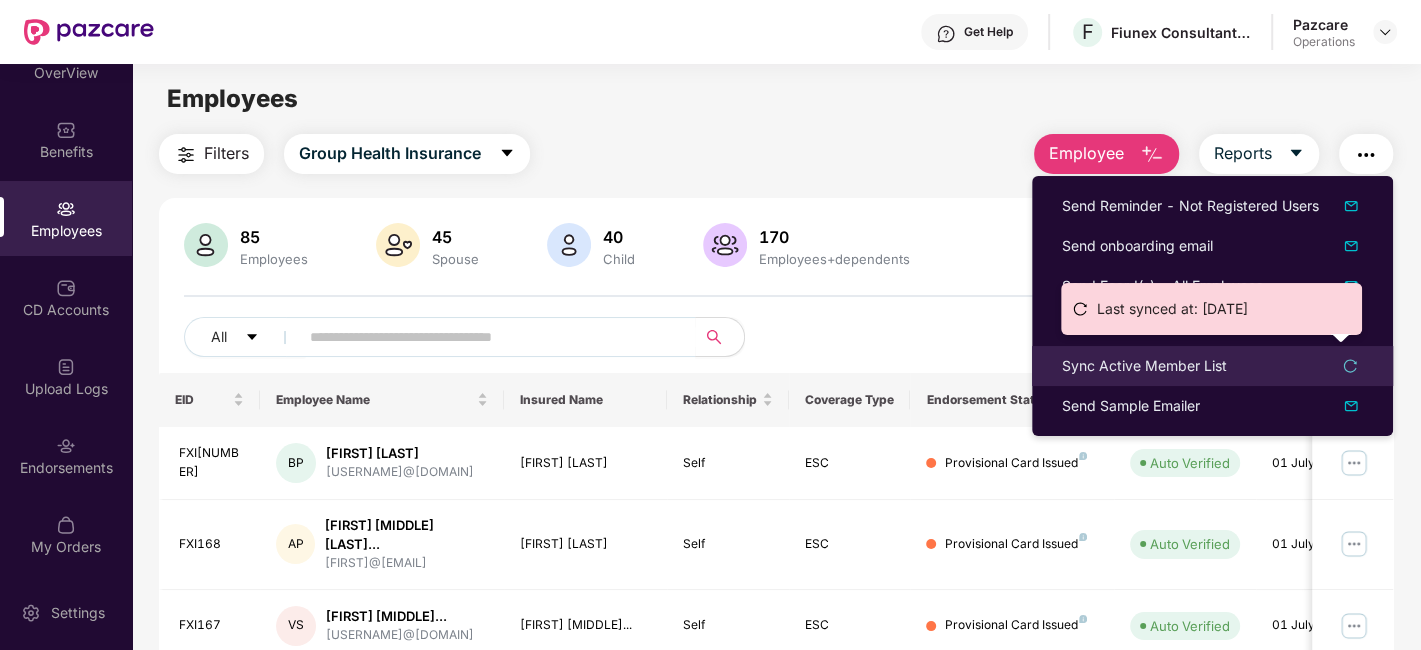 click on "Sync Active Member List" at bounding box center (1144, 366) 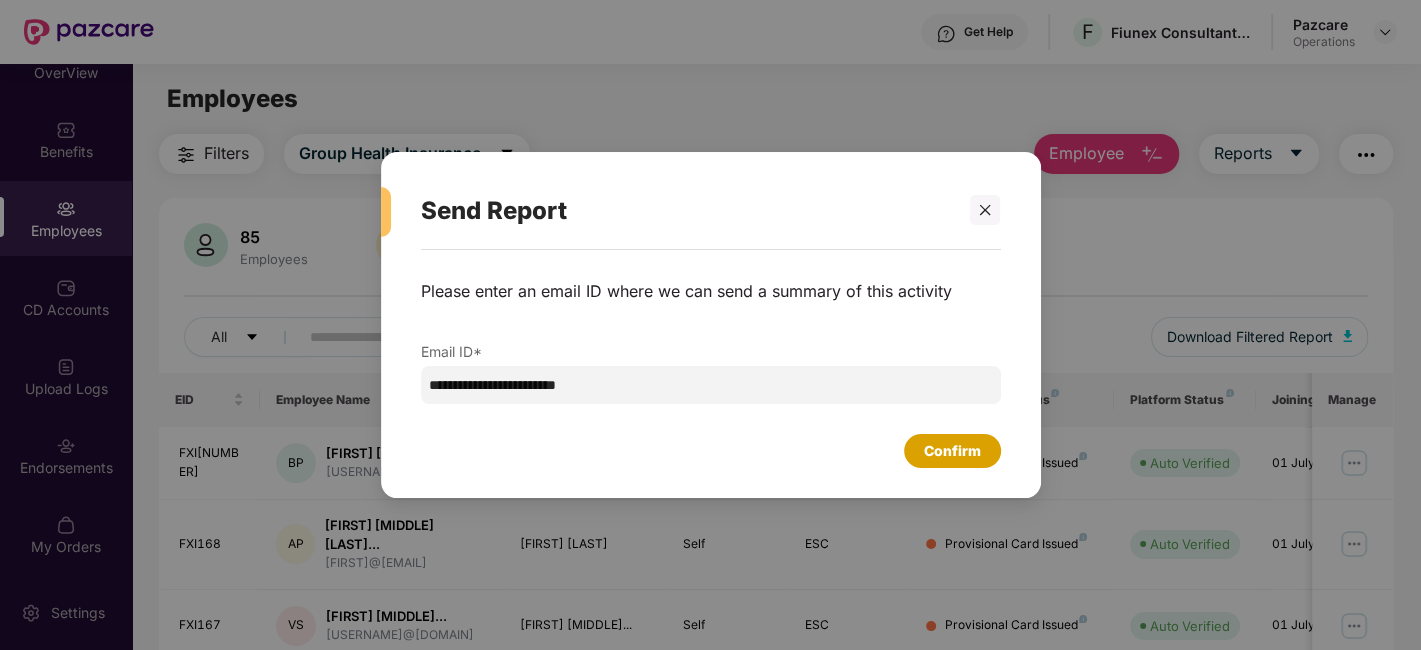 click on "Confirm" at bounding box center [952, 451] 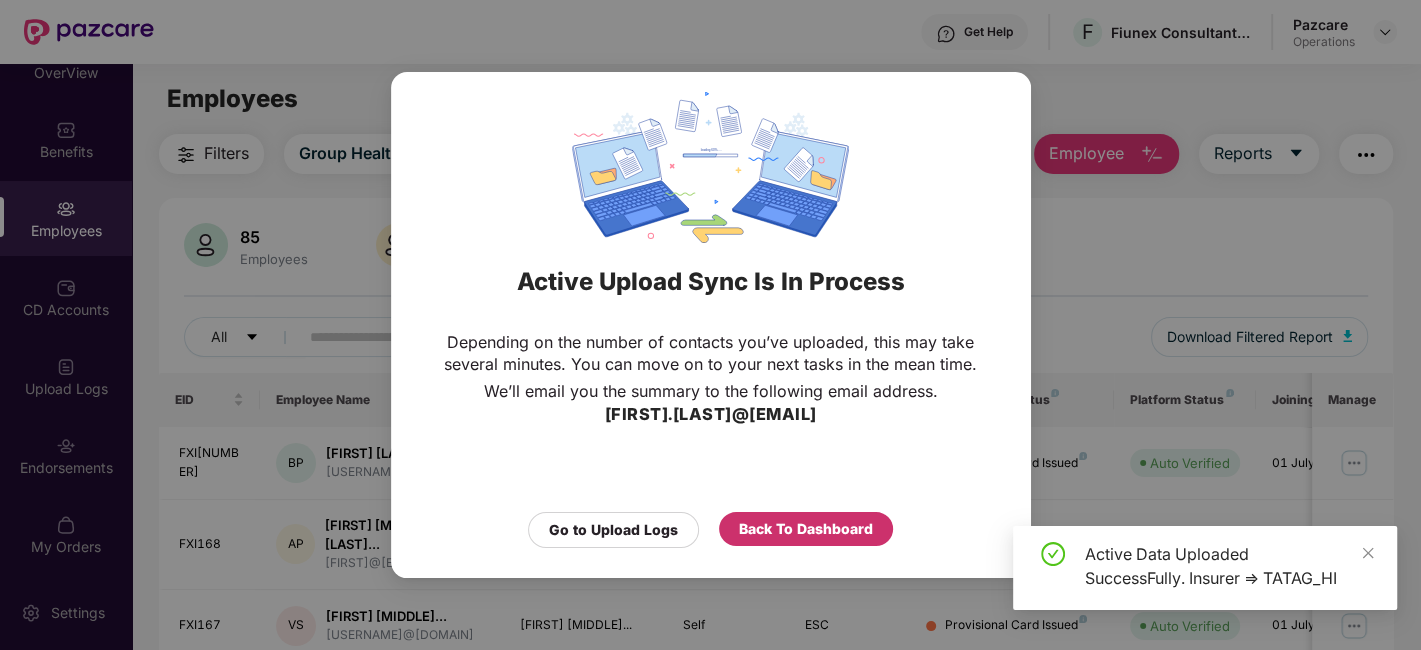 click on "Back To Dashboard" at bounding box center (806, 529) 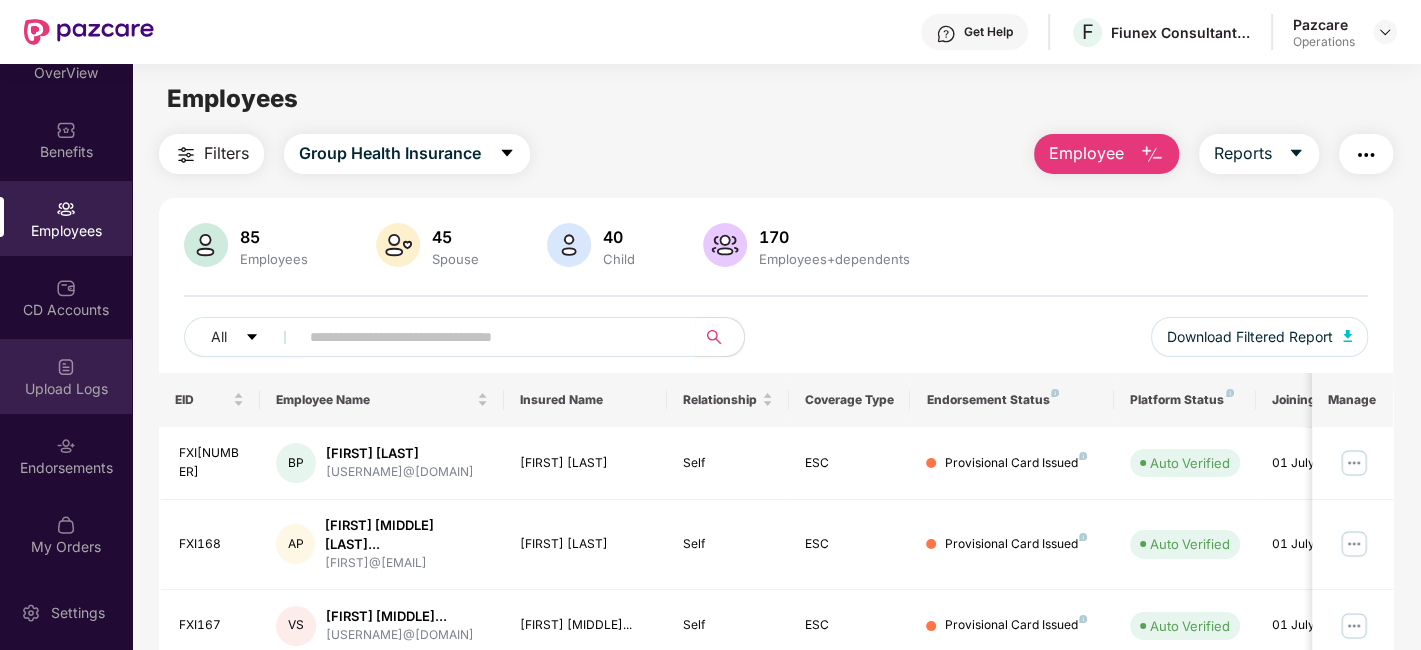 click on "Upload Logs" at bounding box center (66, 376) 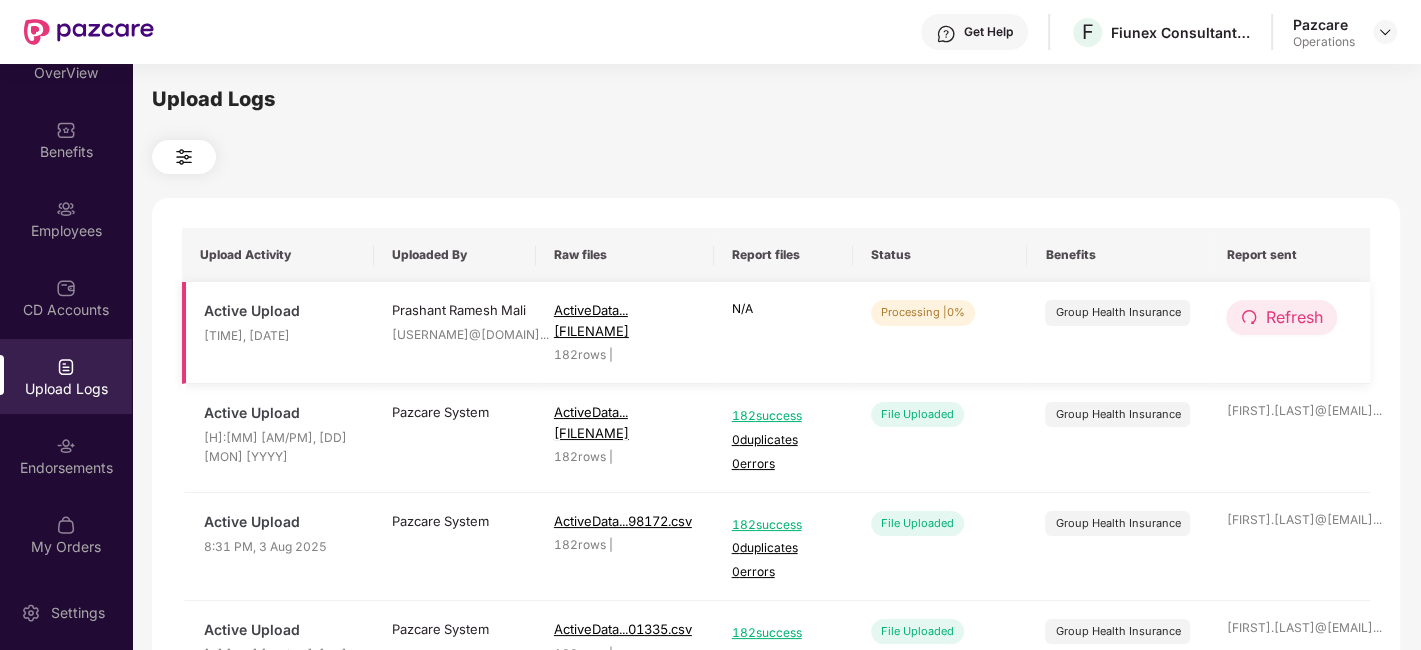click on "Refresh" at bounding box center (1293, 317) 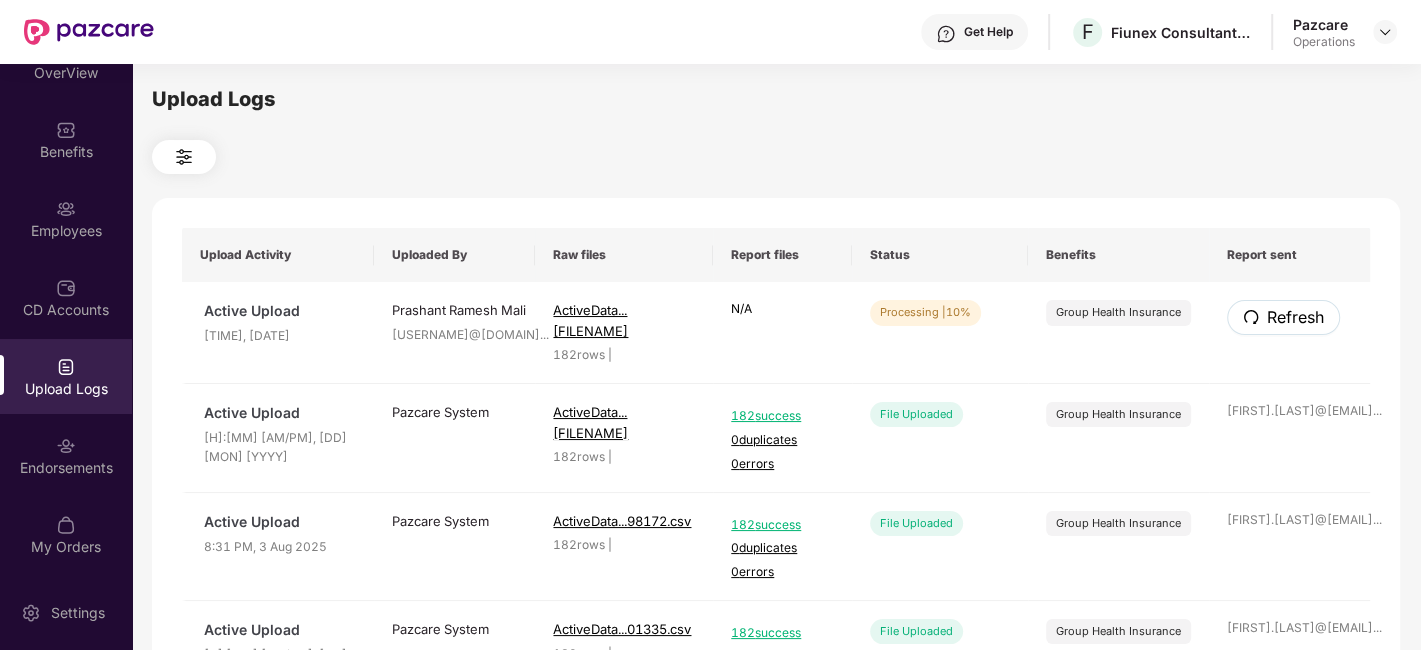 click on "Refresh" at bounding box center [1295, 317] 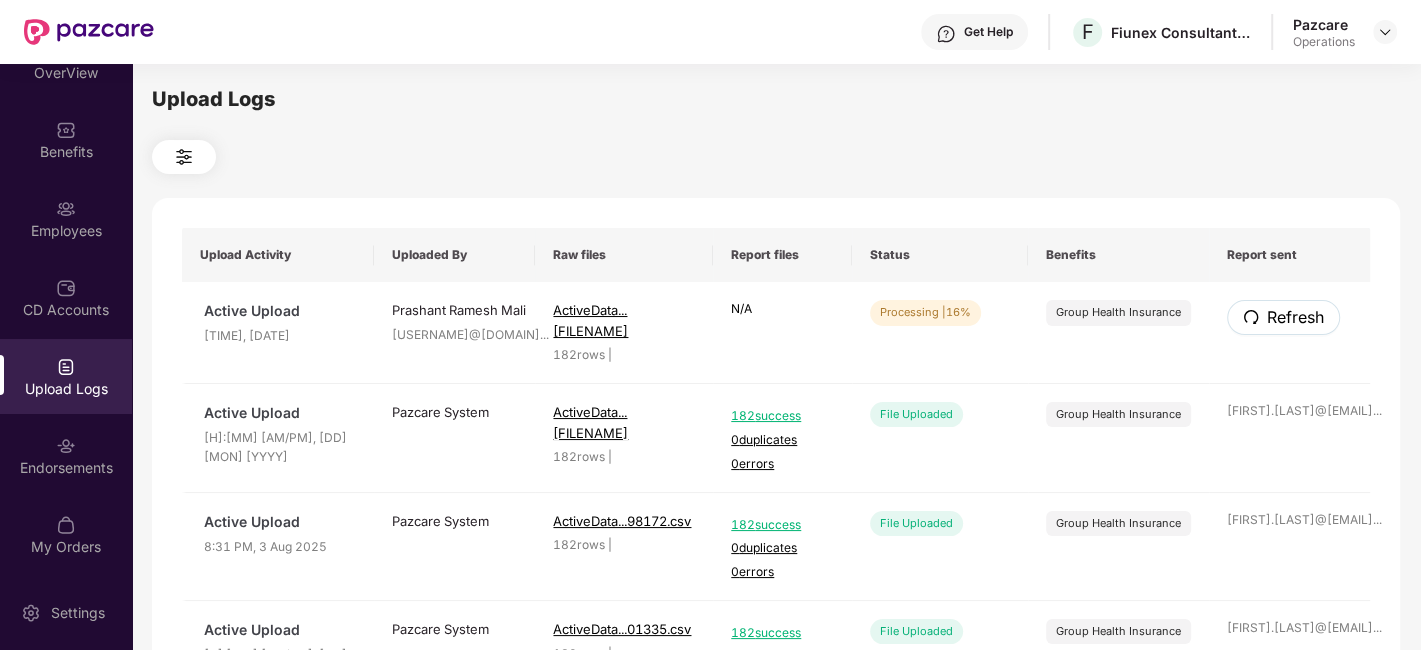 click on "Refresh" at bounding box center [1295, 317] 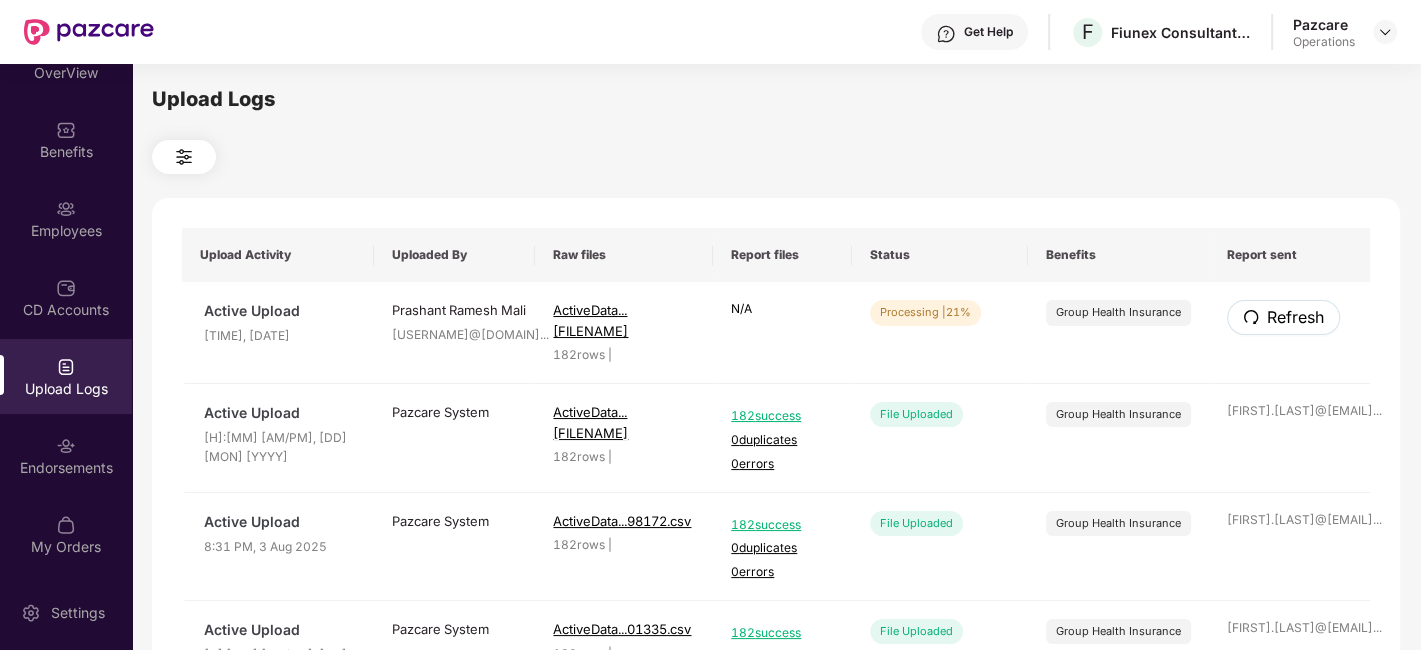 click on "Refresh" at bounding box center [1295, 317] 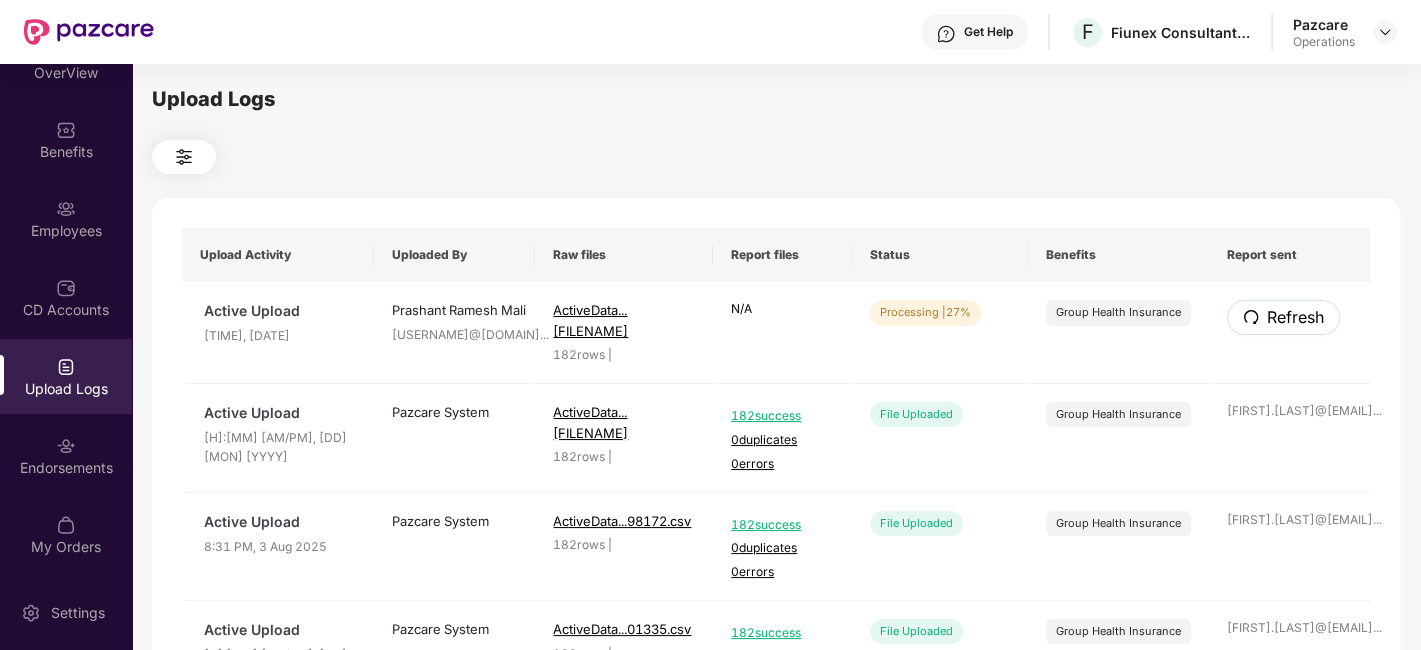 click on "Refresh" at bounding box center [1295, 317] 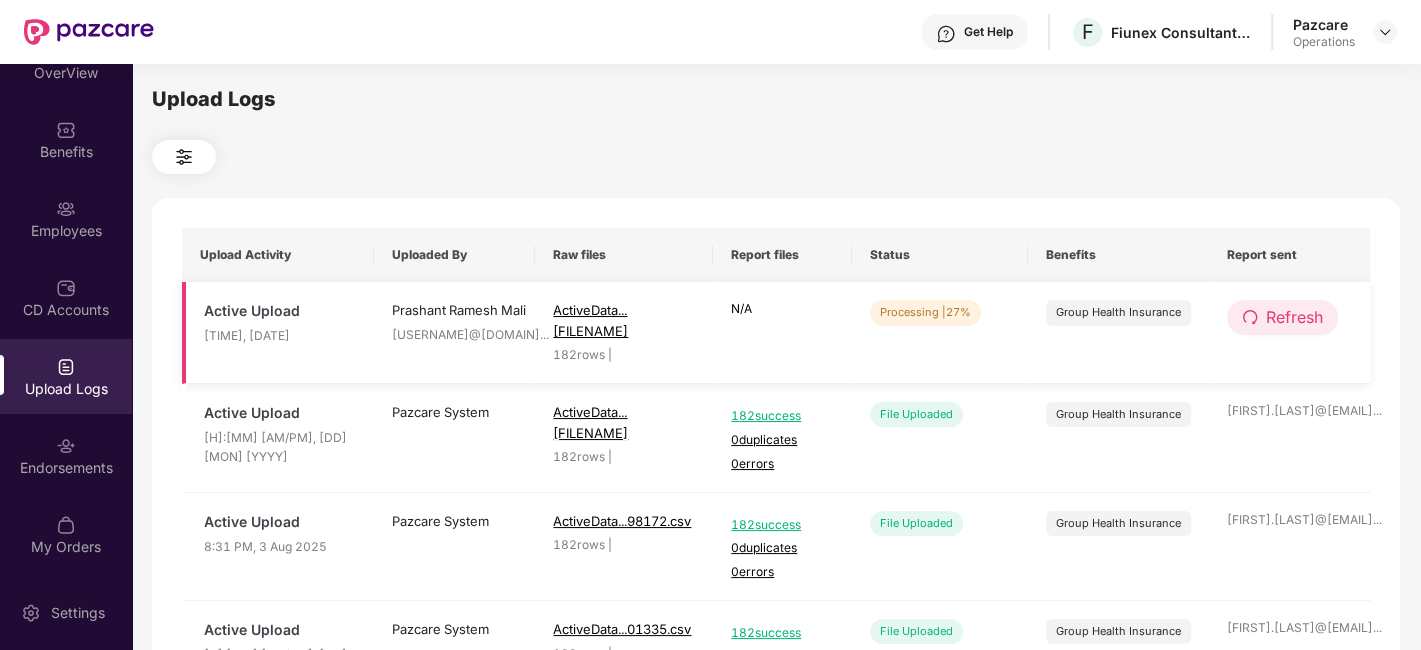 click on "Refresh" at bounding box center [1294, 317] 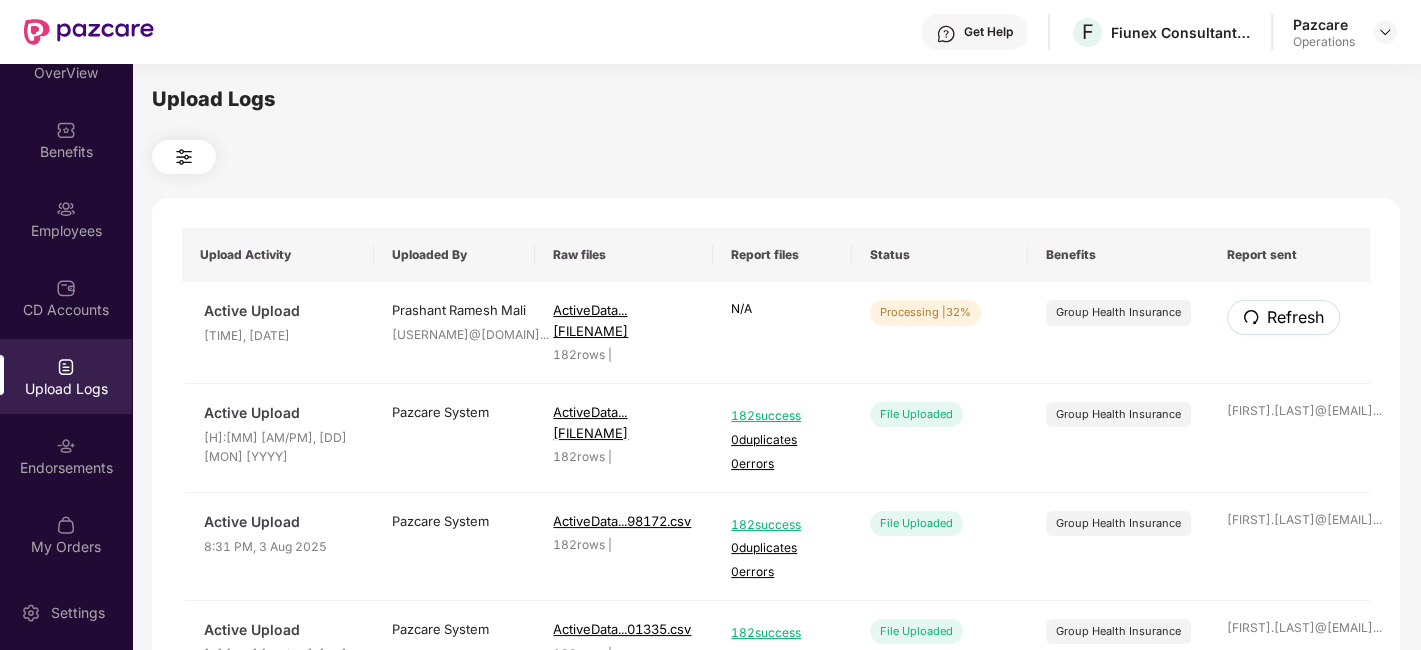 click on "Refresh" at bounding box center [1295, 317] 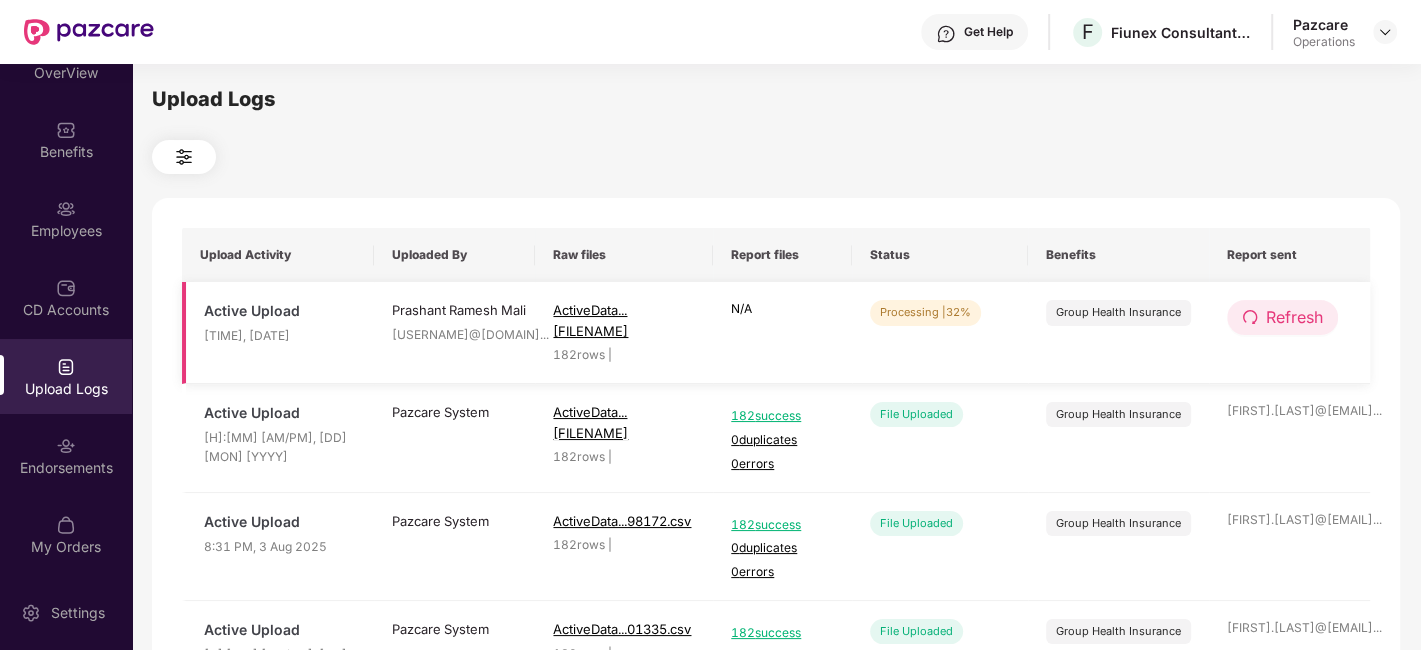click on "Refresh" at bounding box center (1294, 317) 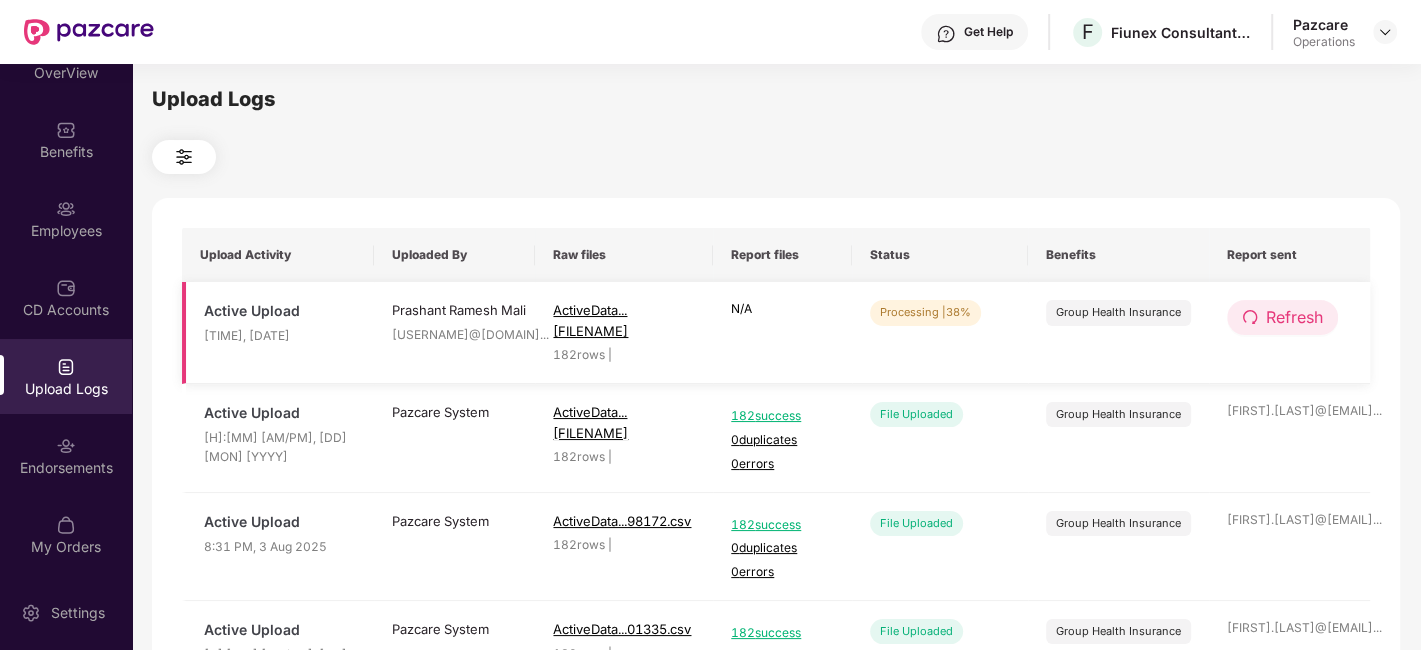 click on "Refresh" at bounding box center [1294, 317] 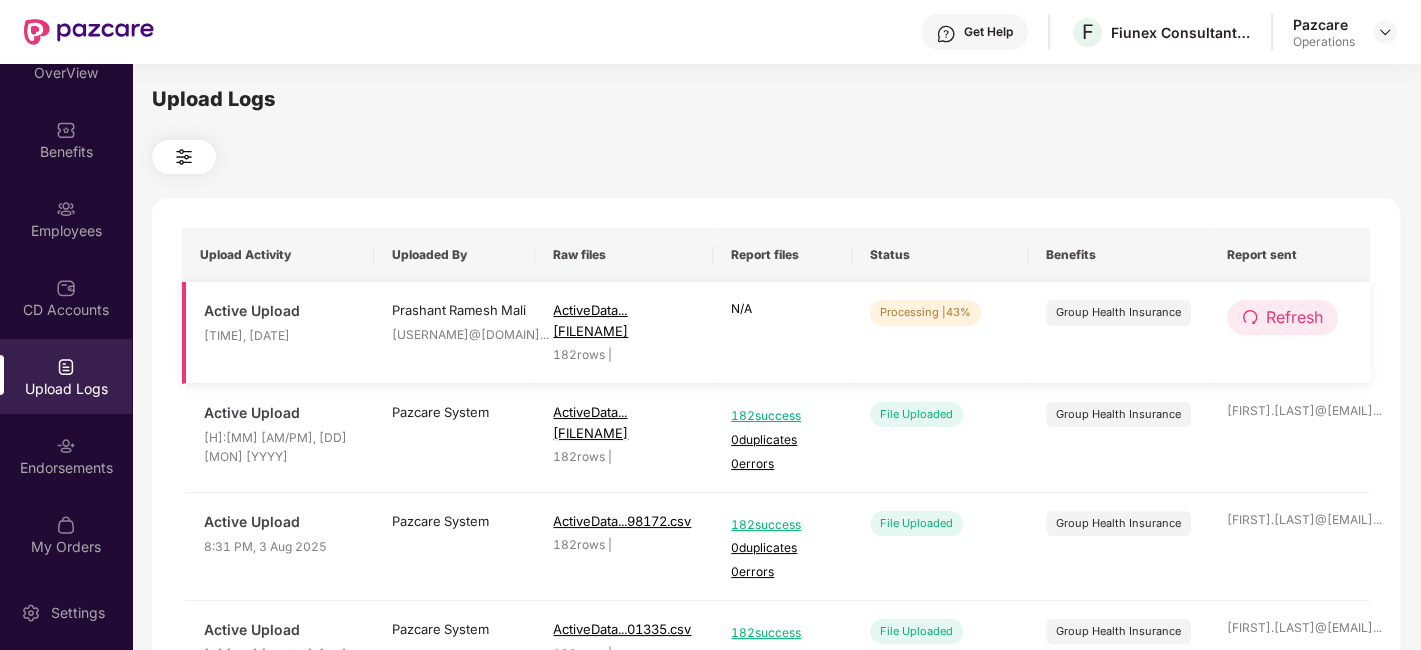 click on "Refresh" at bounding box center [1294, 317] 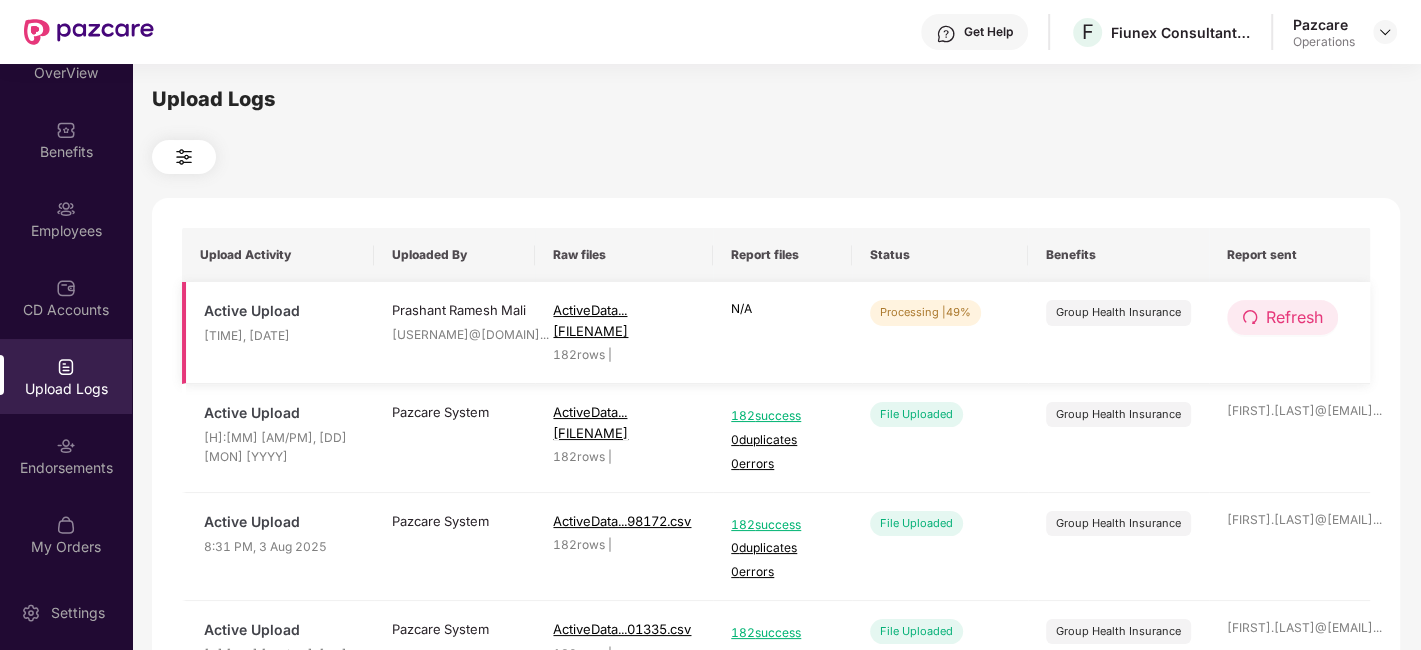 click on "Refresh" at bounding box center (1294, 317) 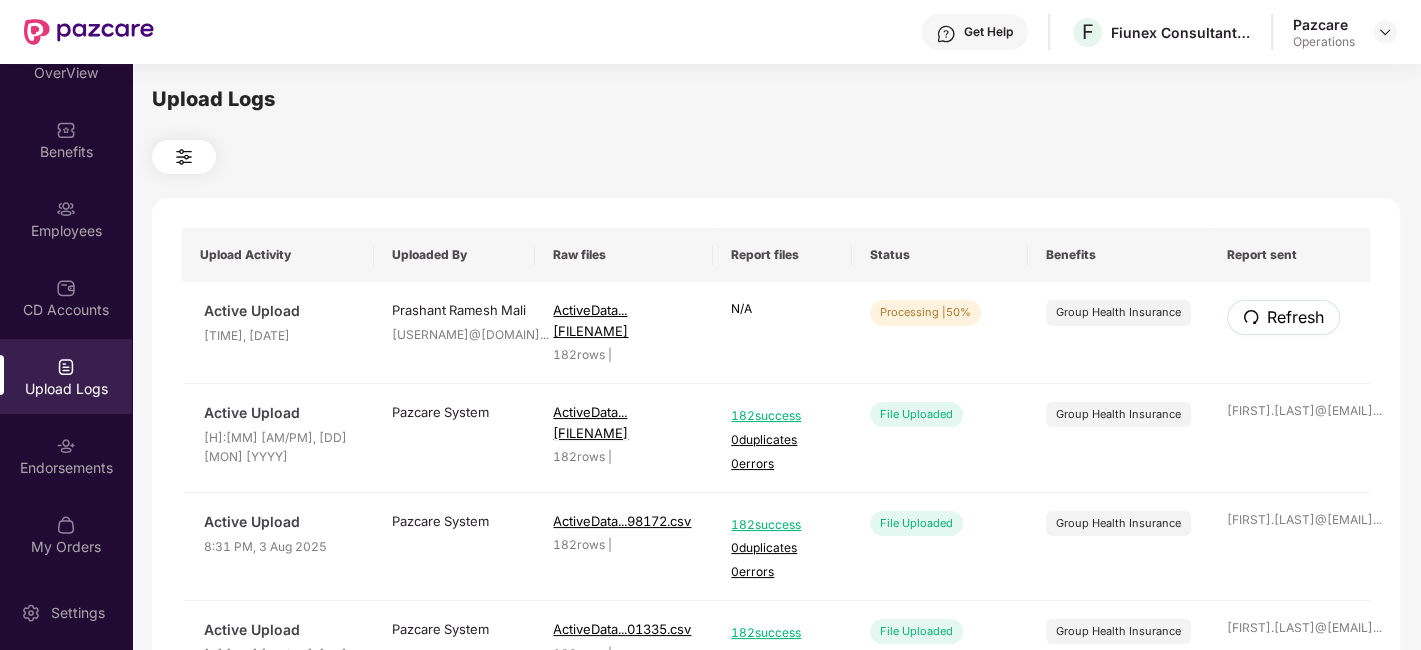 click on "Refresh" at bounding box center [1295, 317] 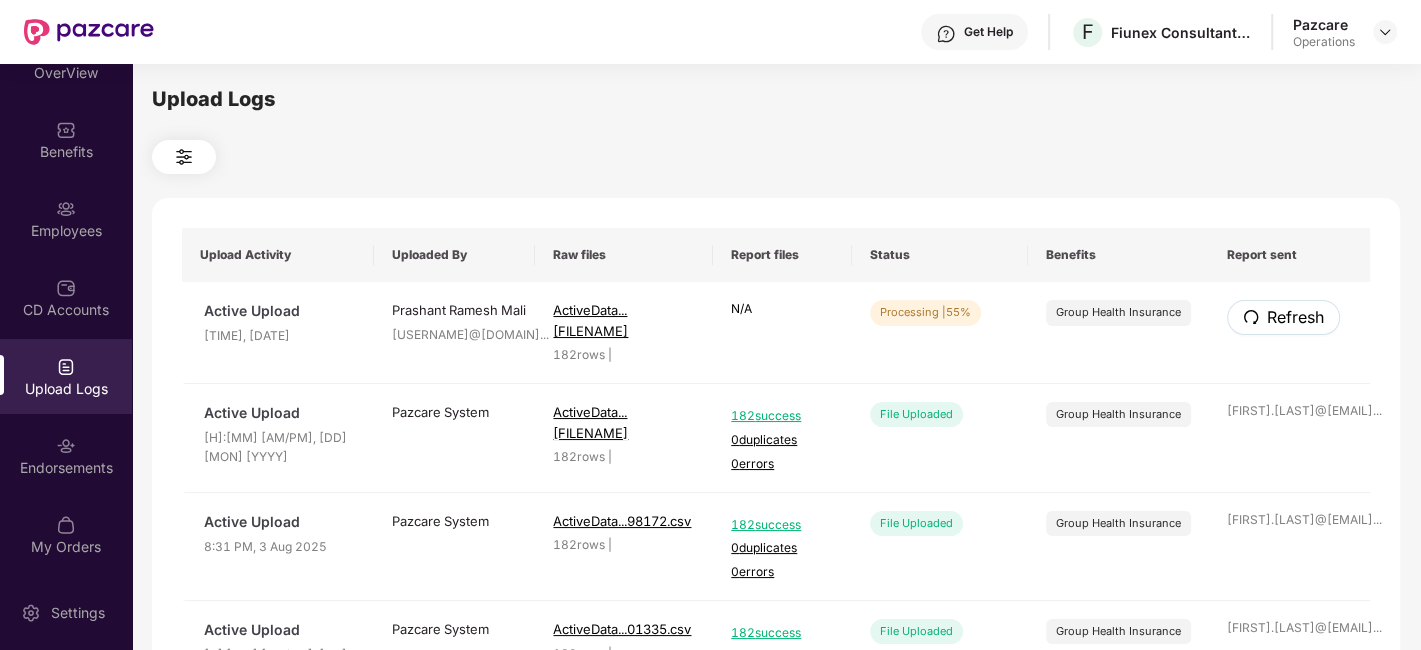 click on "Refresh" at bounding box center [1295, 317] 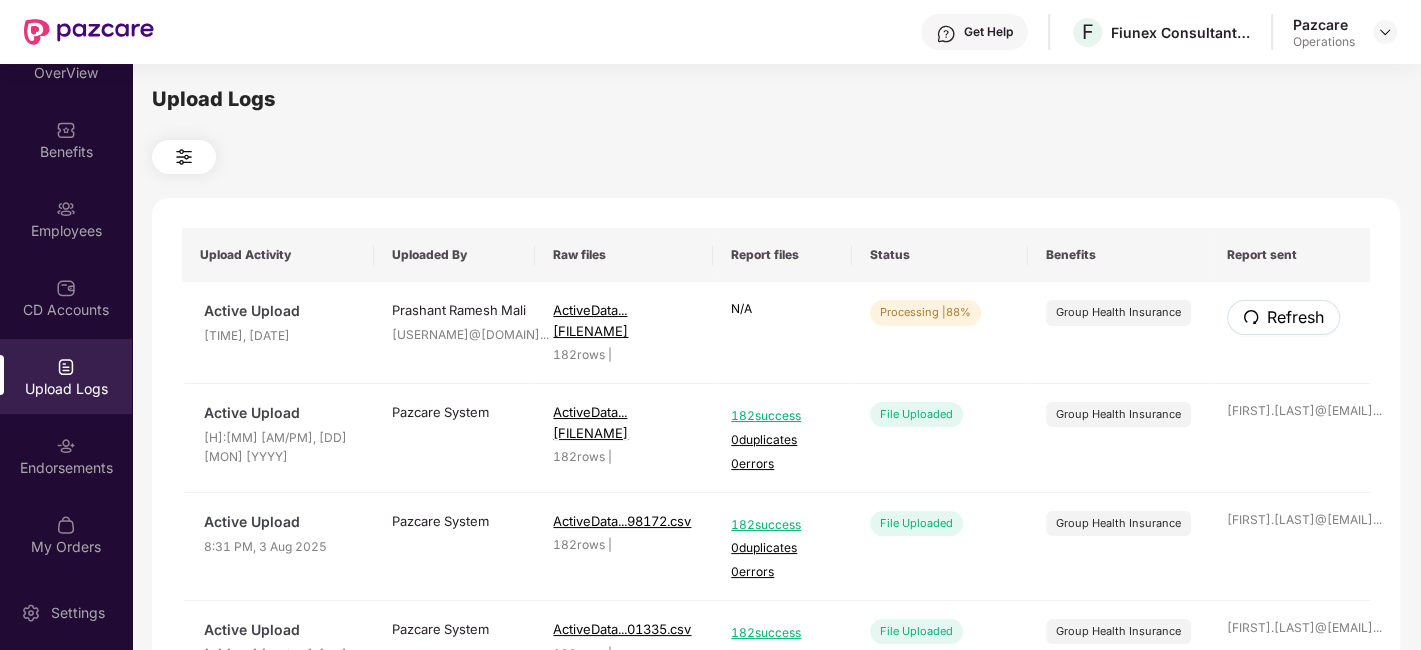 click on "Refresh" at bounding box center [1295, 317] 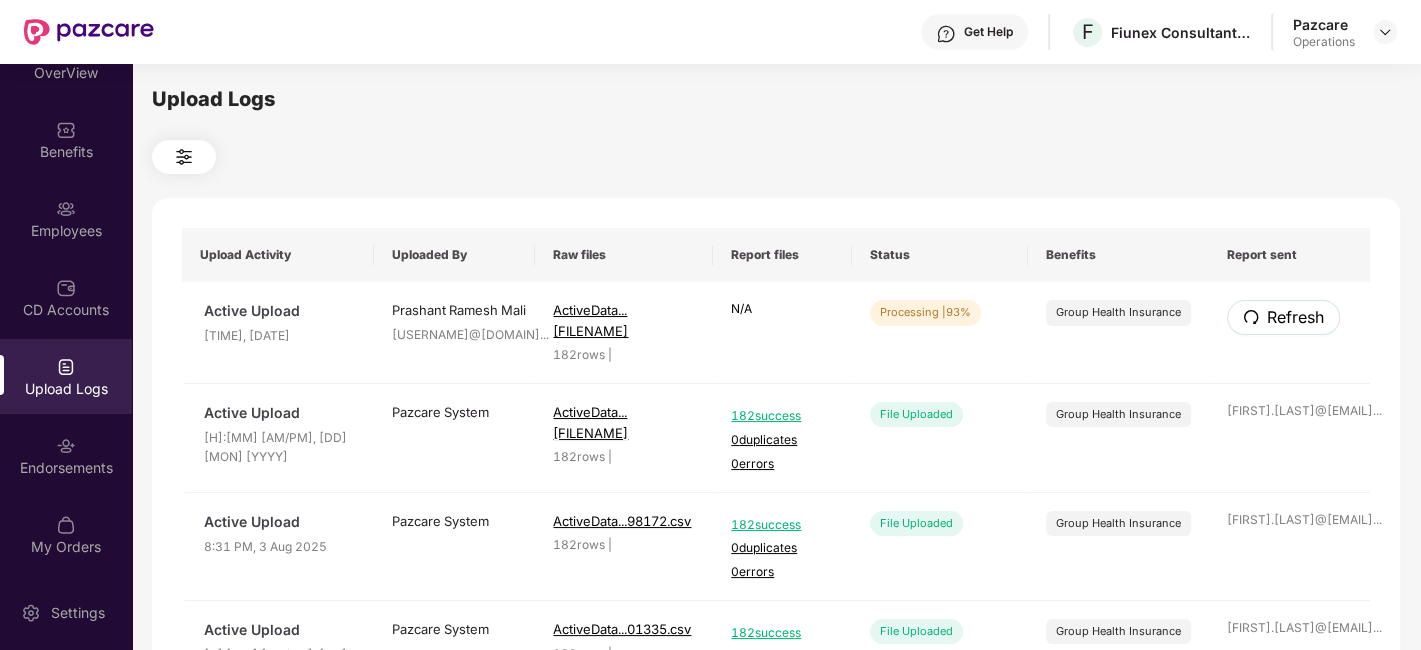 click on "Refresh" at bounding box center (1295, 317) 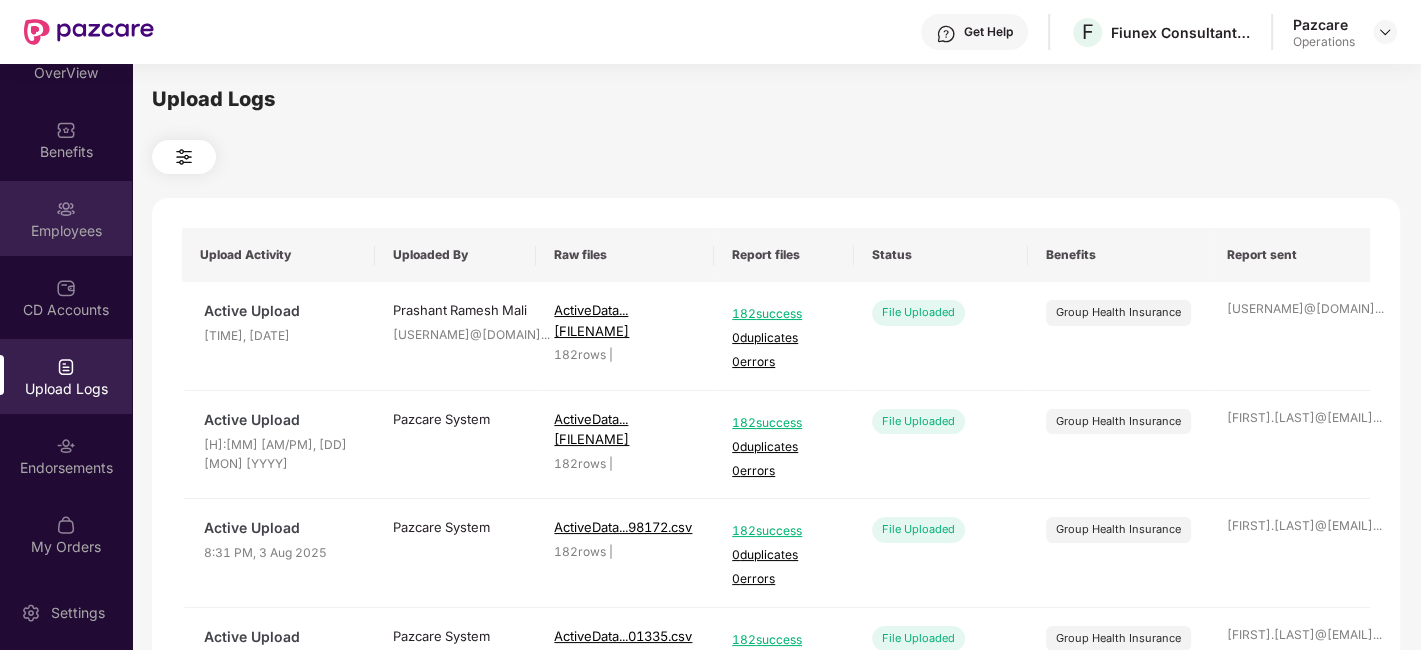 click on "Employees" at bounding box center [66, 218] 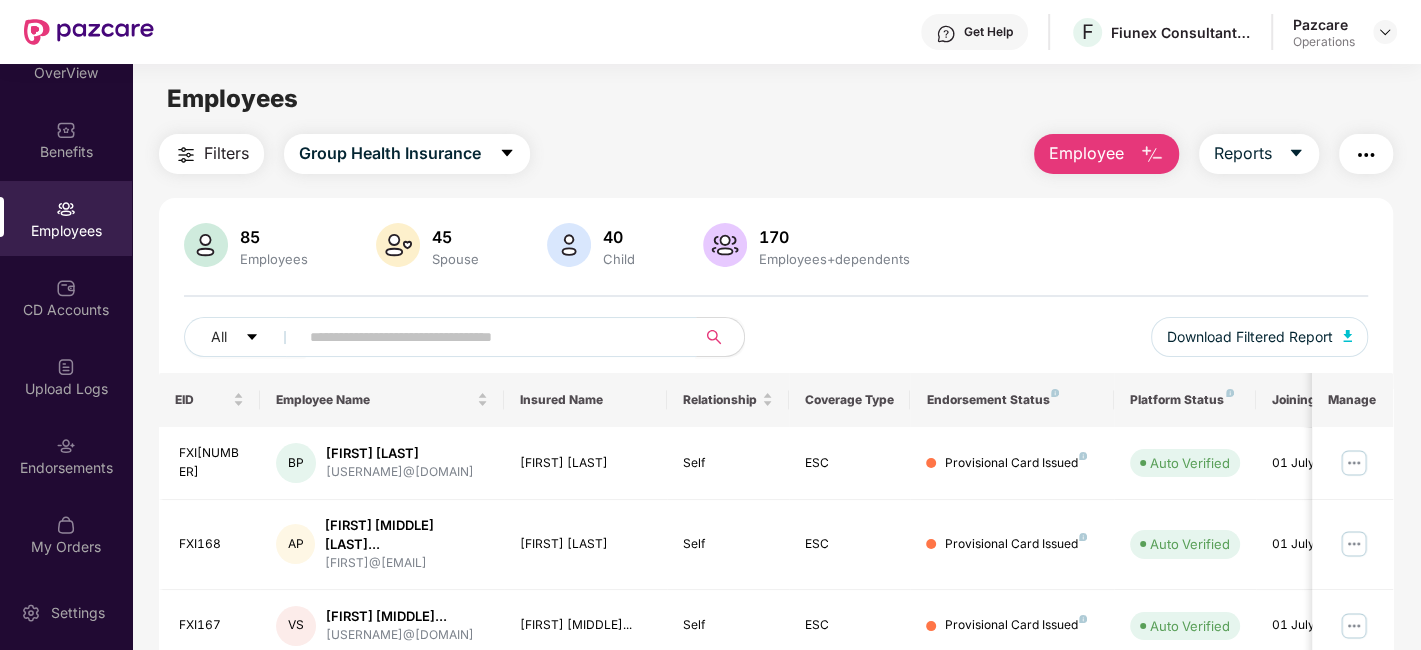 paste on "******" 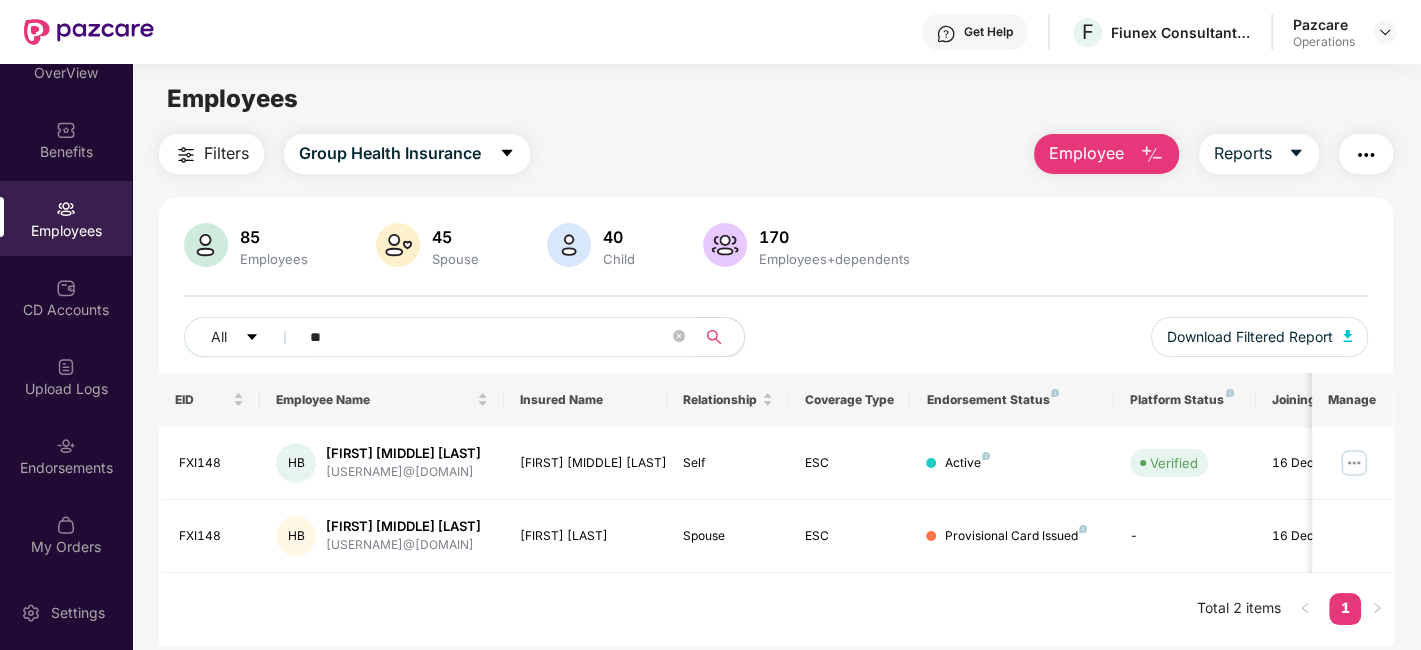 type on "*" 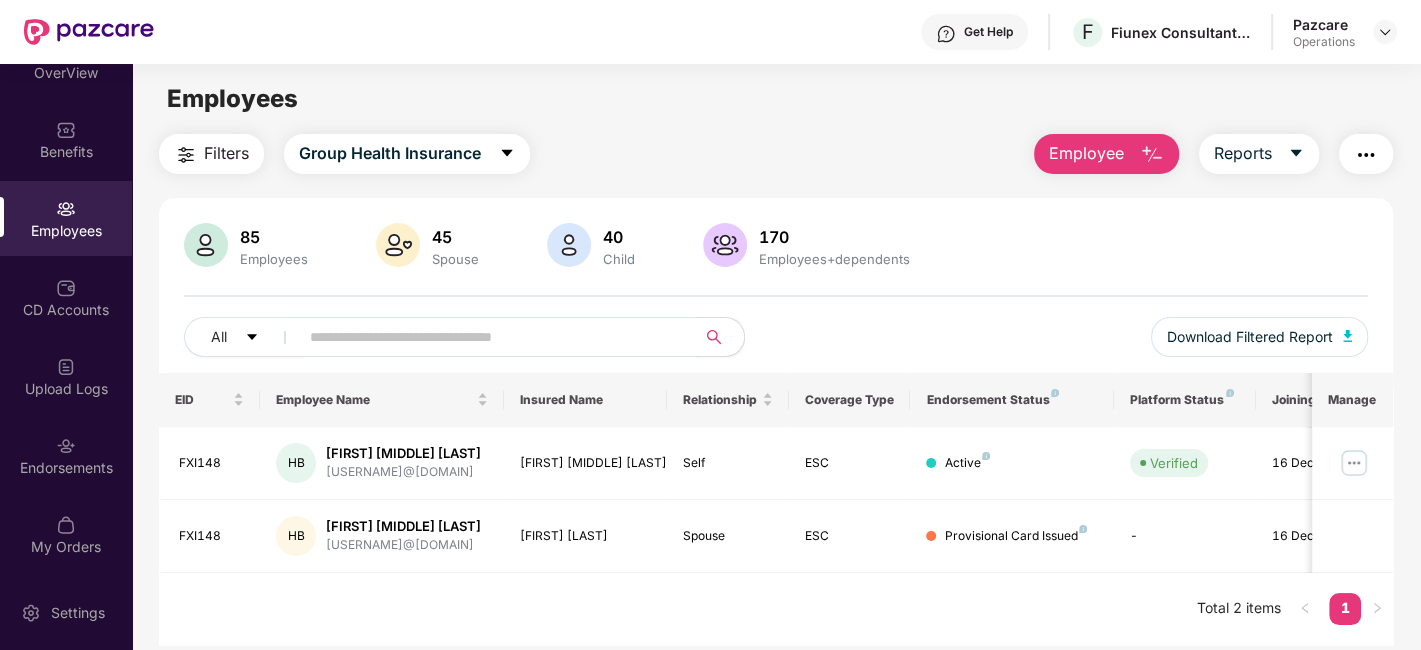 paste on "******" 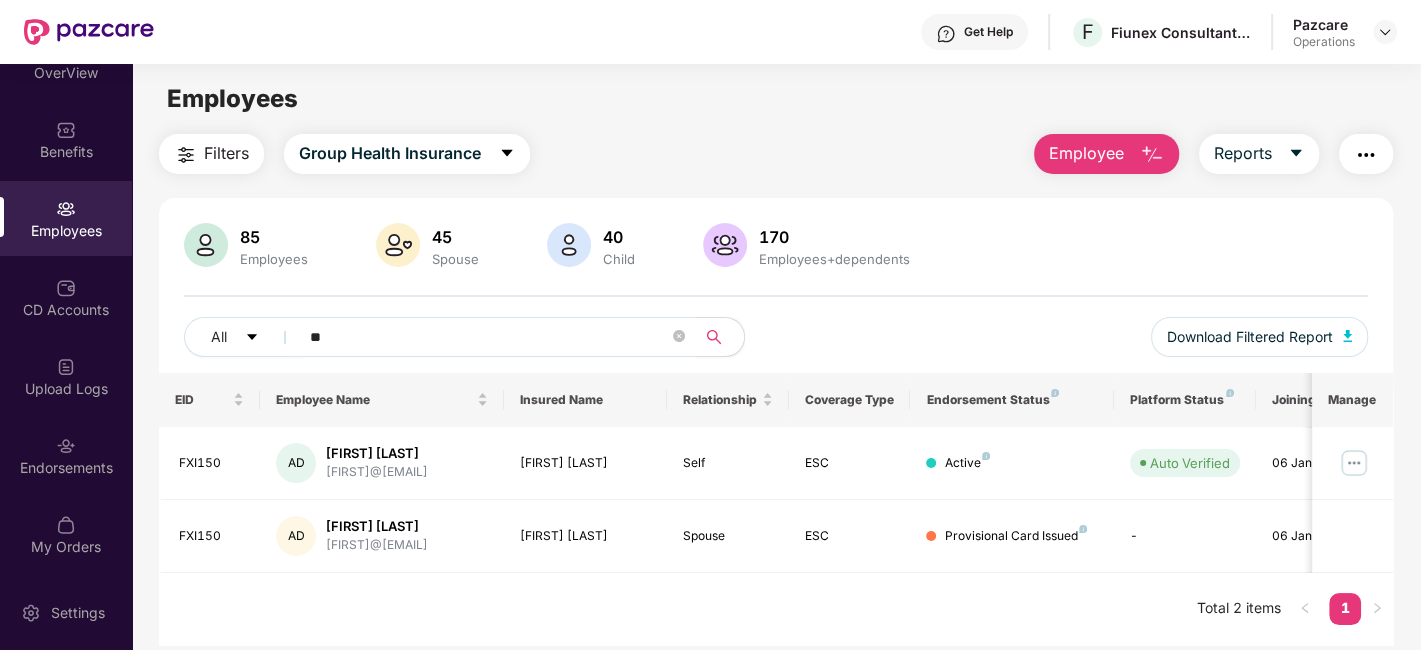 type on "*" 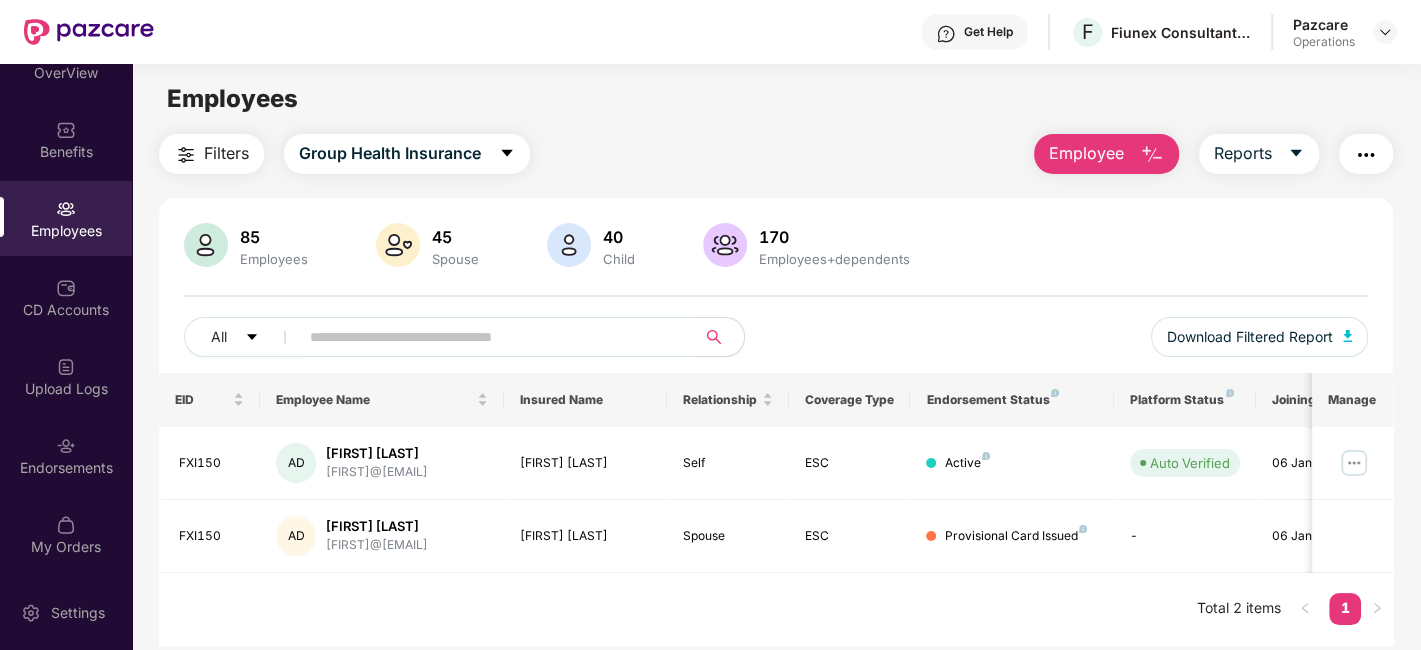 paste on "******" 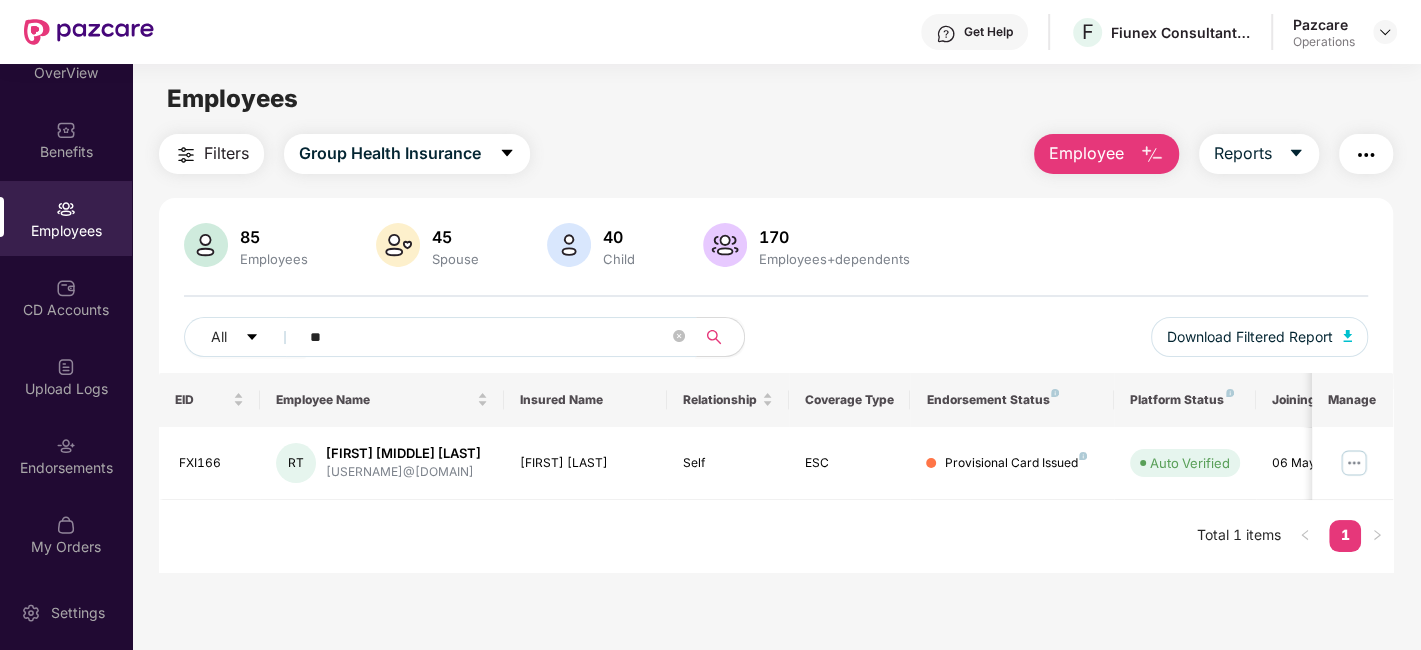 type on "*" 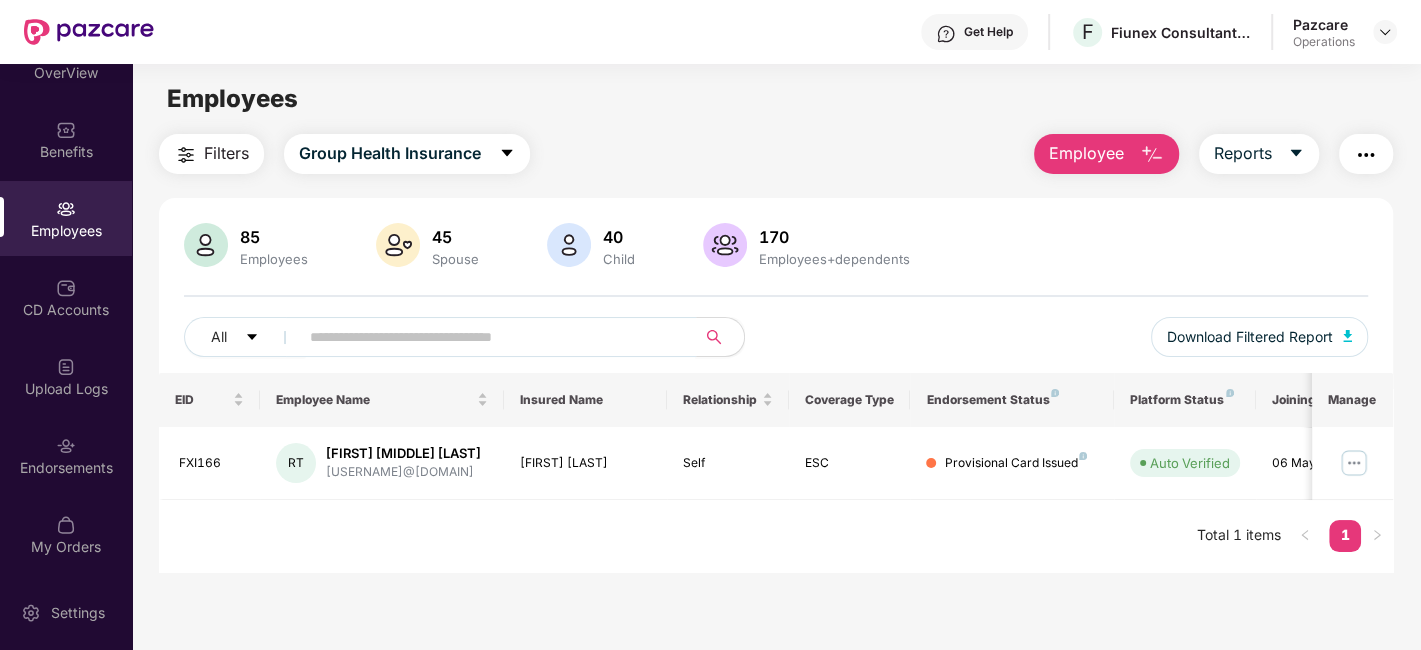 paste on "******" 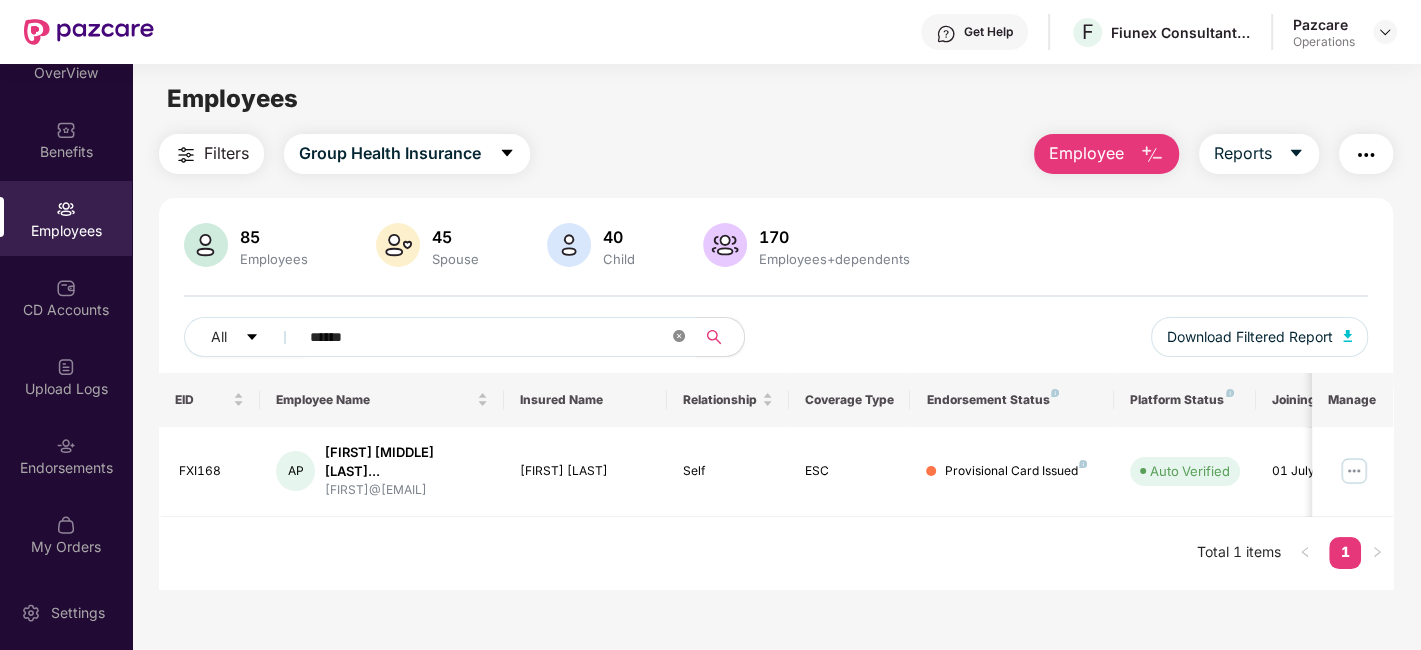 click 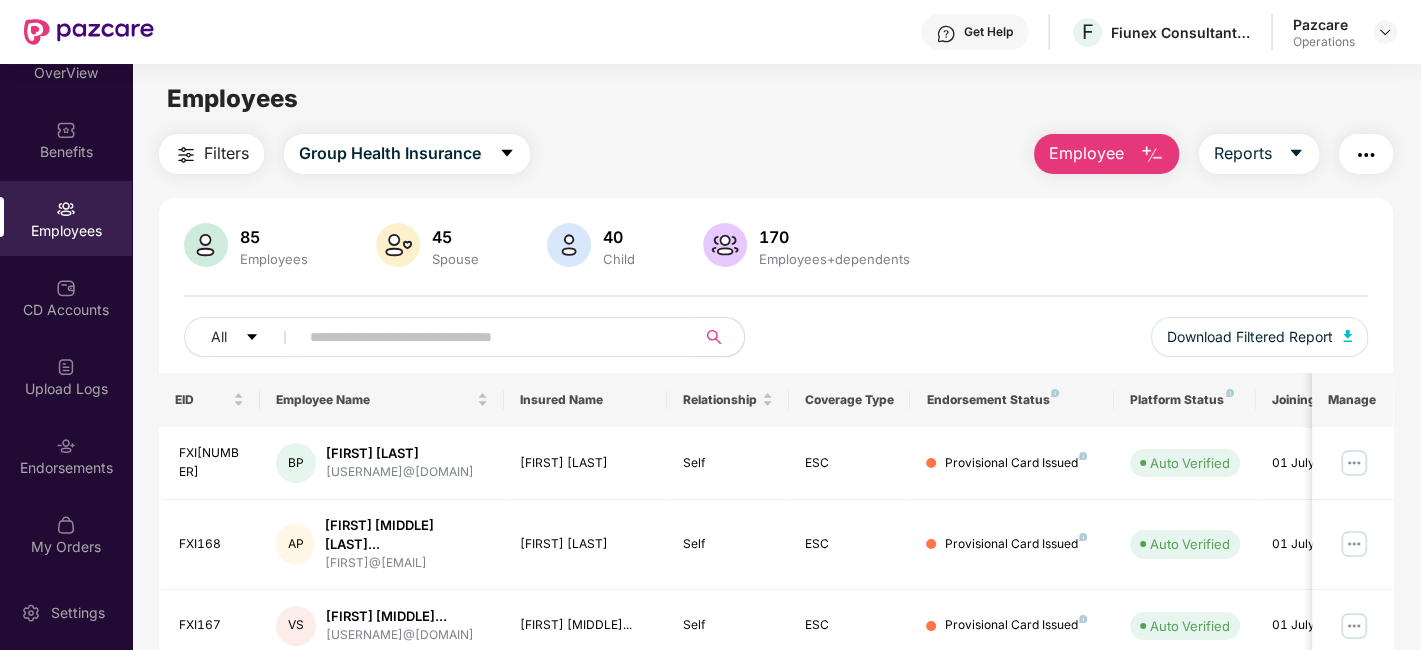 type 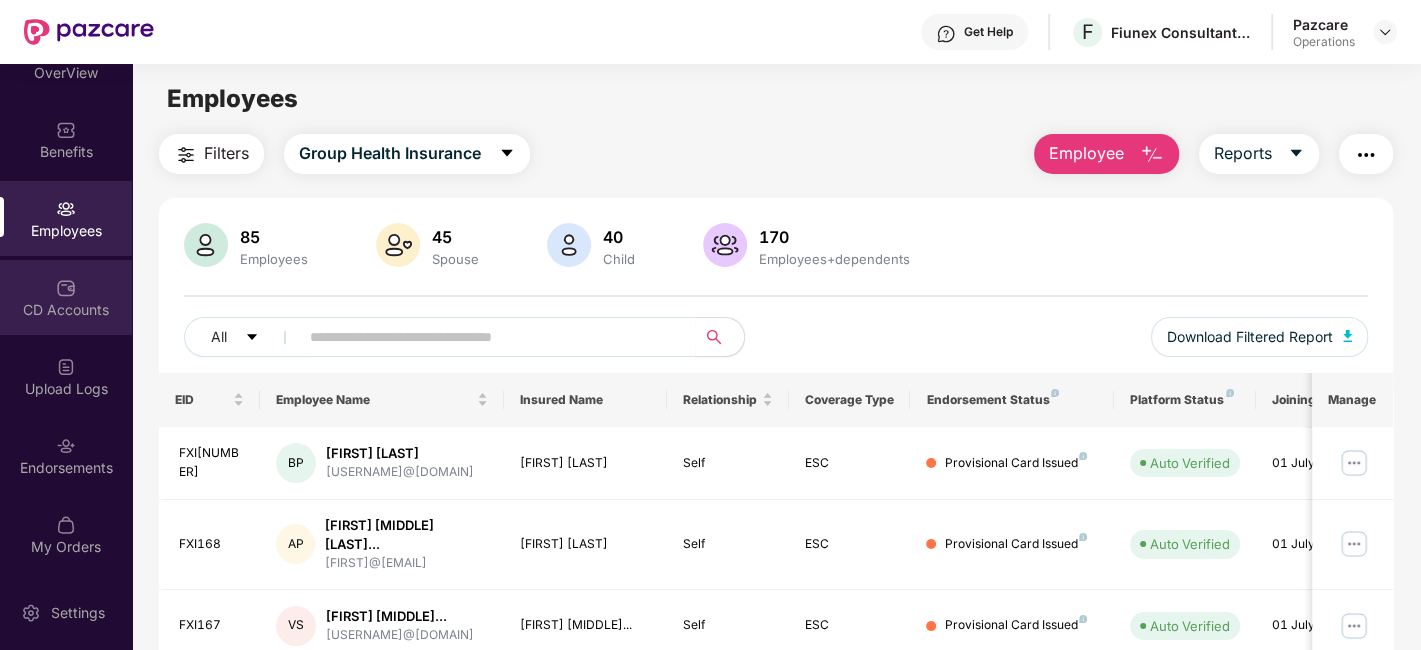 click on "CD Accounts" at bounding box center (66, 297) 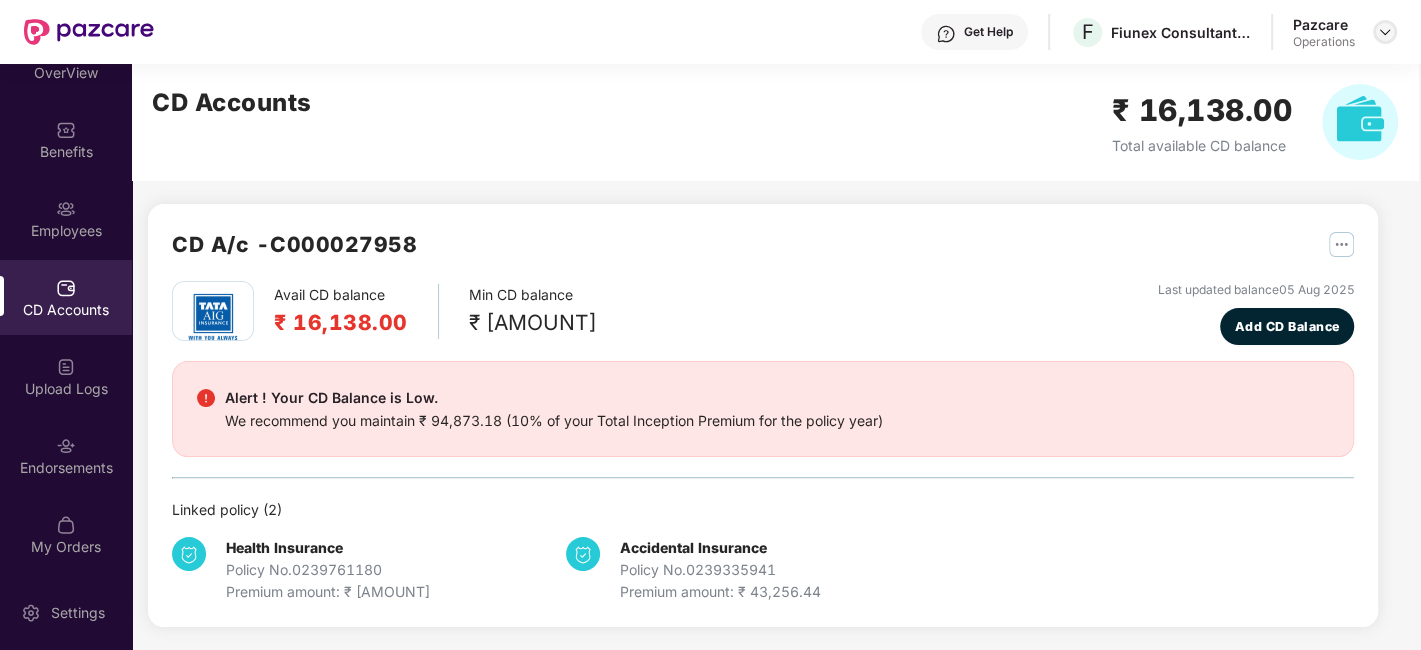 click at bounding box center [1385, 32] 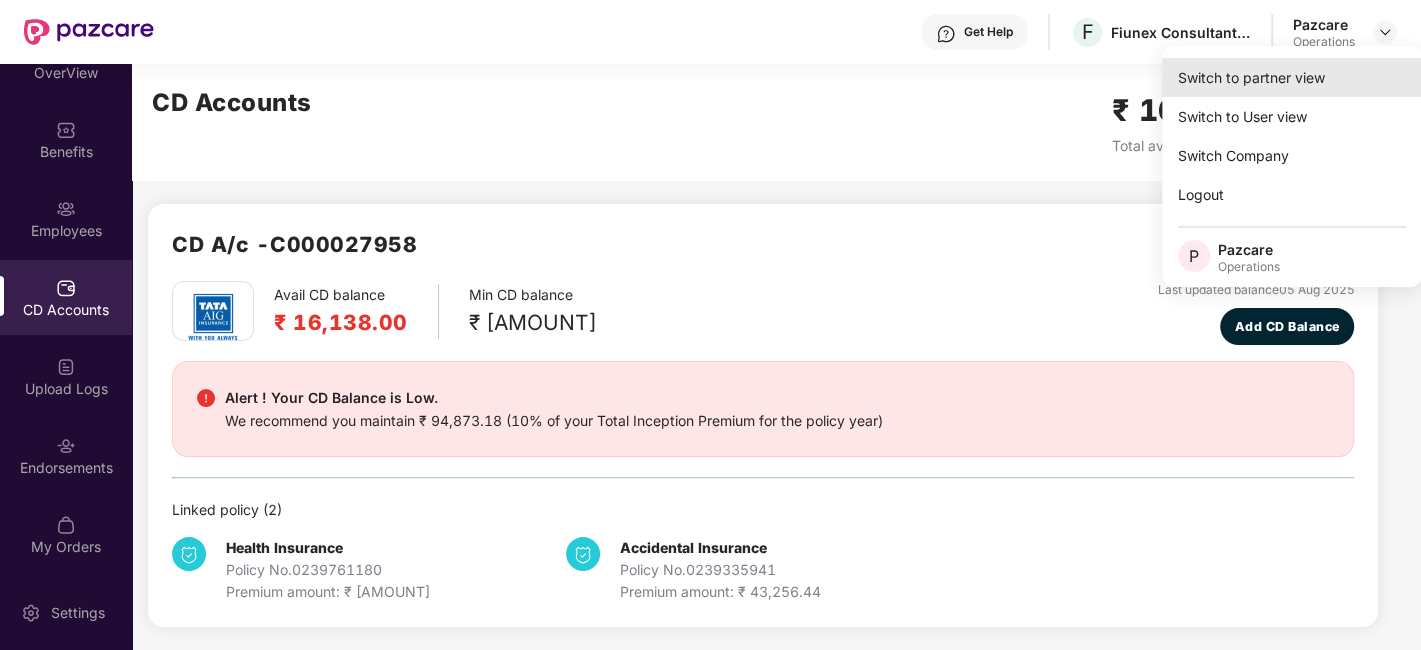 click on "Switch to partner view" at bounding box center (1292, 77) 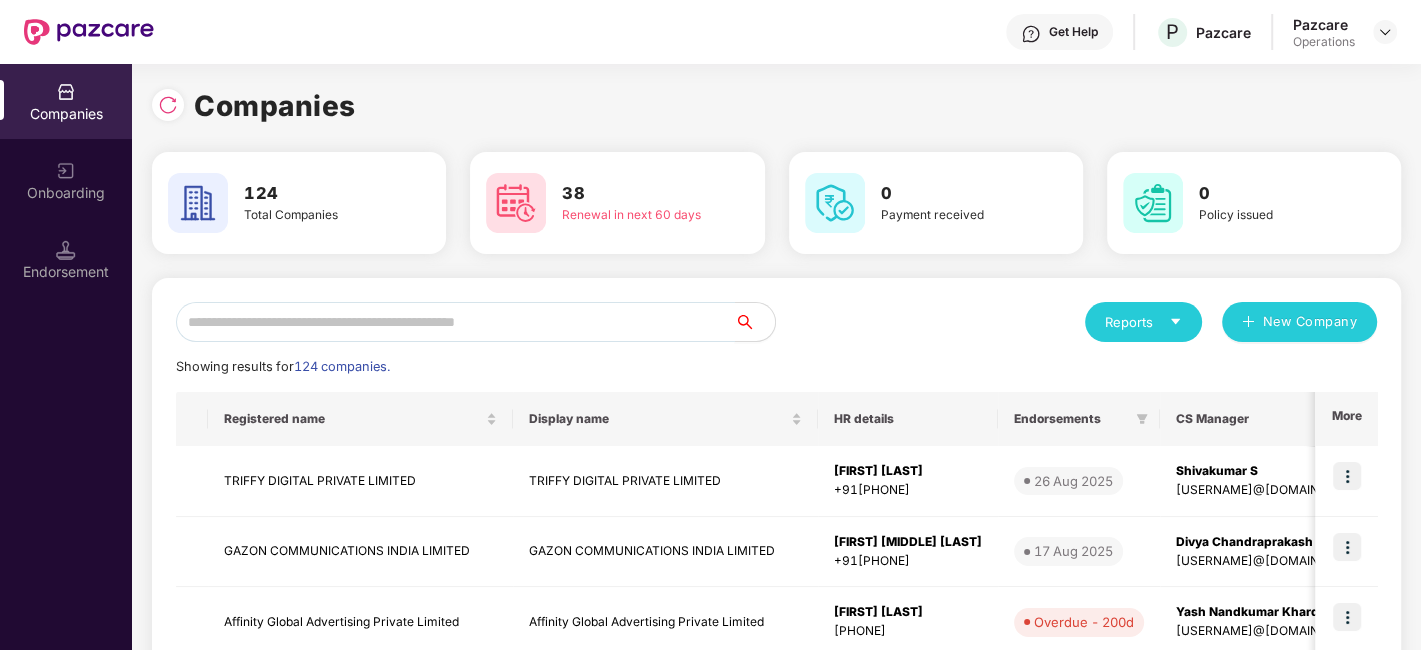 click at bounding box center [455, 322] 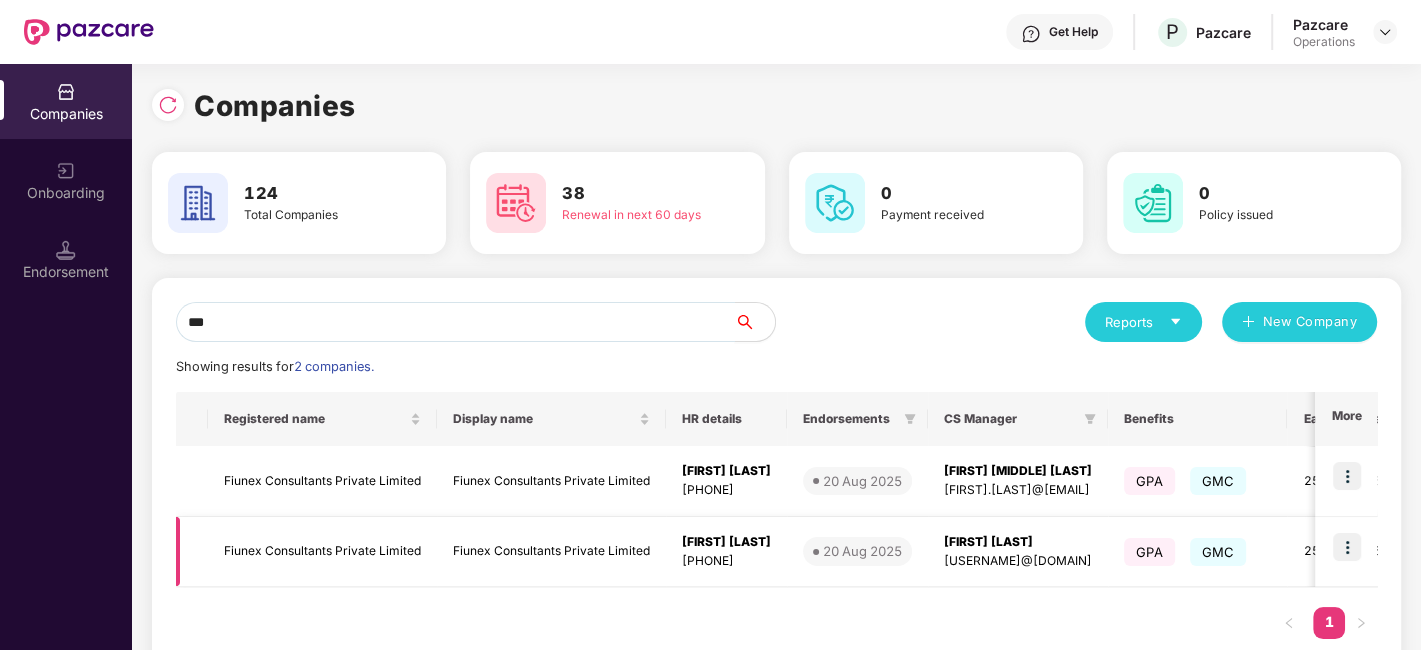 type on "***" 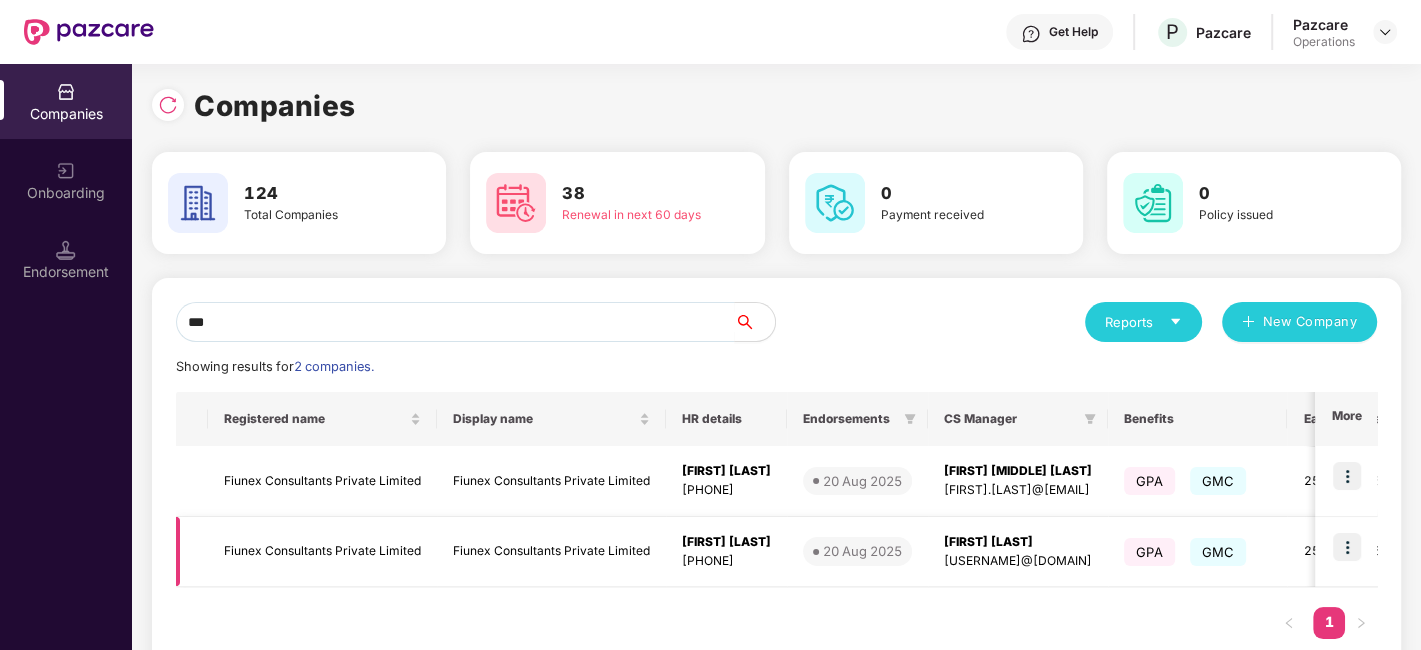click on "Fiunex Consultants Private Limited" at bounding box center (322, 552) 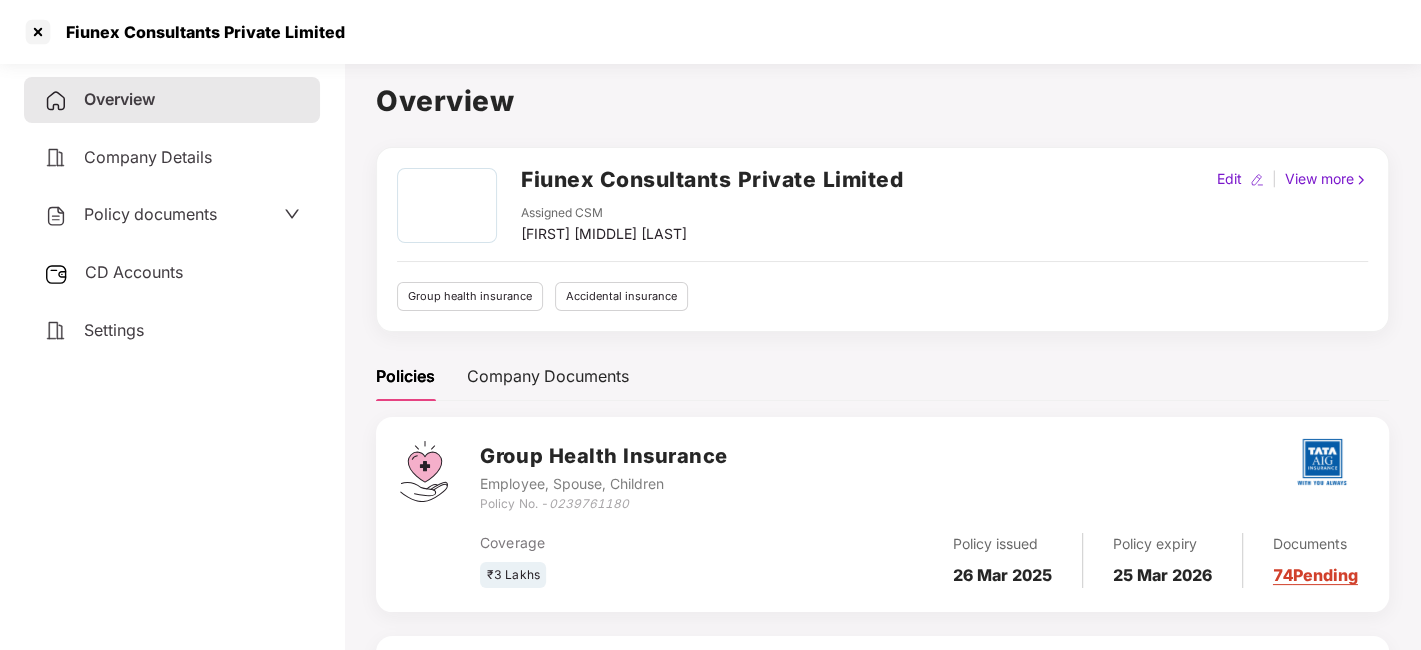 click on "Policy documents" at bounding box center (150, 214) 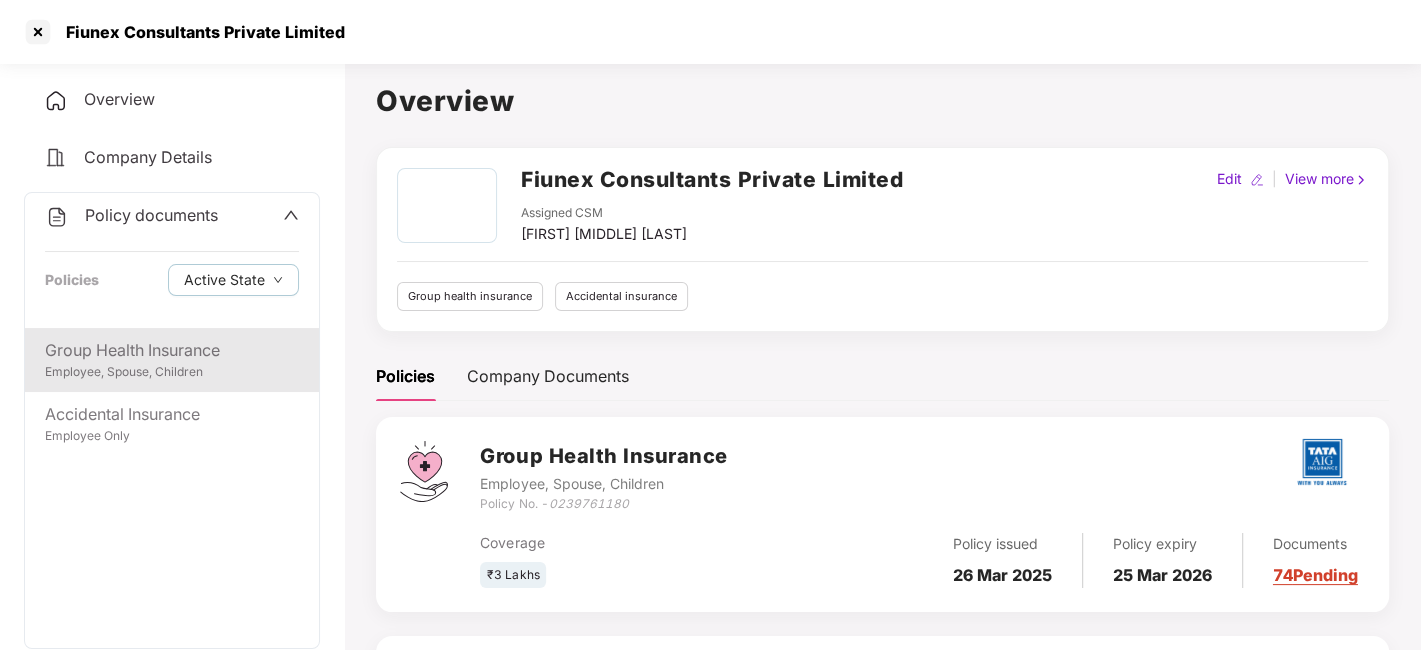 click on "Group Health Insurance" at bounding box center [172, 350] 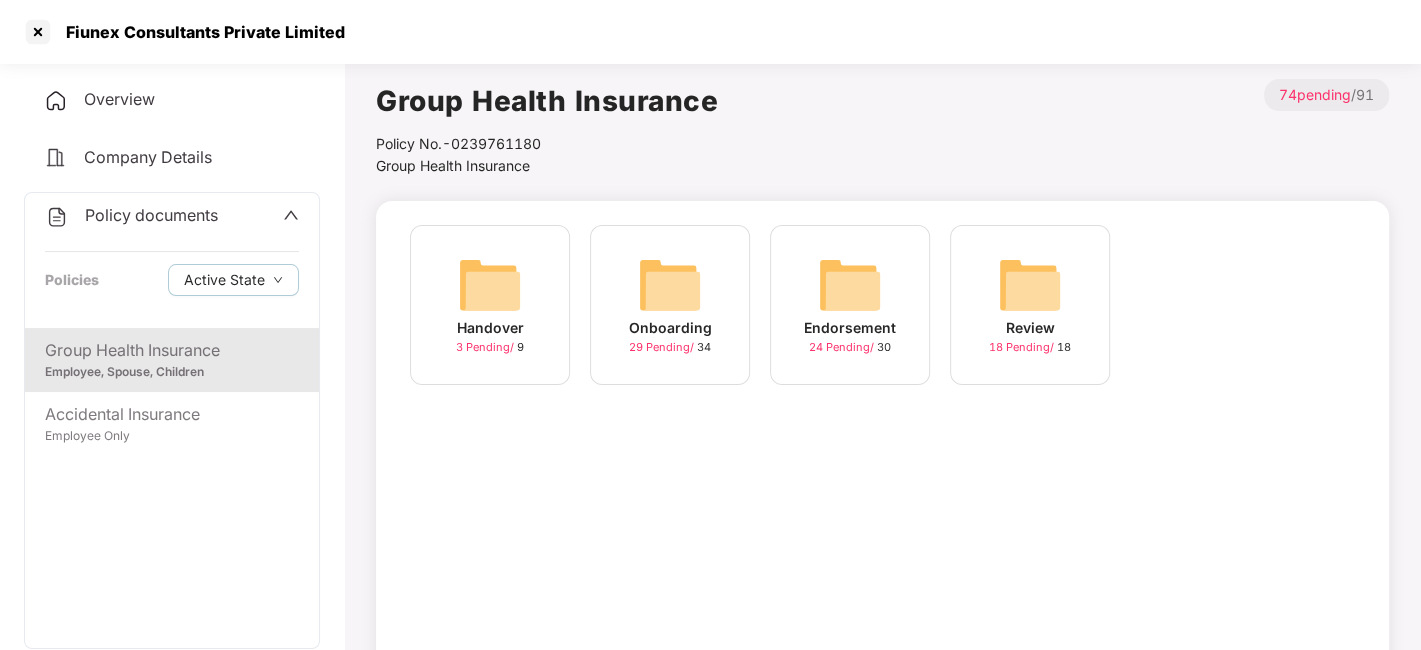 click at bounding box center [850, 285] 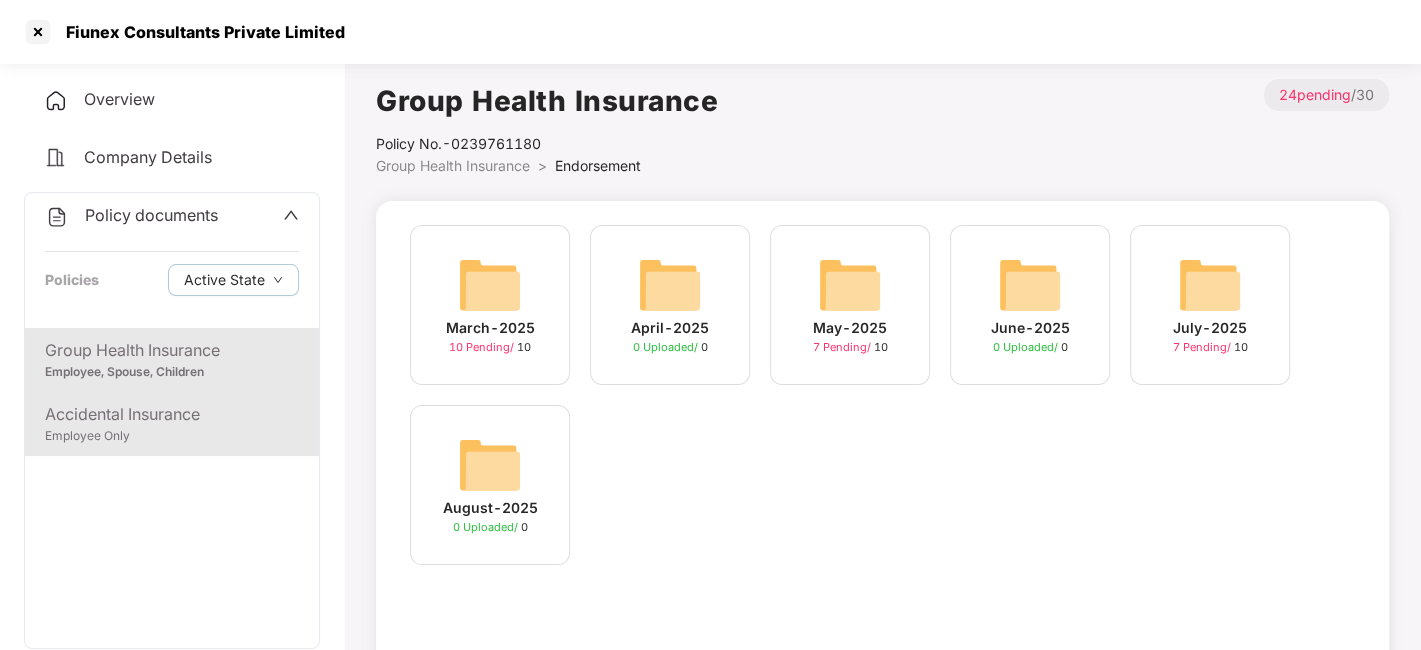 click on "Accidental Insurance Employee Only" at bounding box center [172, 424] 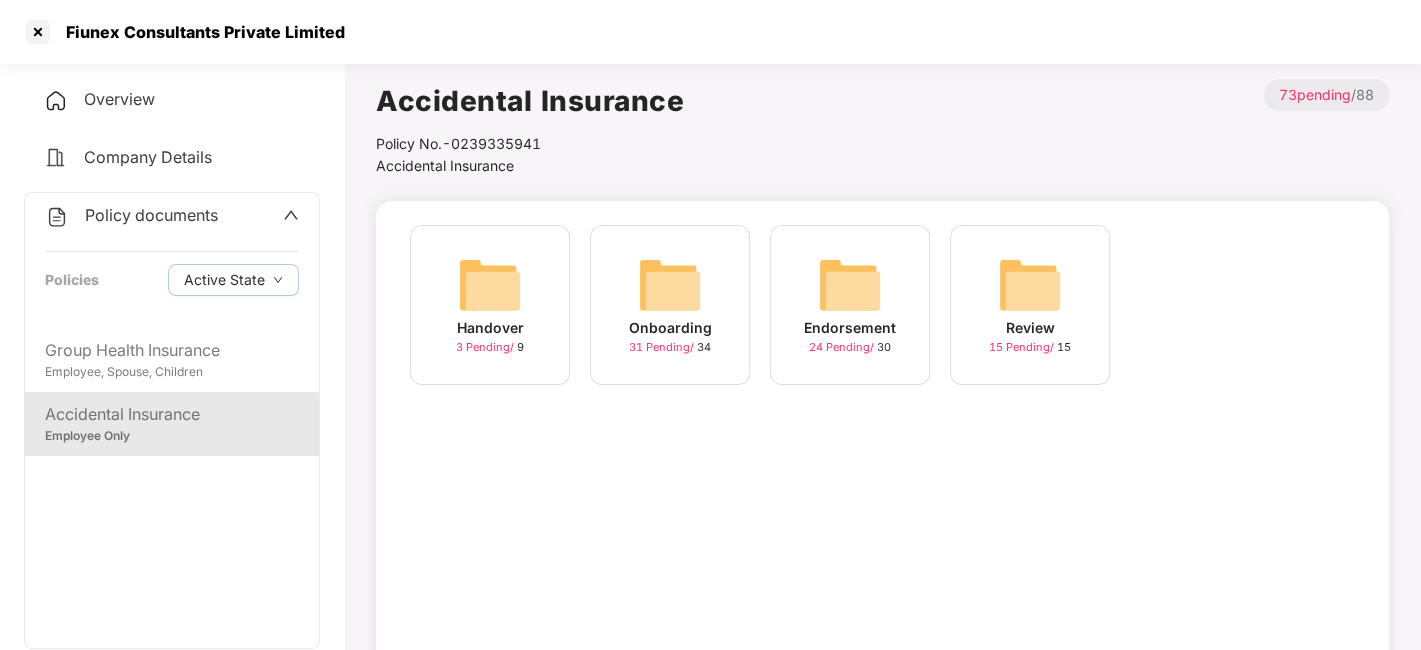 click at bounding box center (850, 285) 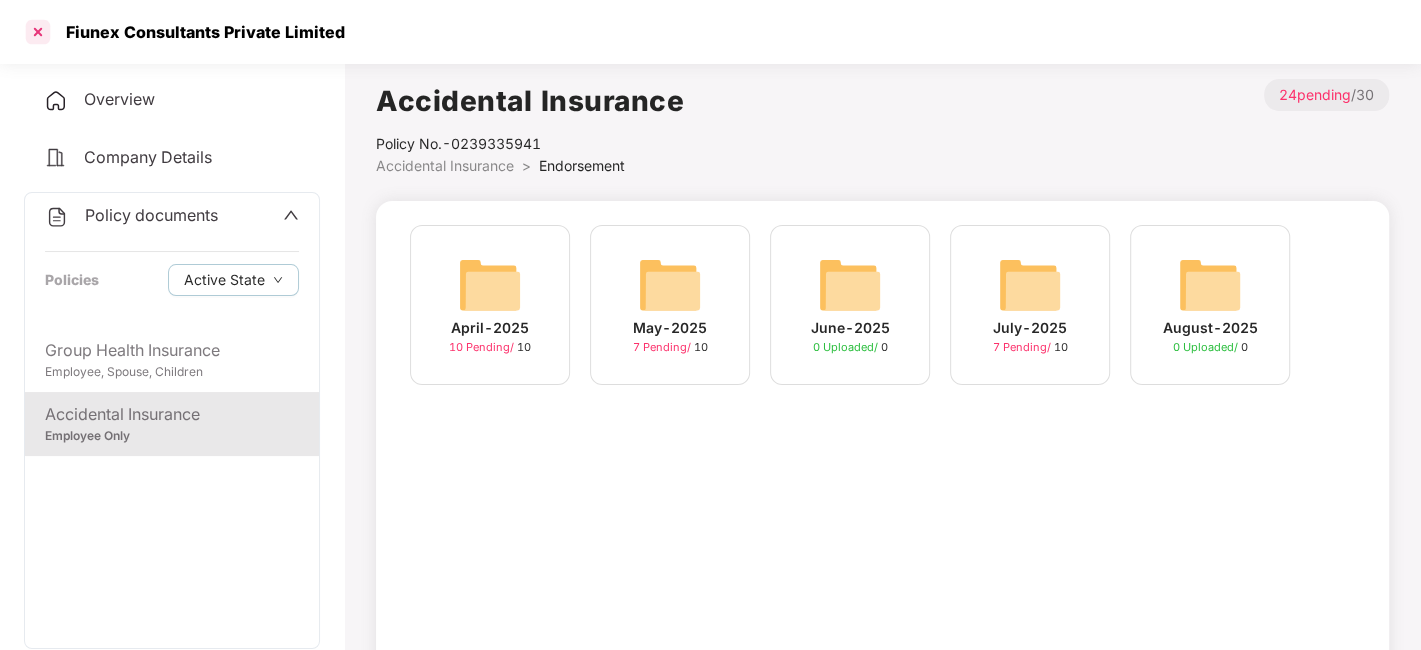 click at bounding box center (38, 32) 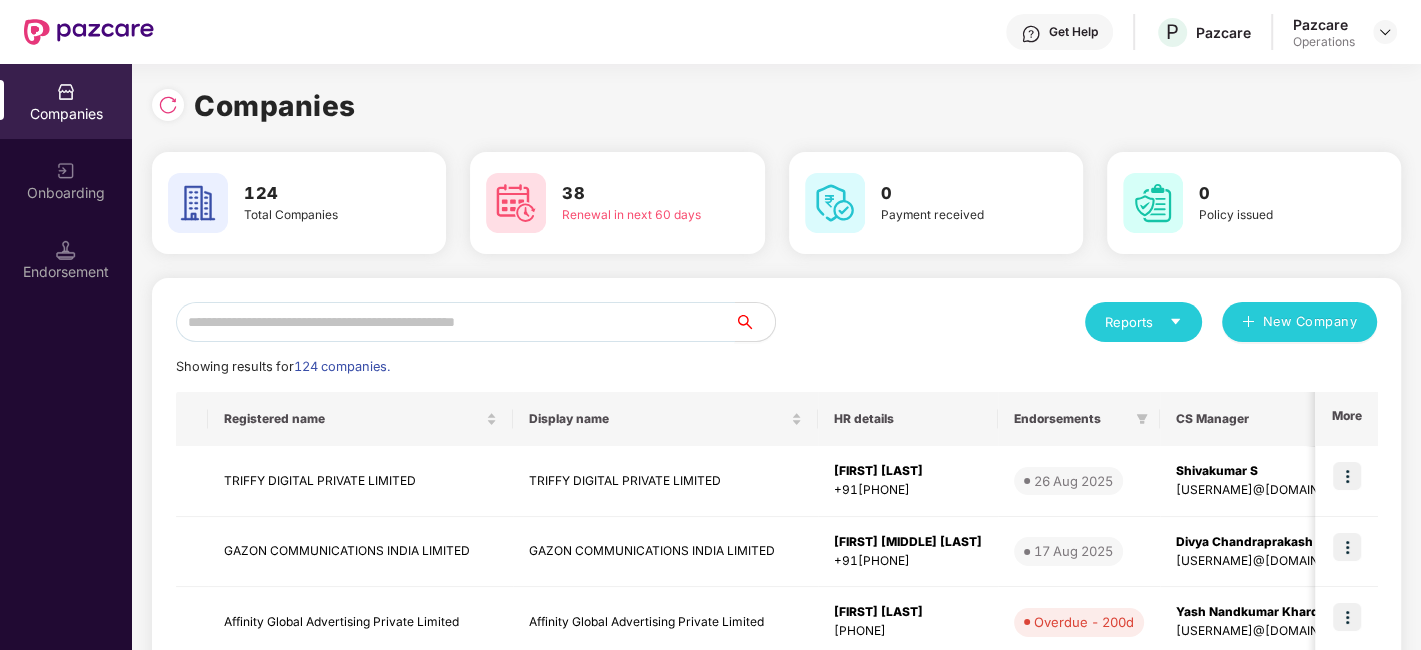 click at bounding box center [455, 322] 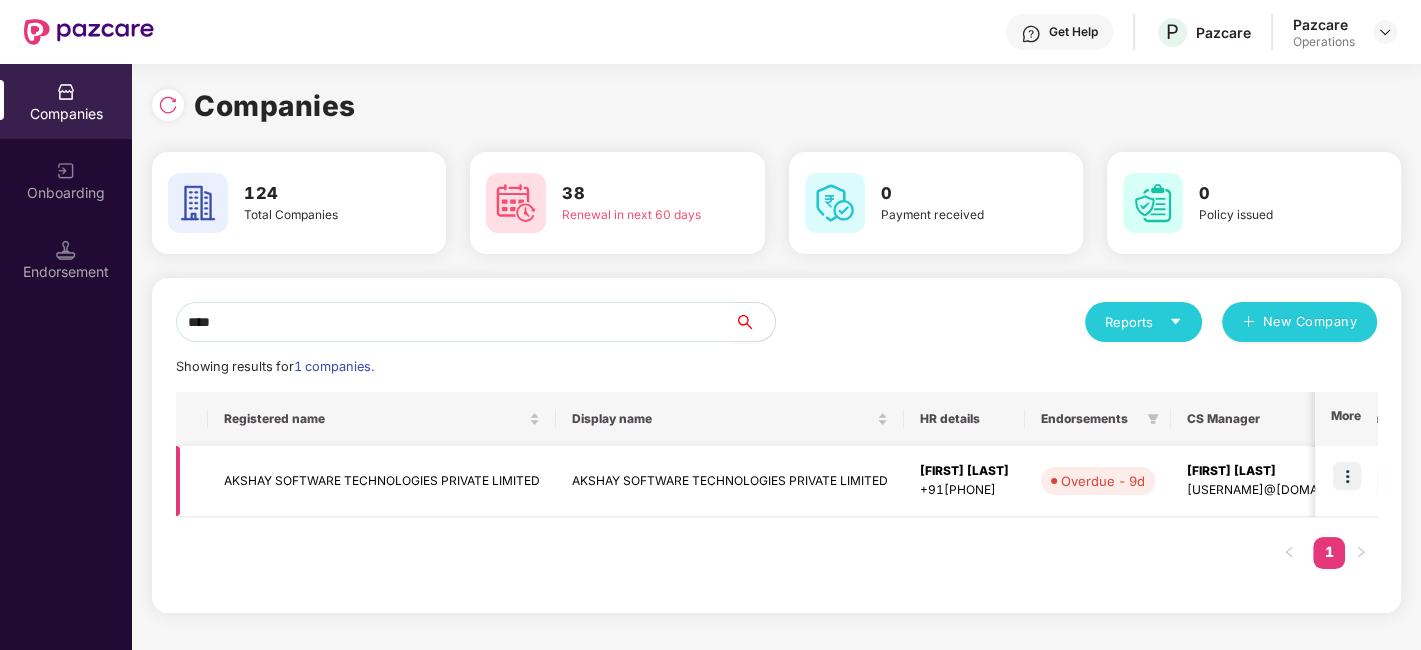 type on "****" 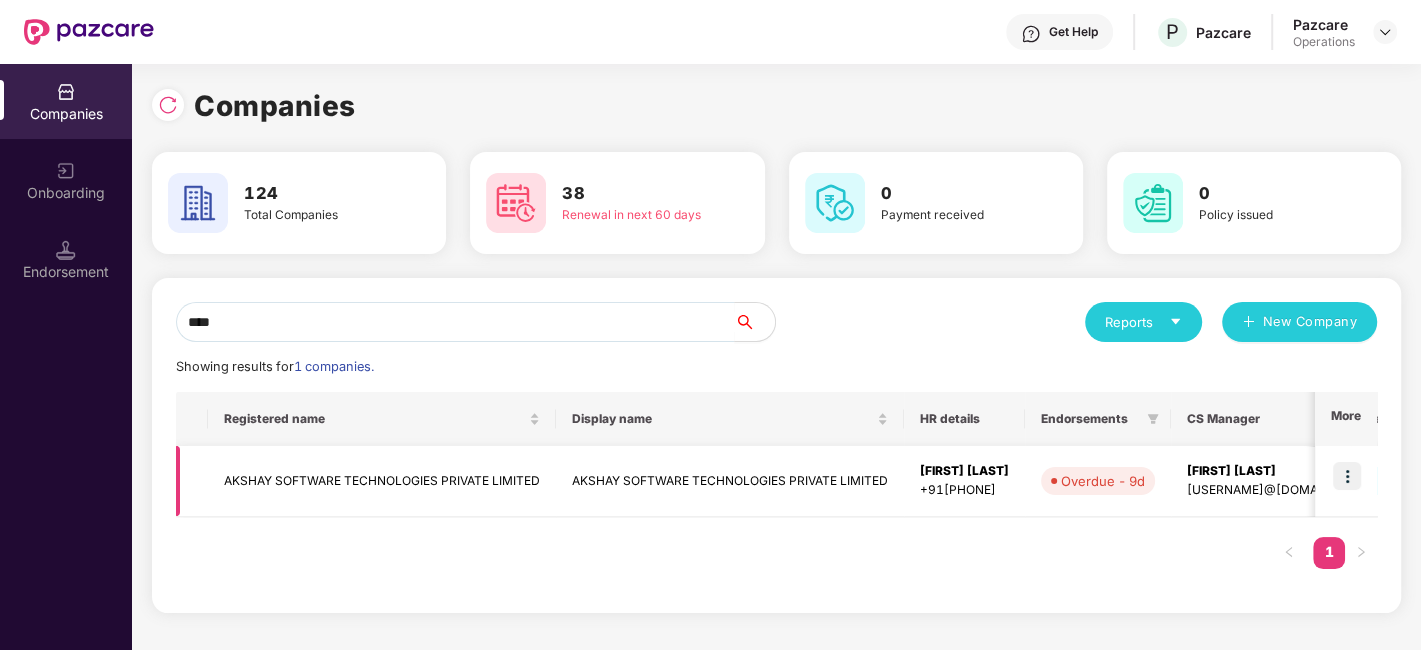 click on "AKSHAY SOFTWARE TECHNOLOGIES PRIVATE LIMITED" at bounding box center [382, 481] 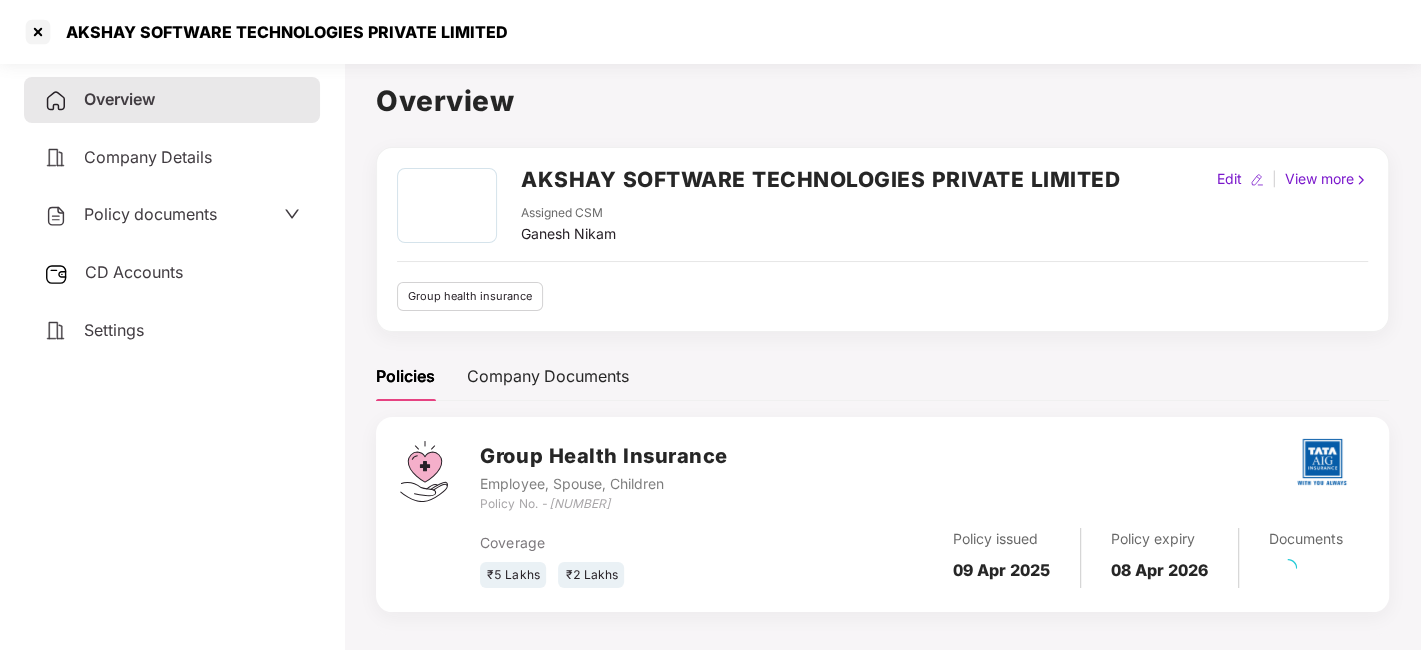 click on "Policy documents" at bounding box center (150, 214) 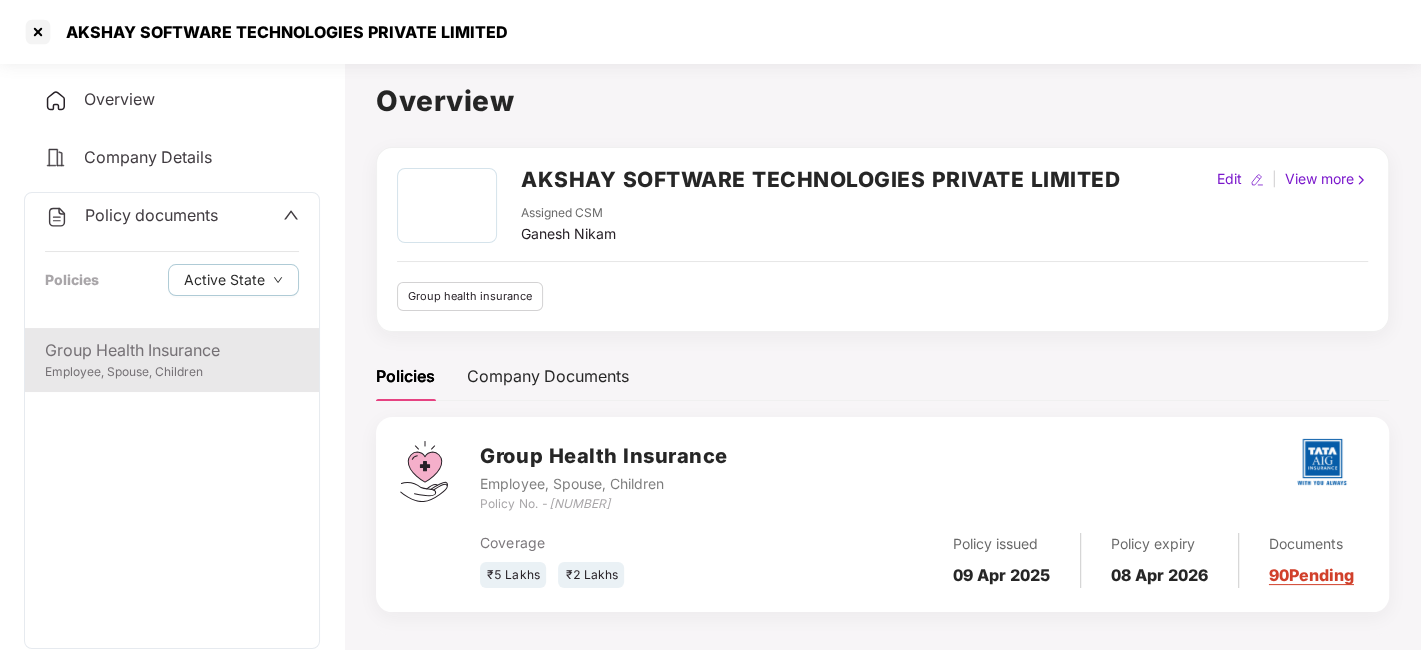 click on "Group Health Insurance Employee, Spouse, Children" at bounding box center [172, 360] 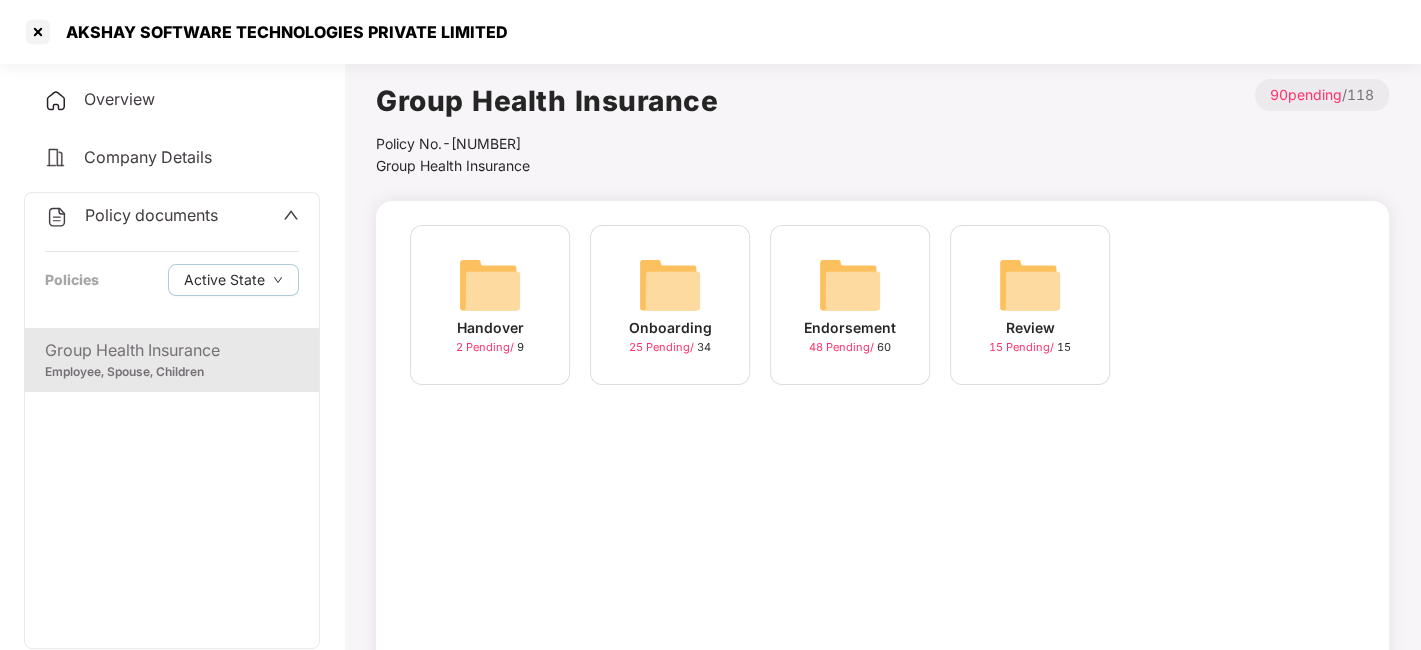 click at bounding box center (850, 285) 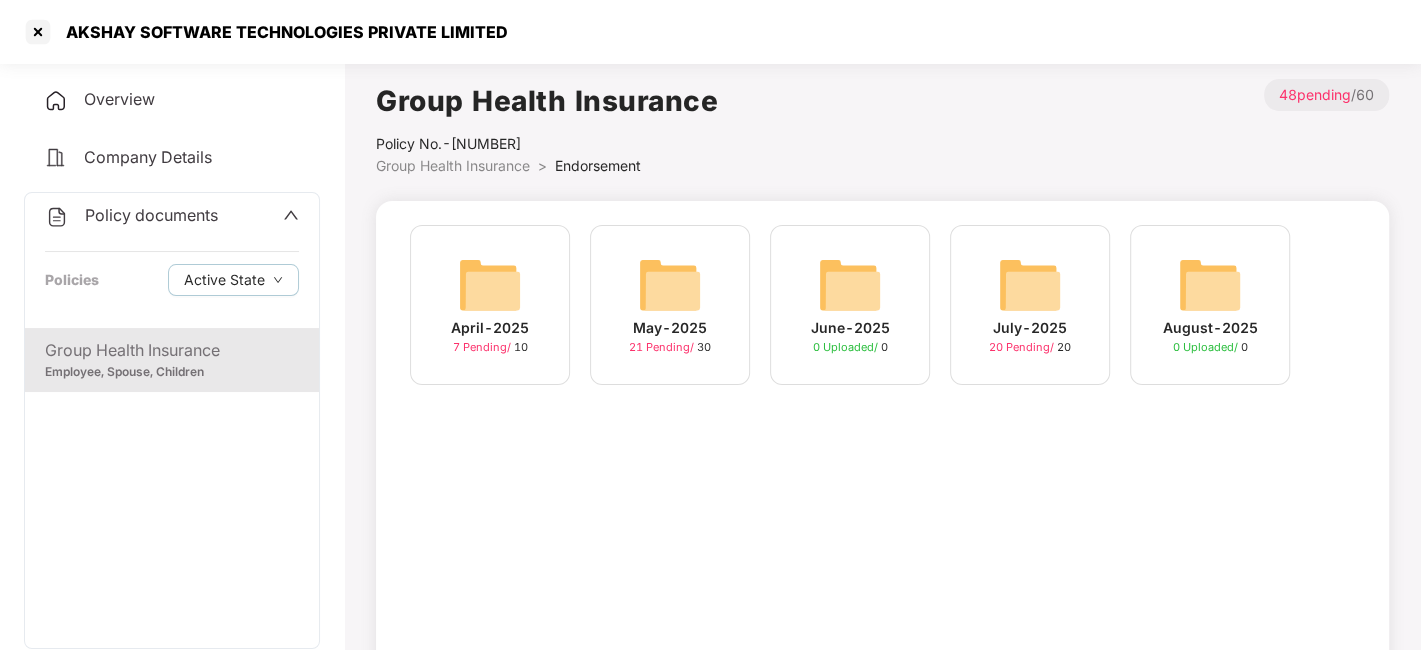 click at bounding box center (1030, 285) 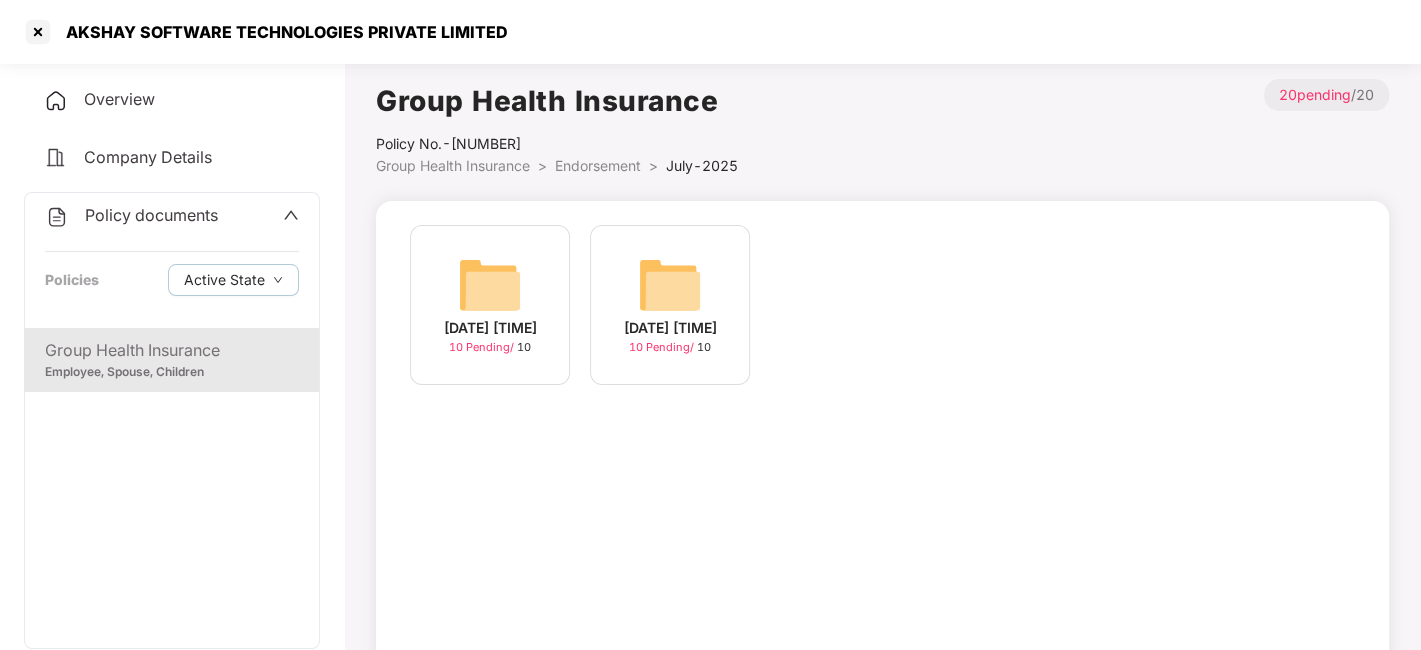 click at bounding box center (490, 285) 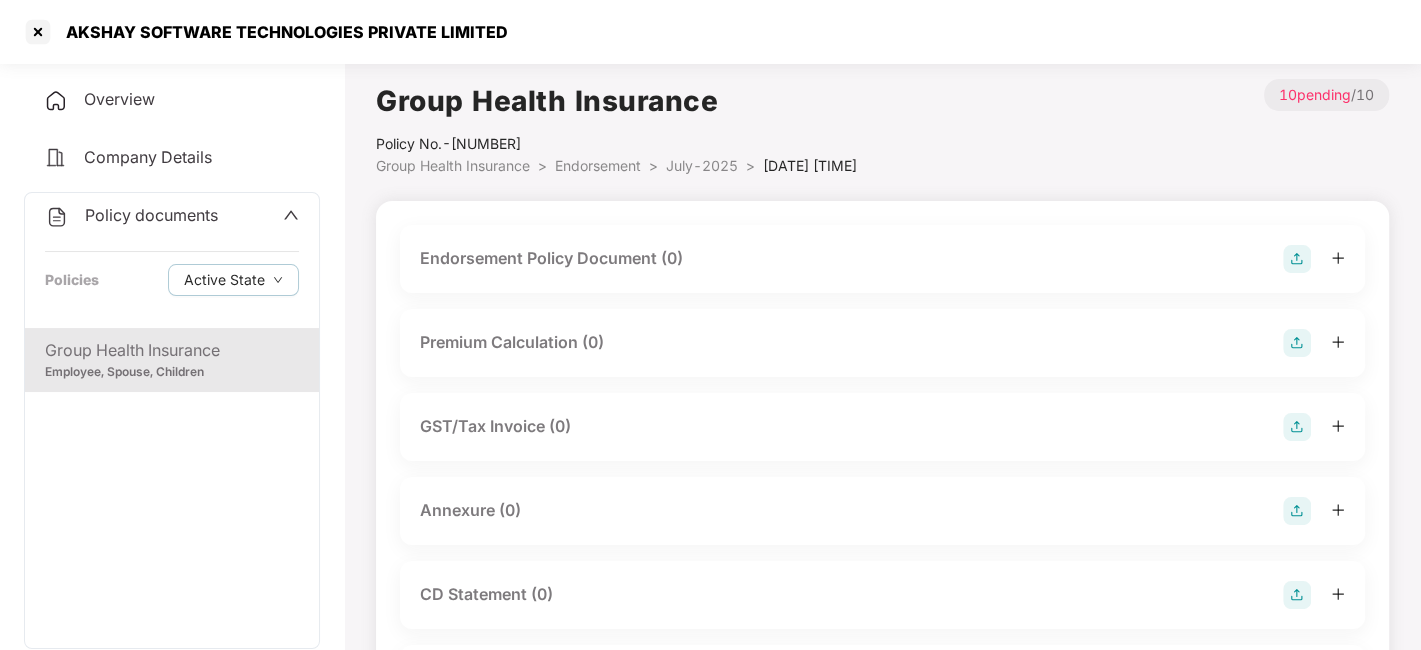 click on "Group Health Insurance" at bounding box center (172, 350) 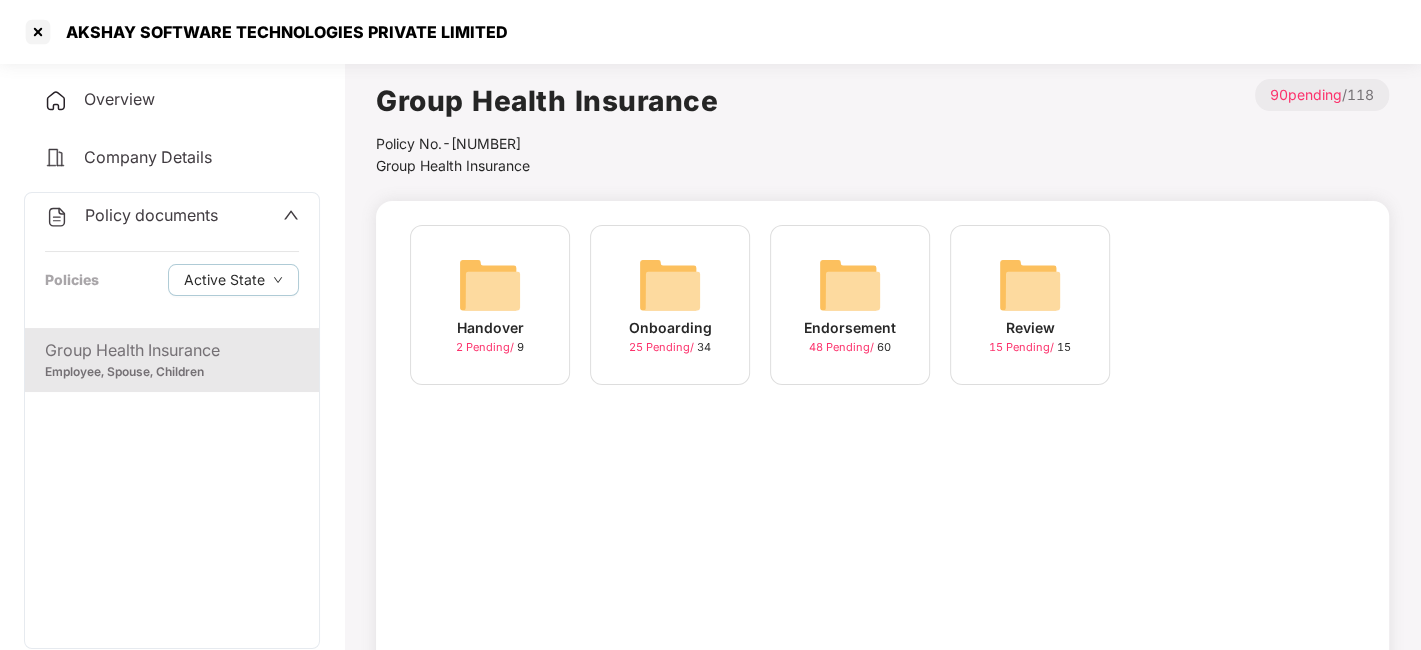 click on "Endorsement 48 Pending  /     60" at bounding box center [850, 305] 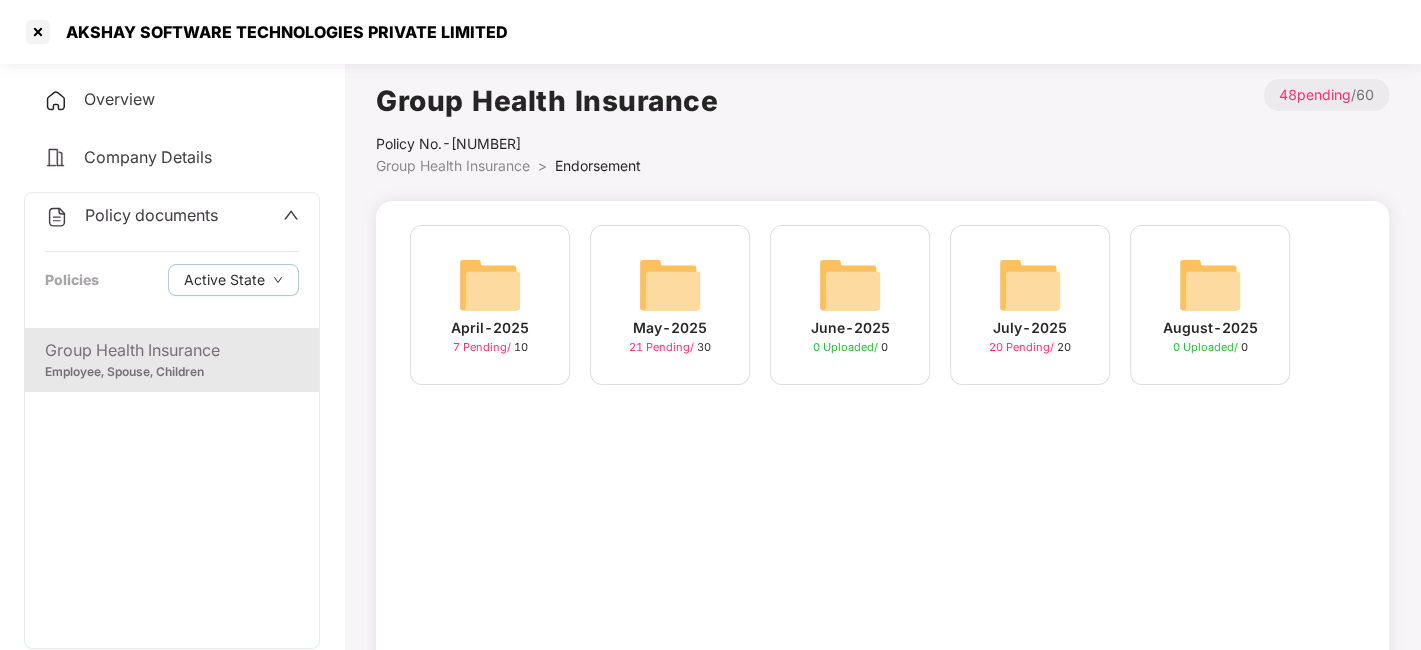 click at bounding box center (1030, 285) 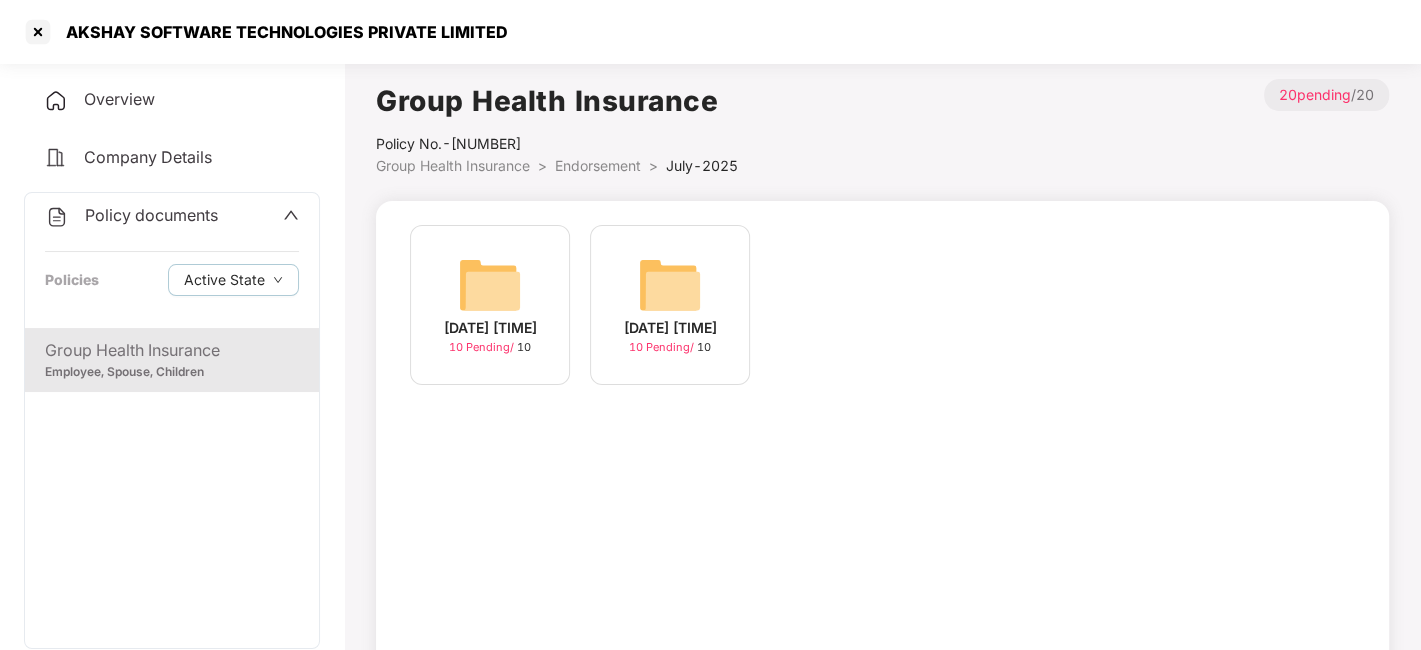 click on "[DD]-[MON]-[YYYY] [HH]:[MM]:[SS] [NUMBER] Pending  /     [NUMBER]" at bounding box center (490, 305) 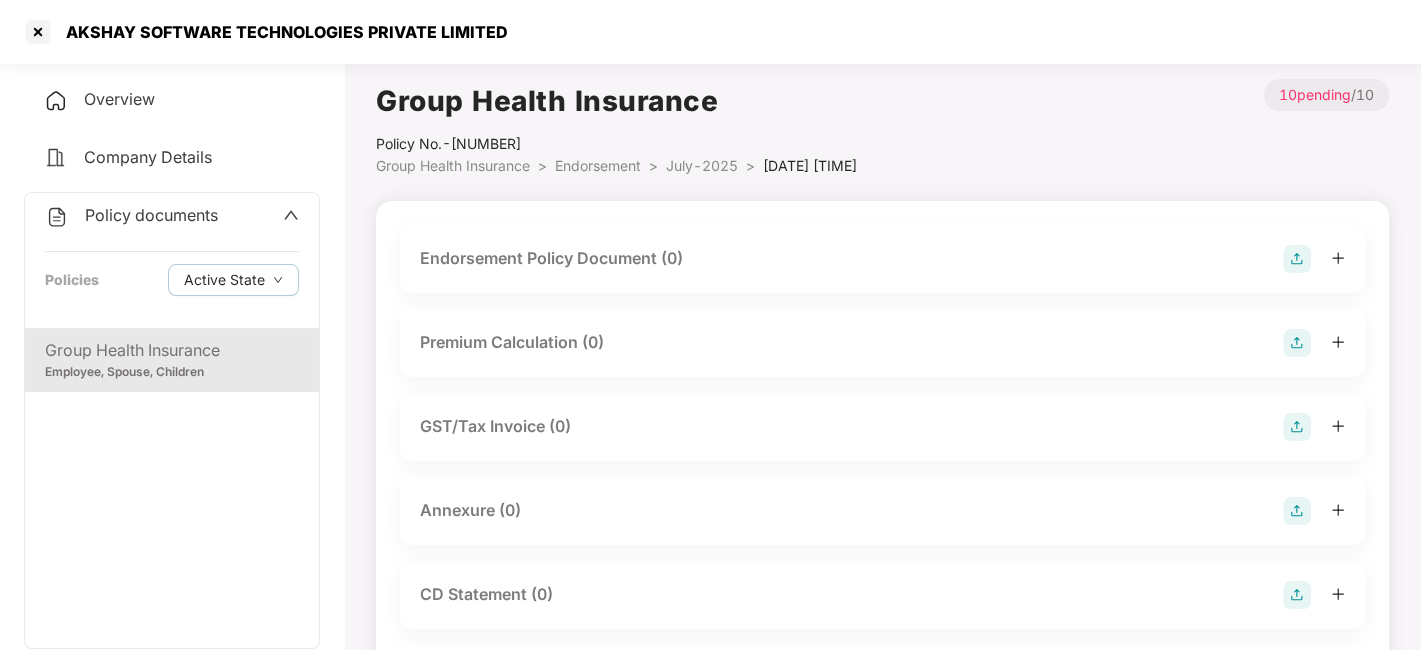 click at bounding box center [1297, 259] 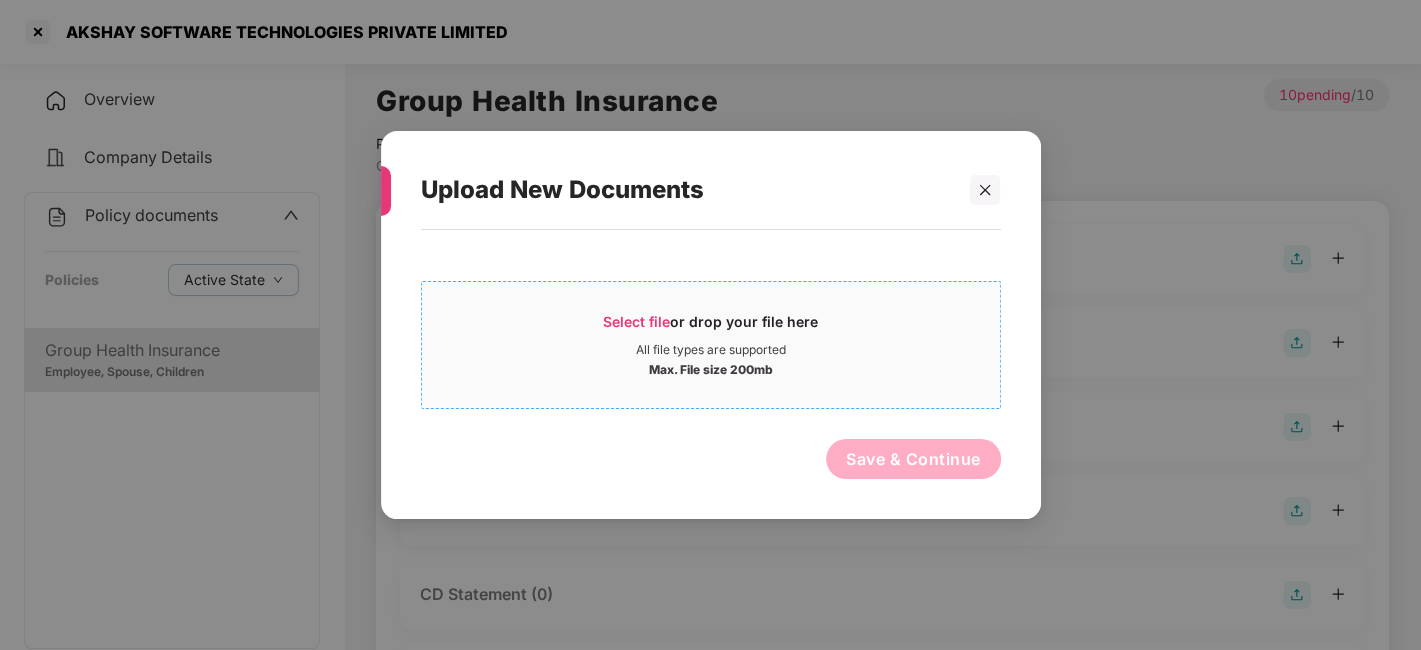 click on "Select file  or drop your file here" at bounding box center (711, 327) 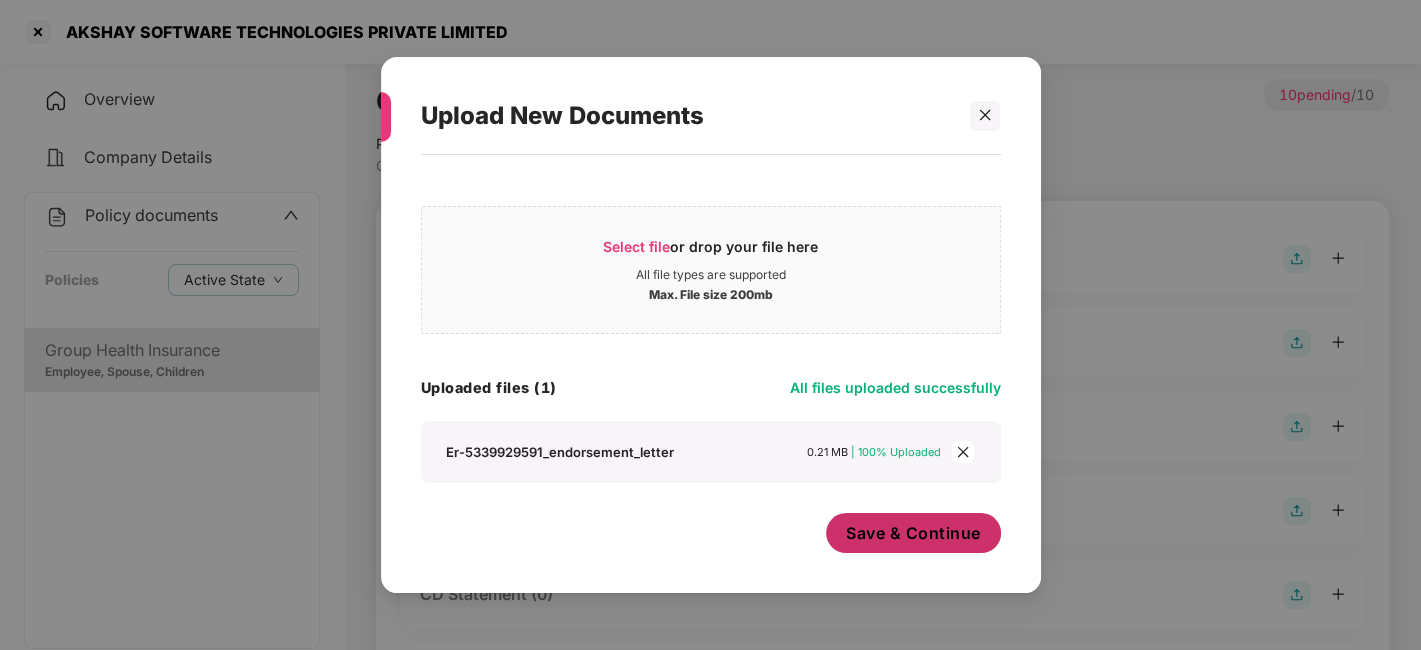 click on "Save & Continue" at bounding box center (913, 533) 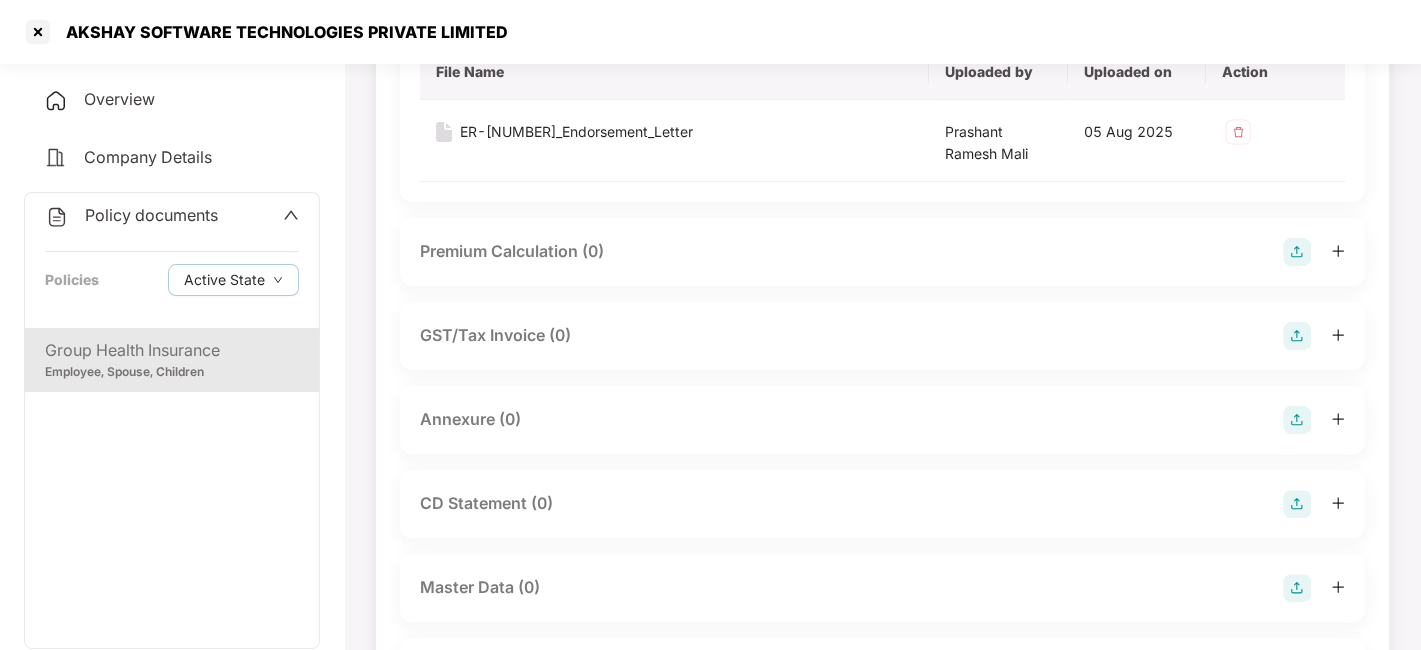 scroll, scrollTop: 253, scrollLeft: 0, axis: vertical 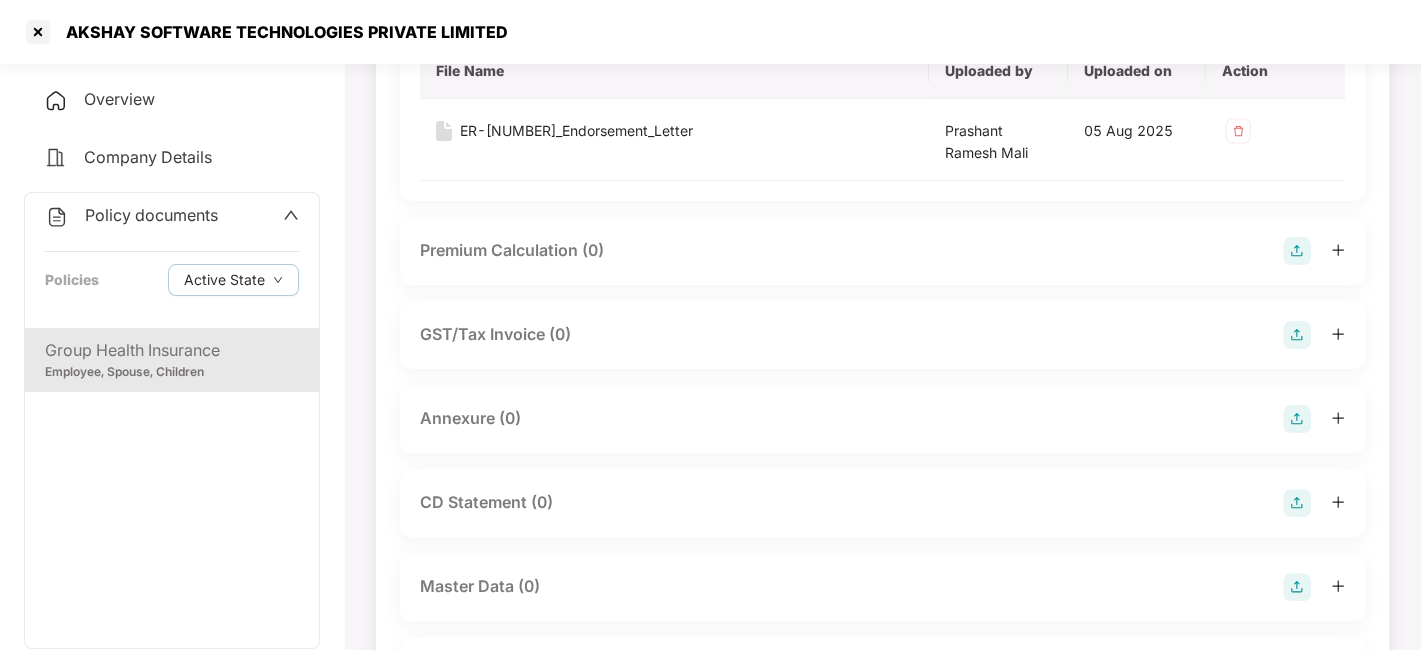 click at bounding box center [1297, 419] 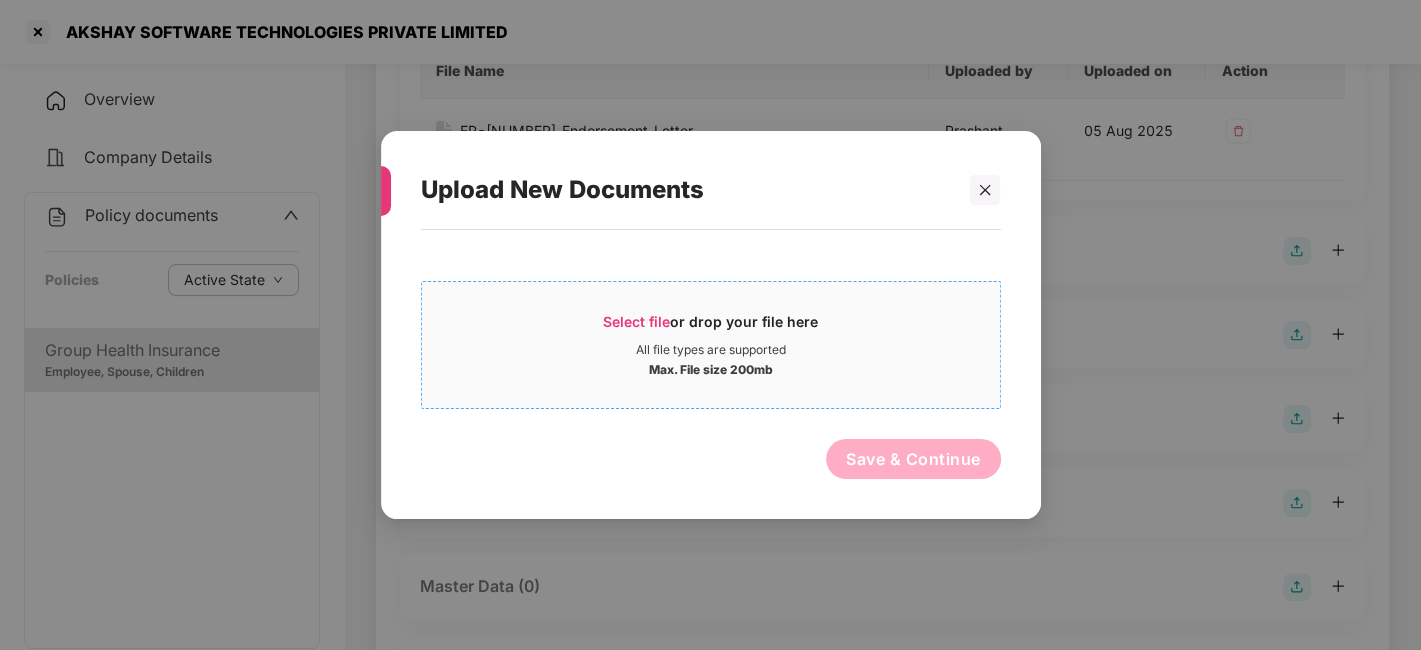 click on "Select file  or drop your file here" at bounding box center [710, 327] 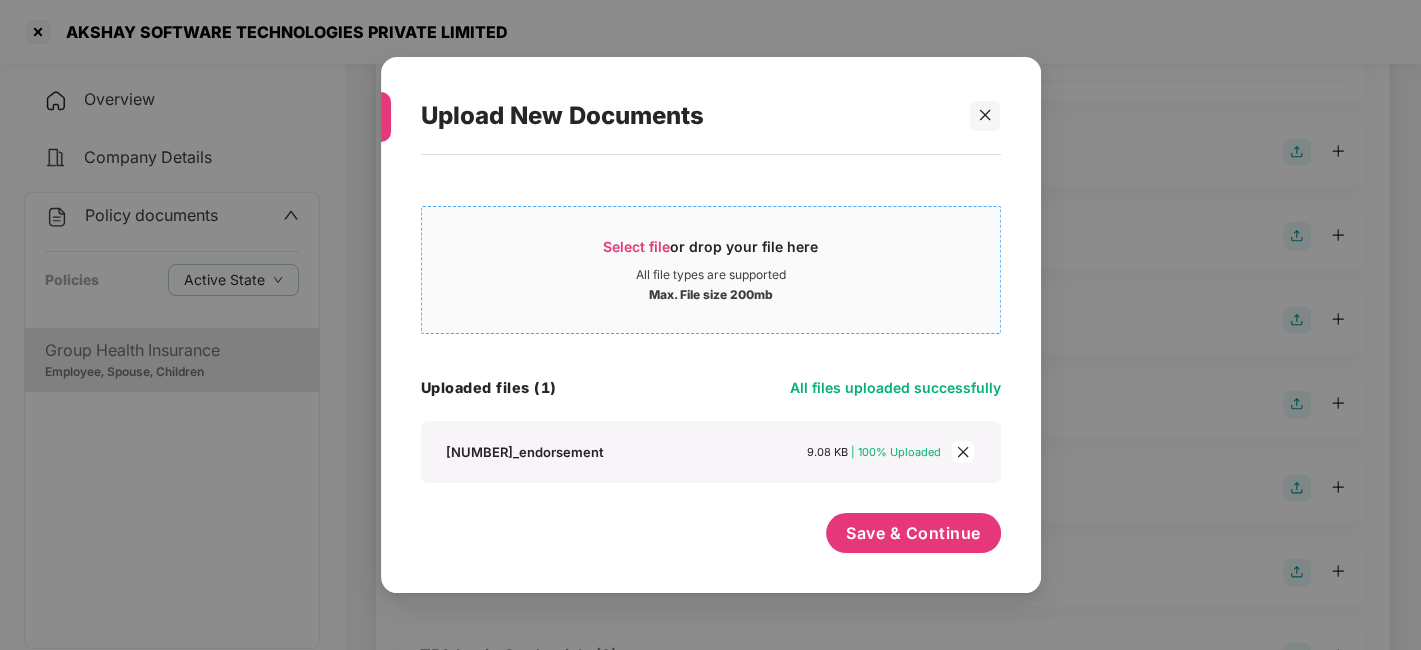 scroll, scrollTop: 359, scrollLeft: 0, axis: vertical 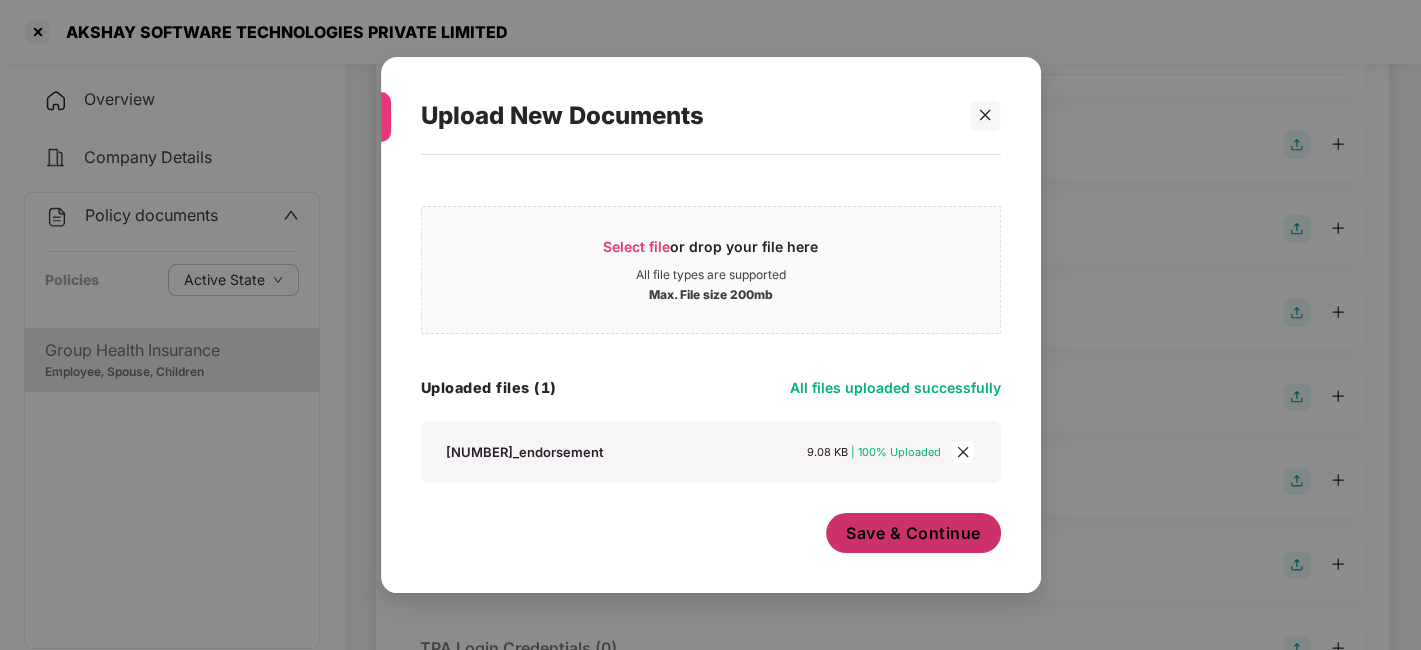 click on "Save & Continue" at bounding box center (913, 533) 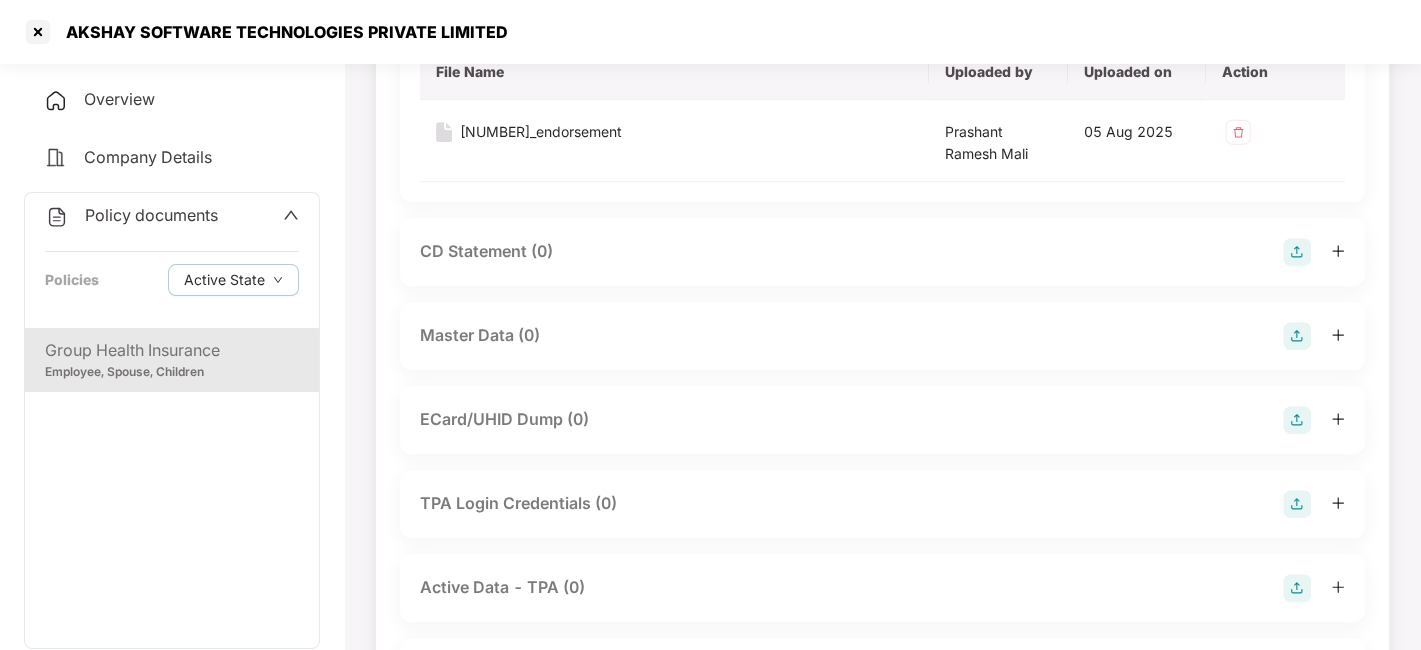 scroll, scrollTop: 670, scrollLeft: 0, axis: vertical 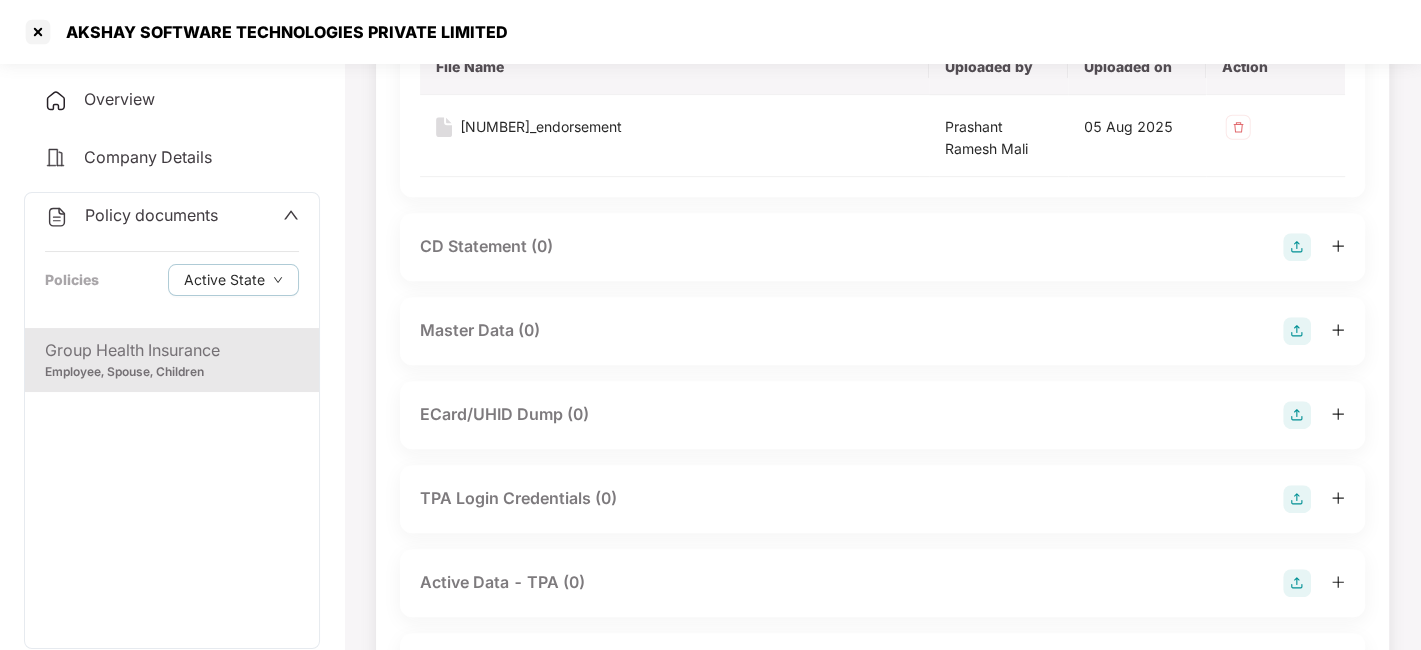 click at bounding box center (1297, 331) 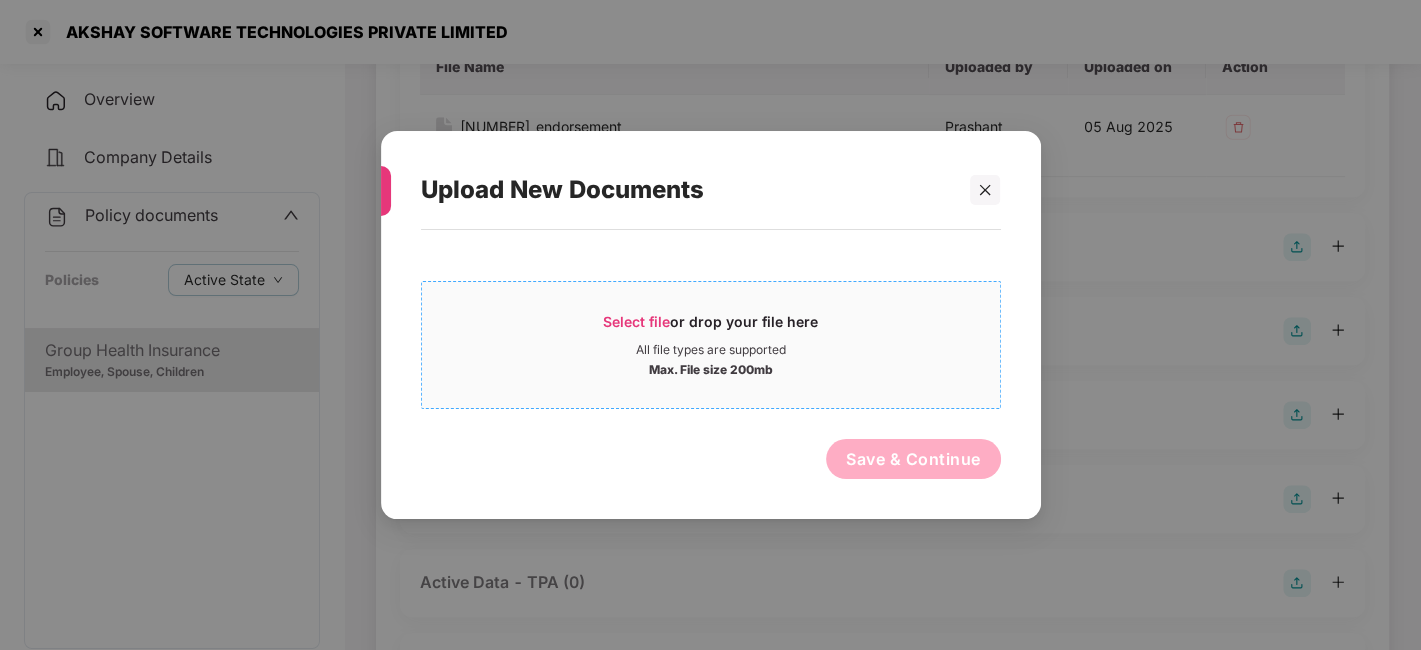 click on "All file types are supported" at bounding box center [711, 350] 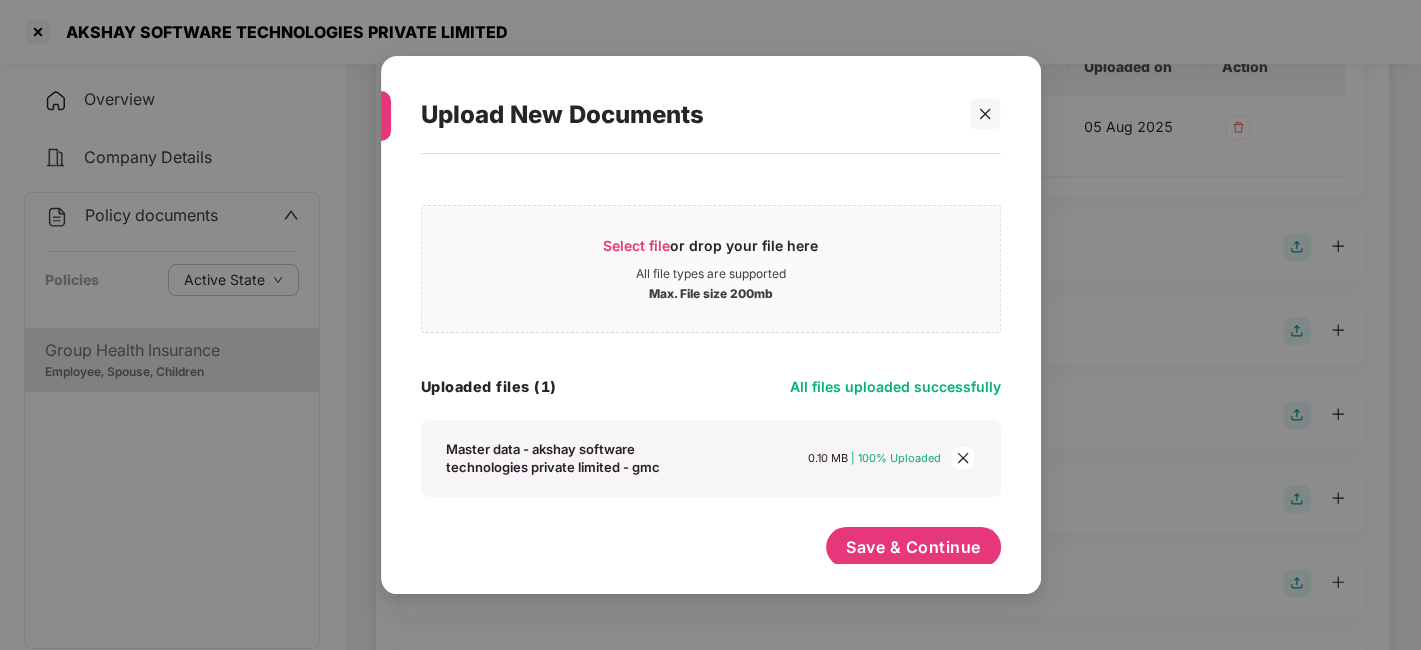 scroll, scrollTop: 11, scrollLeft: 0, axis: vertical 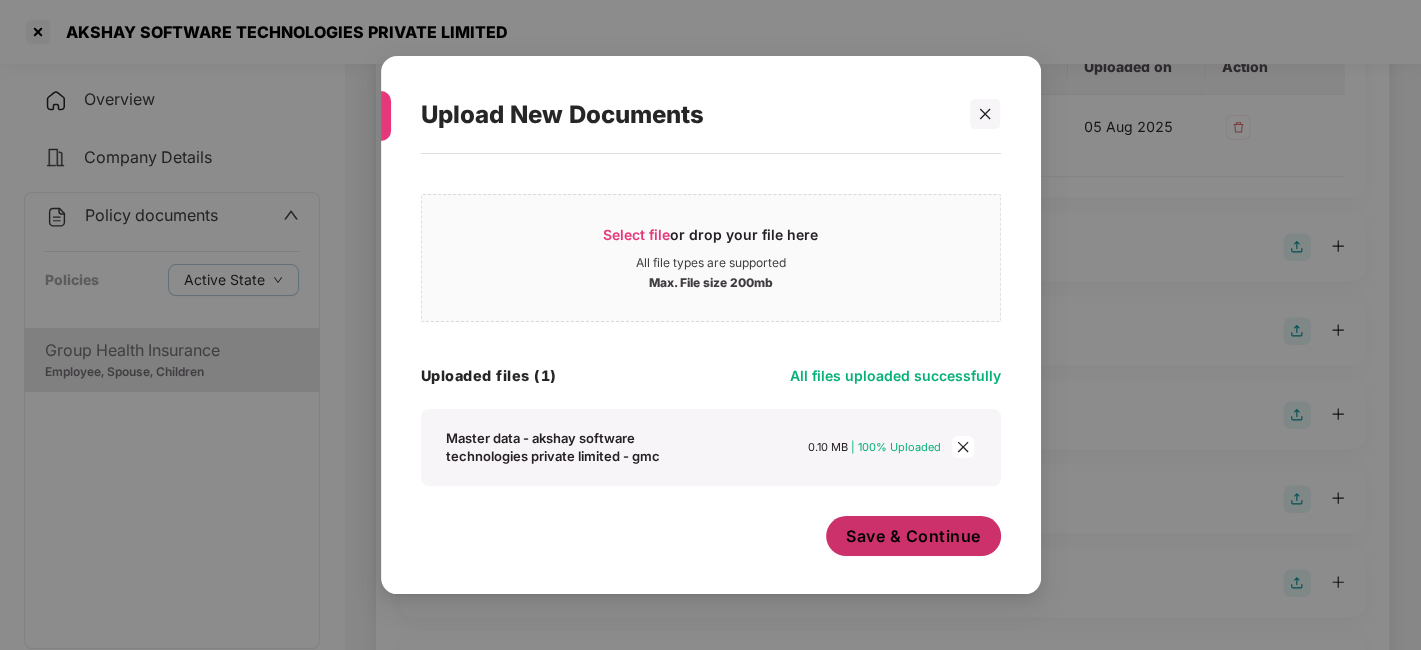 click on "Save & Continue" at bounding box center [913, 536] 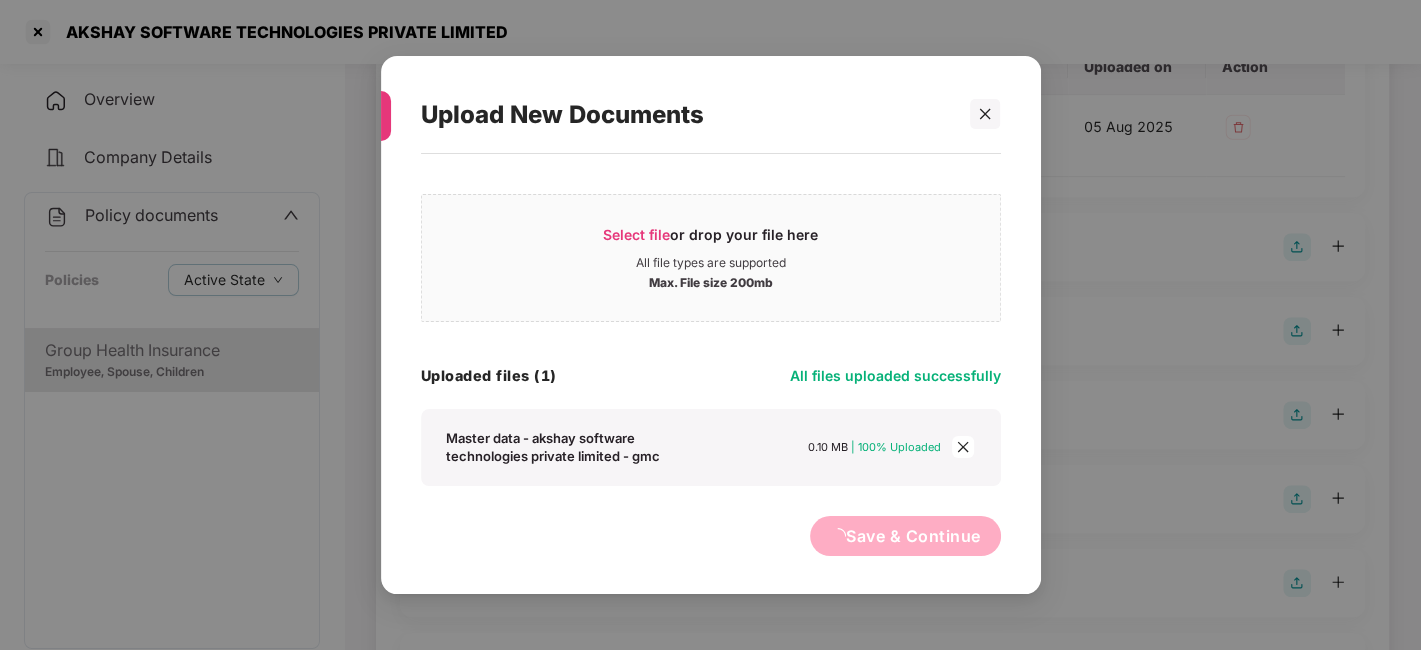 scroll, scrollTop: 0, scrollLeft: 0, axis: both 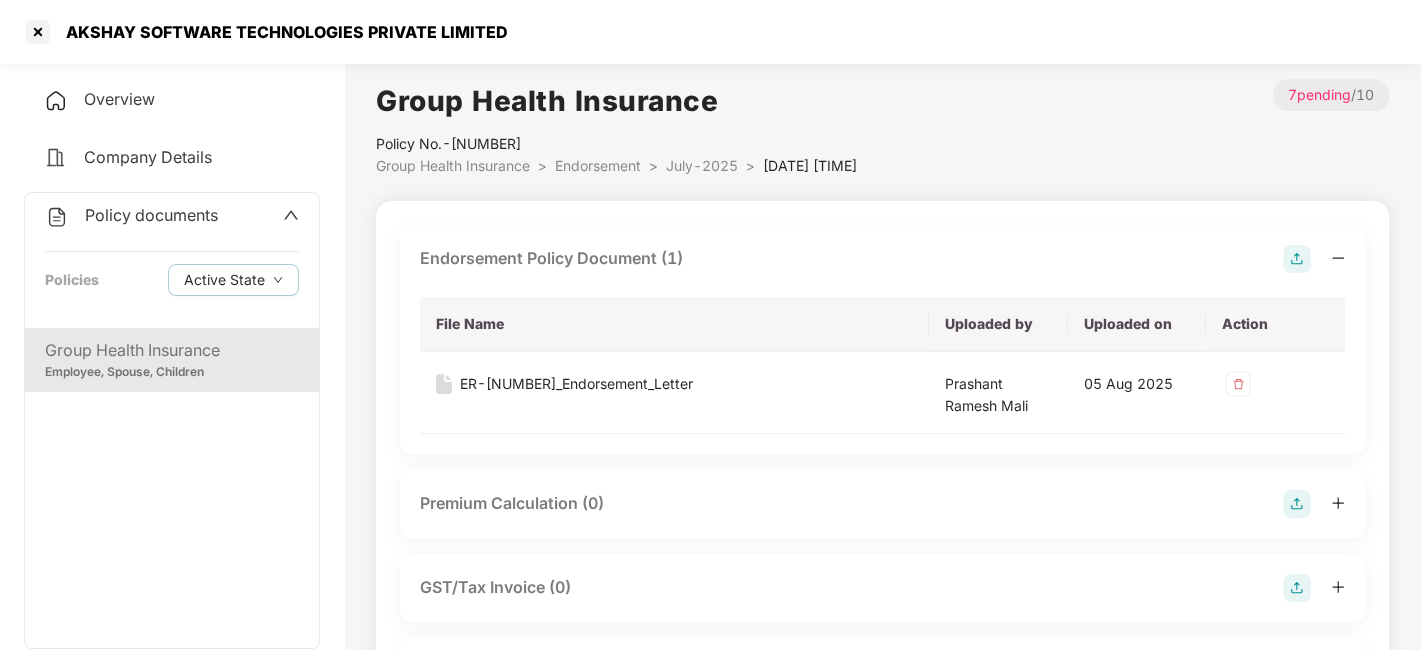 click on "July-2025 >" at bounding box center [714, 166] 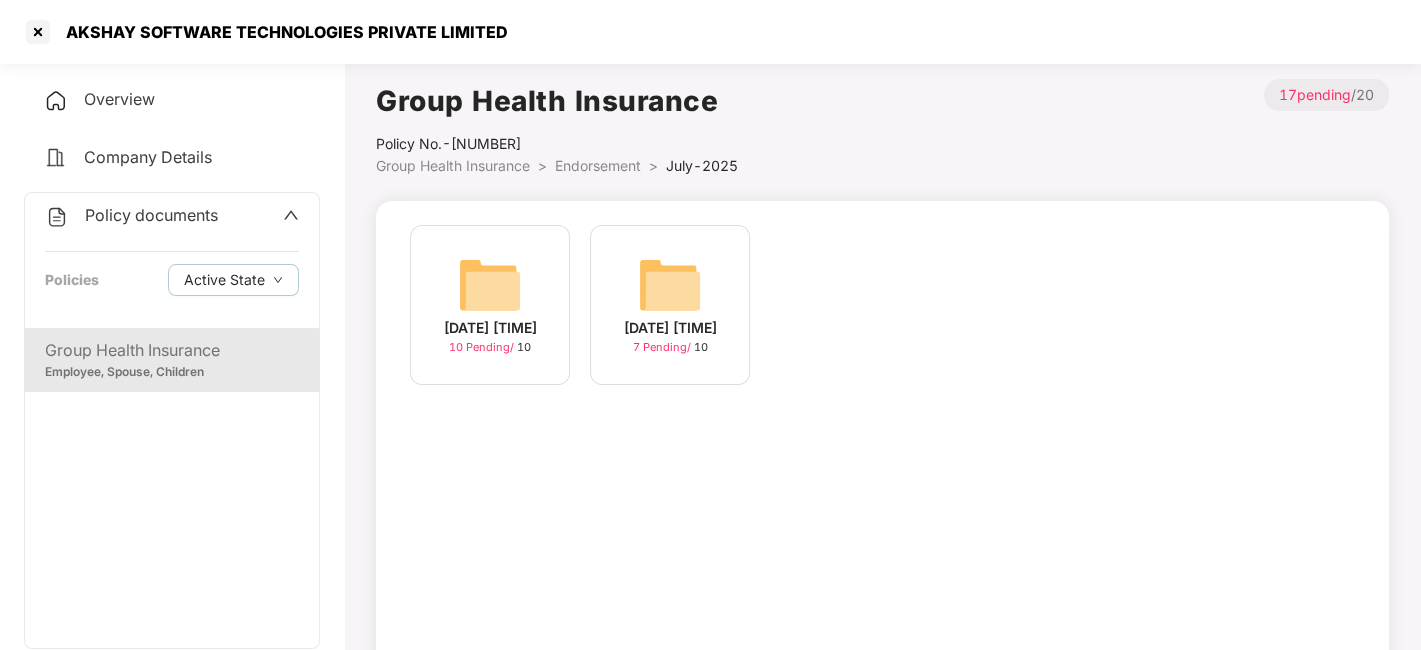 click on "[DD]-[MON]-[YYYY] [HH]:[MM]:[SS] [NUMBER] Pending  /     [NUMBER]" at bounding box center (490, 305) 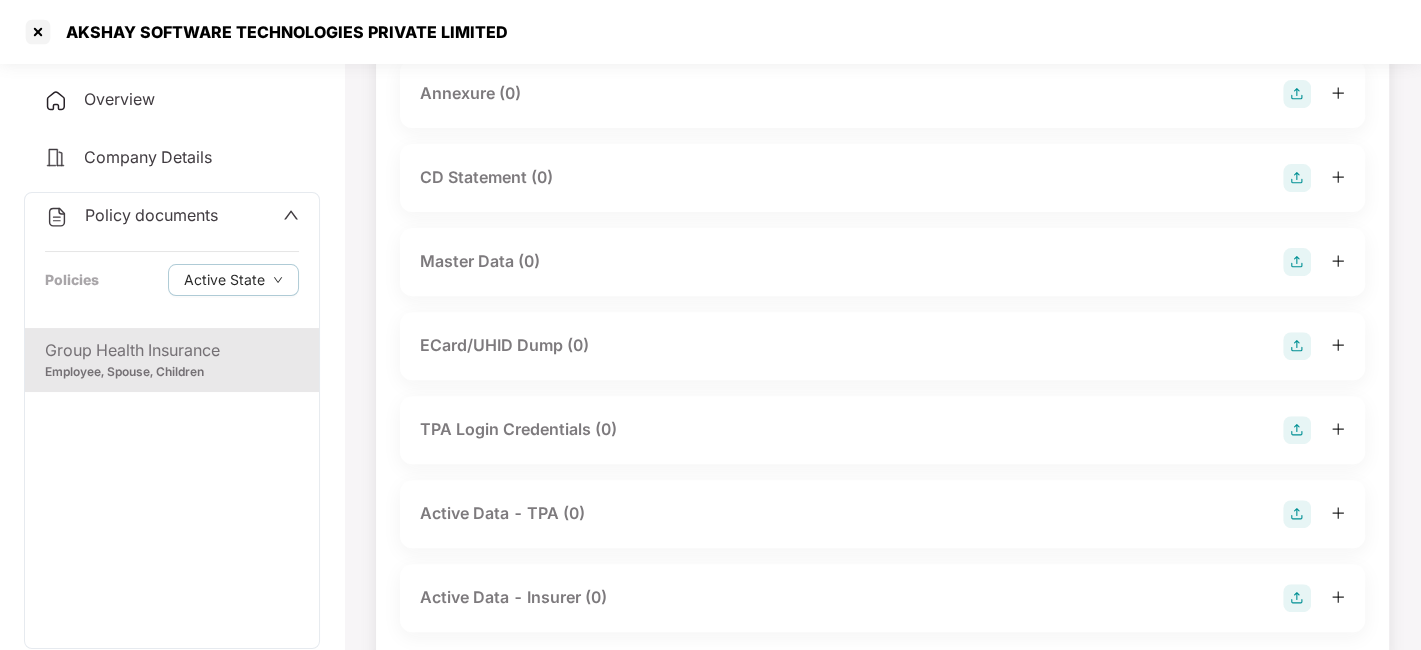 scroll, scrollTop: 420, scrollLeft: 0, axis: vertical 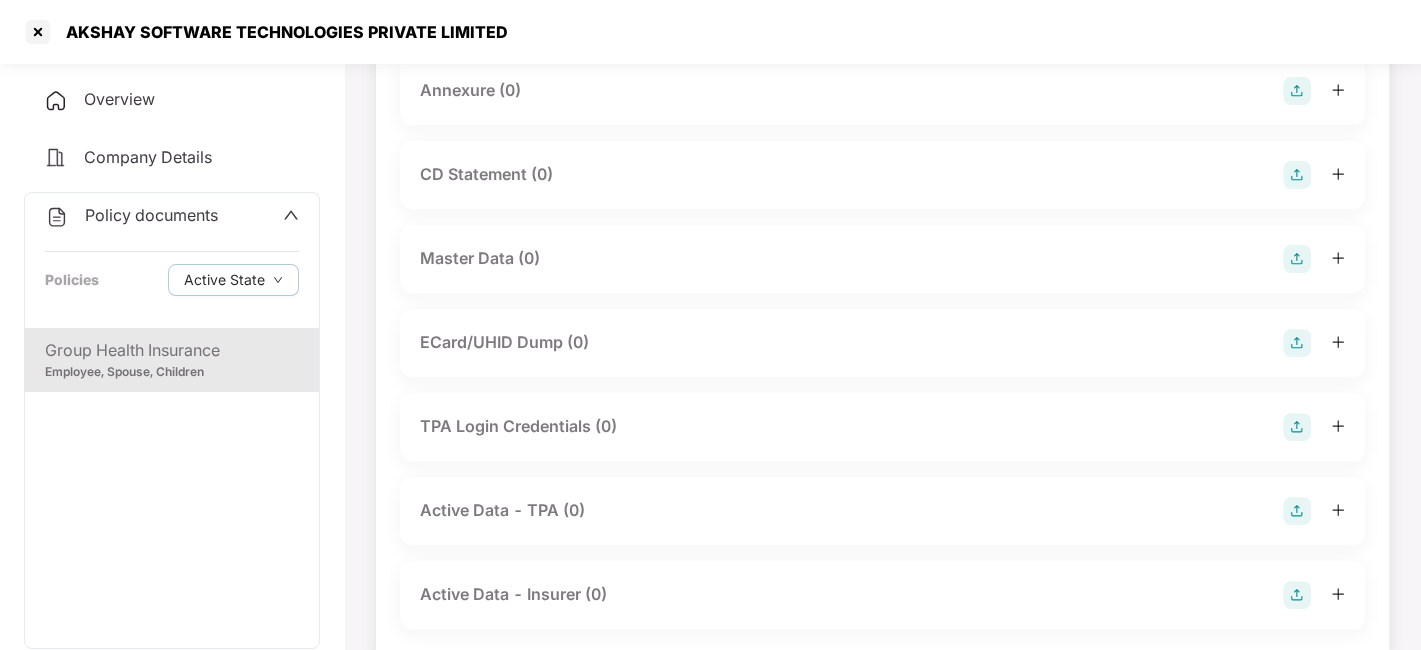 click at bounding box center (1297, 259) 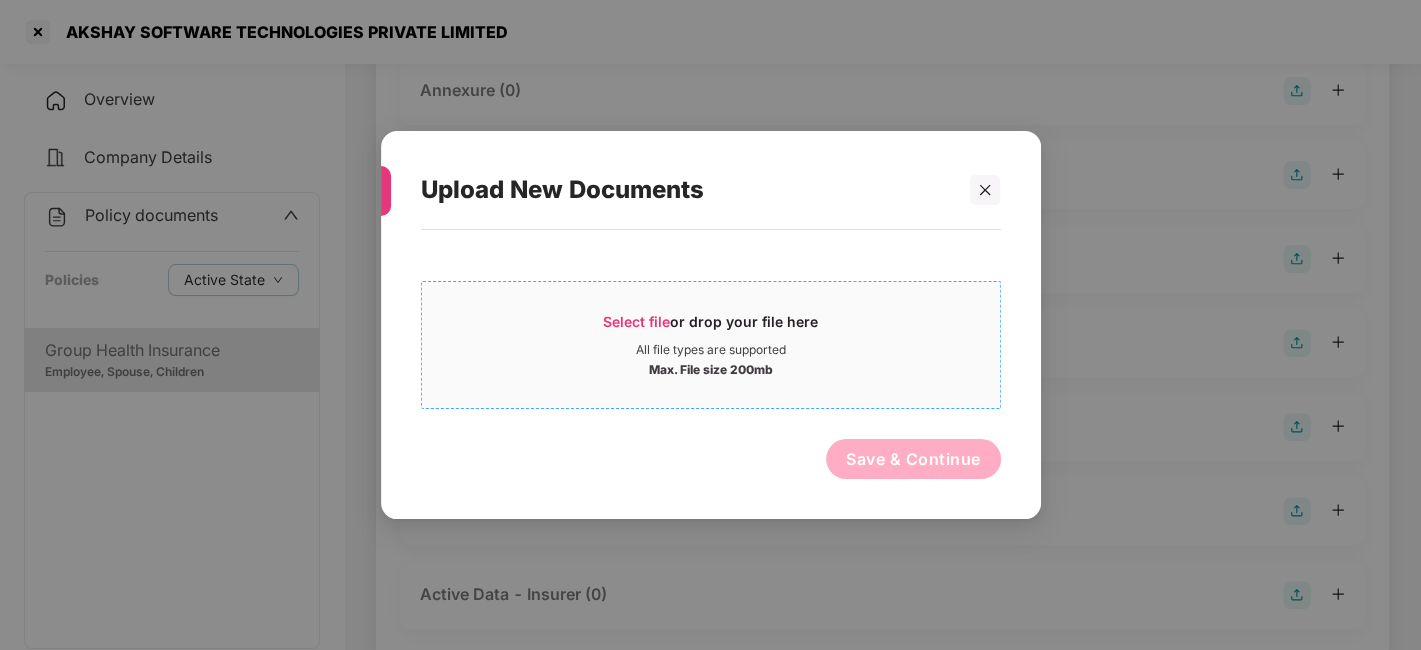 click on "Select file  or drop your file here" at bounding box center [711, 327] 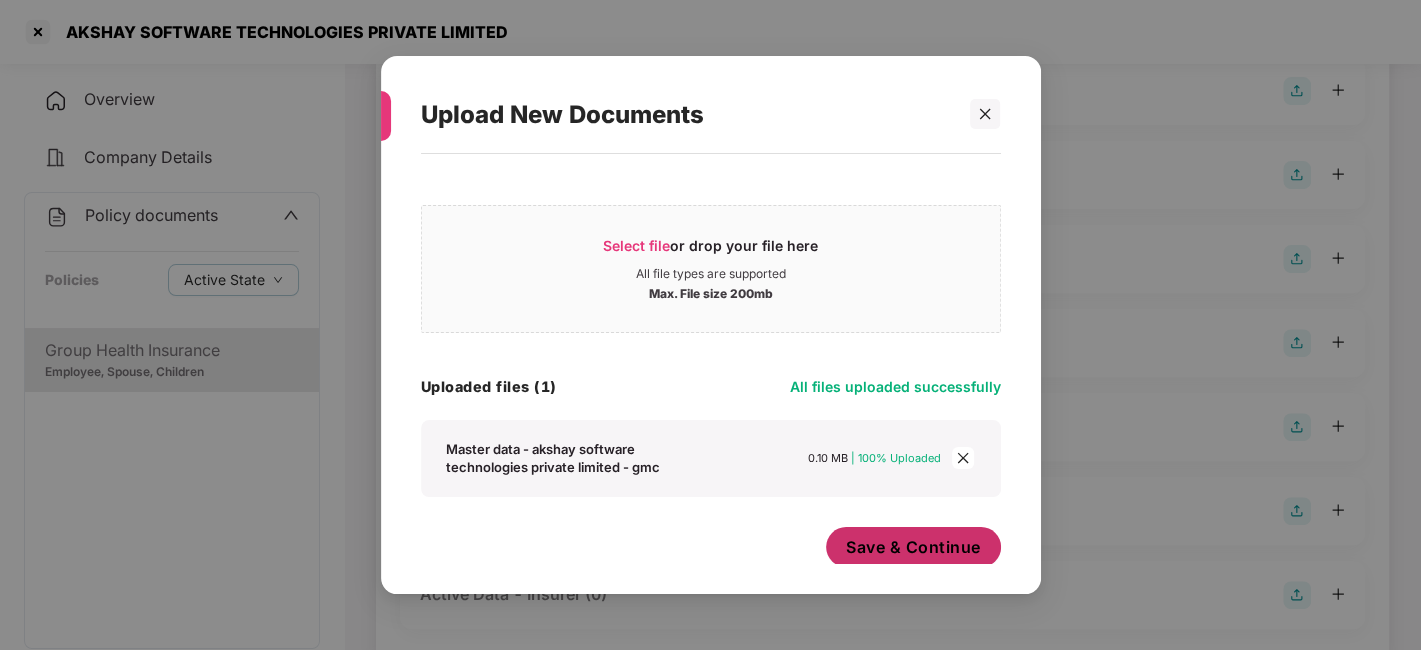 click on "Save & Continue" at bounding box center [913, 547] 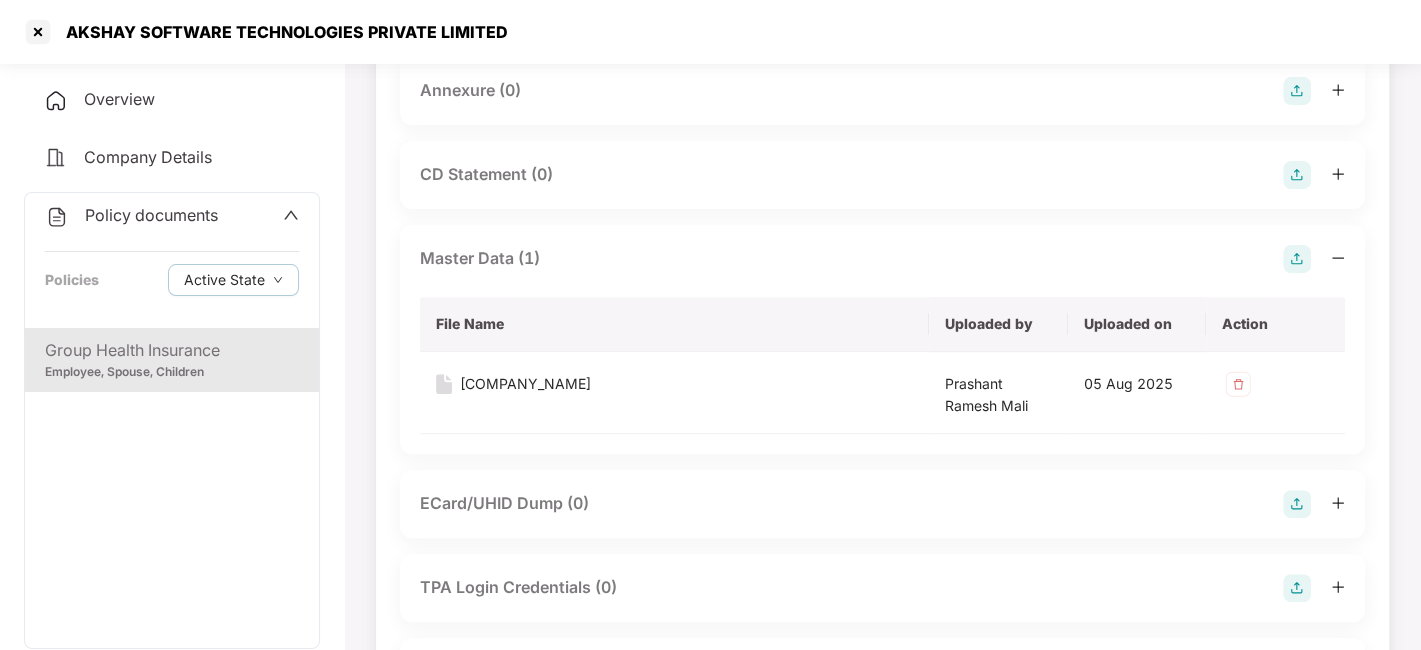 scroll, scrollTop: 0, scrollLeft: 0, axis: both 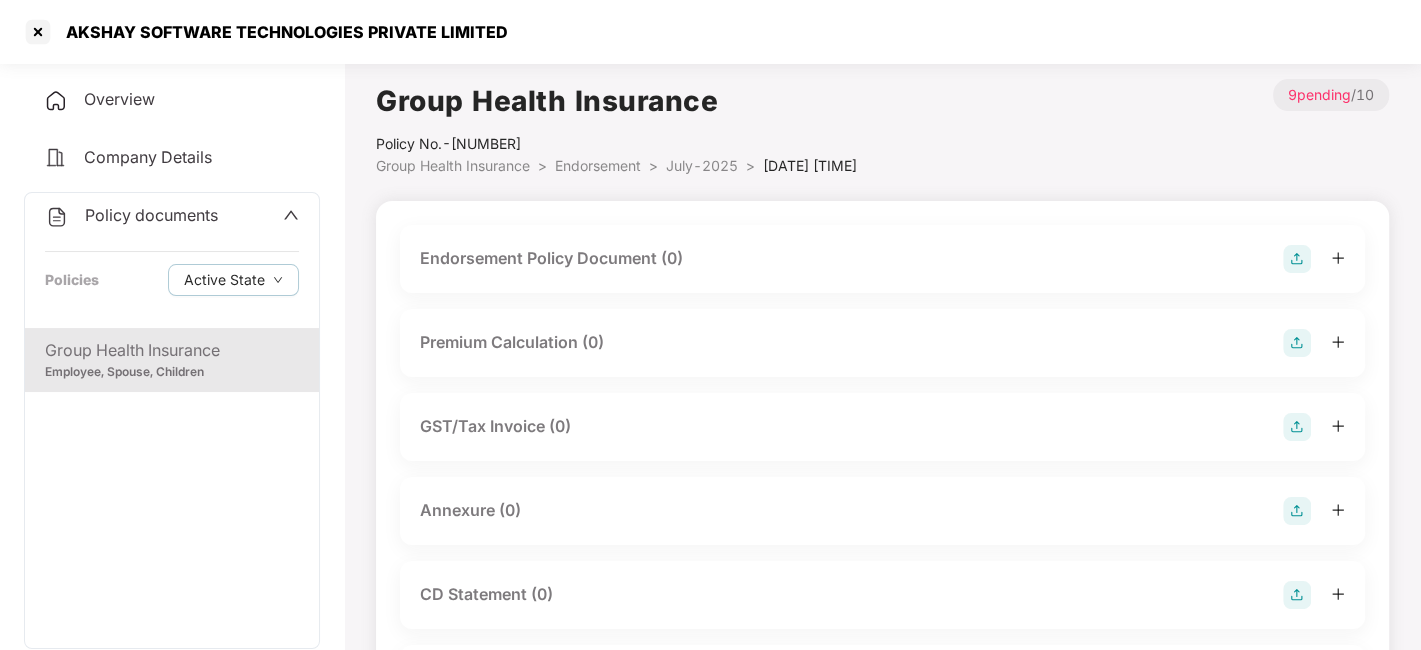 click at bounding box center (1297, 259) 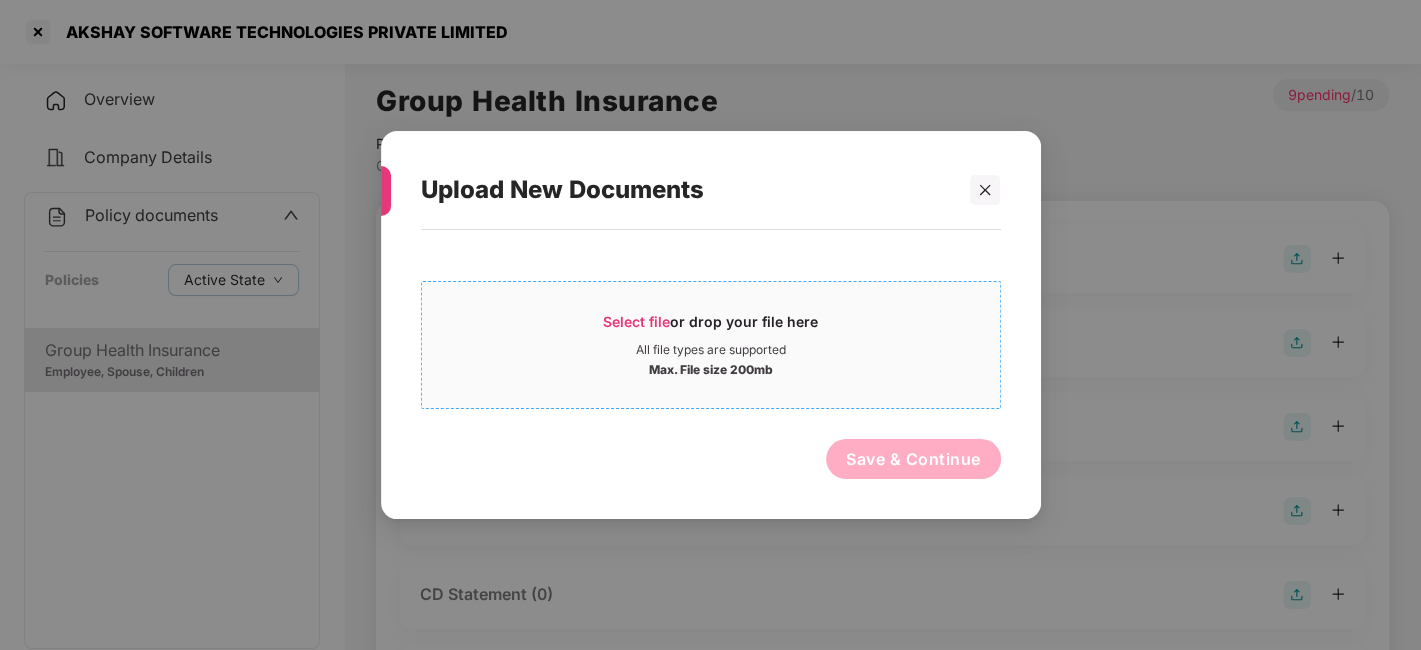 click on "Select file  or drop your file here" at bounding box center (711, 327) 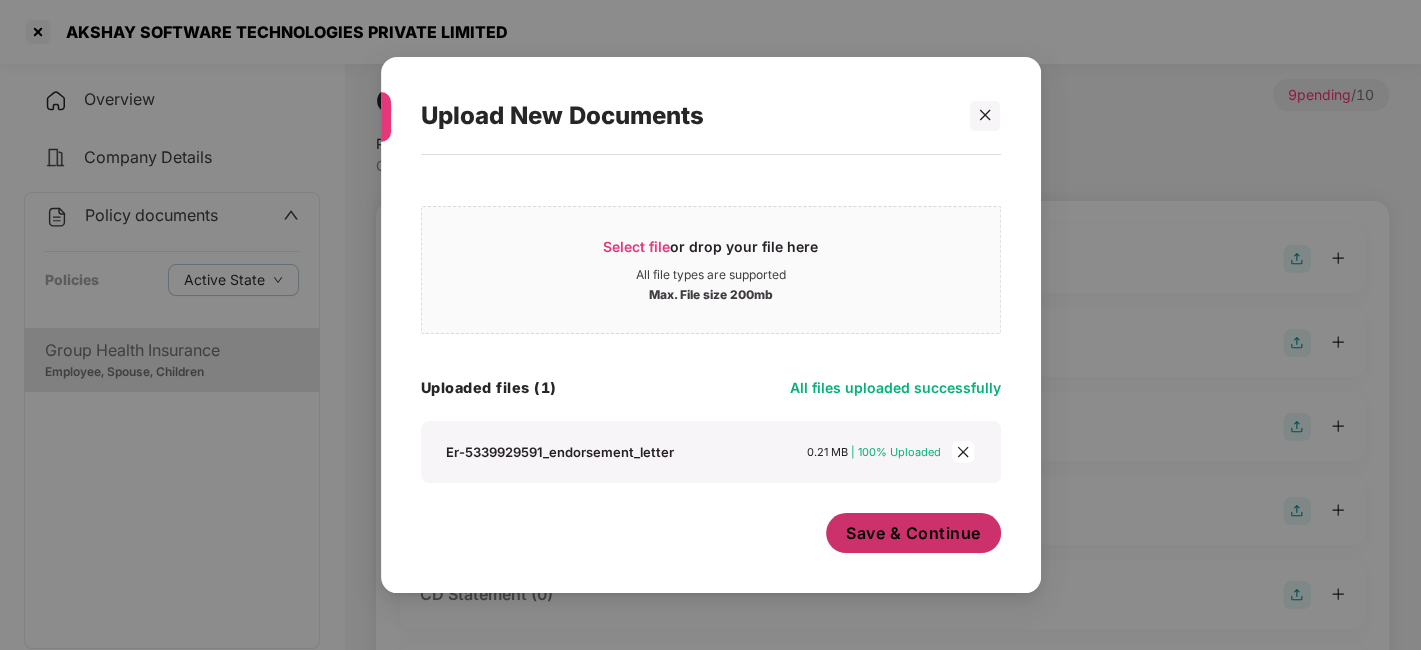 click on "Save & Continue" at bounding box center (913, 533) 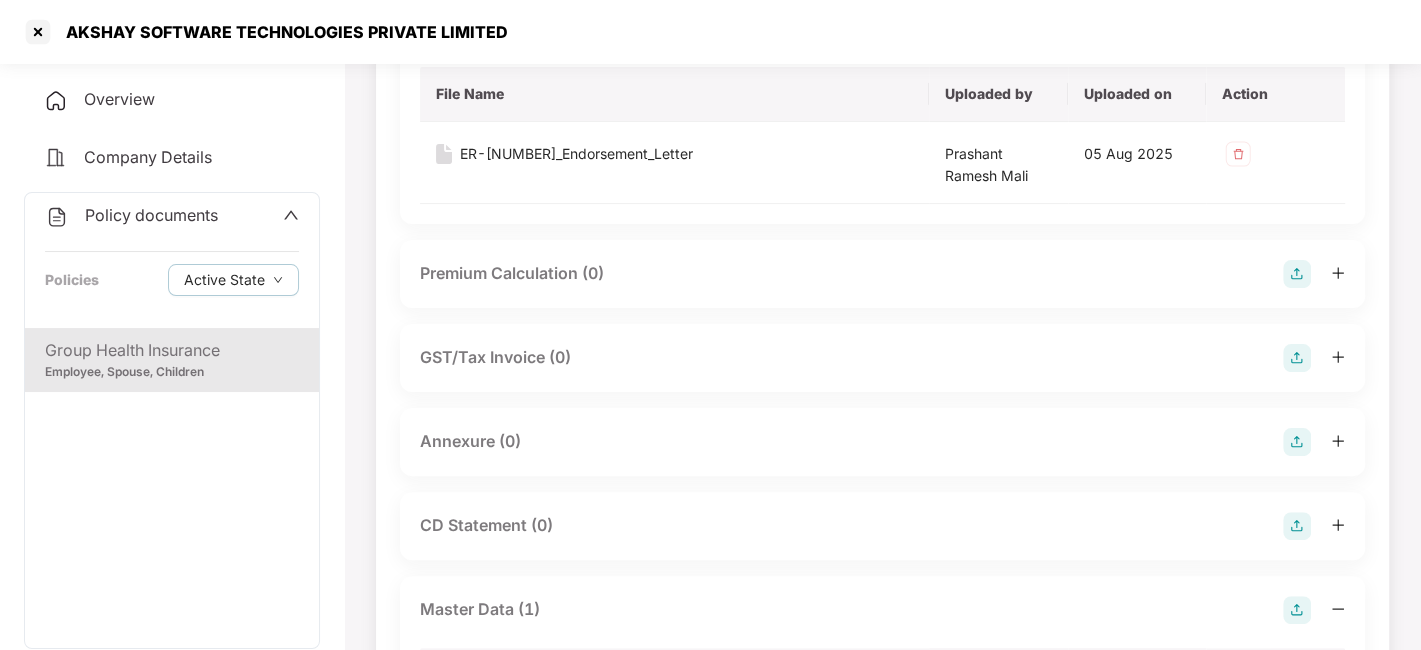 scroll, scrollTop: 231, scrollLeft: 0, axis: vertical 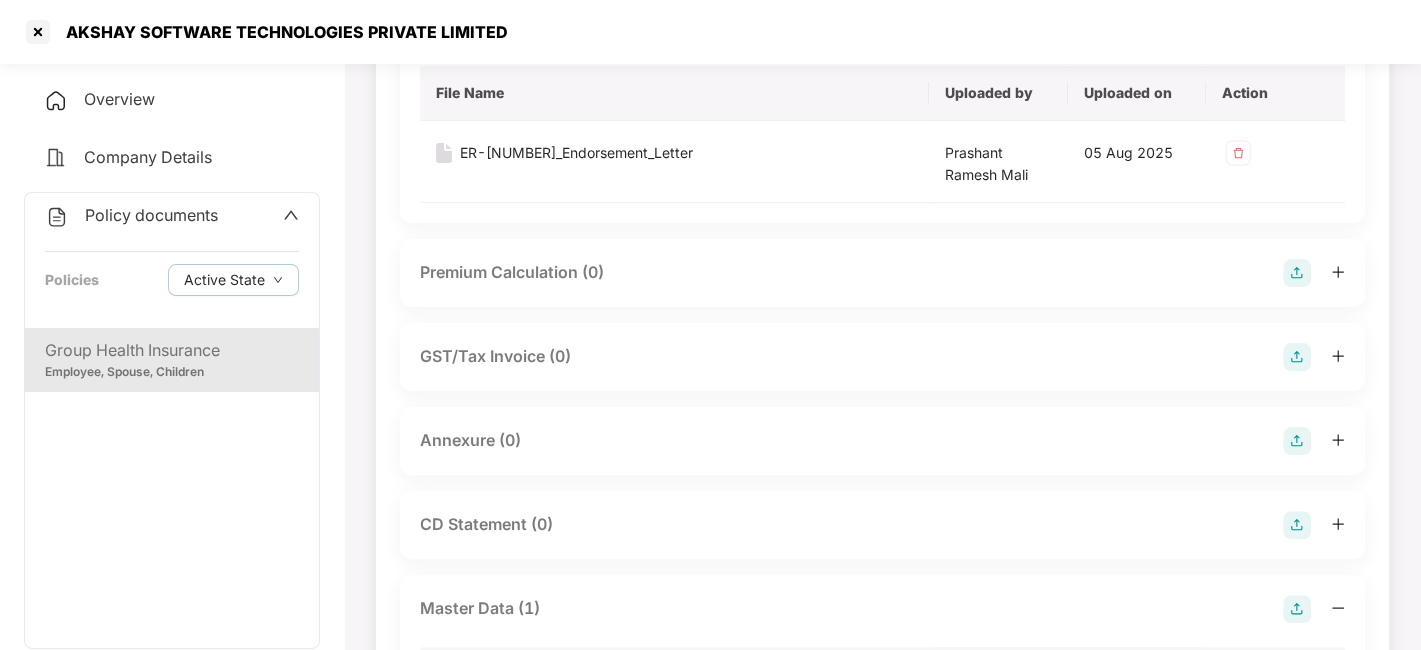 click at bounding box center [1297, 441] 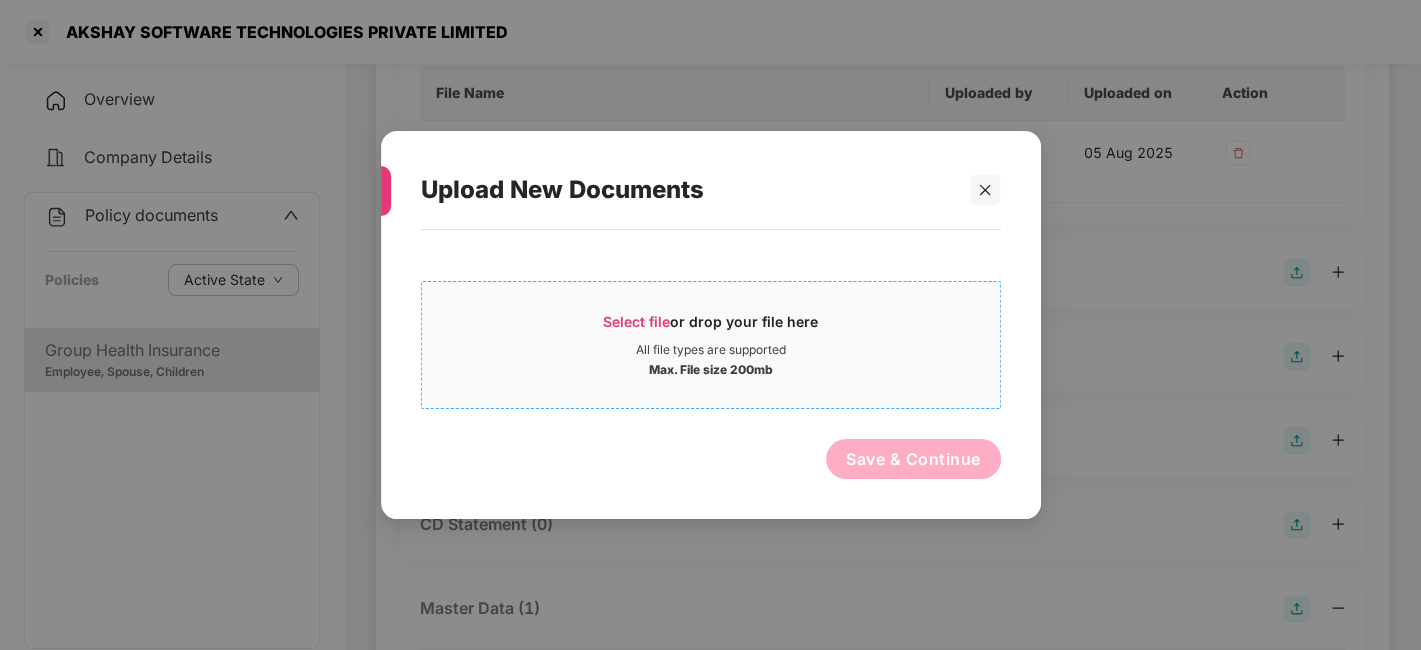 click on "Select file  or drop your file here" at bounding box center [711, 327] 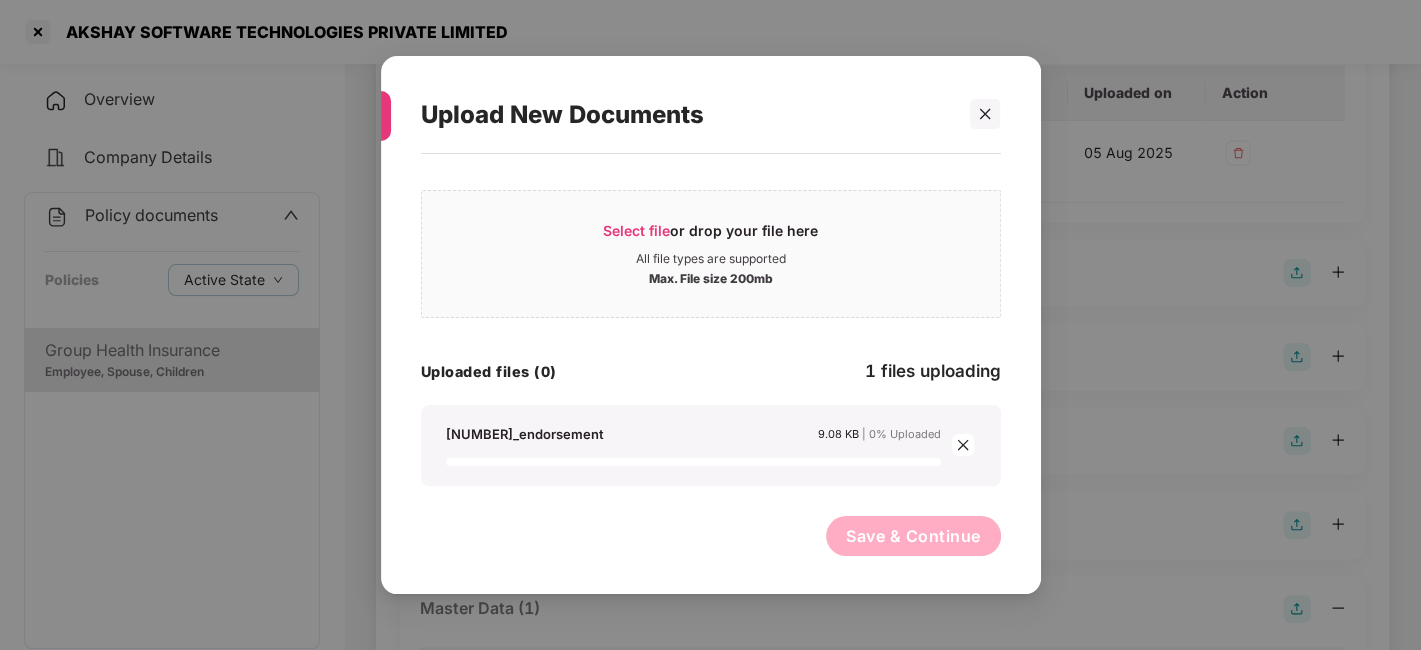 scroll, scrollTop: 0, scrollLeft: 0, axis: both 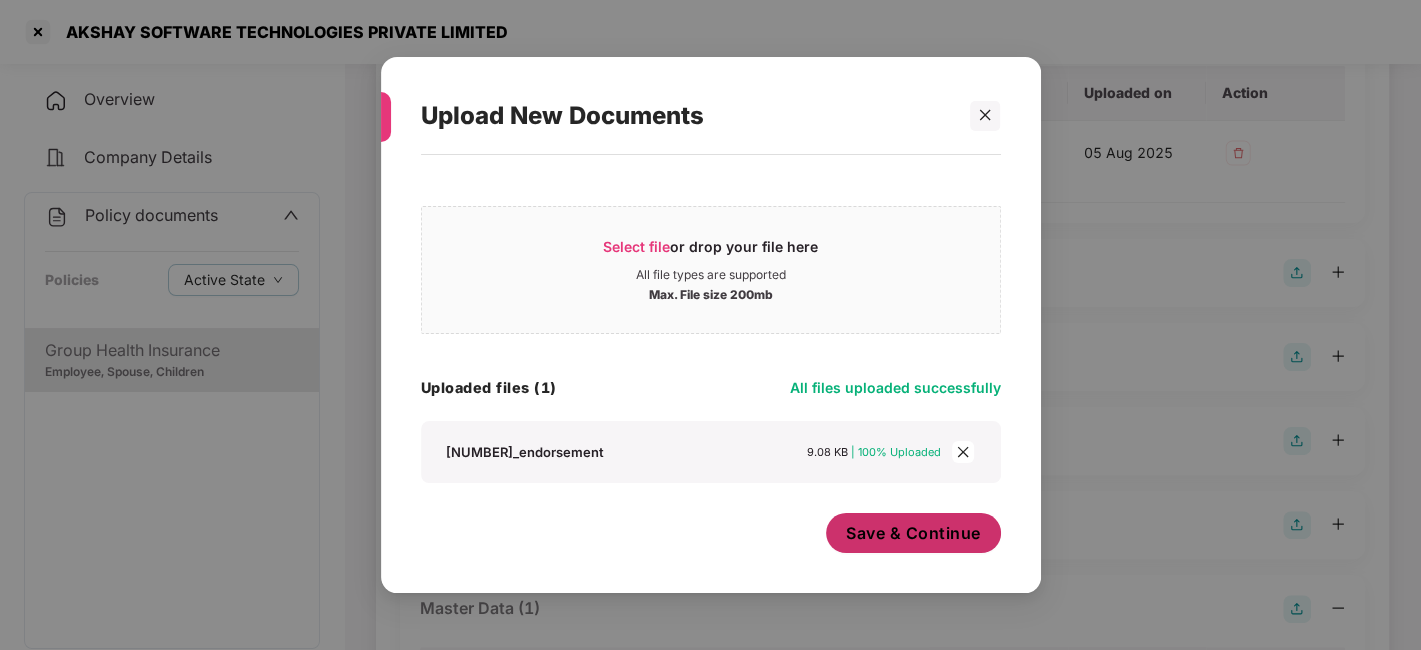 click on "Save & Continue" at bounding box center [913, 533] 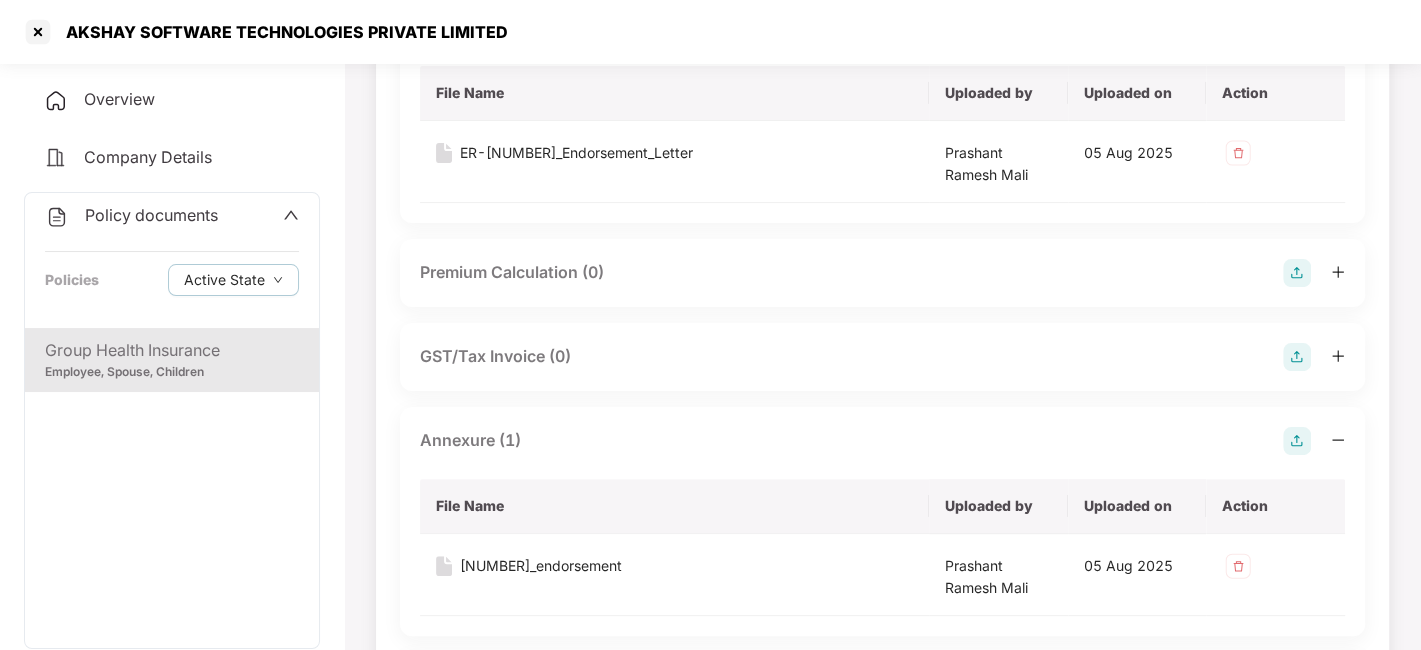 scroll, scrollTop: 0, scrollLeft: 0, axis: both 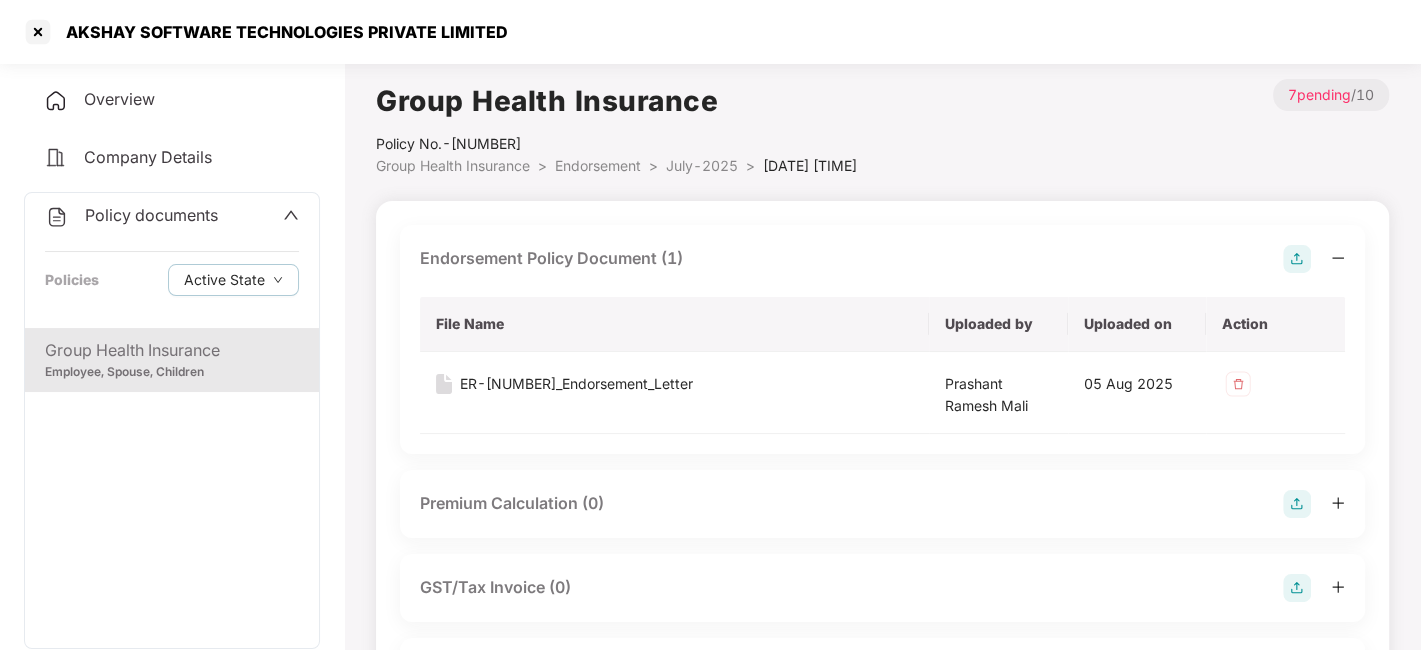 click on "July-2025" at bounding box center [702, 165] 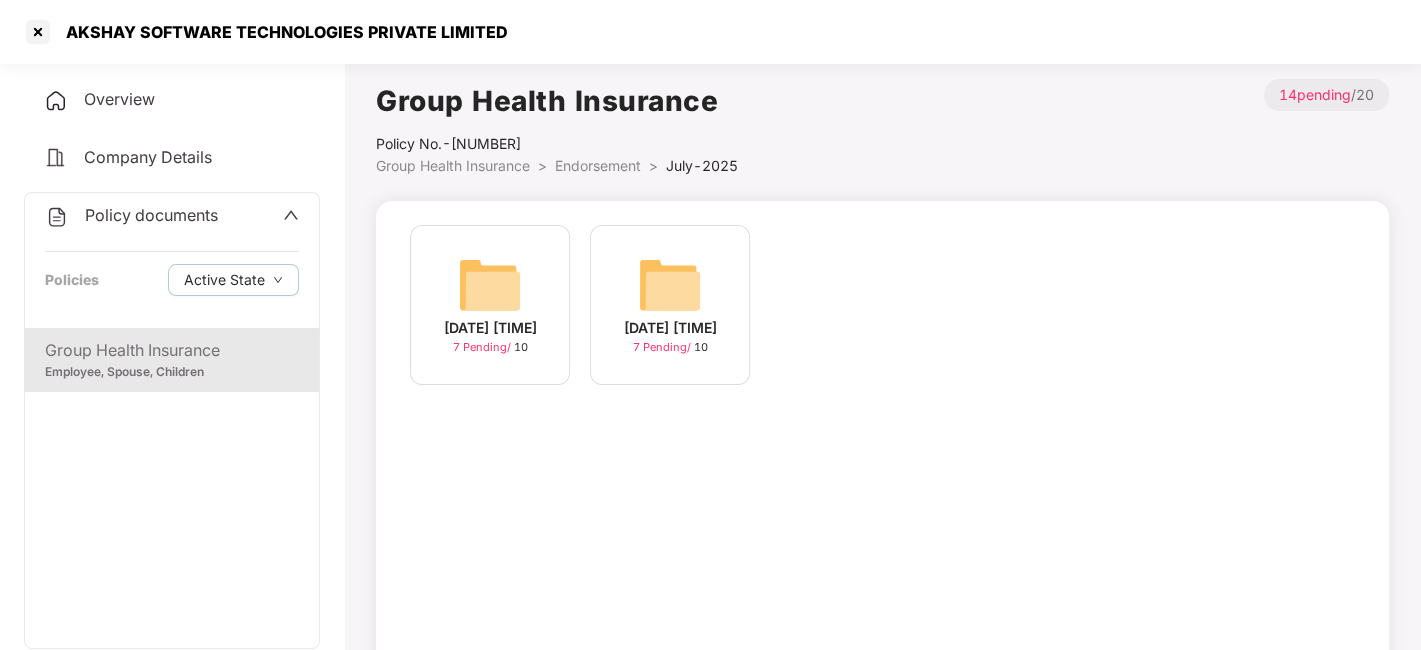 click on "Policy documents Policies Active State" at bounding box center [172, 260] 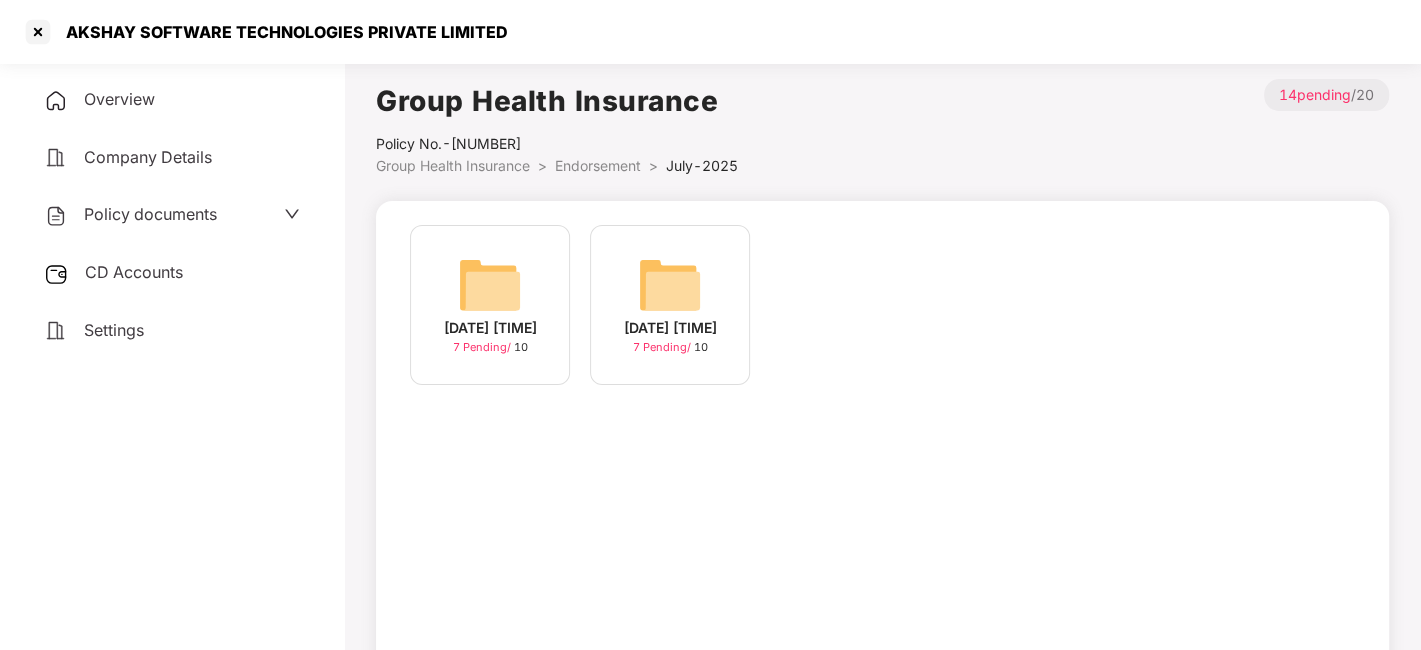 click on "CD Accounts" at bounding box center (172, 273) 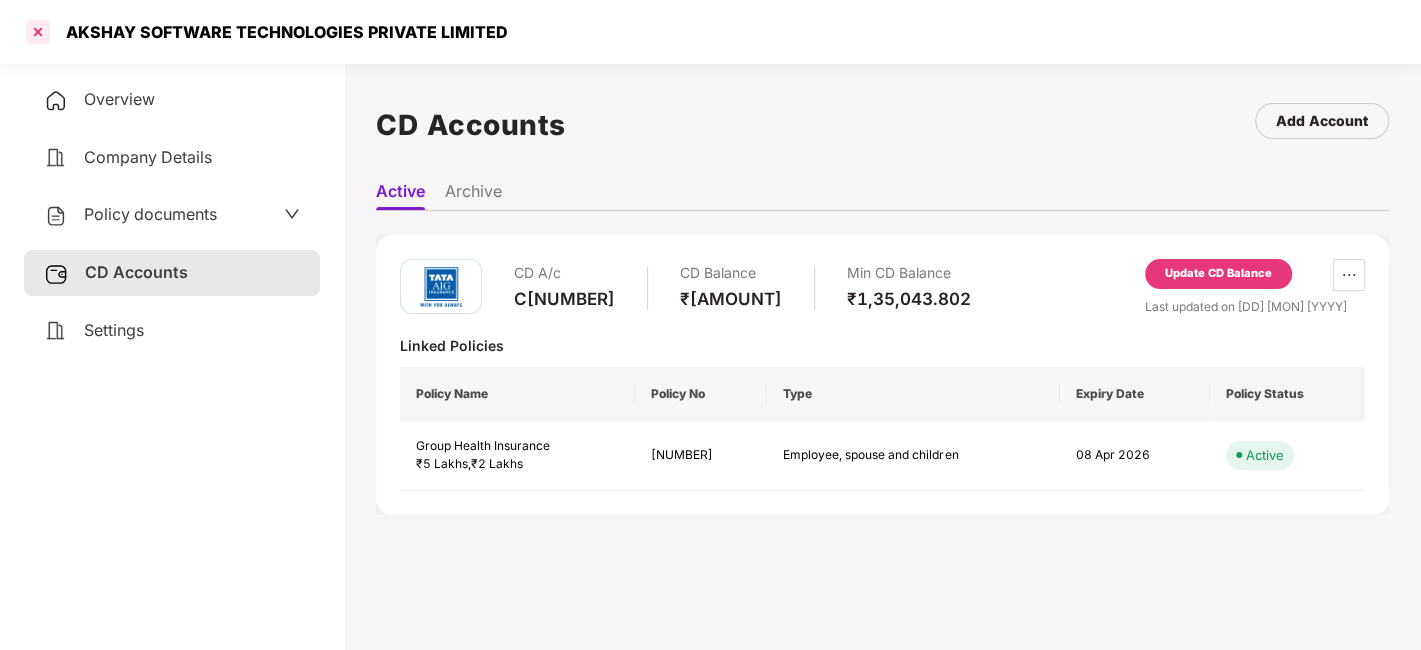 click at bounding box center [38, 32] 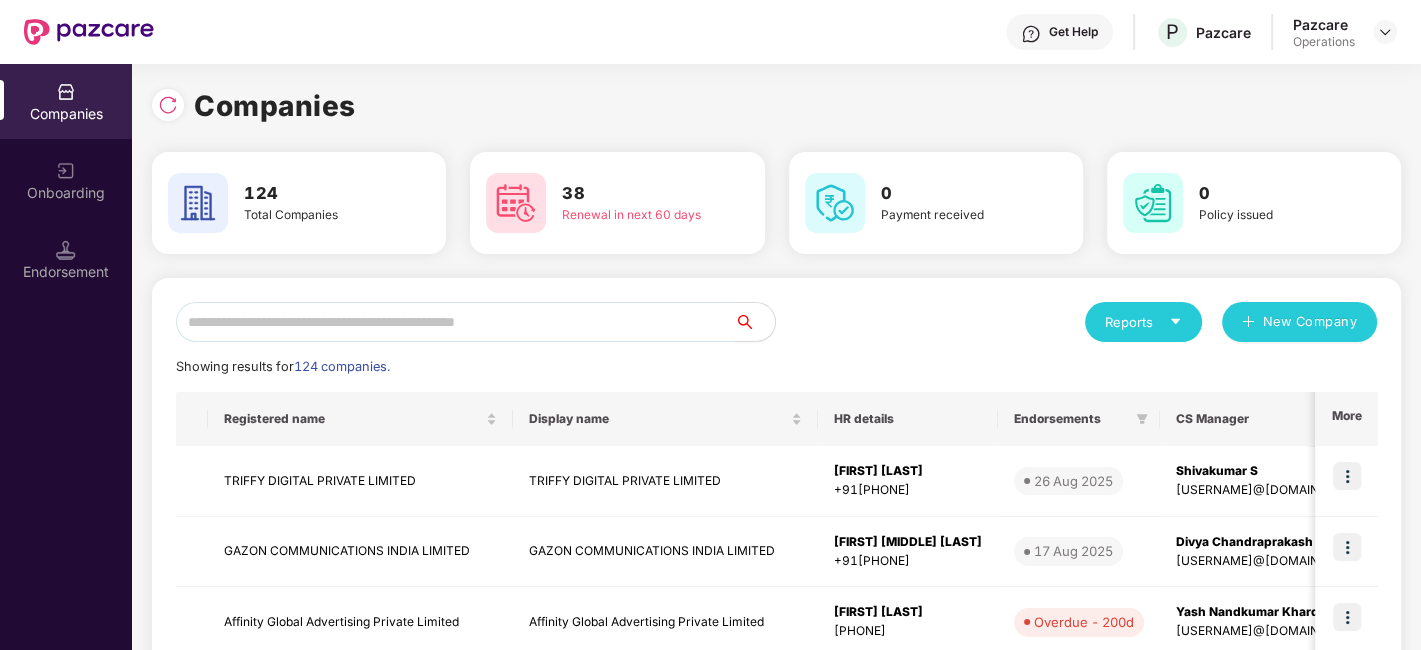click at bounding box center (455, 322) 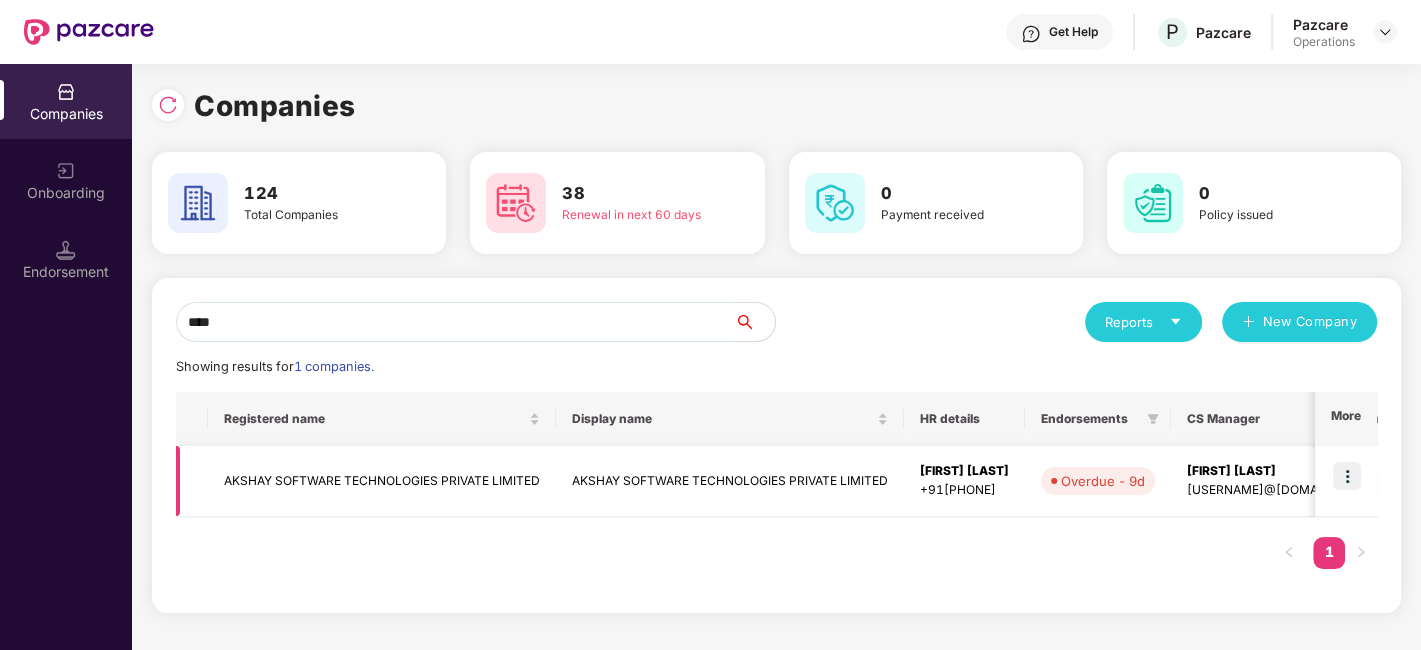 type on "****" 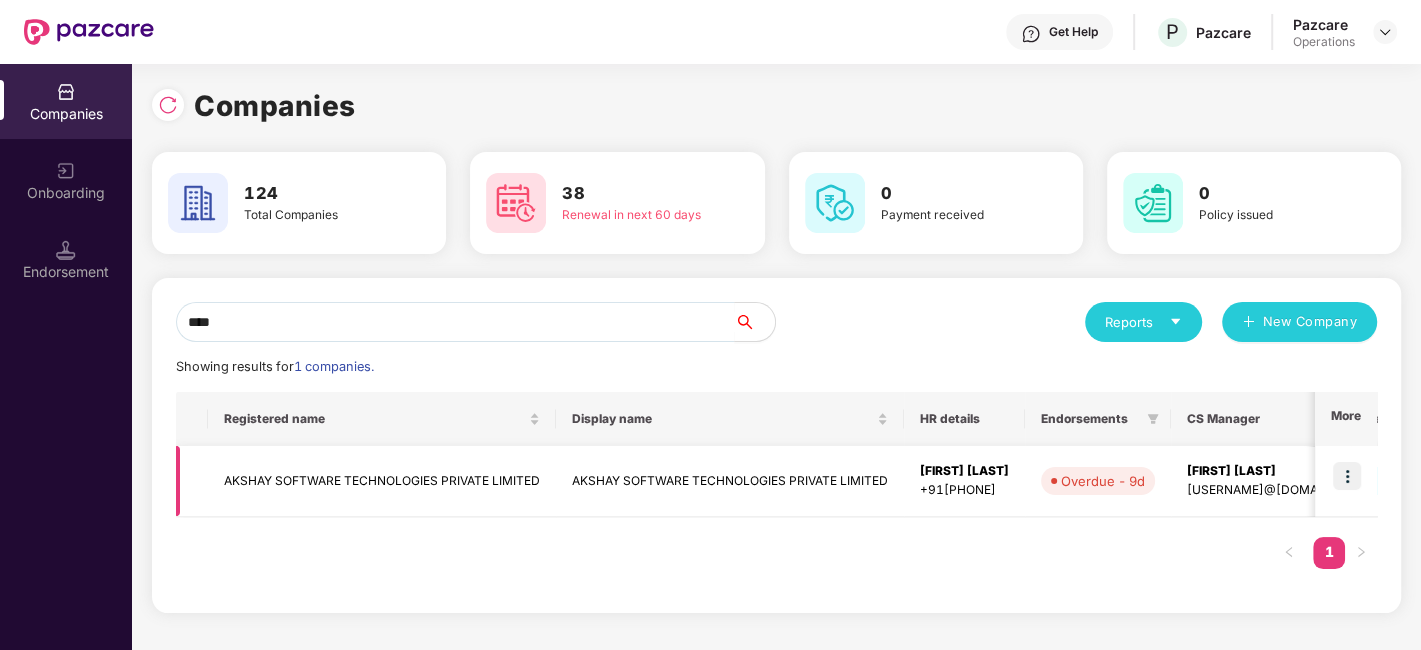 click at bounding box center [1347, 476] 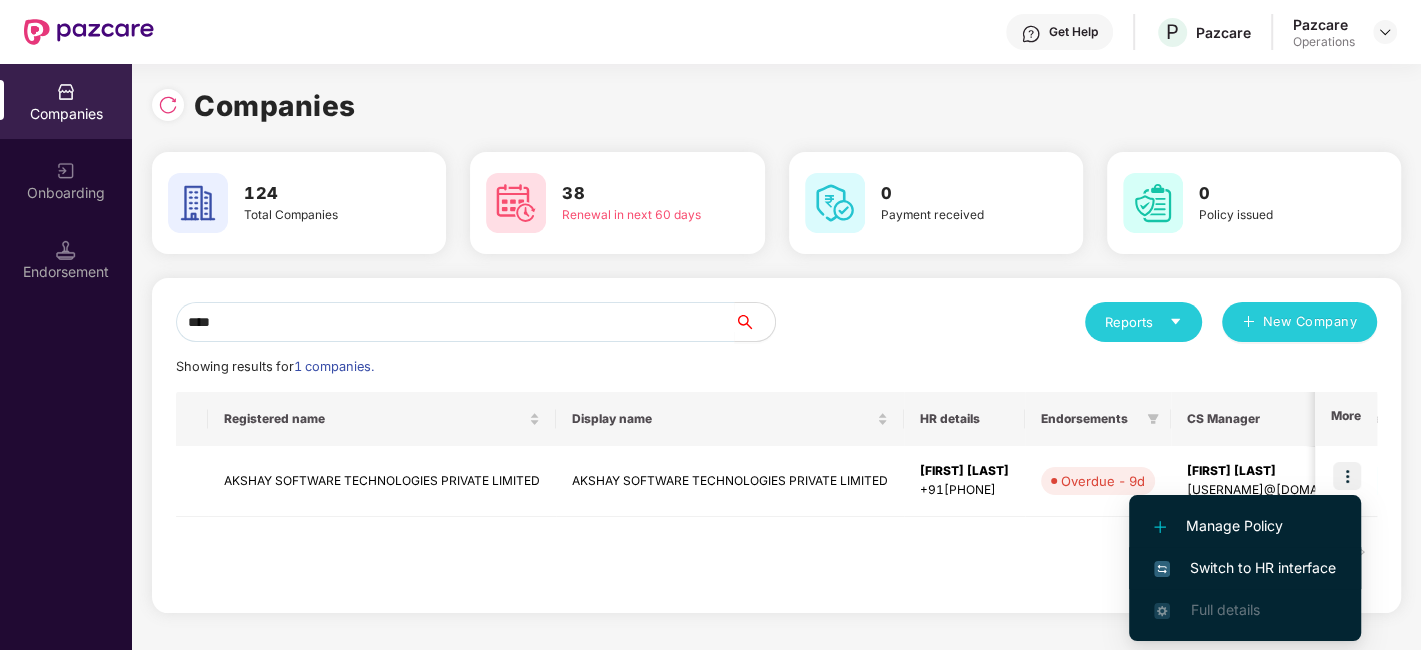 click on "Switch to HR interface" at bounding box center (1245, 568) 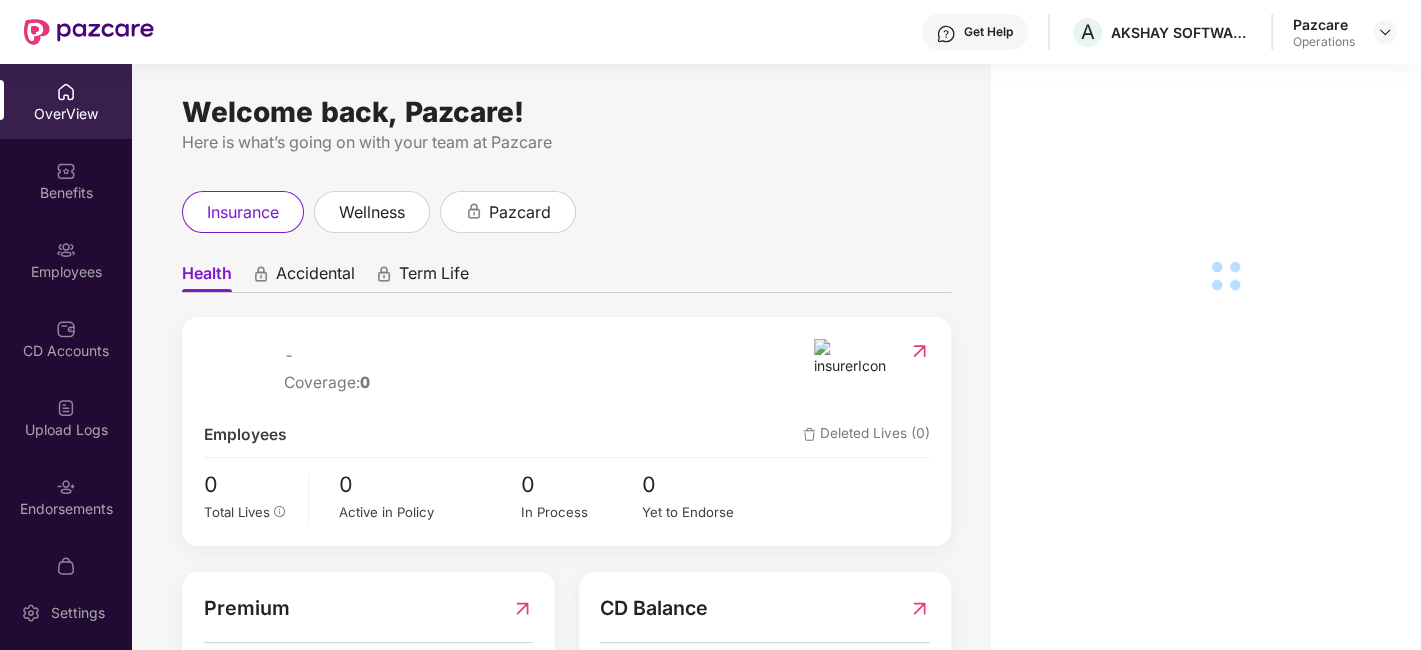 scroll, scrollTop: 41, scrollLeft: 0, axis: vertical 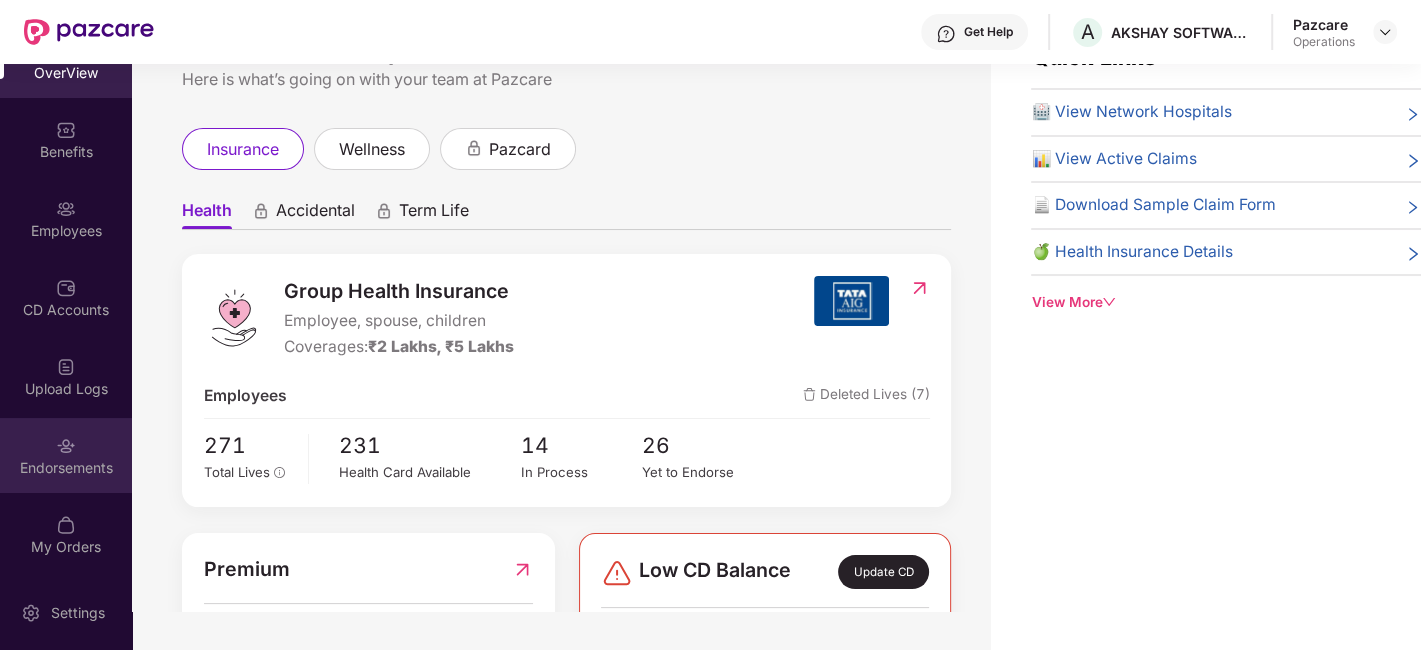 click on "Endorsements" at bounding box center [66, 468] 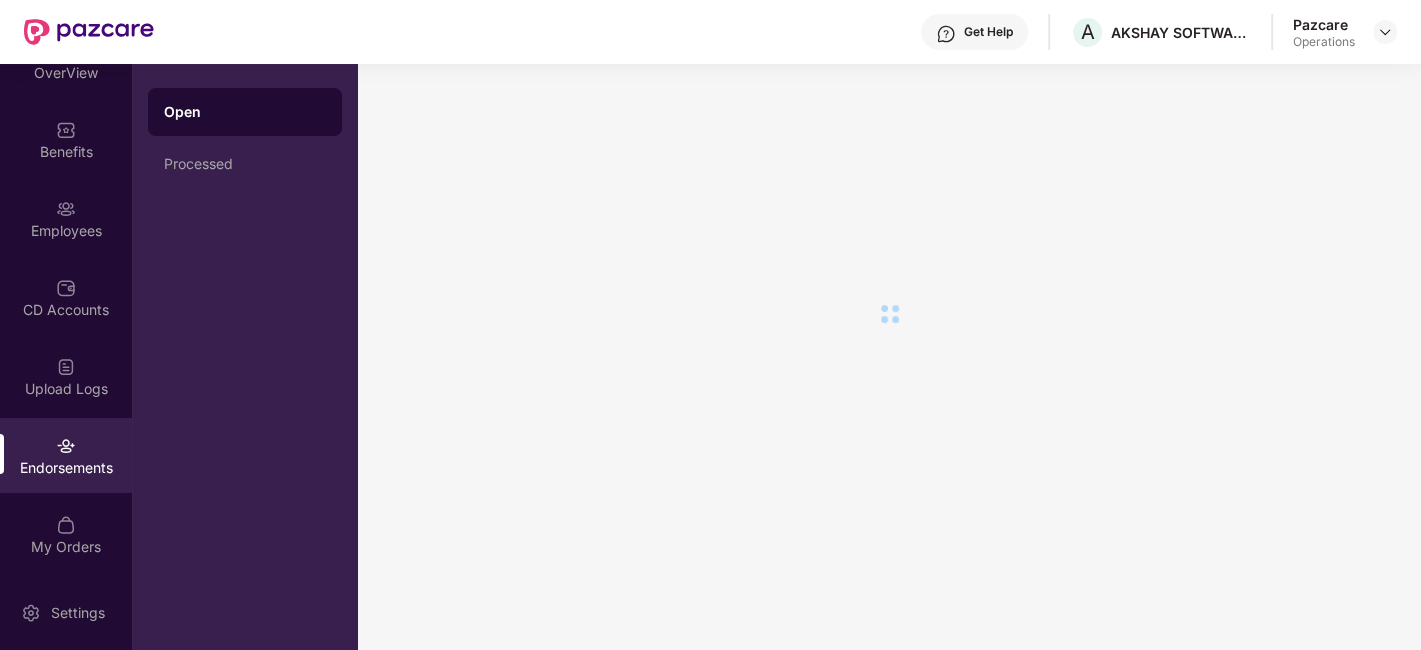 scroll, scrollTop: 0, scrollLeft: 0, axis: both 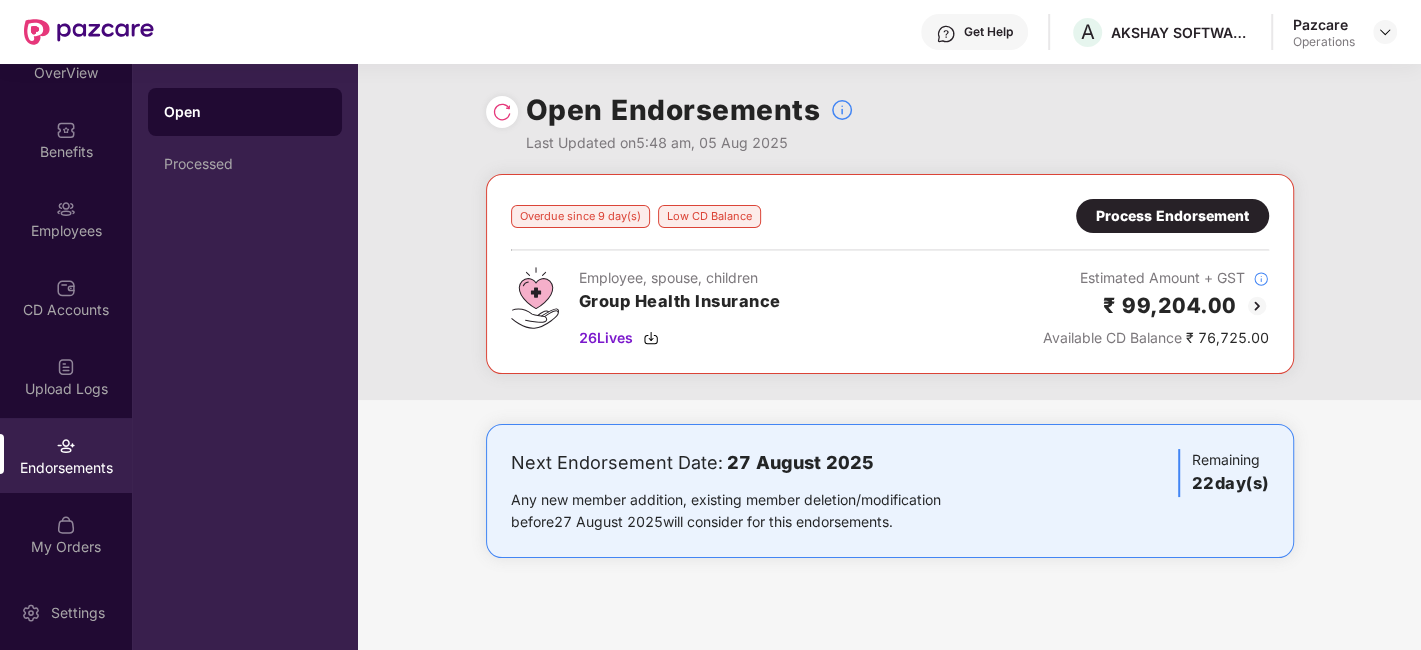 click on "Process Endorsement" at bounding box center (1172, 216) 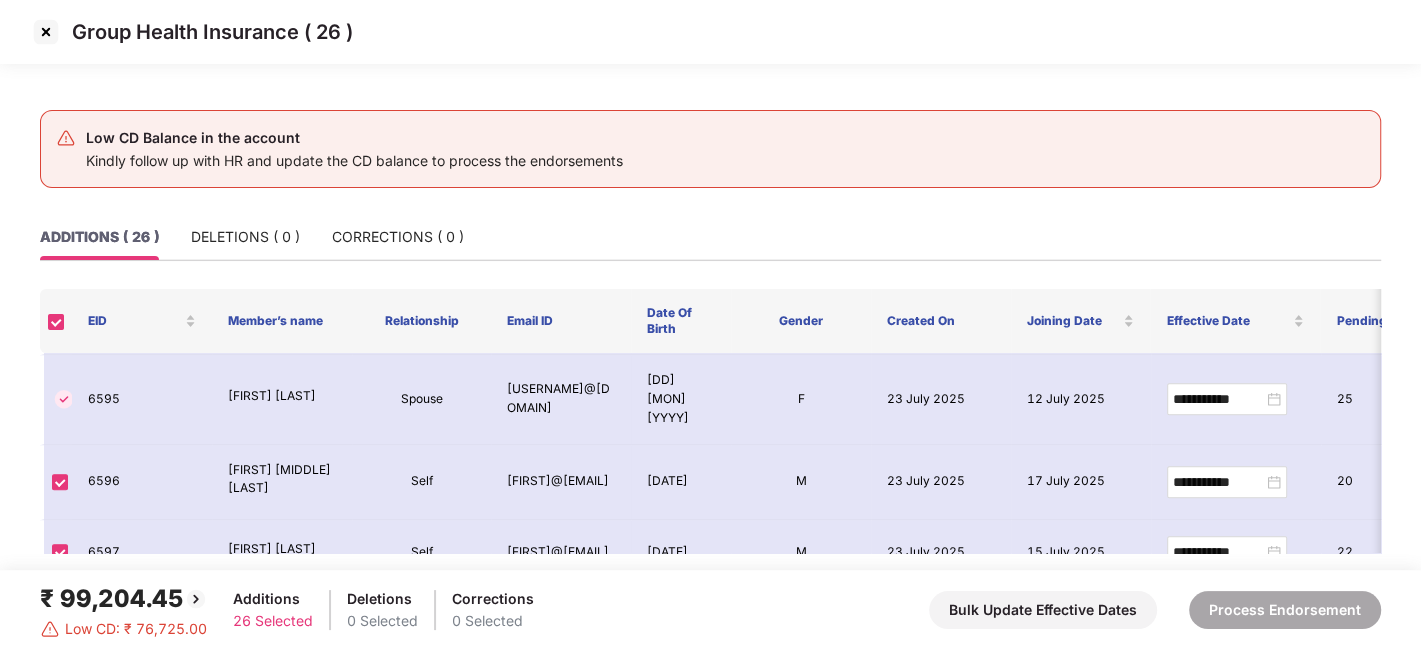 scroll, scrollTop: 1695, scrollLeft: 0, axis: vertical 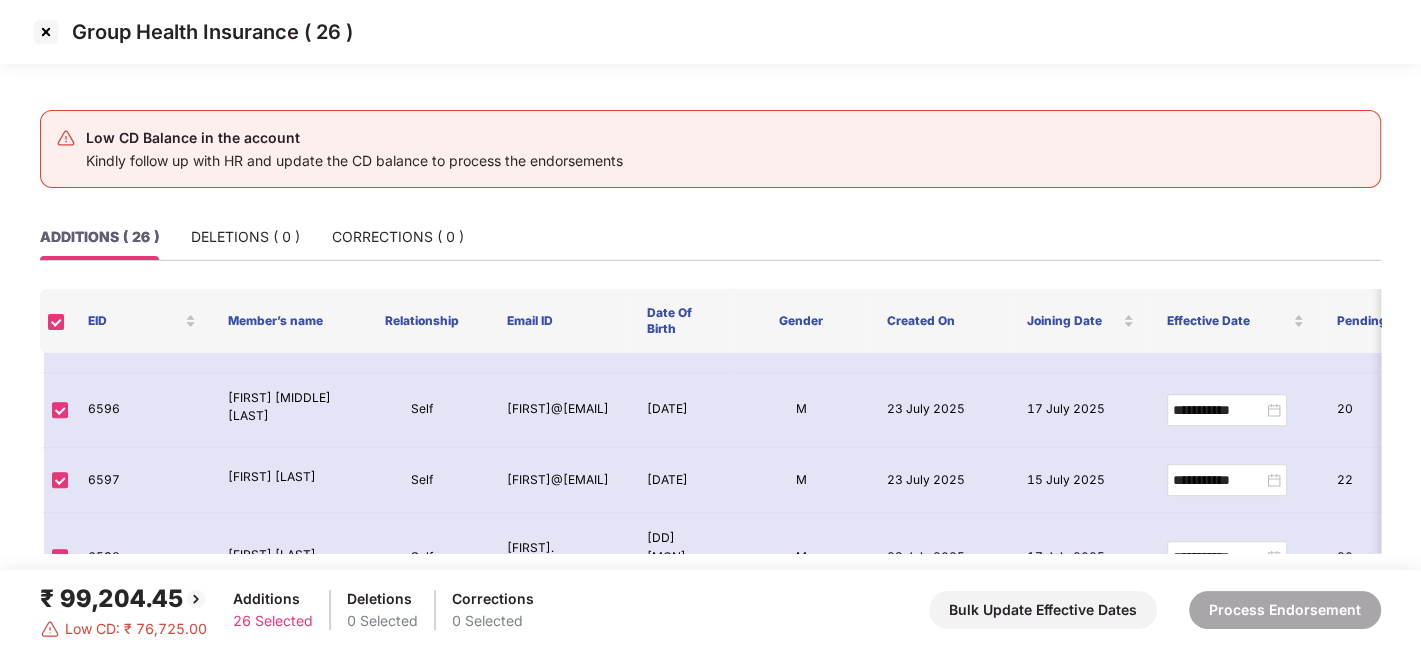 click at bounding box center [46, 32] 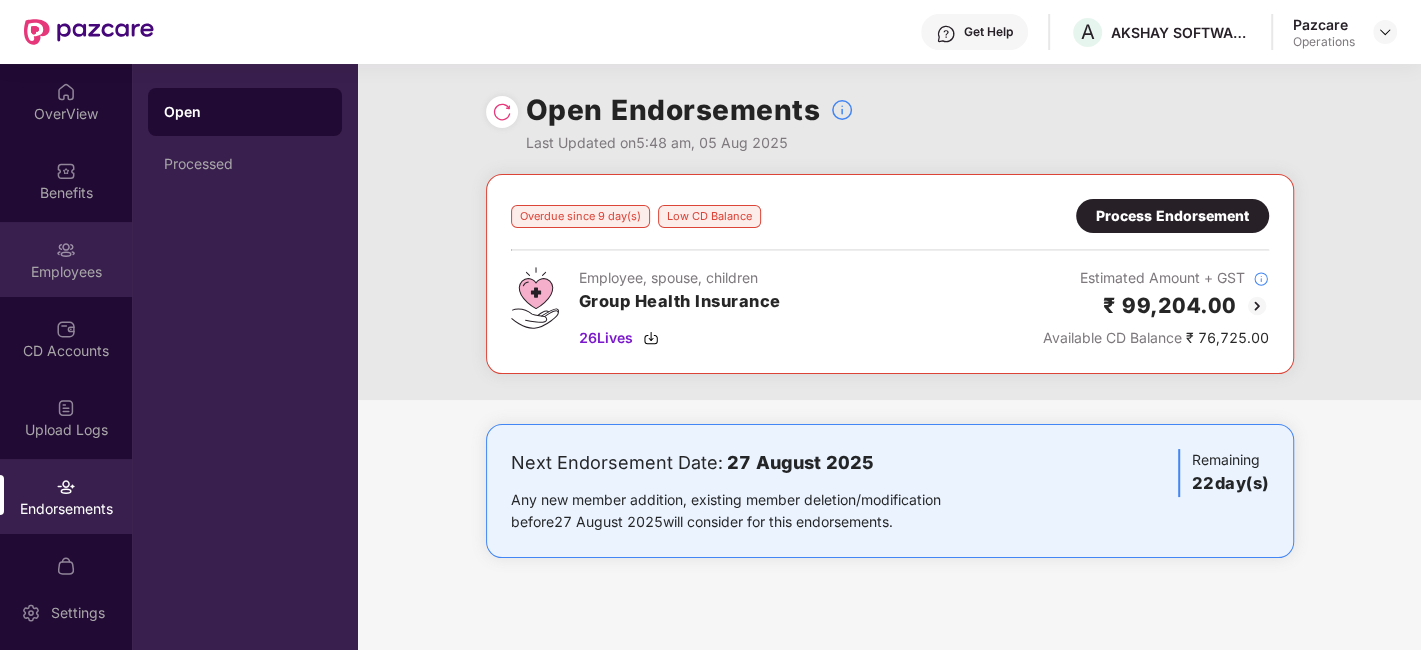 click on "Employees" at bounding box center (66, 272) 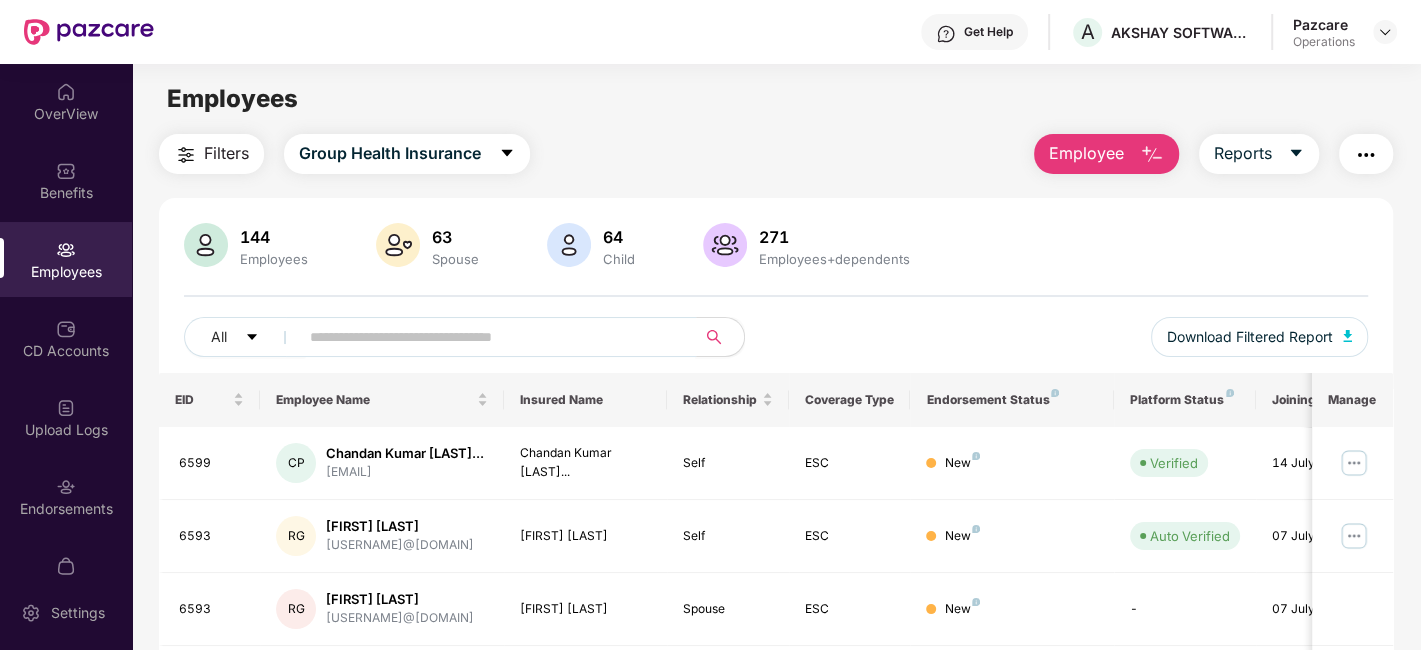 paste on "****" 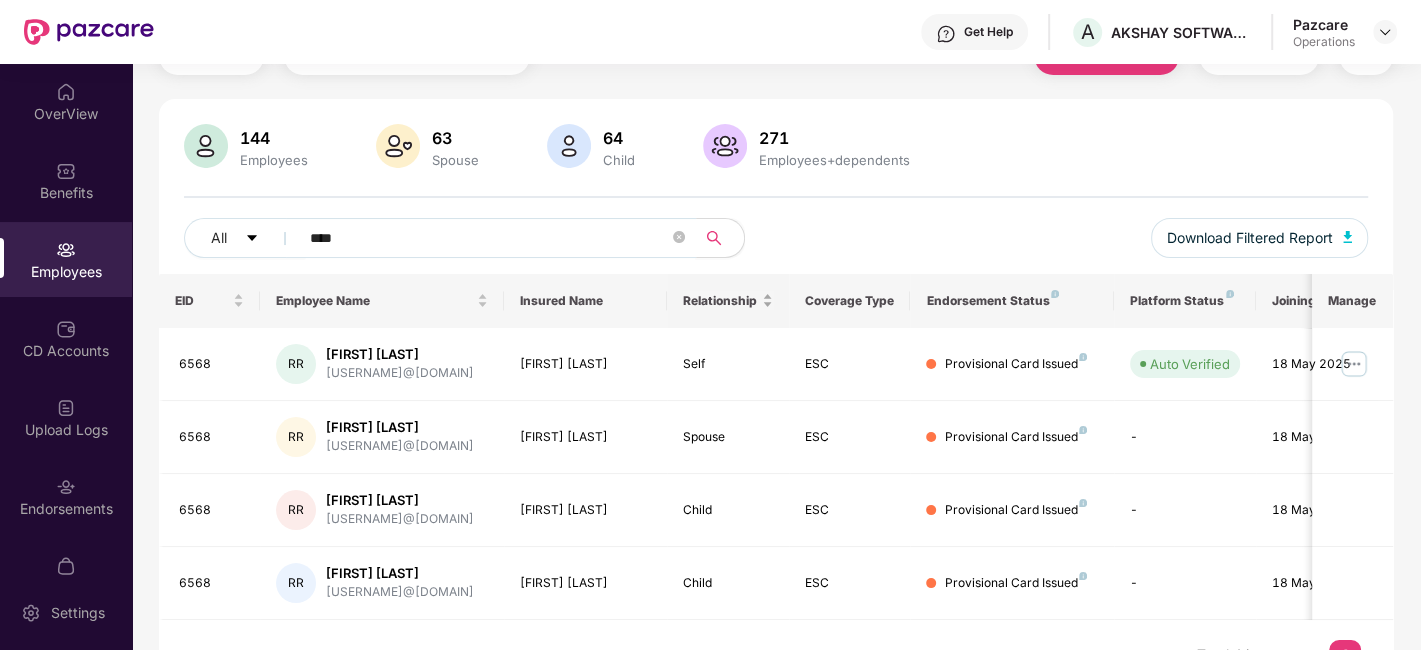 scroll, scrollTop: 100, scrollLeft: 0, axis: vertical 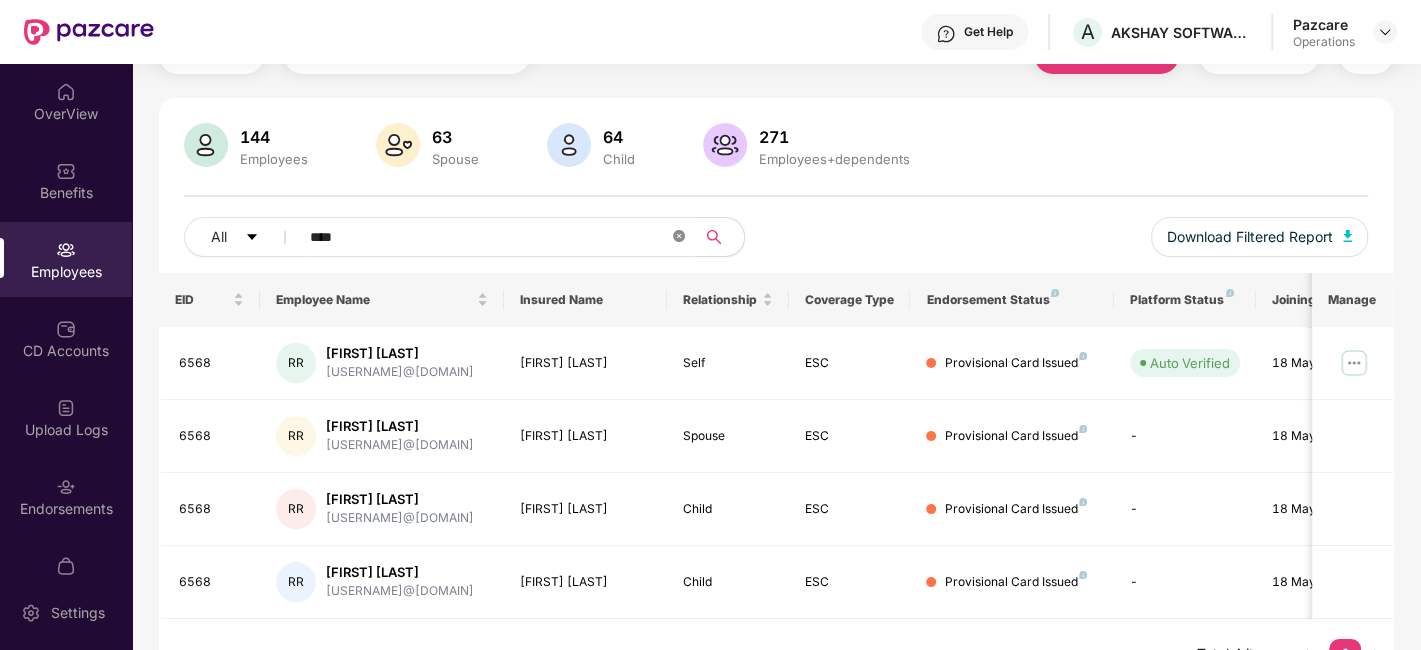click 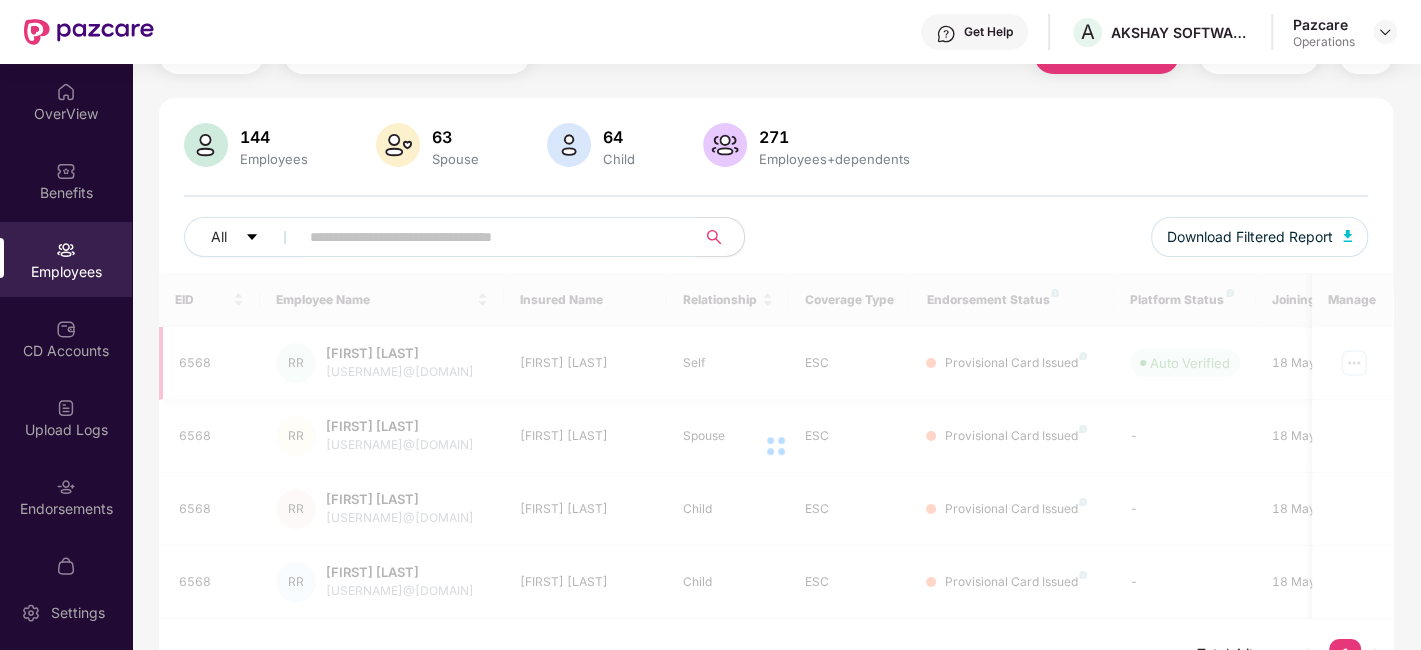 scroll, scrollTop: 0, scrollLeft: 0, axis: both 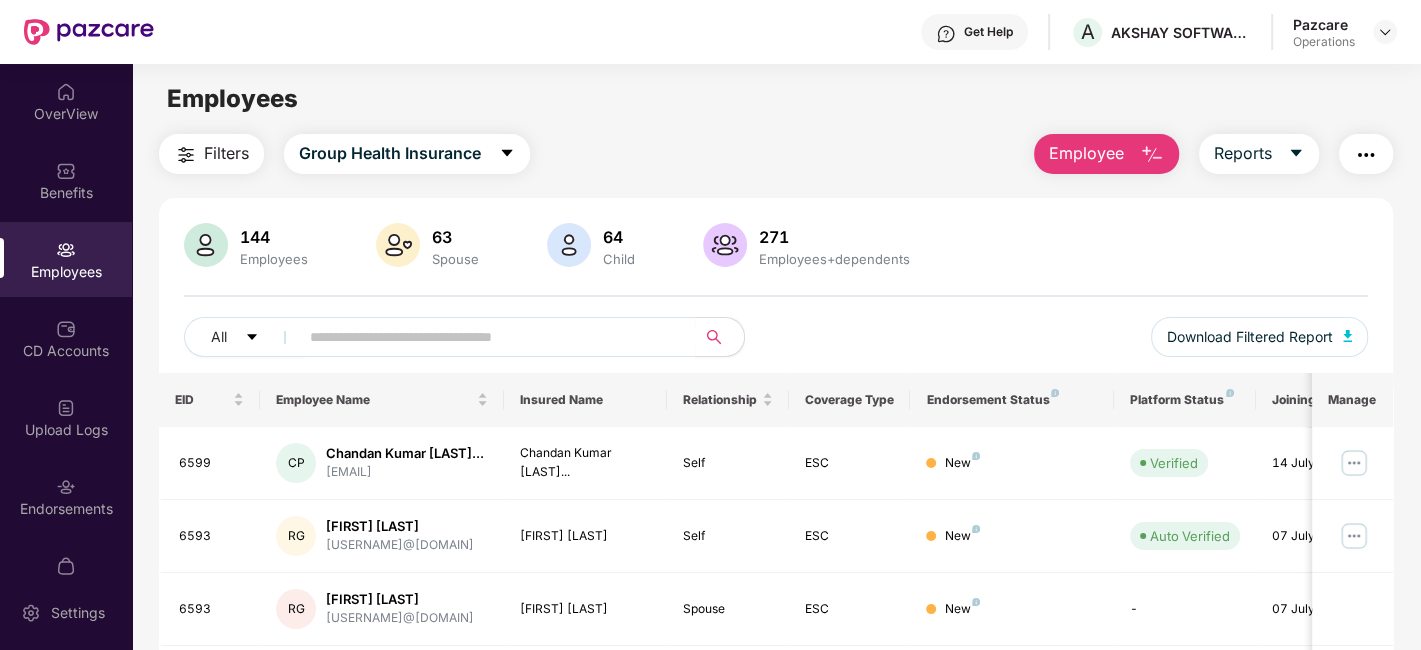 click at bounding box center (1366, 155) 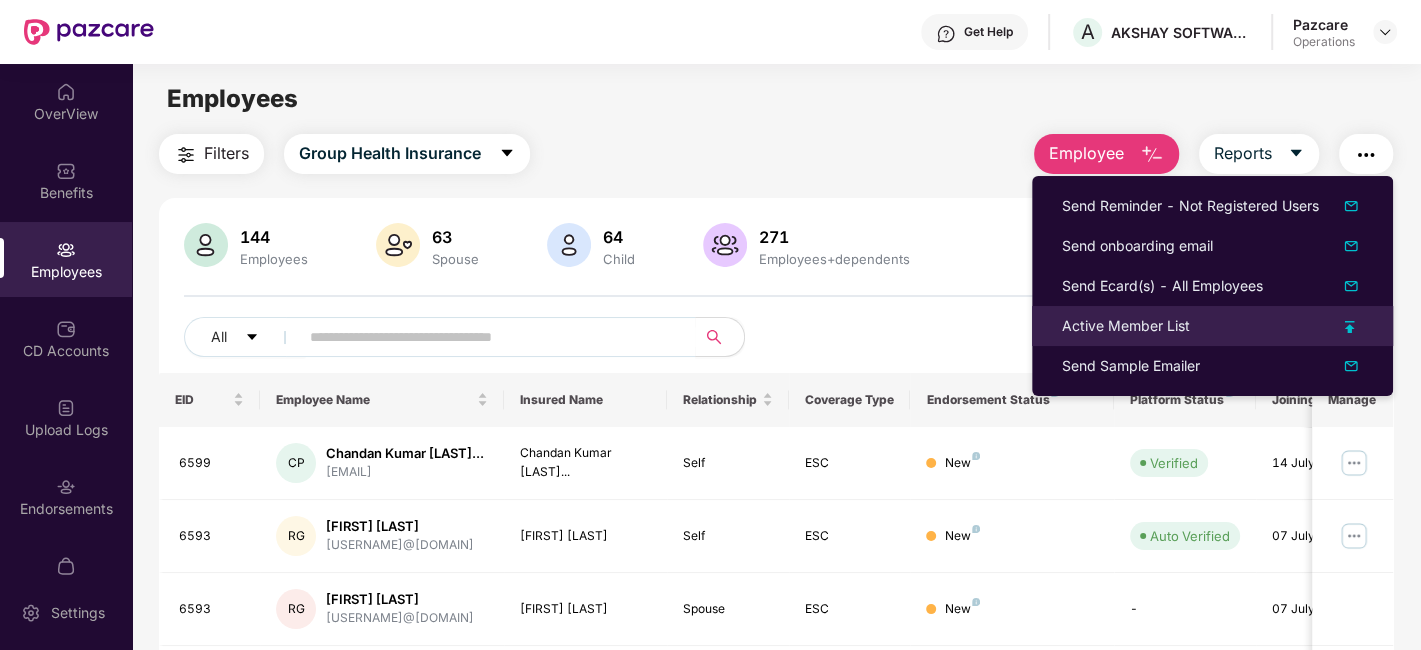 click on "Active Member List" at bounding box center (1126, 326) 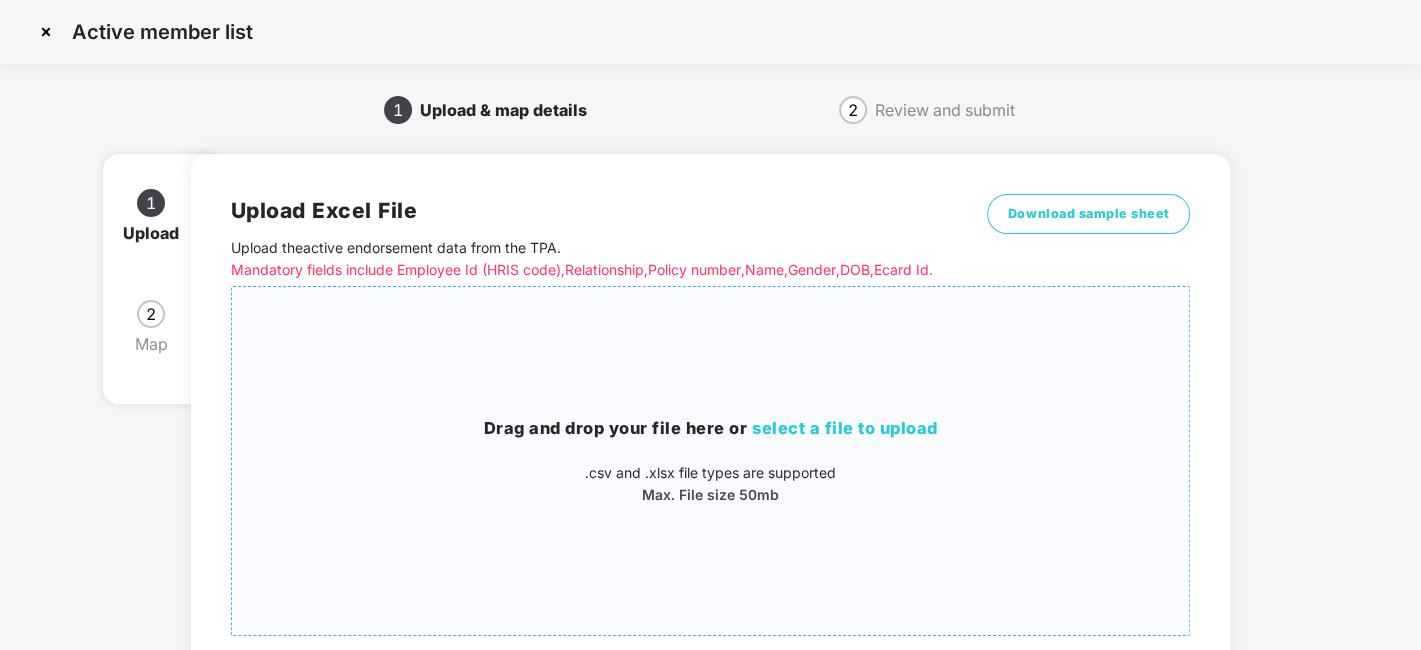 click on "Drag and drop your file here or  select a file to upload .csv and .xlsx file types are supported Max. File size 50mb" at bounding box center [711, 461] 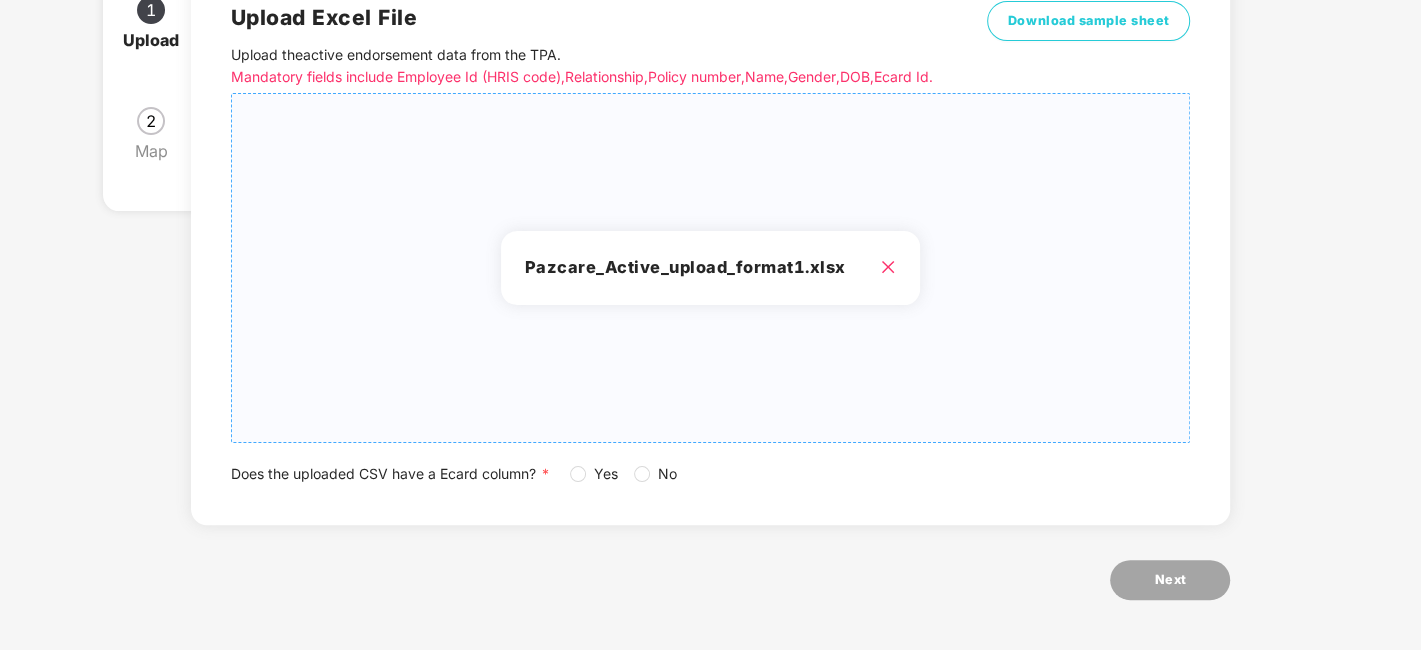 scroll, scrollTop: 214, scrollLeft: 0, axis: vertical 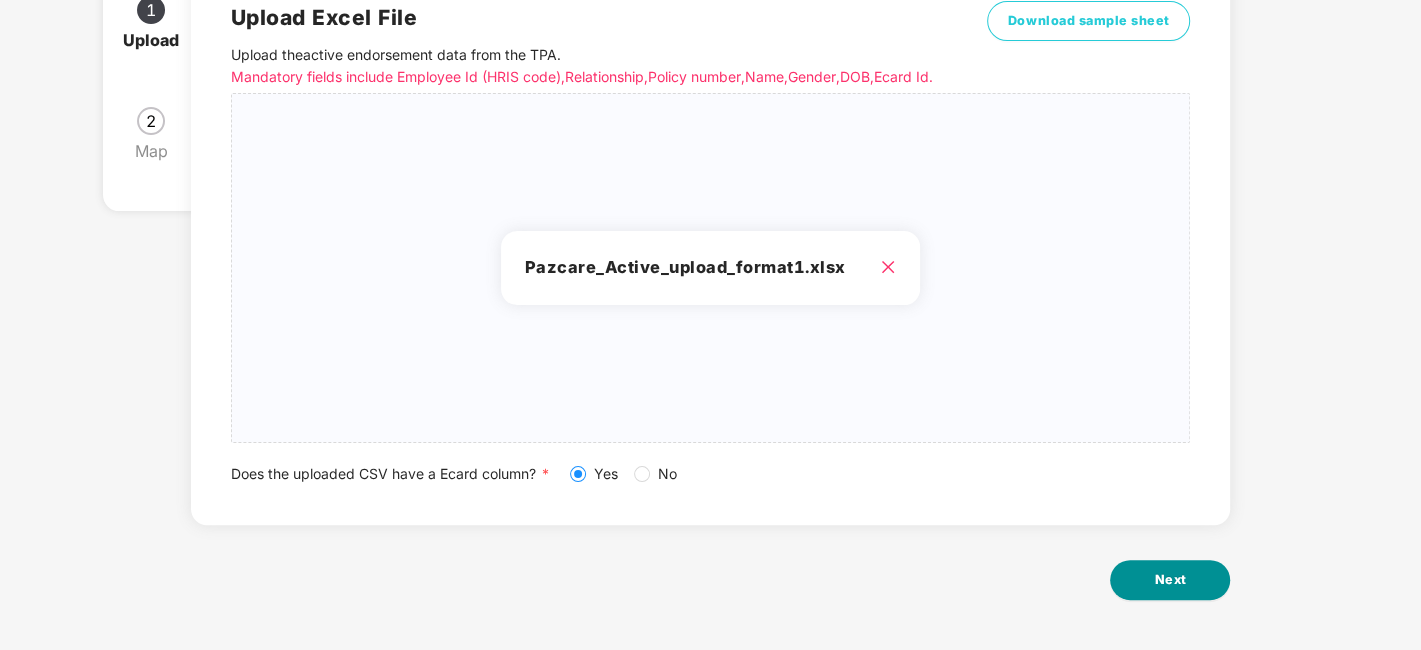 click on "Next" at bounding box center (1170, 580) 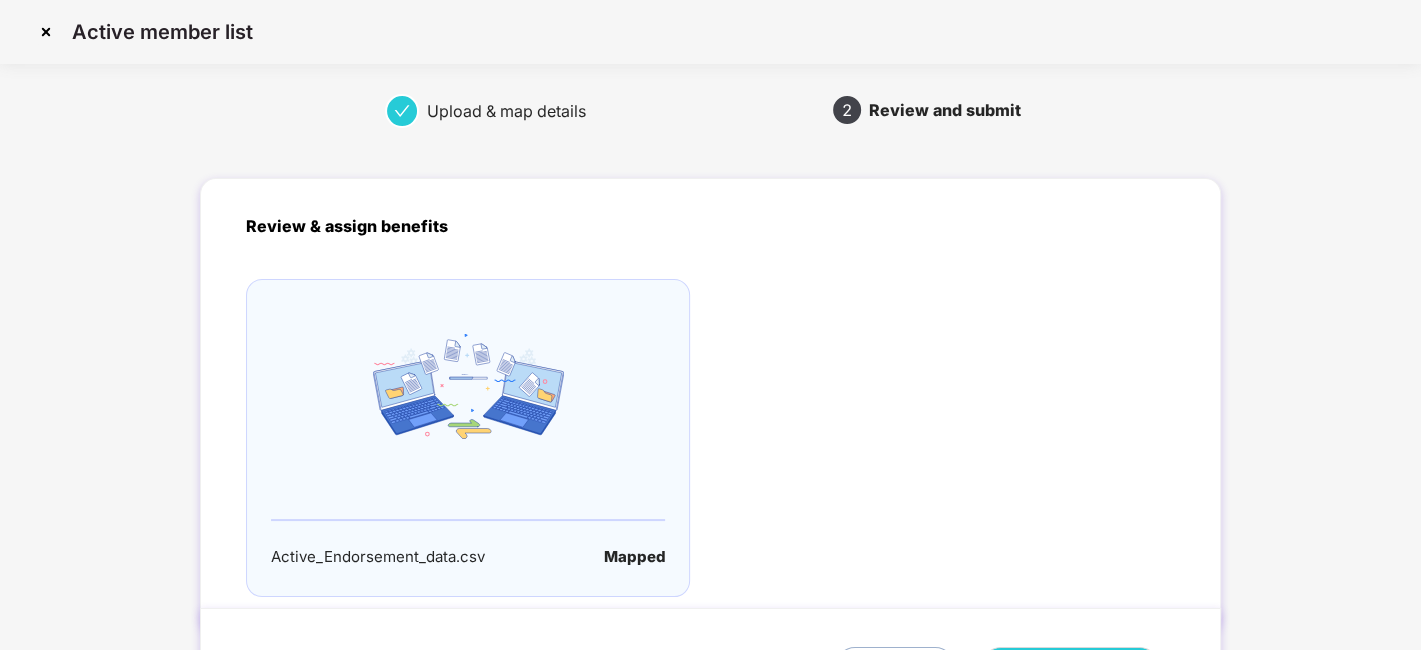 scroll, scrollTop: 132, scrollLeft: 0, axis: vertical 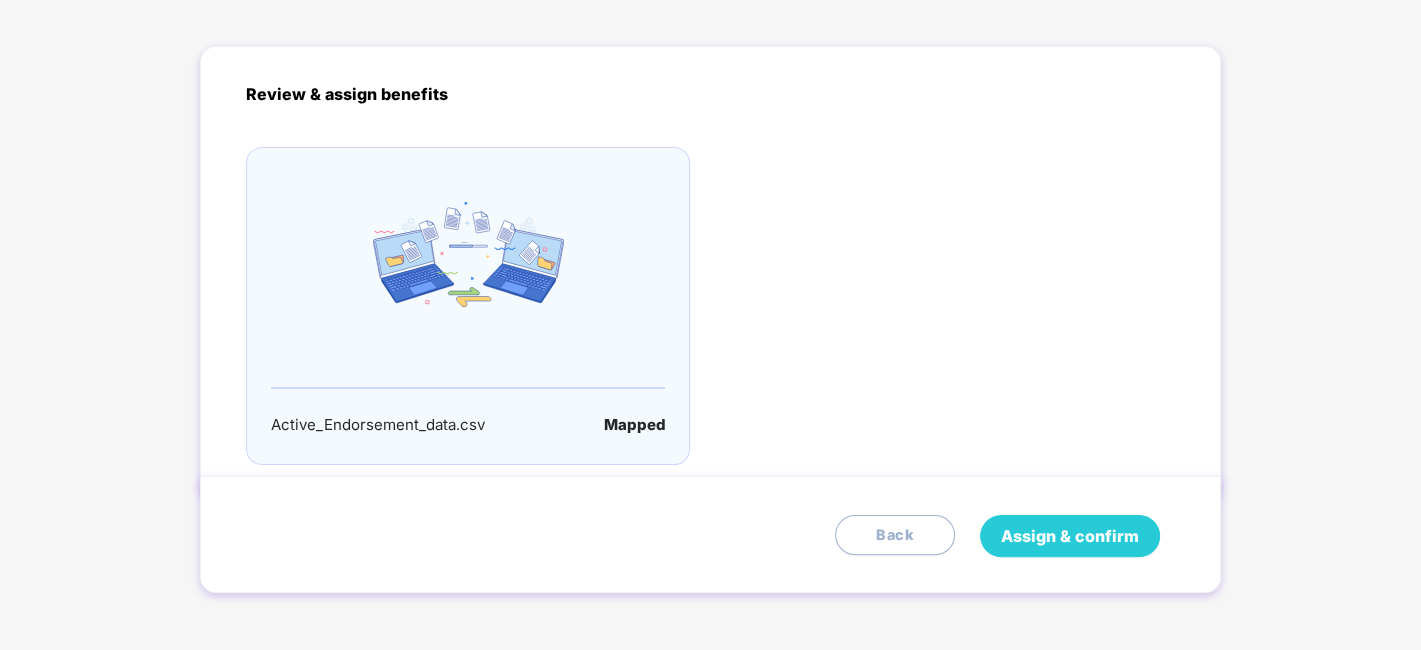 click on "Assign & confirm" at bounding box center [1070, 536] 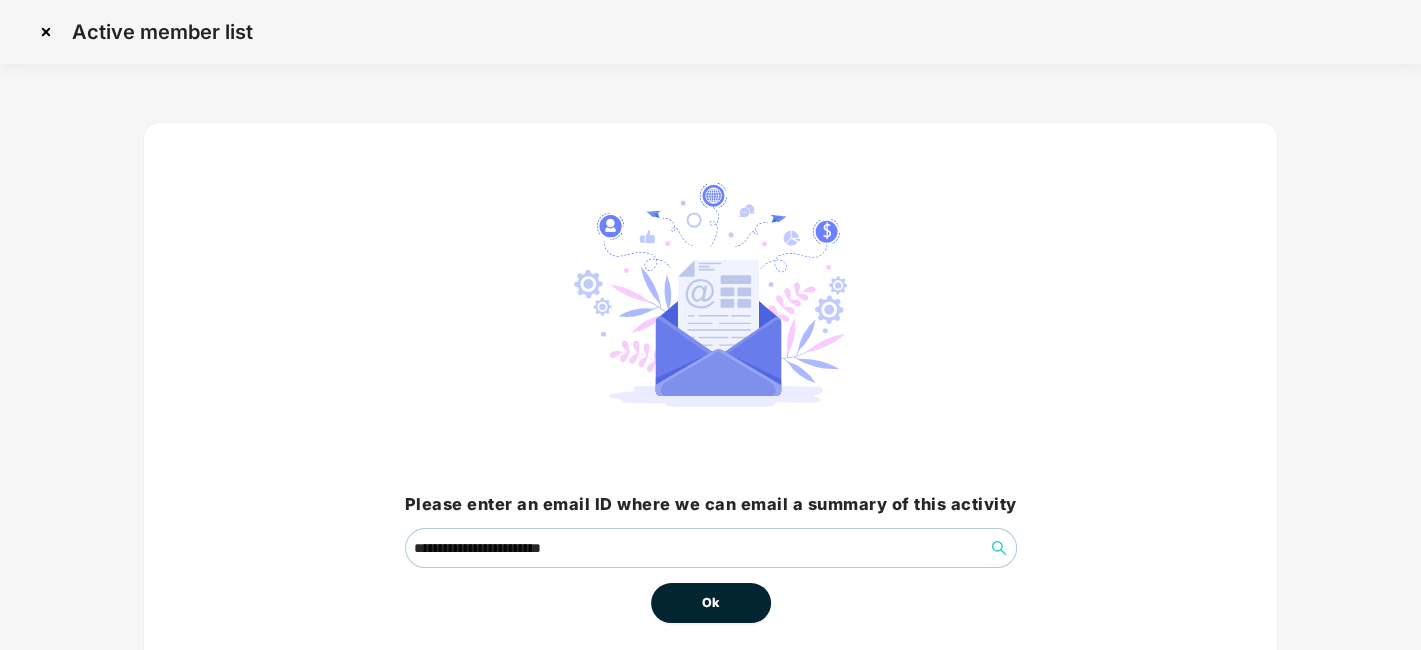 scroll, scrollTop: 86, scrollLeft: 0, axis: vertical 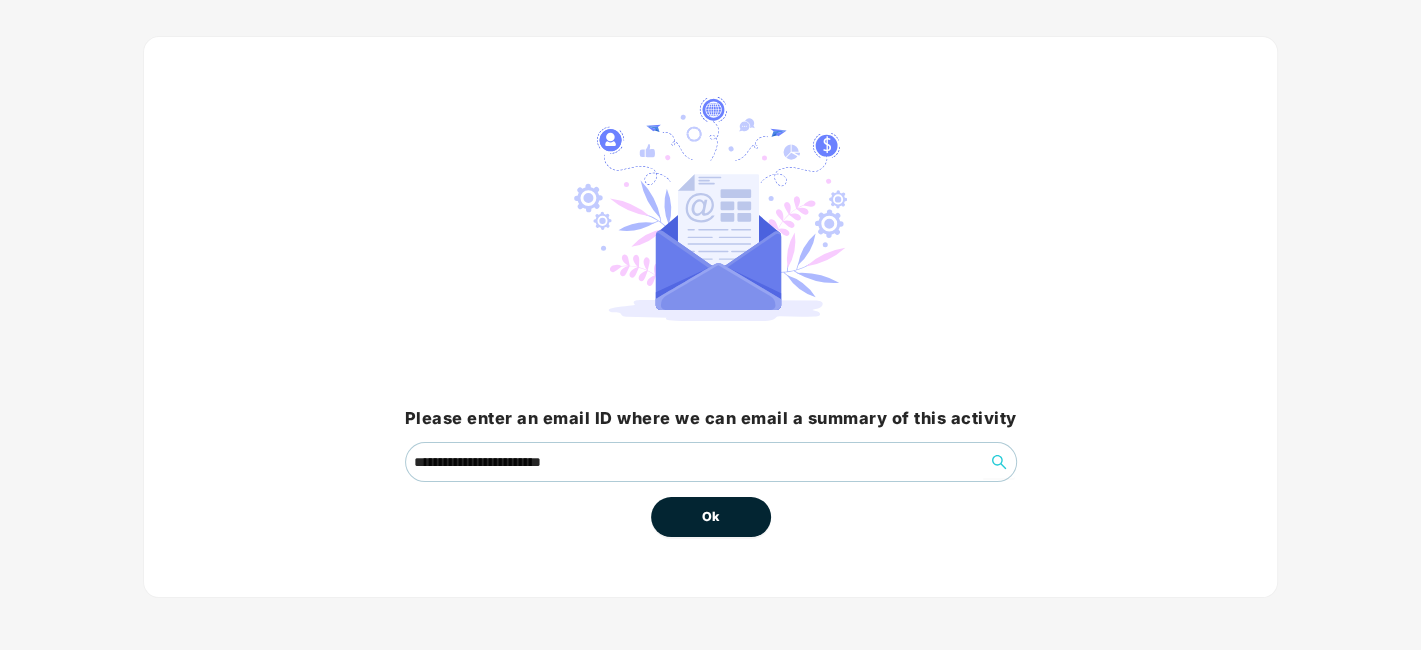 click on "Ok" at bounding box center [711, 517] 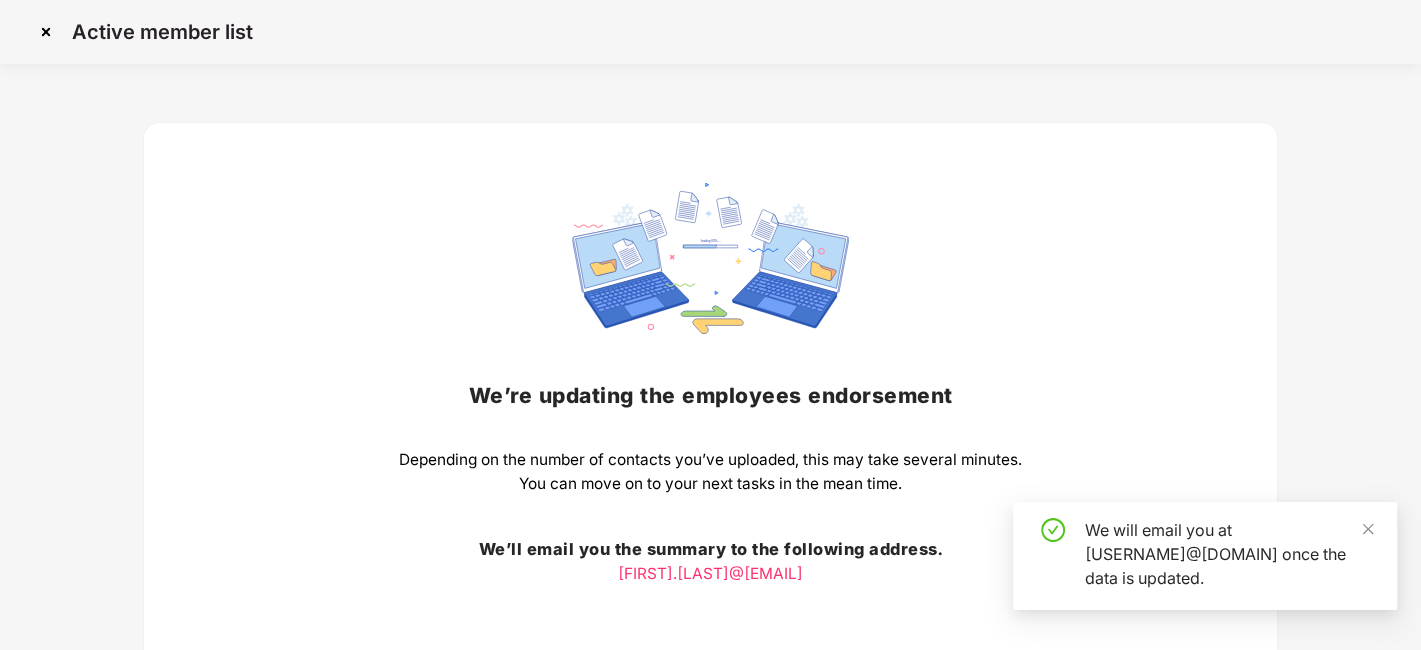 scroll, scrollTop: 156, scrollLeft: 0, axis: vertical 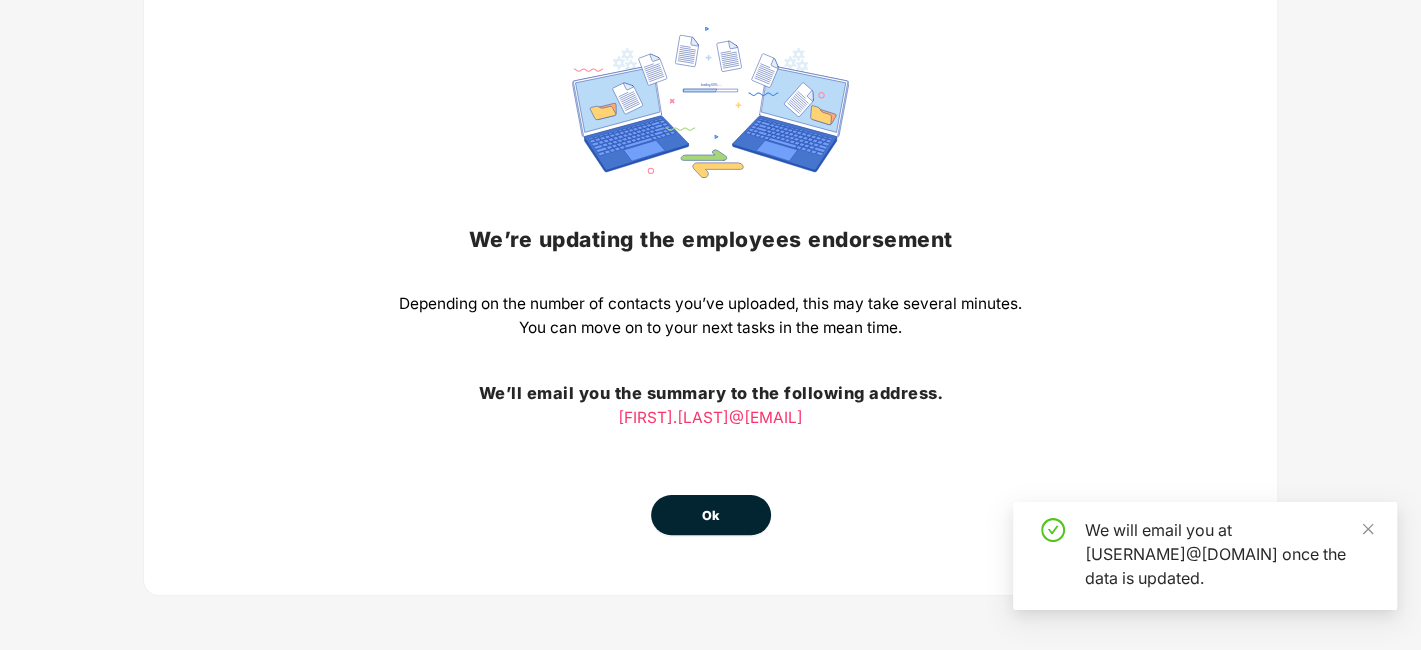 click on "Ok" at bounding box center [711, 515] 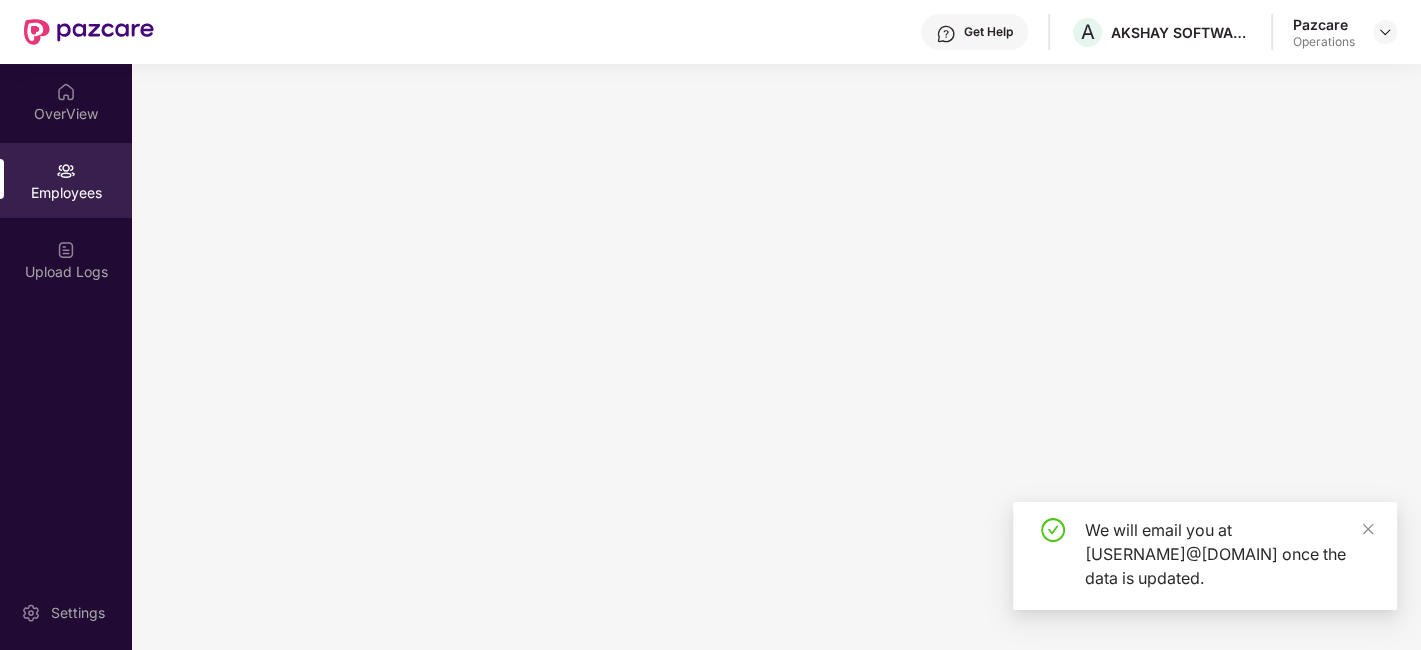 scroll, scrollTop: 0, scrollLeft: 0, axis: both 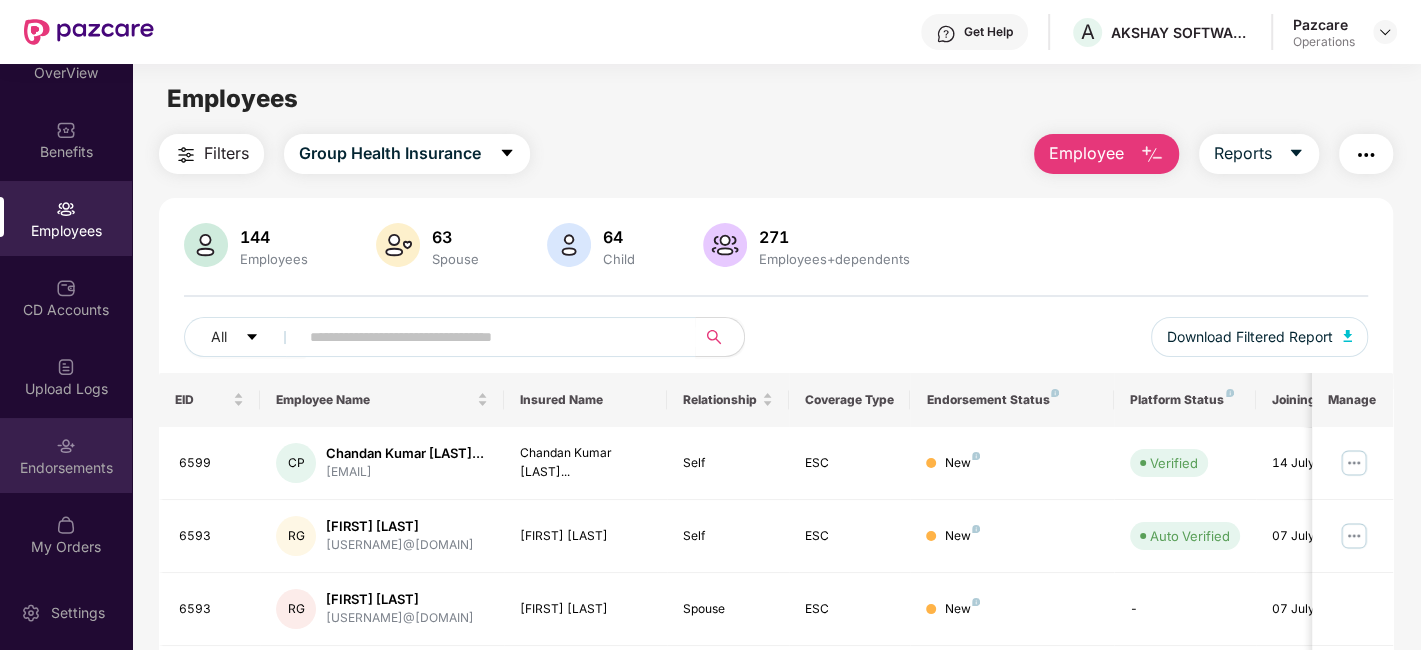 click on "Endorsements" at bounding box center (66, 455) 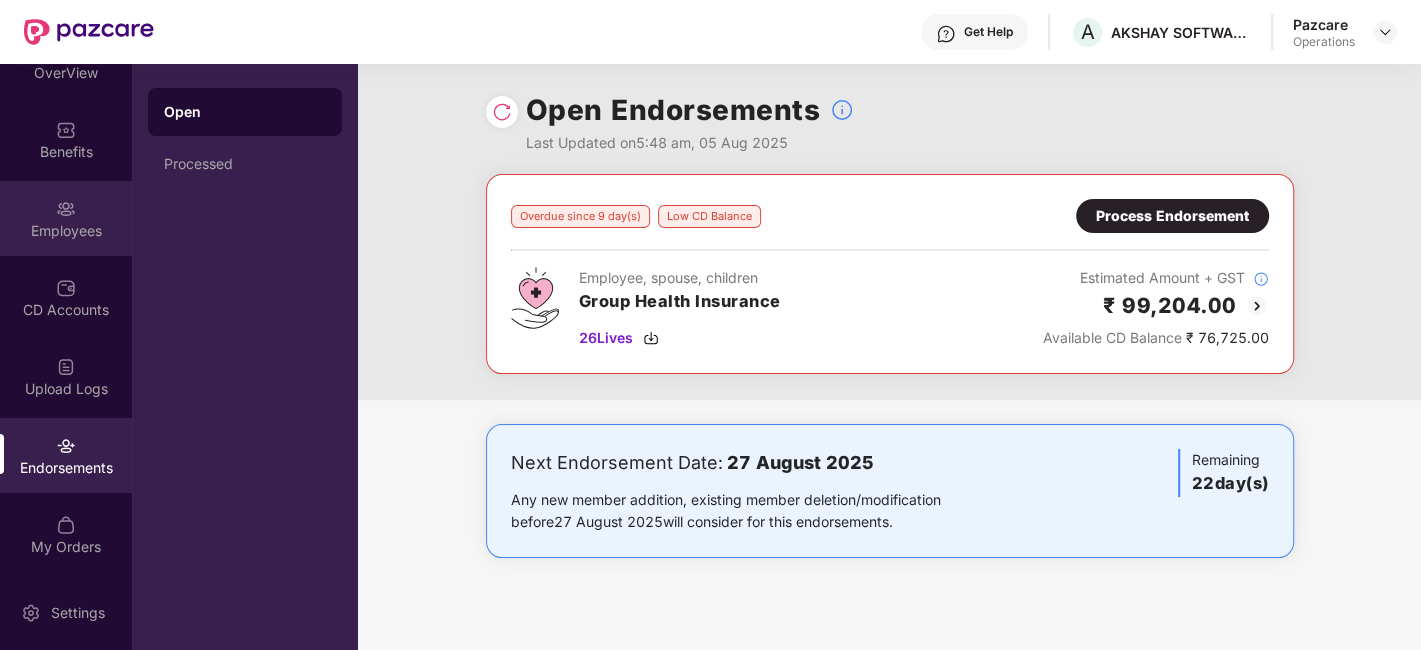 click on "Employees" at bounding box center [66, 218] 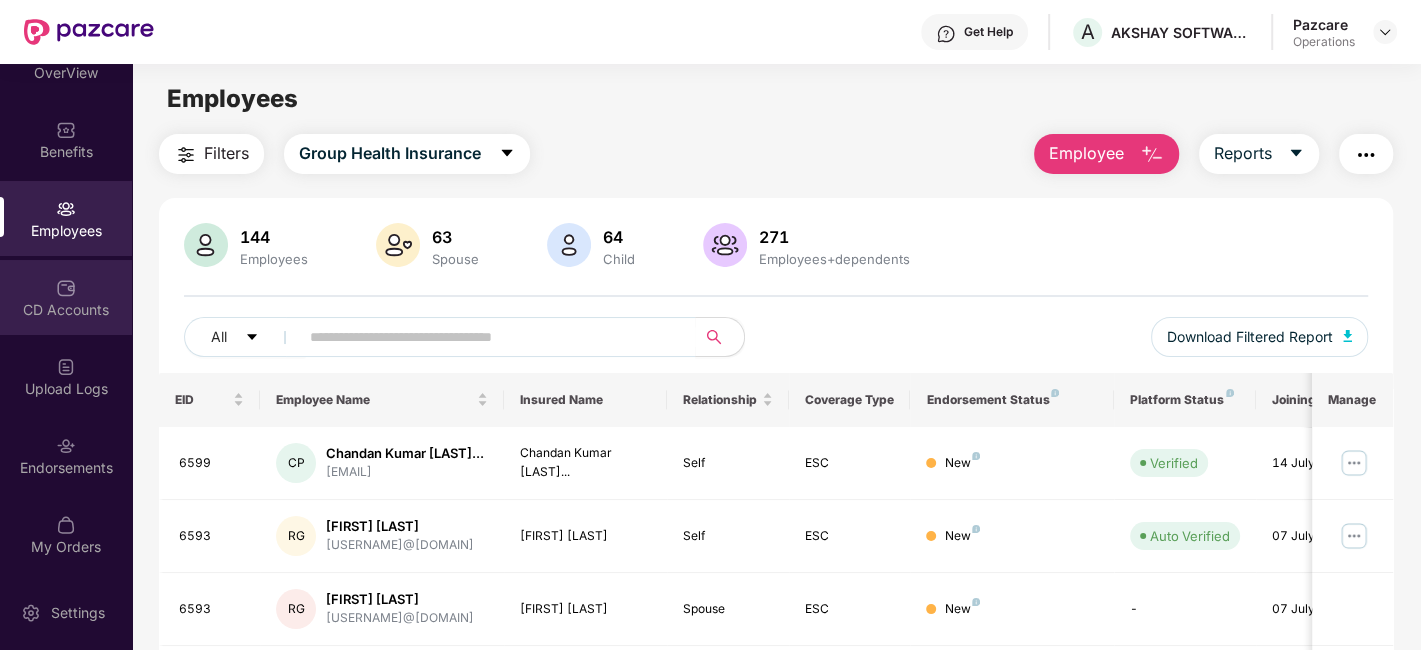 click on "CD Accounts" at bounding box center (66, 297) 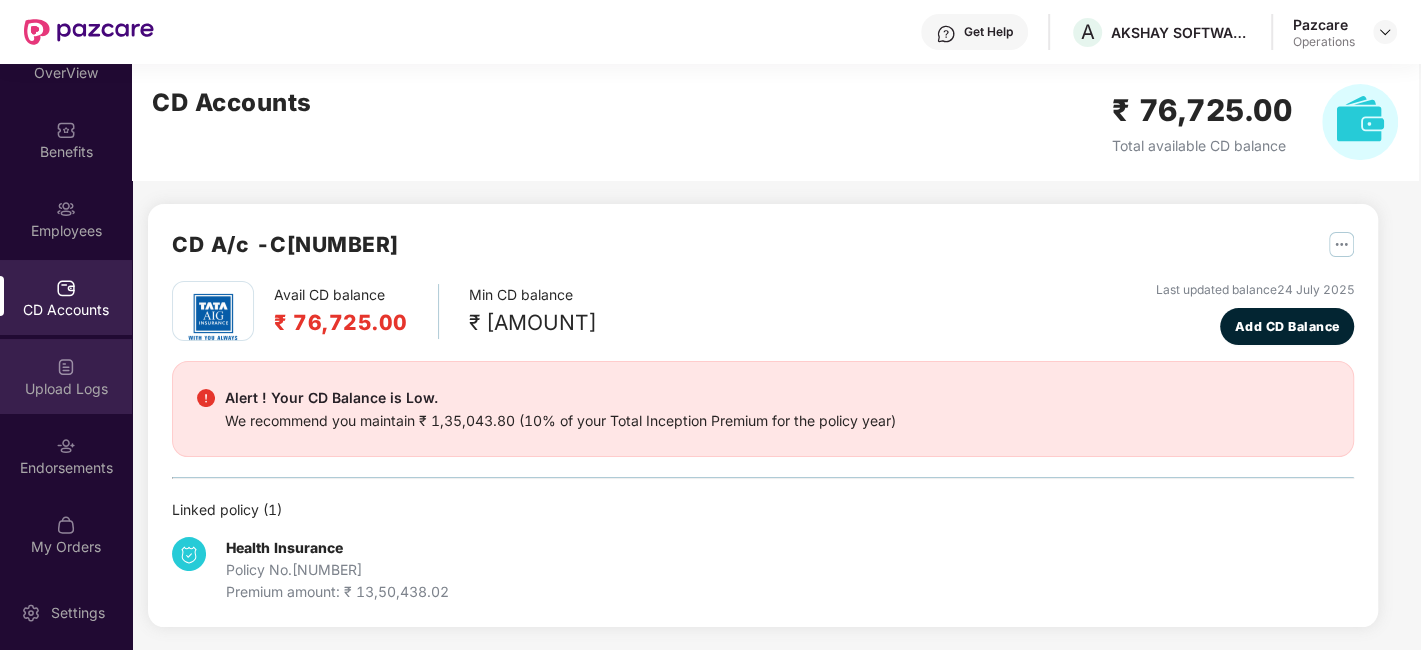 click on "Upload Logs" at bounding box center [66, 376] 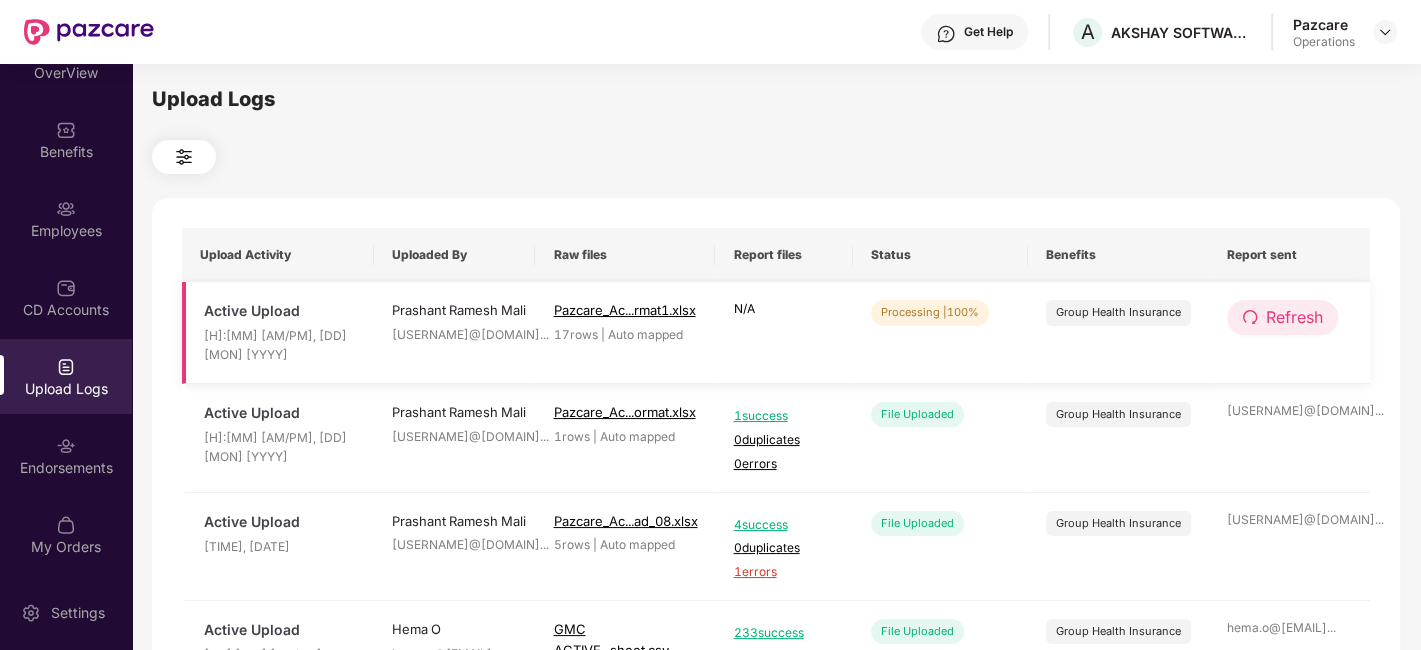 click on "Refresh" at bounding box center (1294, 317) 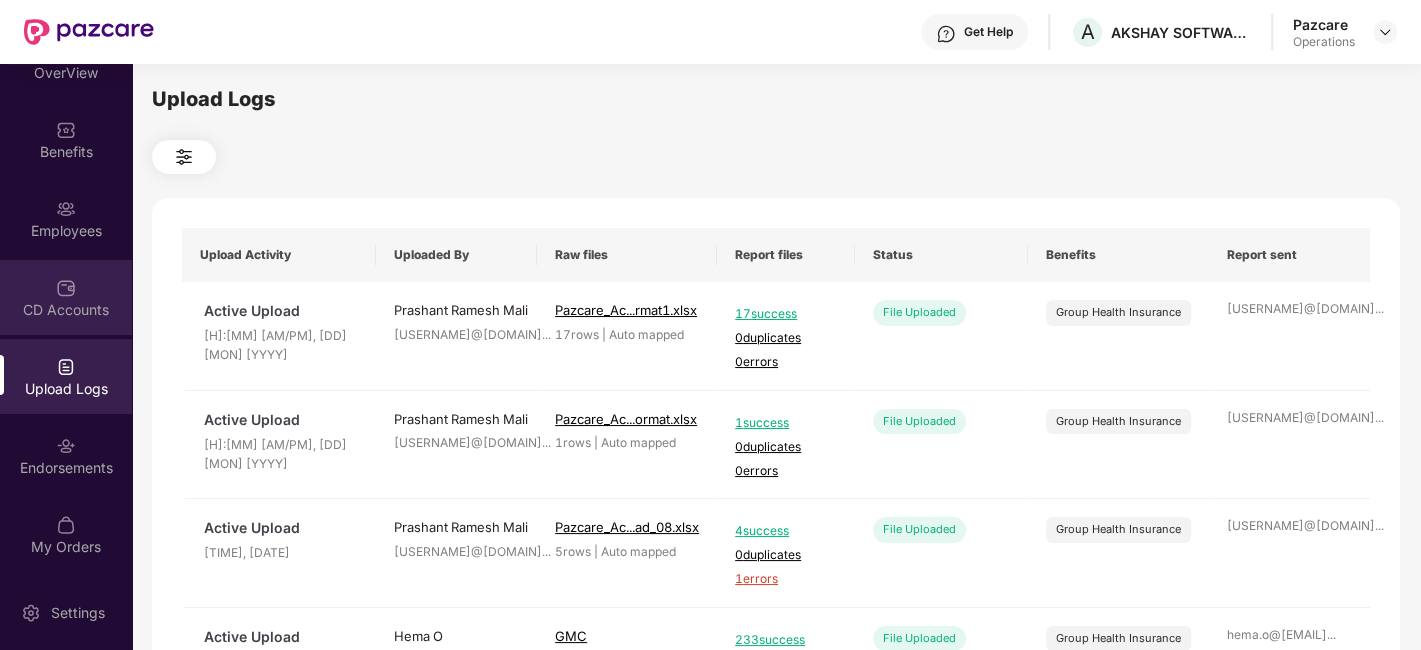 click on "CD Accounts" at bounding box center [66, 297] 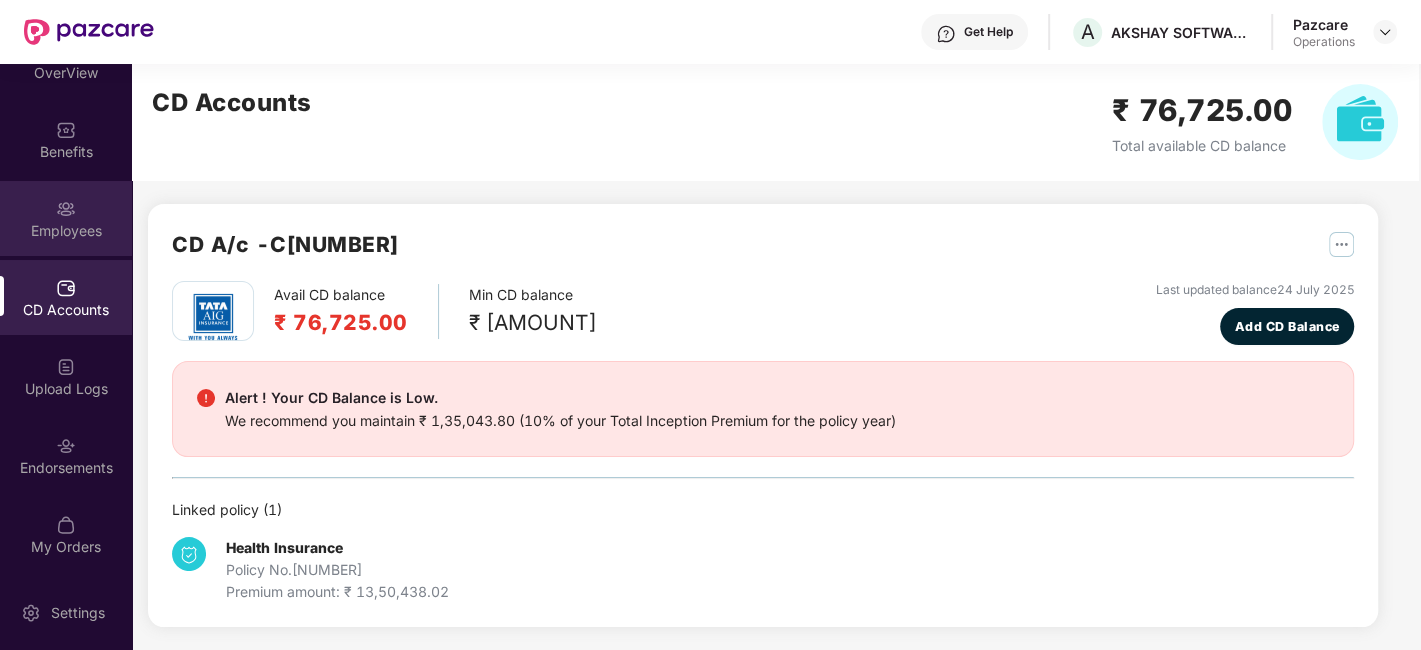 click on "Employees" at bounding box center (66, 231) 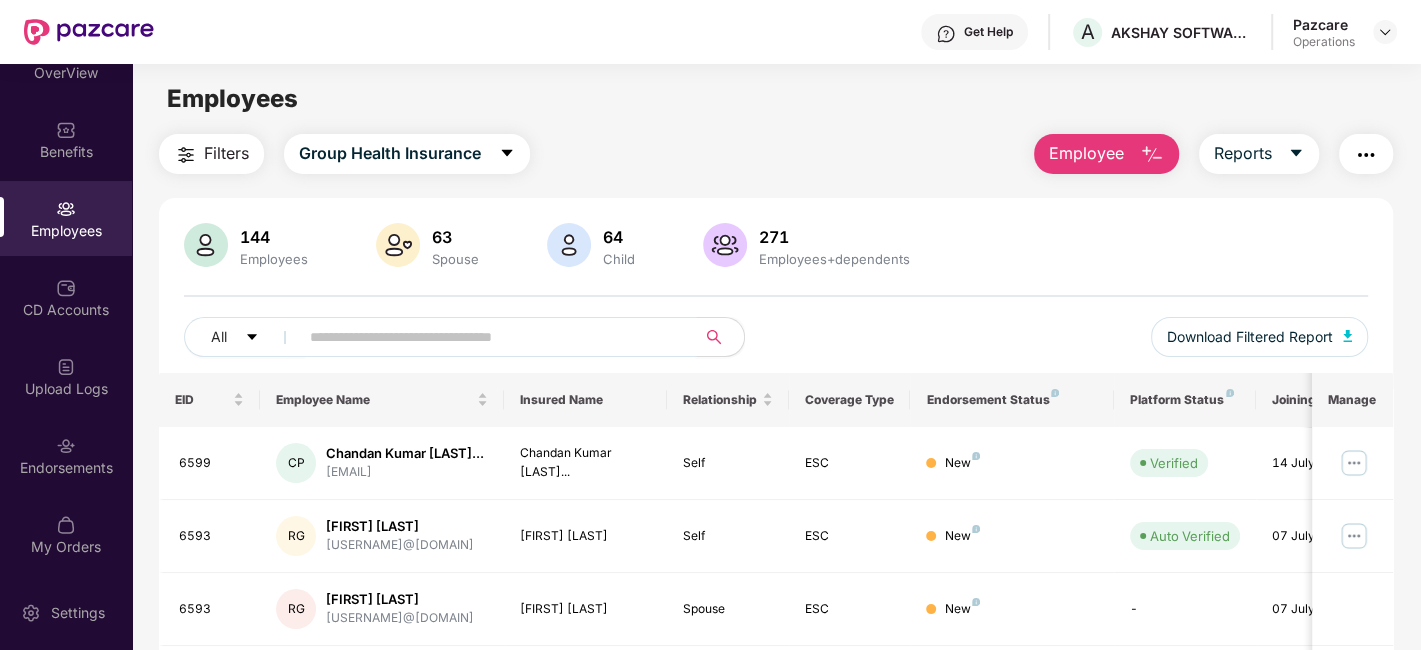 paste on "****" 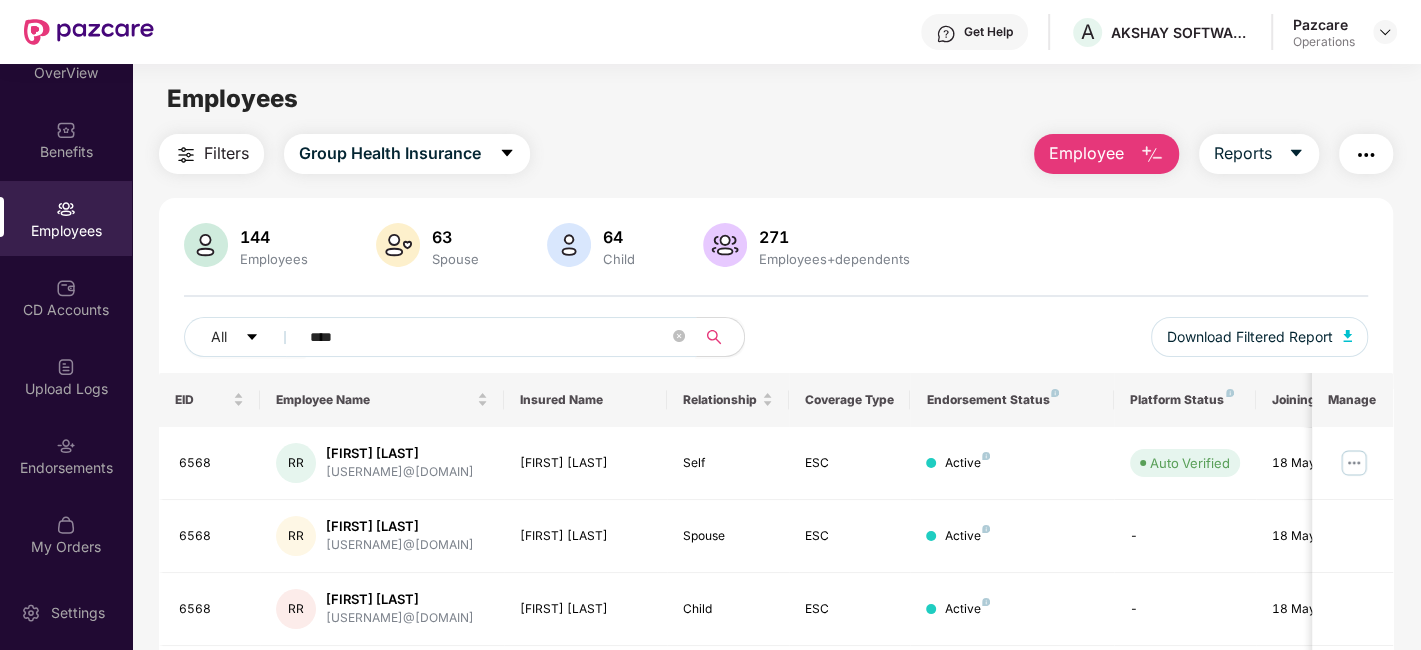 scroll, scrollTop: 138, scrollLeft: 0, axis: vertical 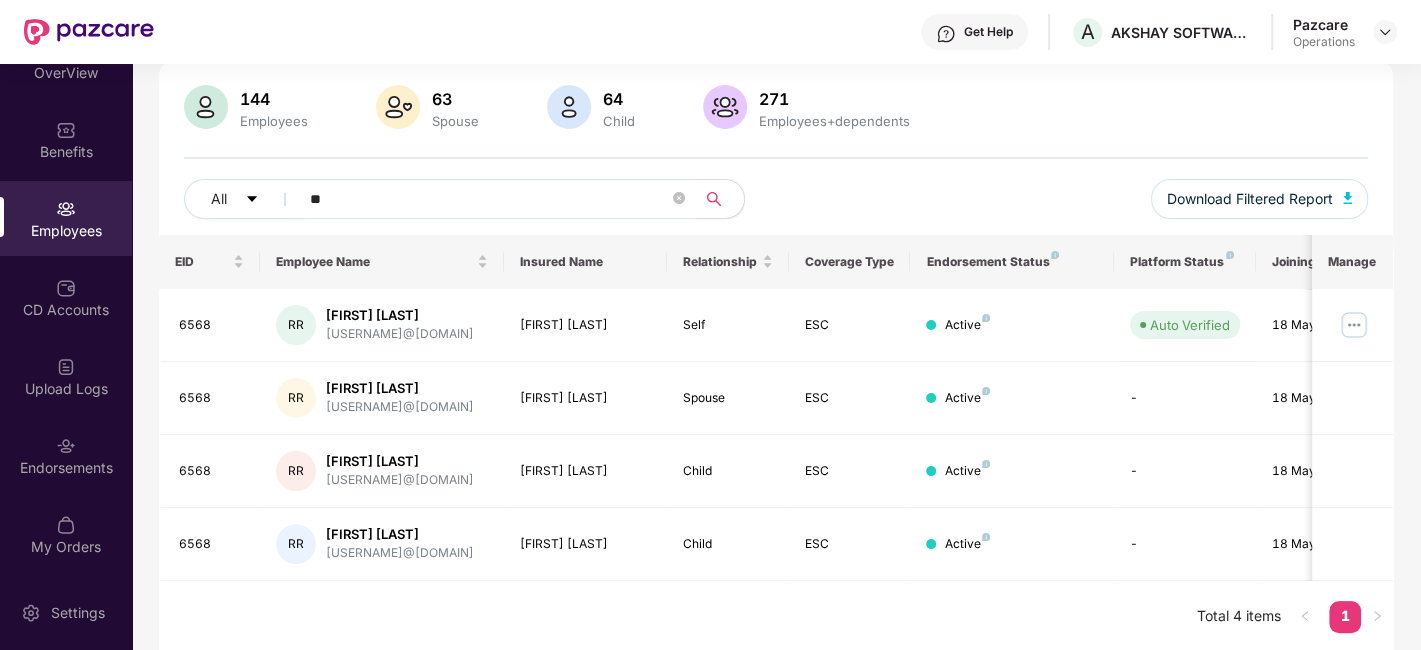 type on "*" 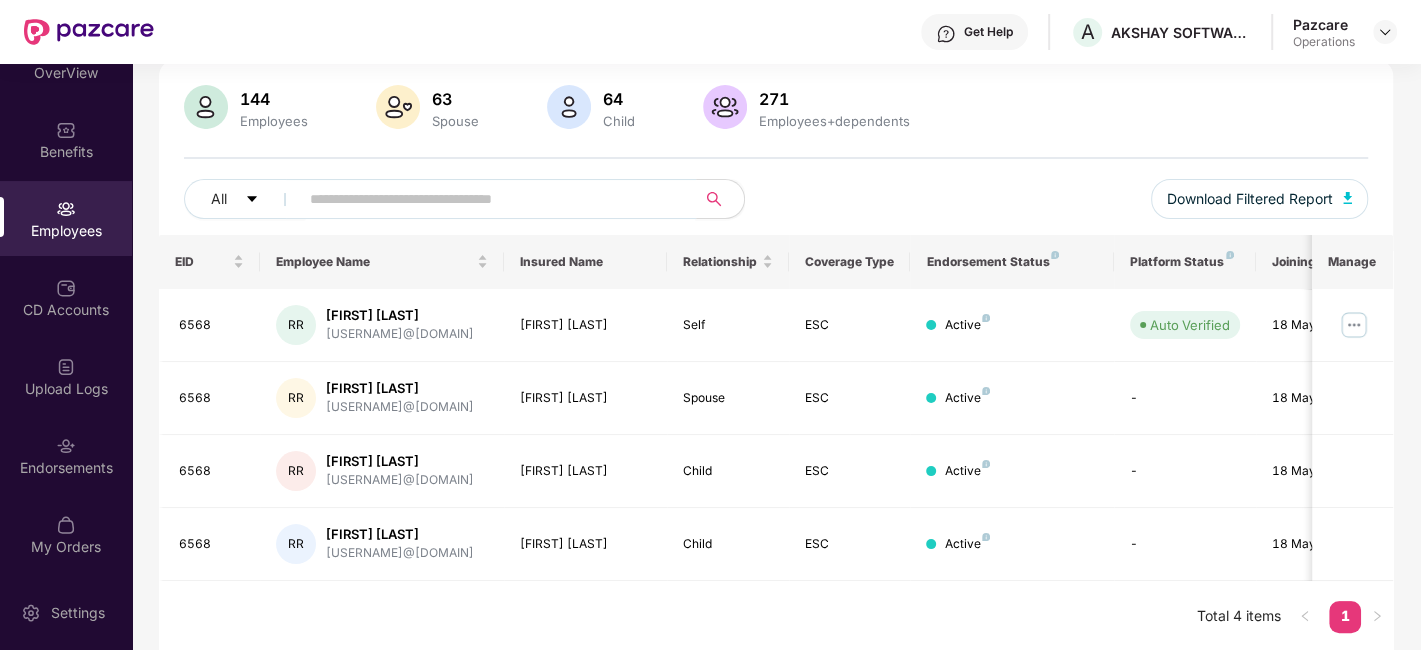 paste on "****" 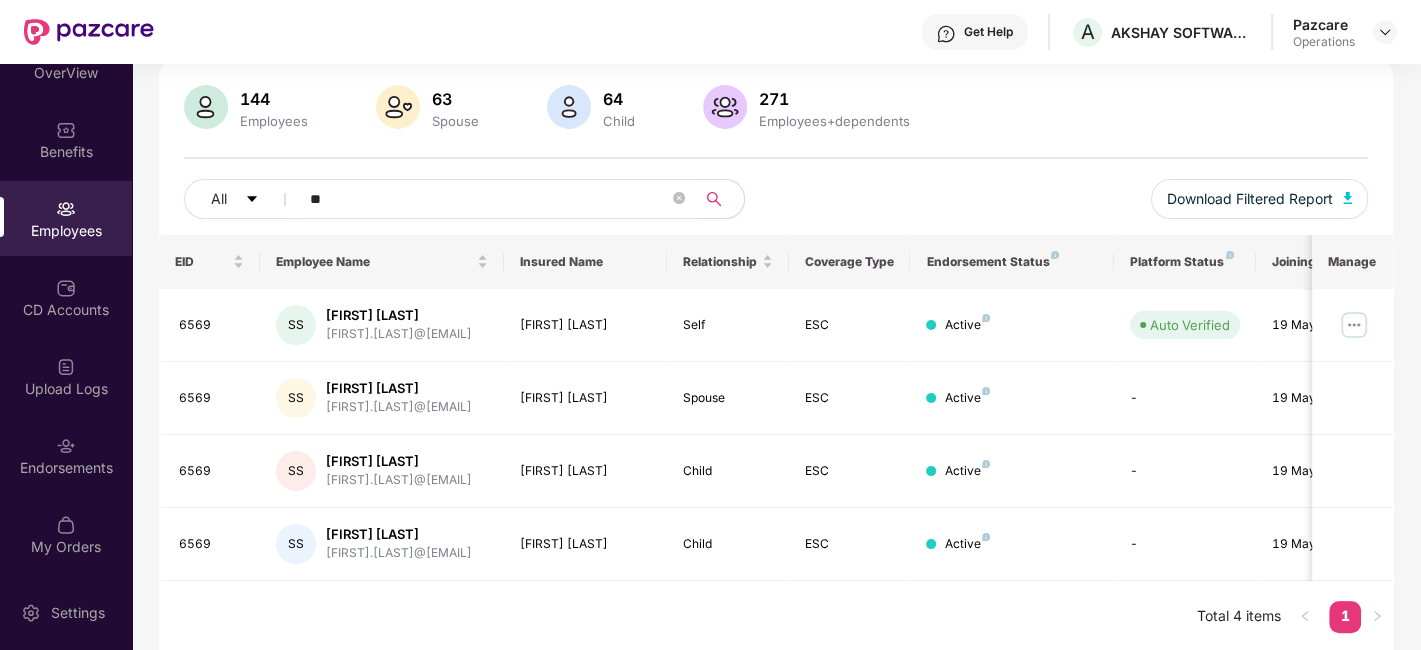 type on "*" 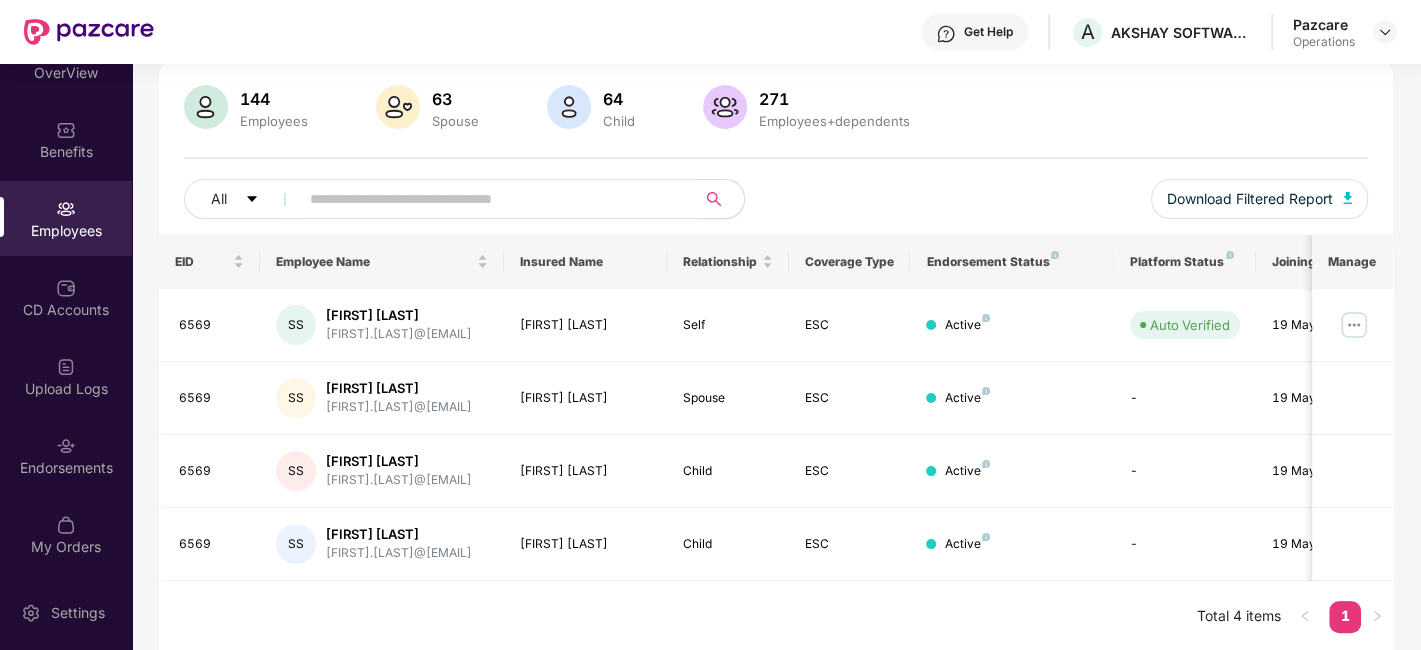 paste on "****" 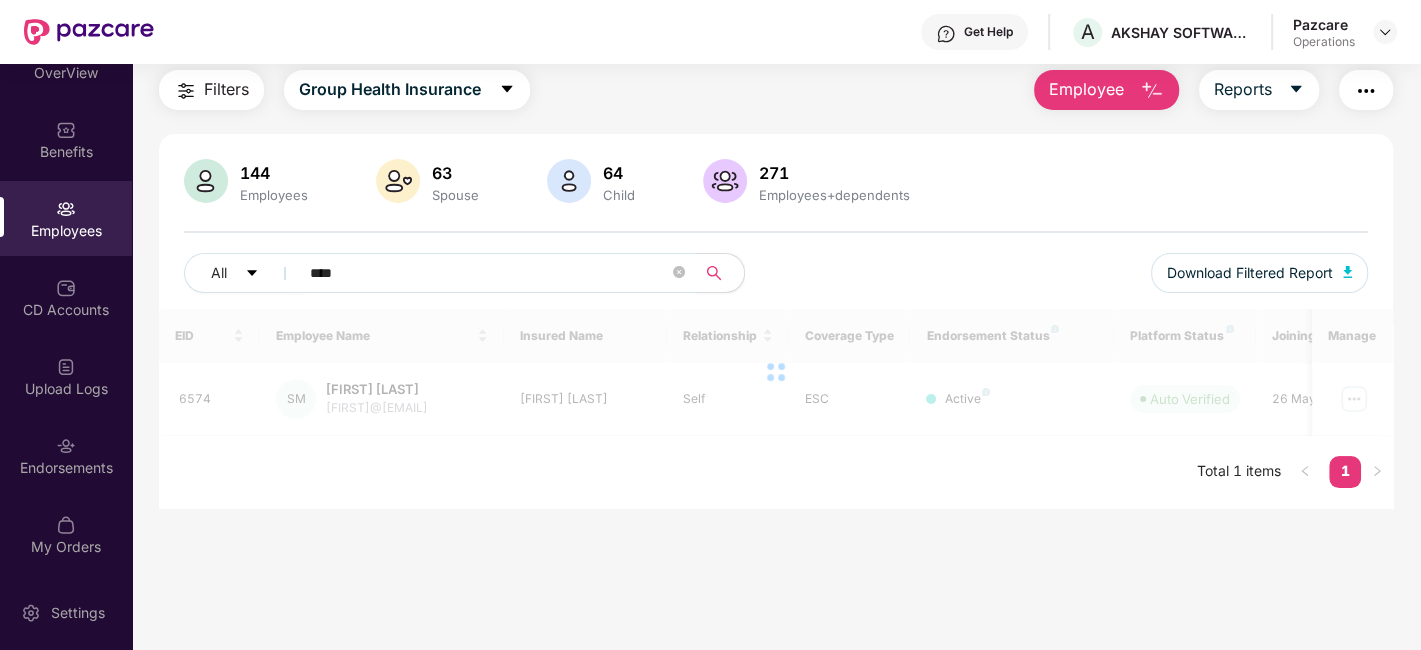 scroll, scrollTop: 63, scrollLeft: 0, axis: vertical 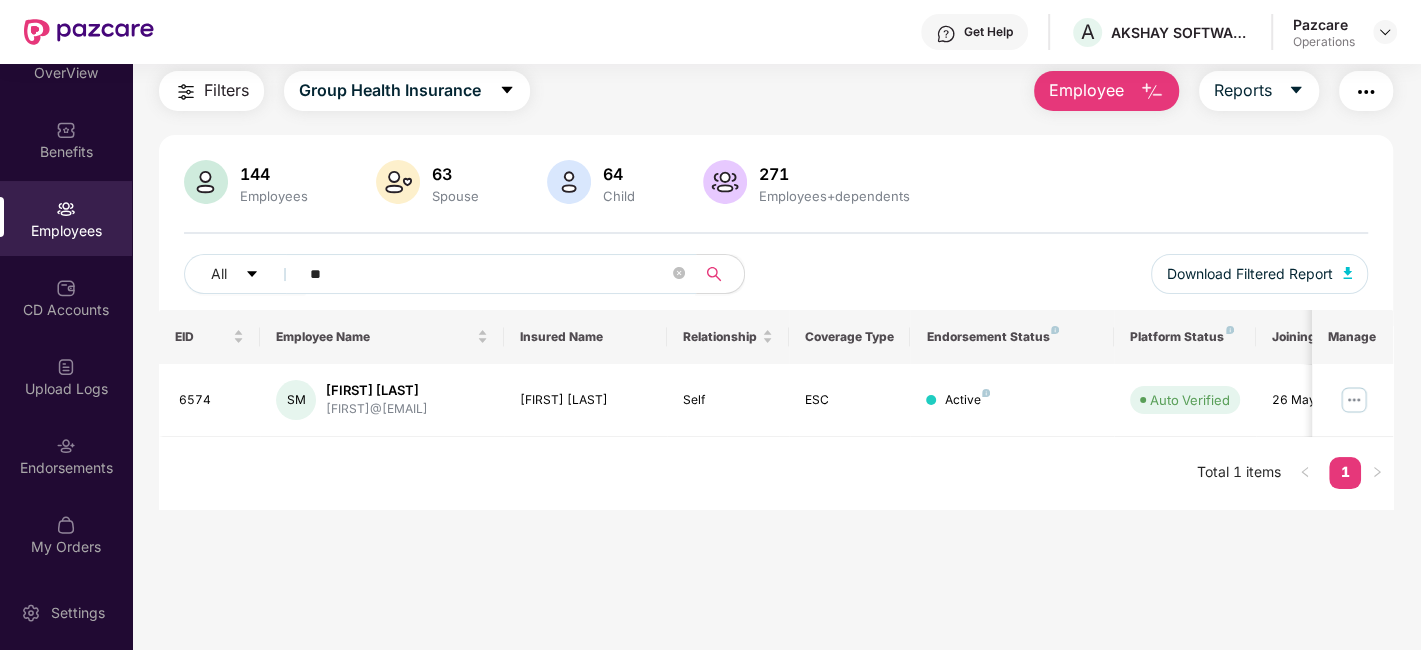type on "*" 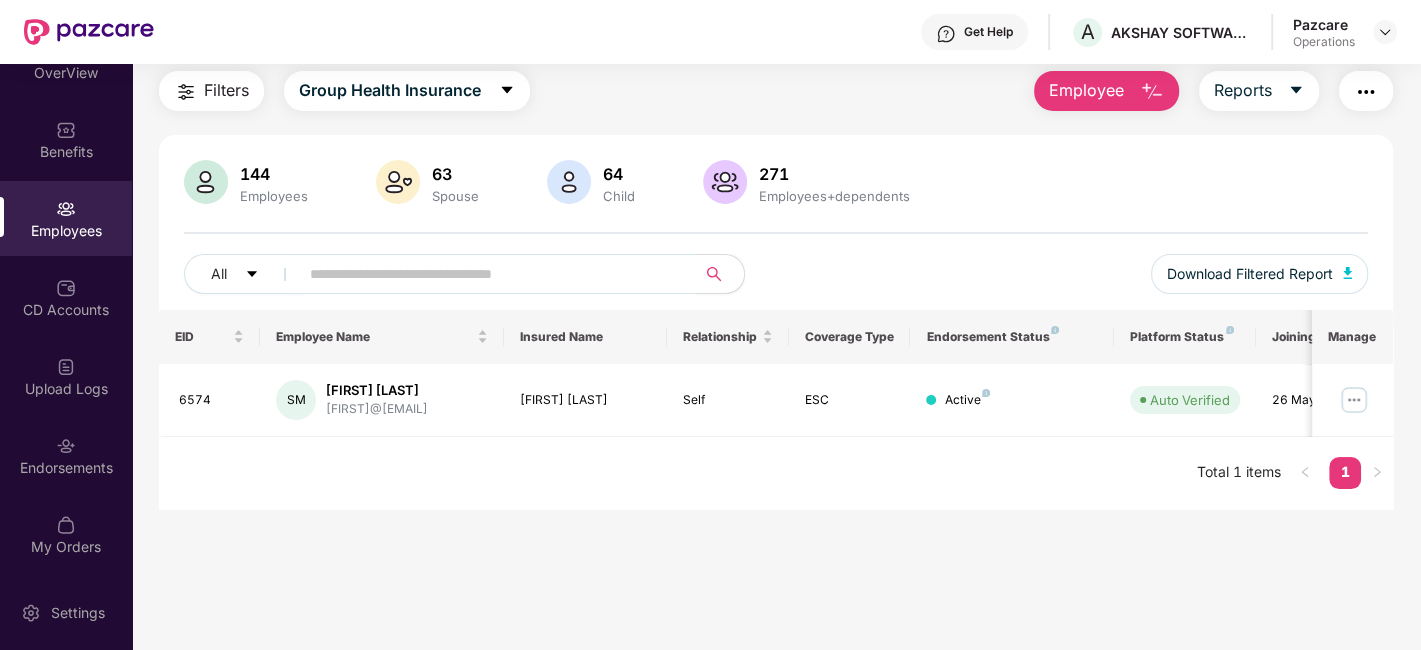 paste on "****" 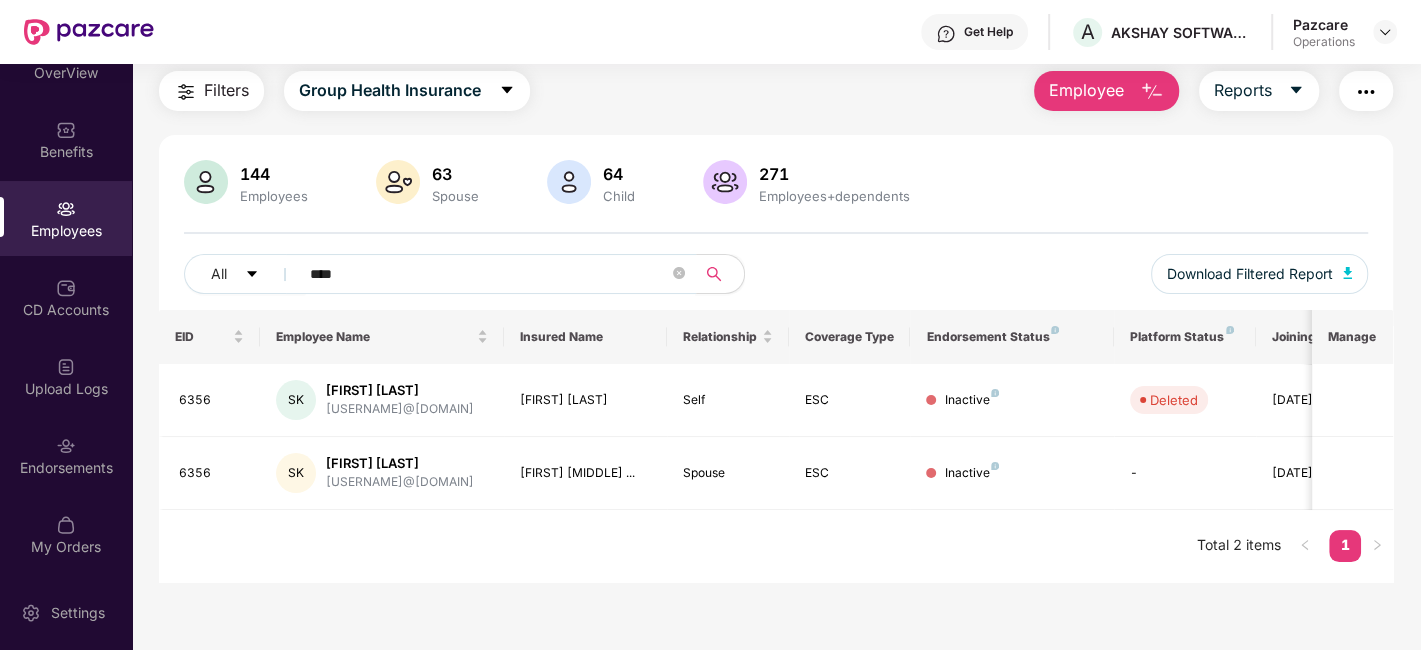 type on "****" 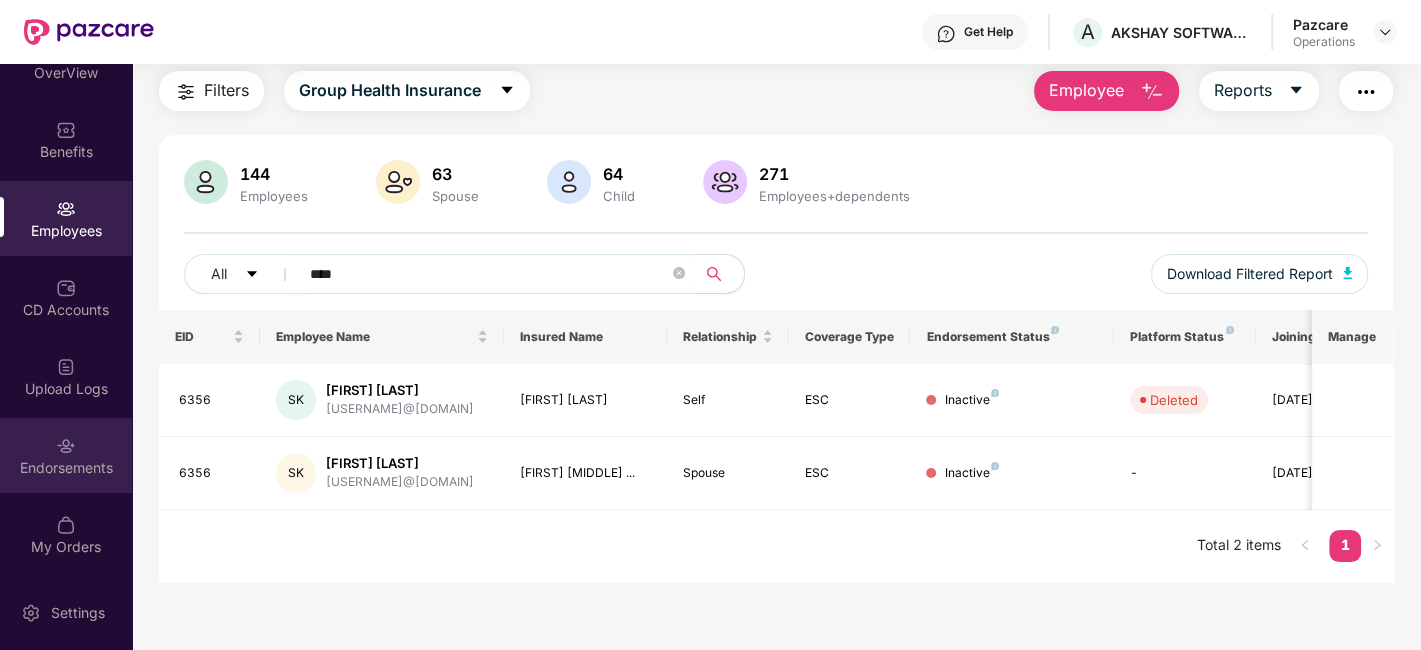click on "Endorsements" at bounding box center (66, 455) 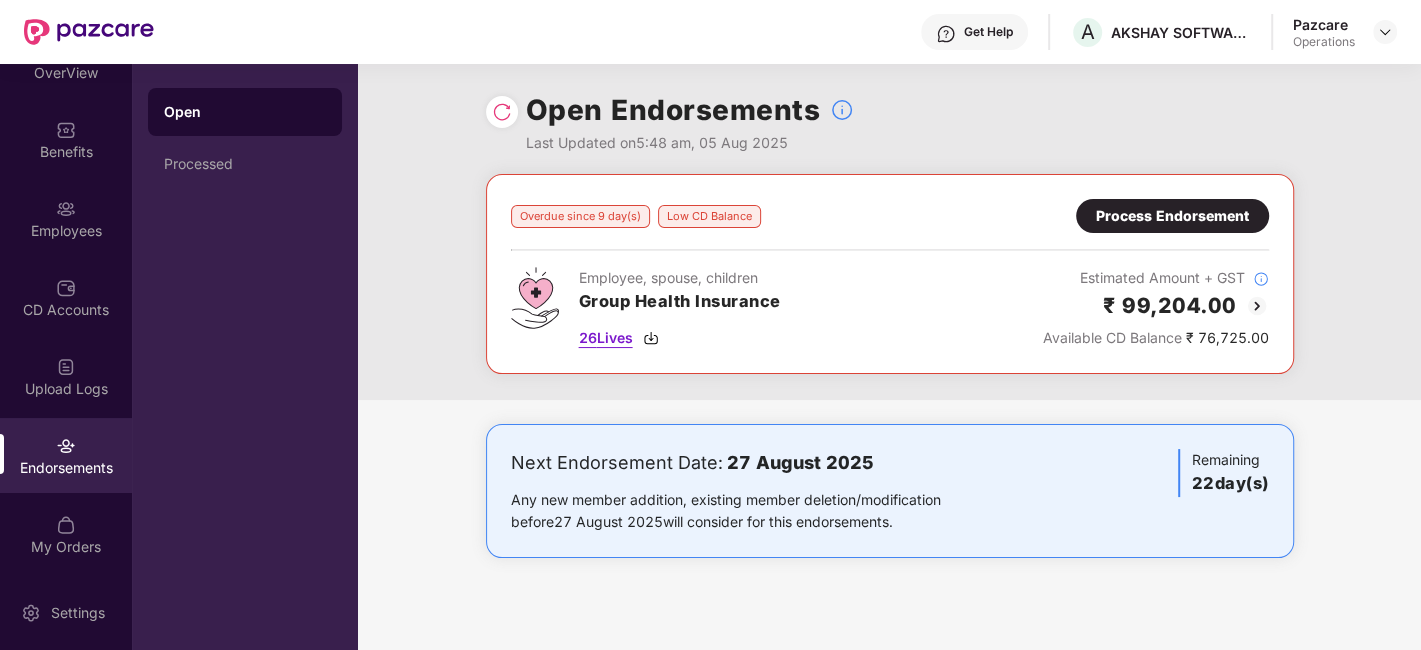 click on "26  Lives" at bounding box center [606, 338] 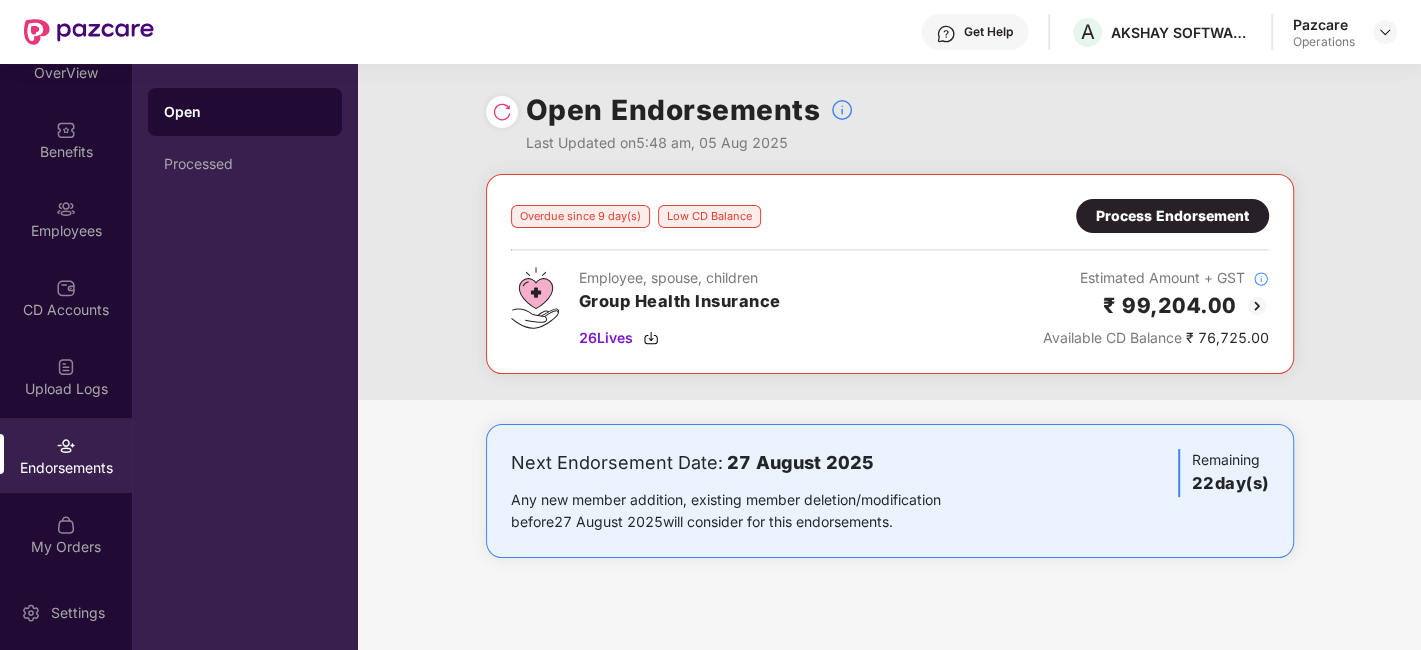 click on "Process Endorsement" at bounding box center (1172, 216) 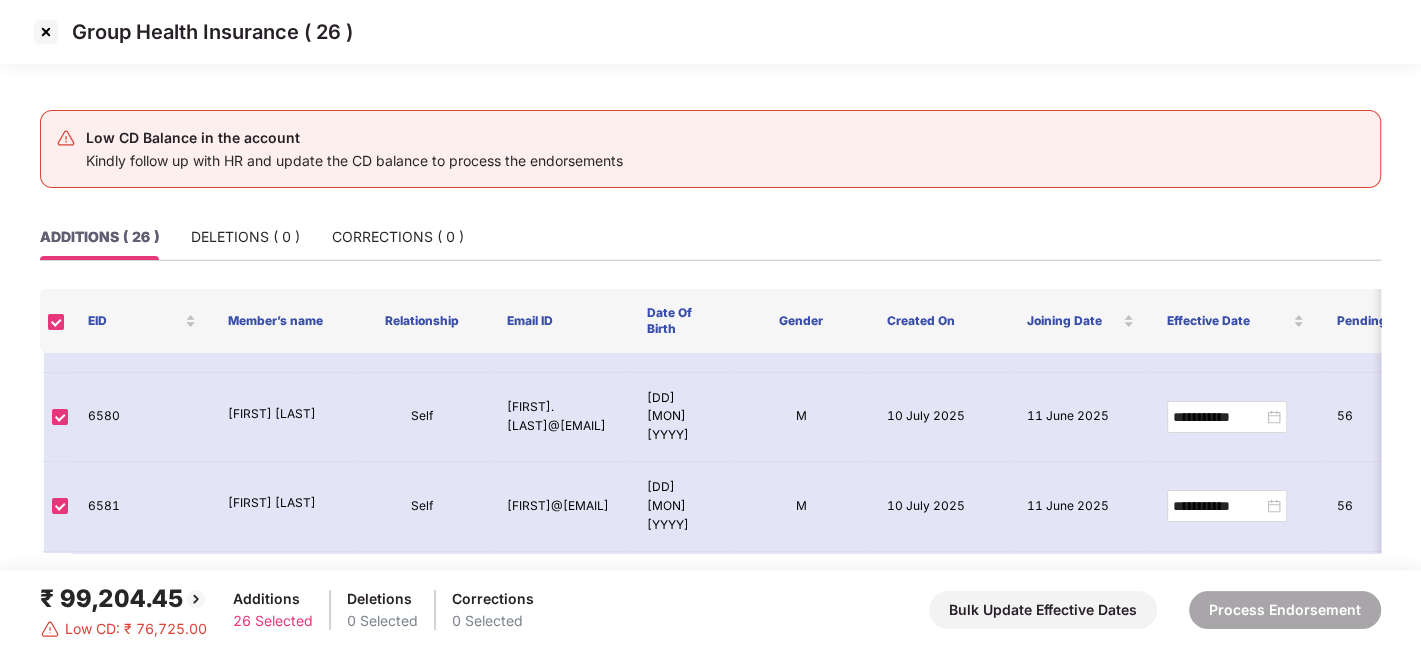 scroll, scrollTop: 0, scrollLeft: 0, axis: both 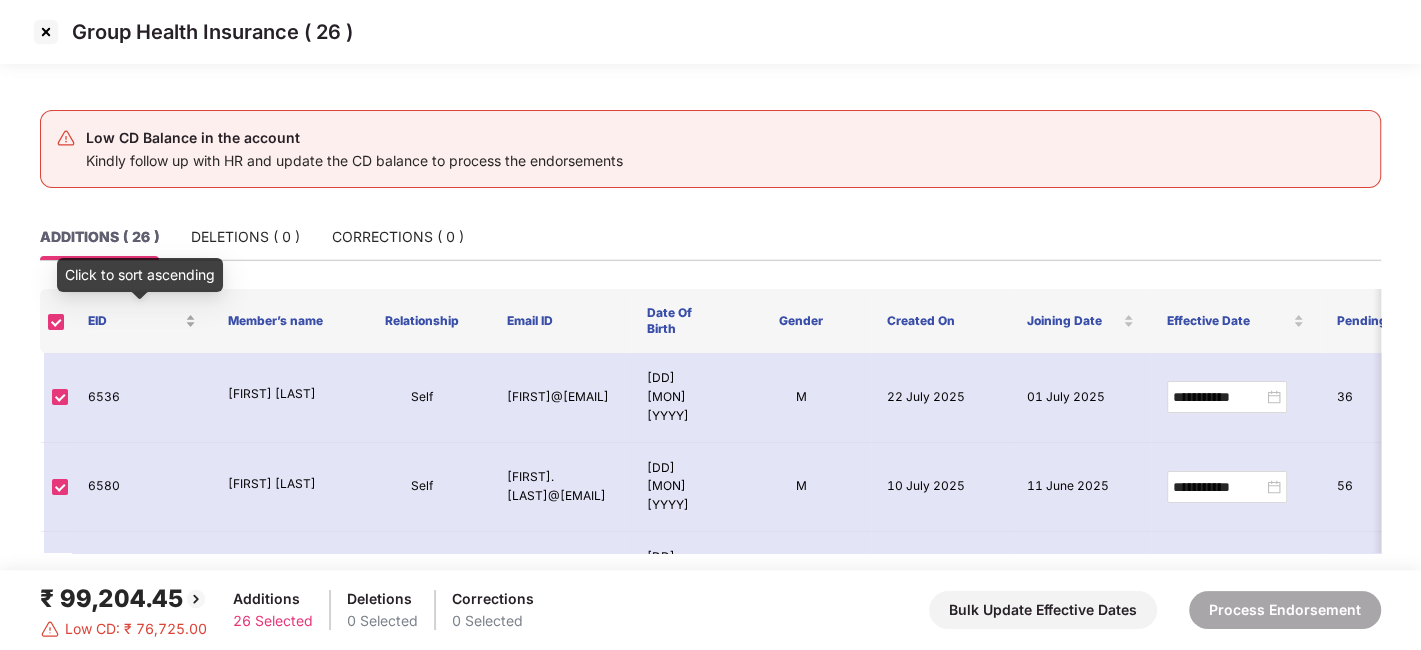 click on "EID" at bounding box center [142, 321] 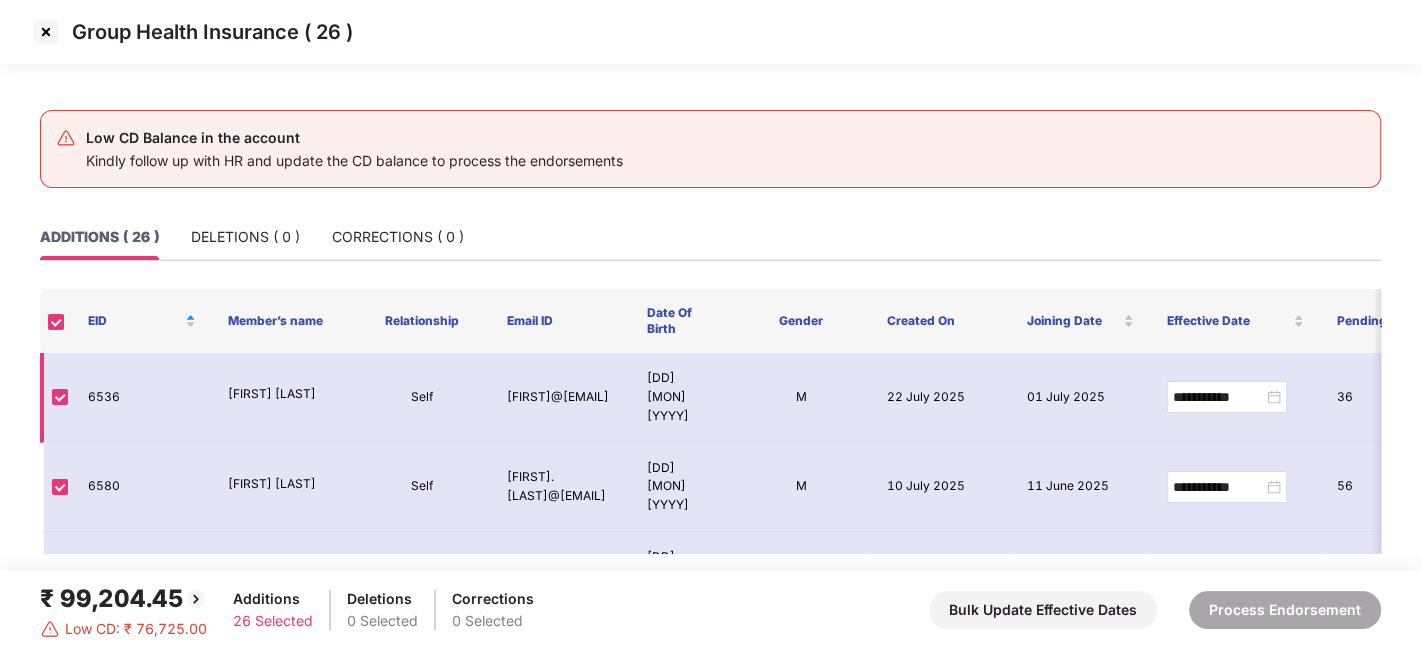 scroll, scrollTop: 0, scrollLeft: 342, axis: horizontal 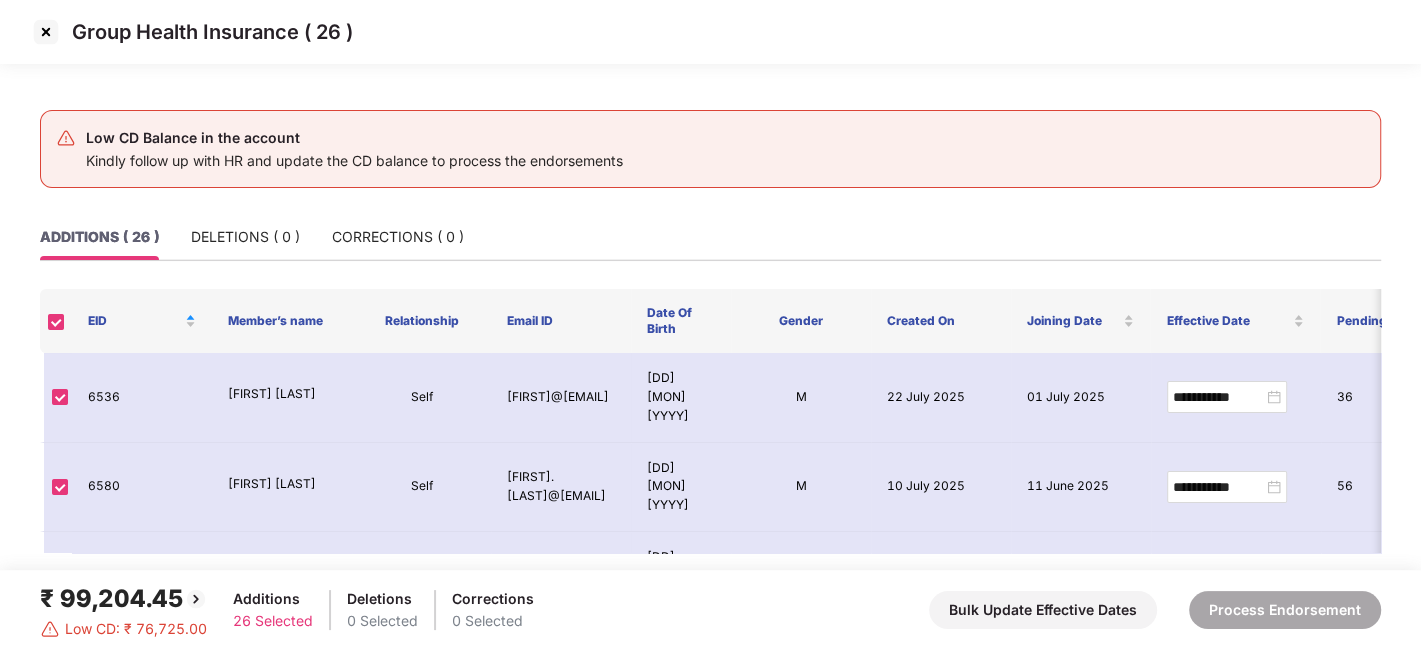 click at bounding box center (46, 32) 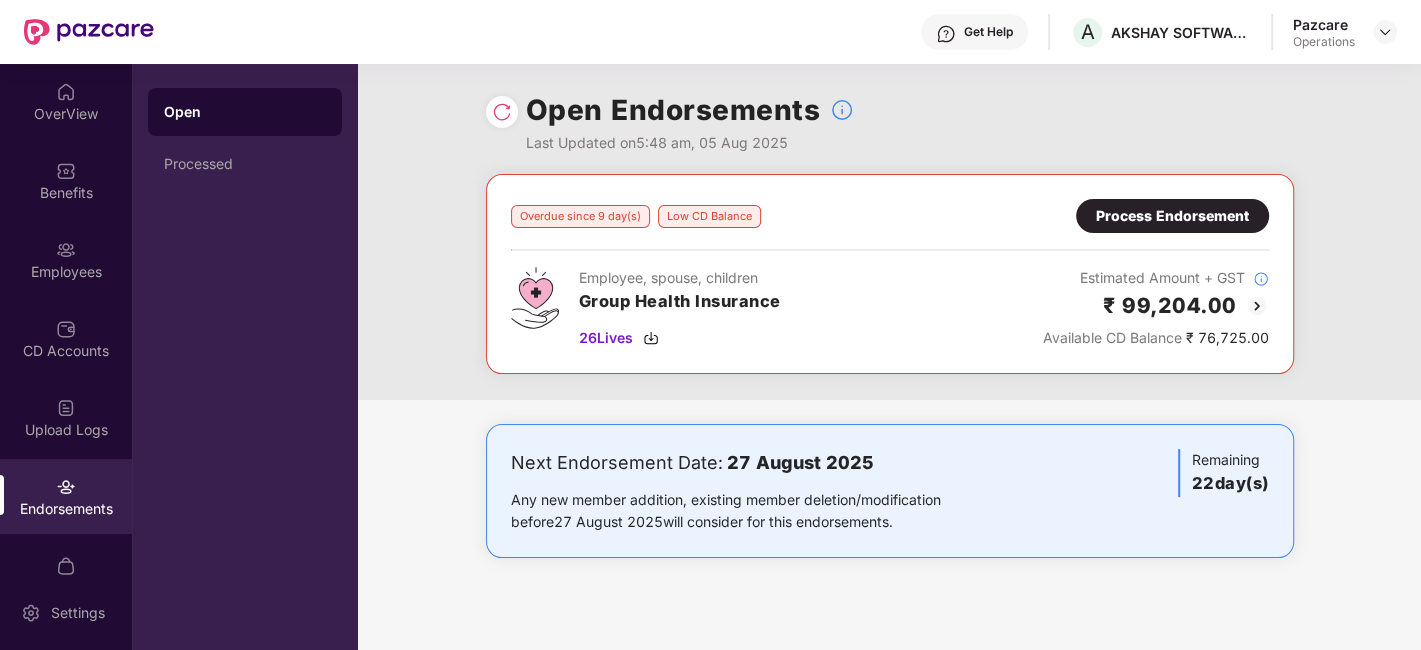 click at bounding box center (1257, 306) 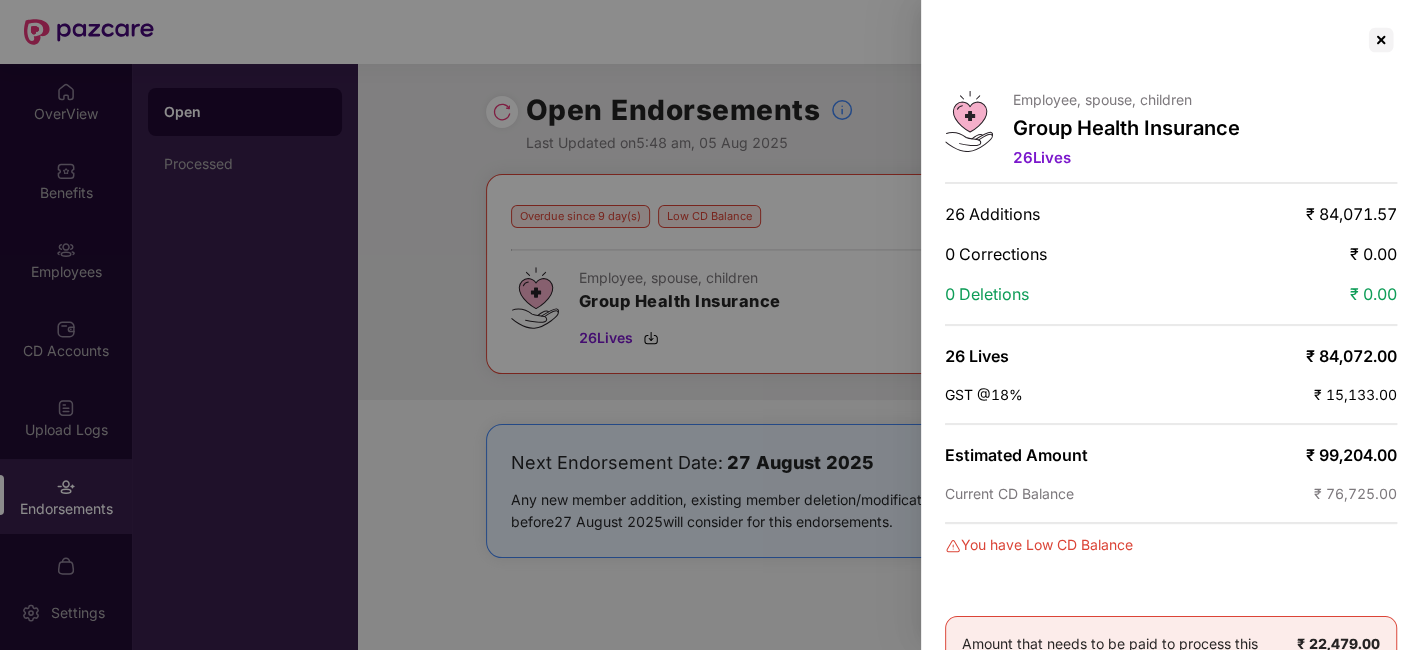 click at bounding box center [710, 325] 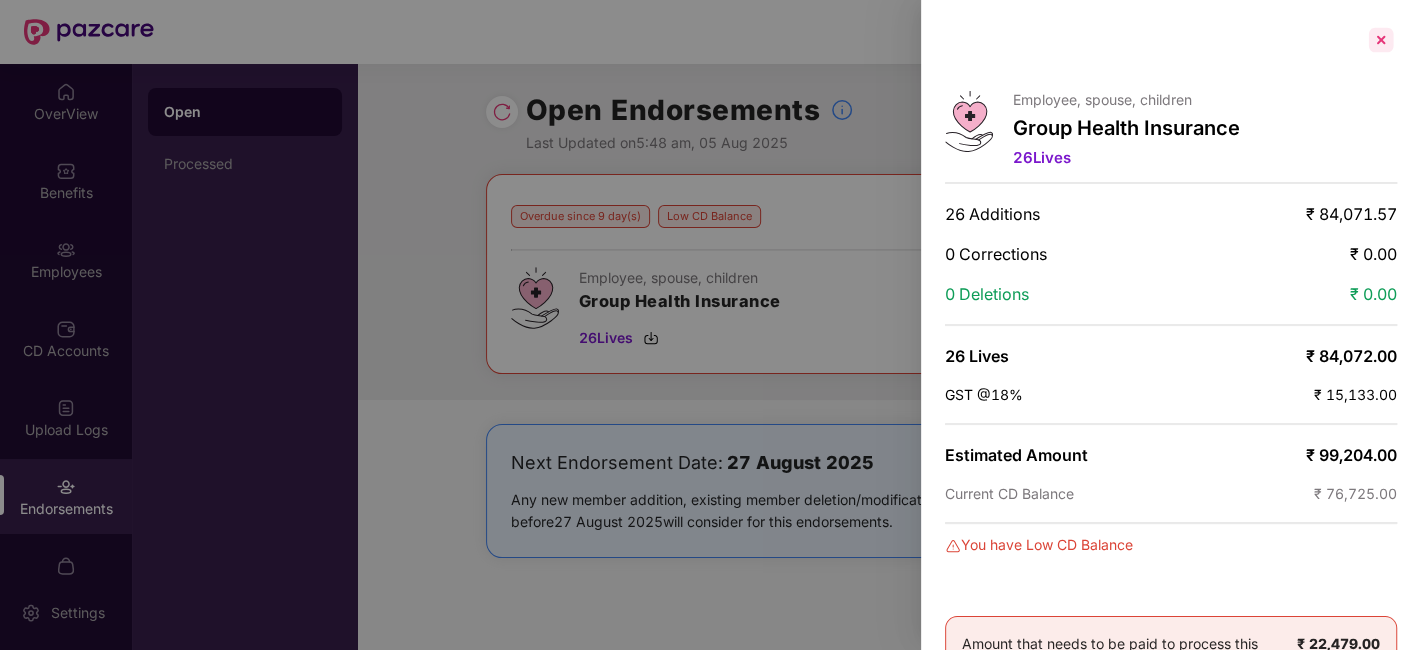 click at bounding box center [1381, 40] 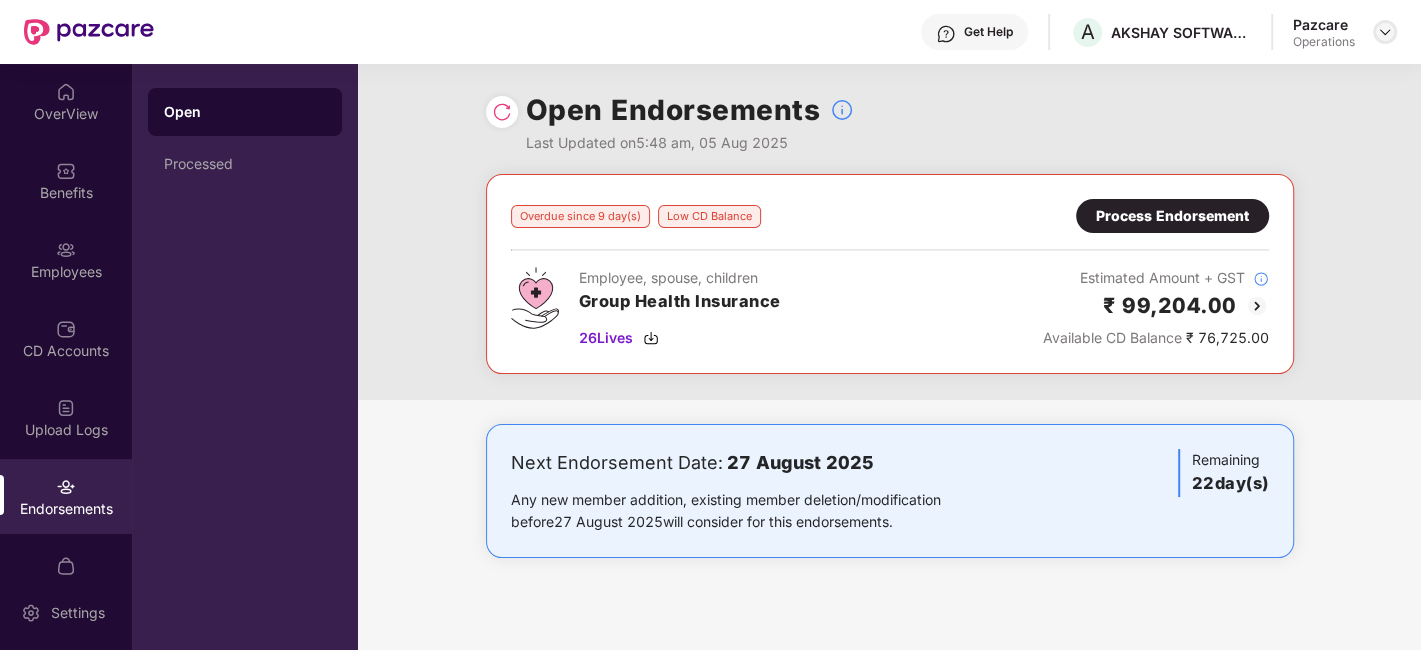 click at bounding box center (1385, 32) 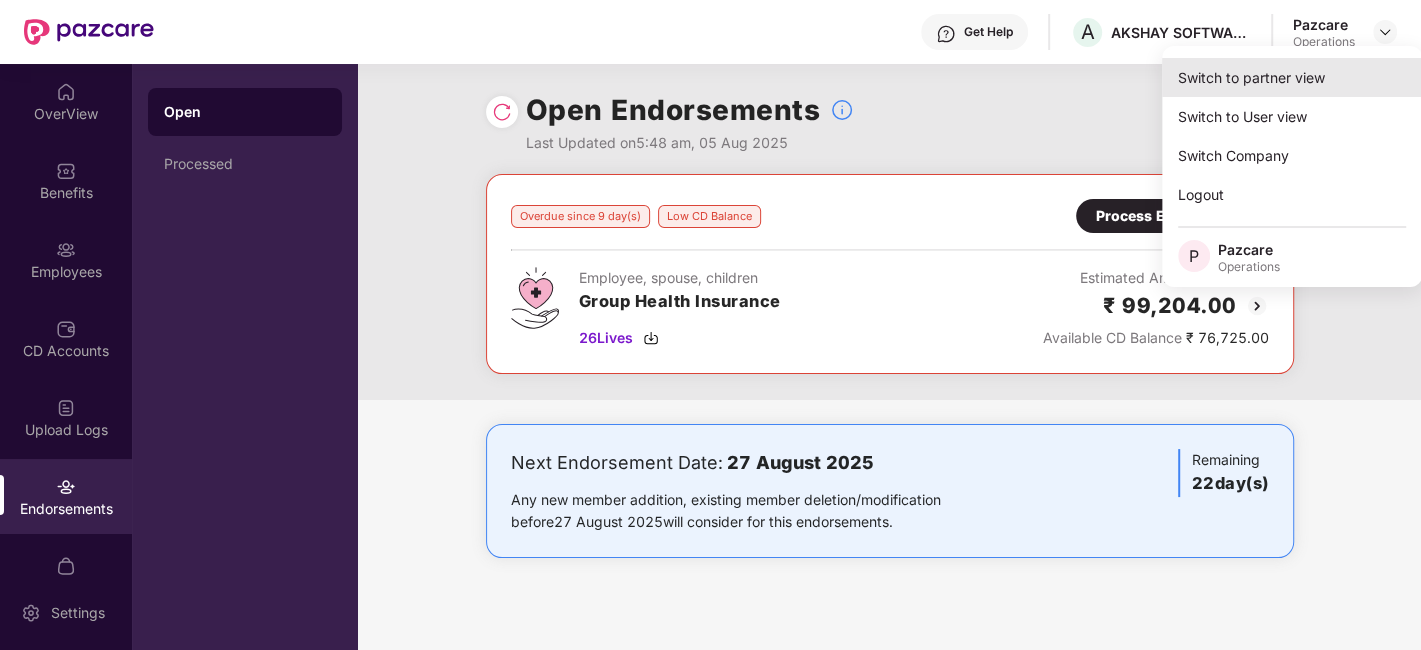 click on "Switch to partner view" at bounding box center (1292, 77) 